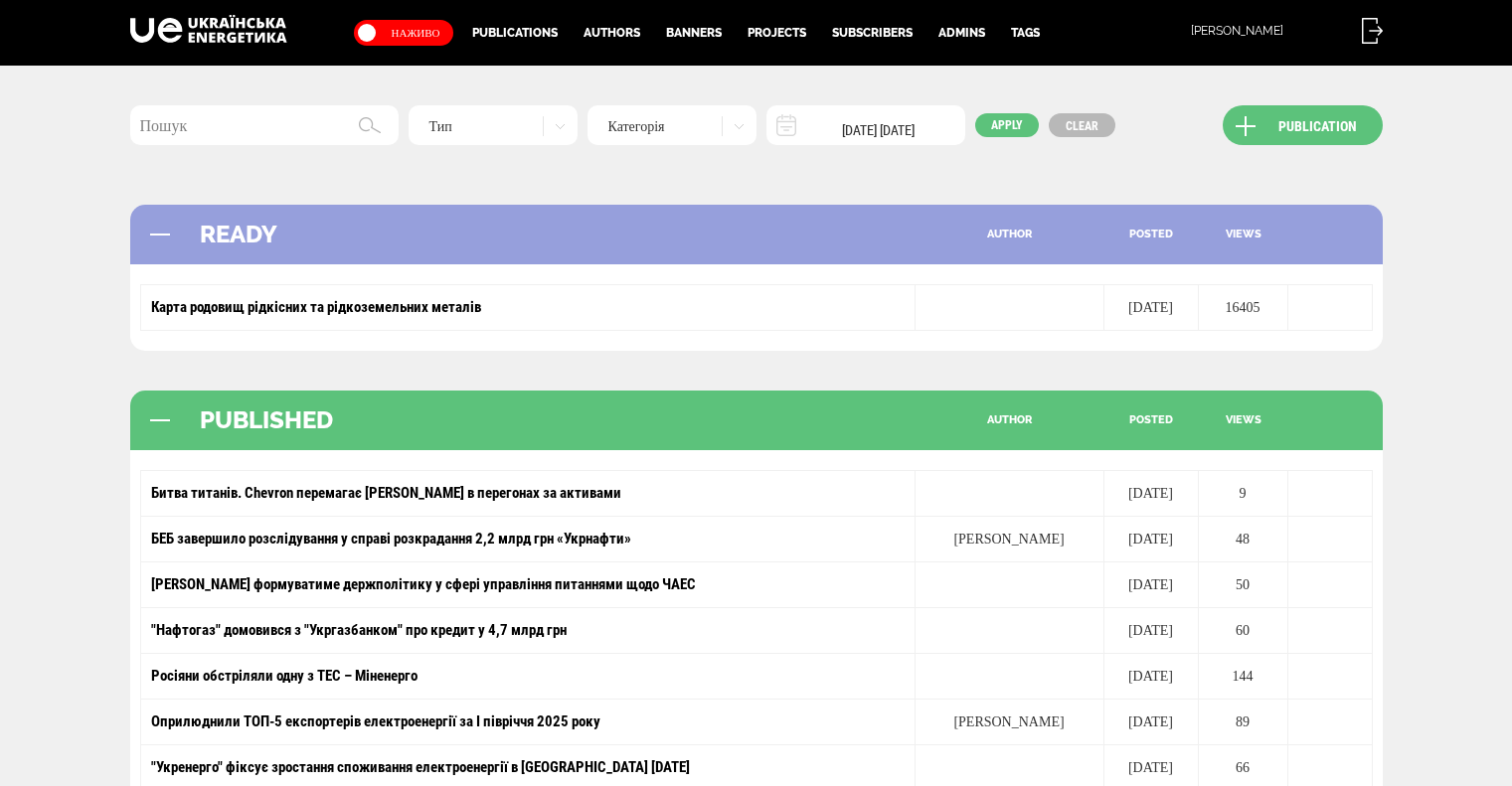 scroll, scrollTop: 0, scrollLeft: 0, axis: both 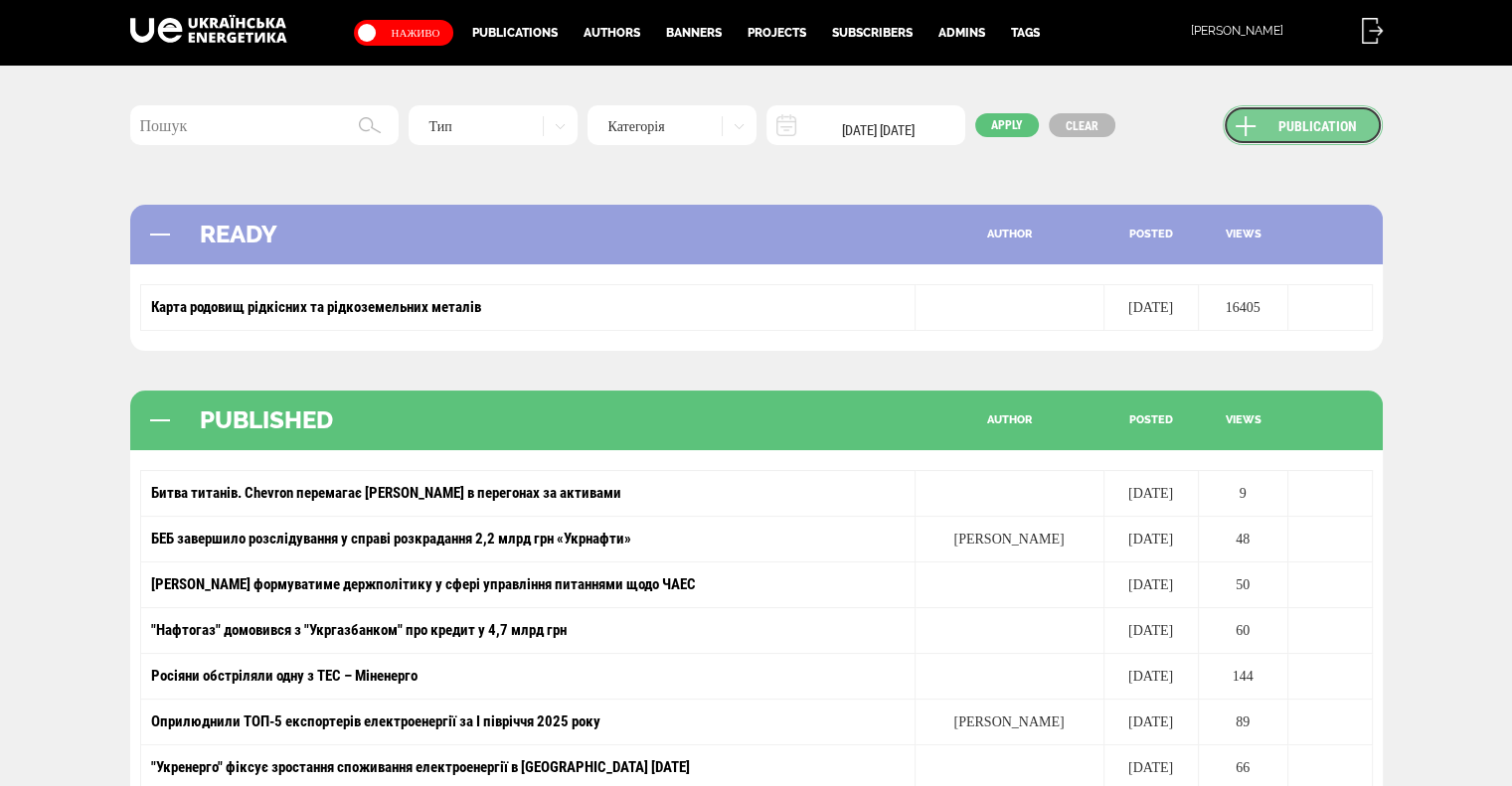 click on "Publication" at bounding box center (1302, 125) 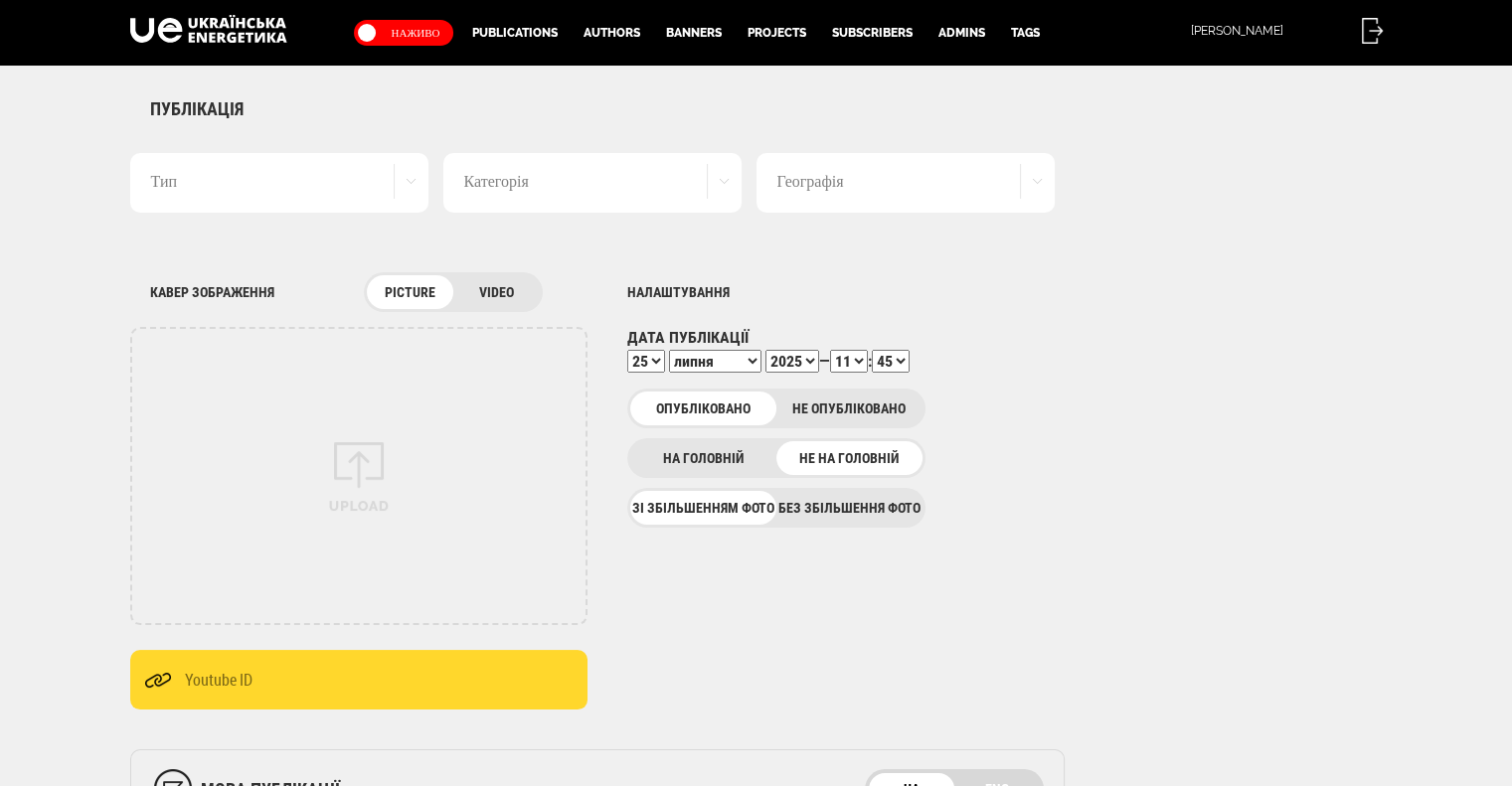 scroll, scrollTop: 0, scrollLeft: 0, axis: both 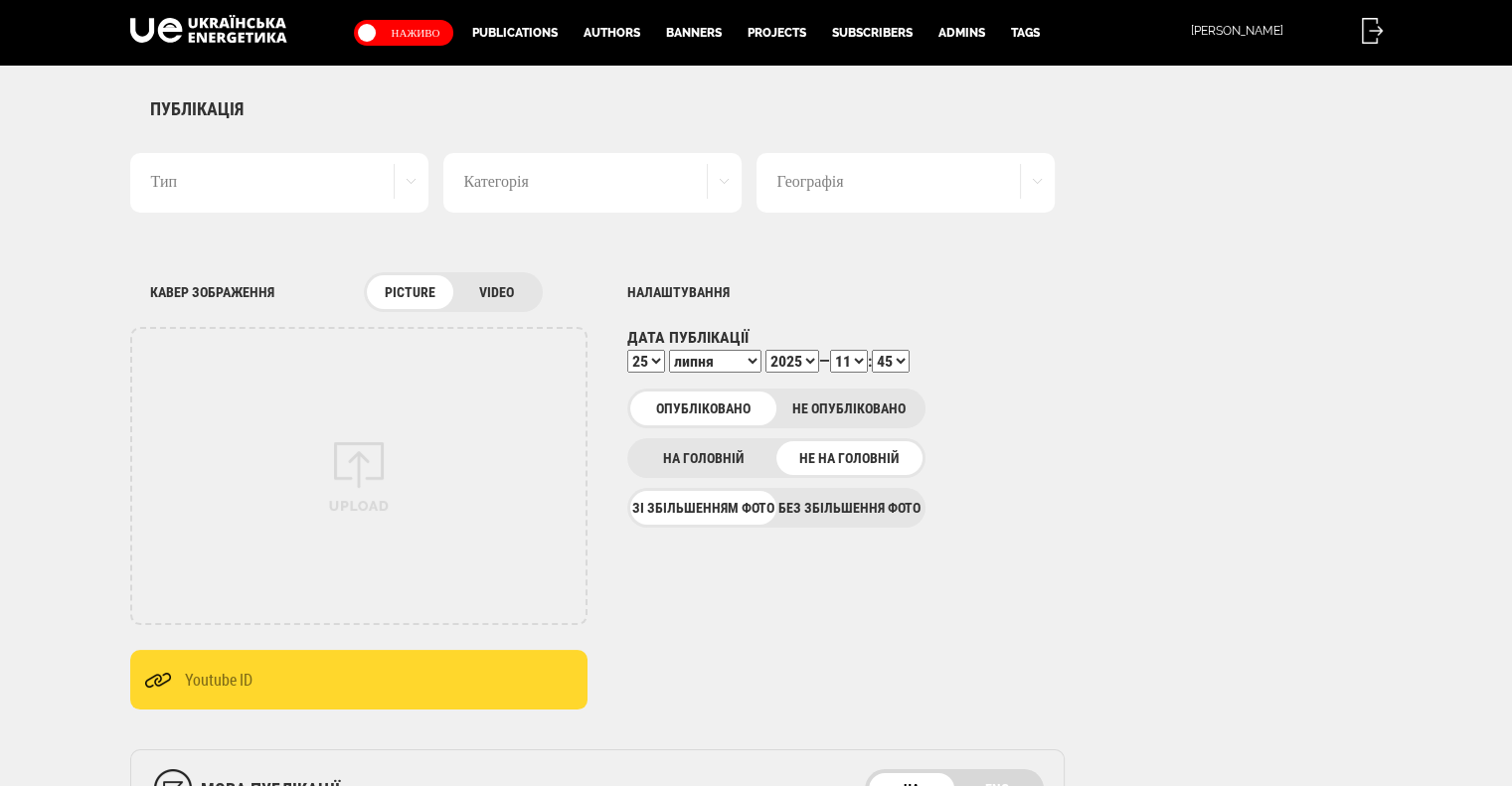 click on "Тип" at bounding box center [279, 183] 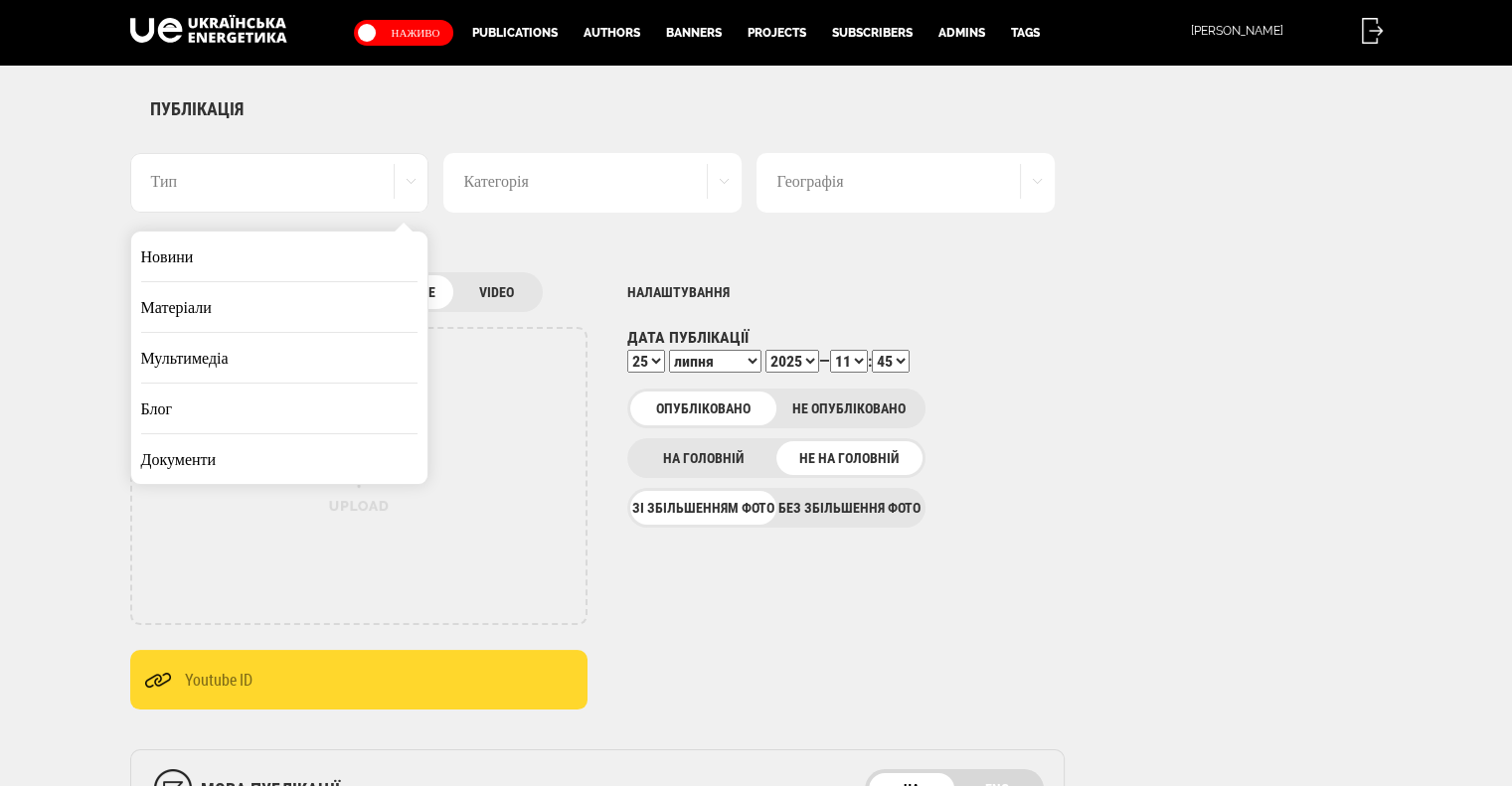 click on "Матеріали" at bounding box center [279, 307] 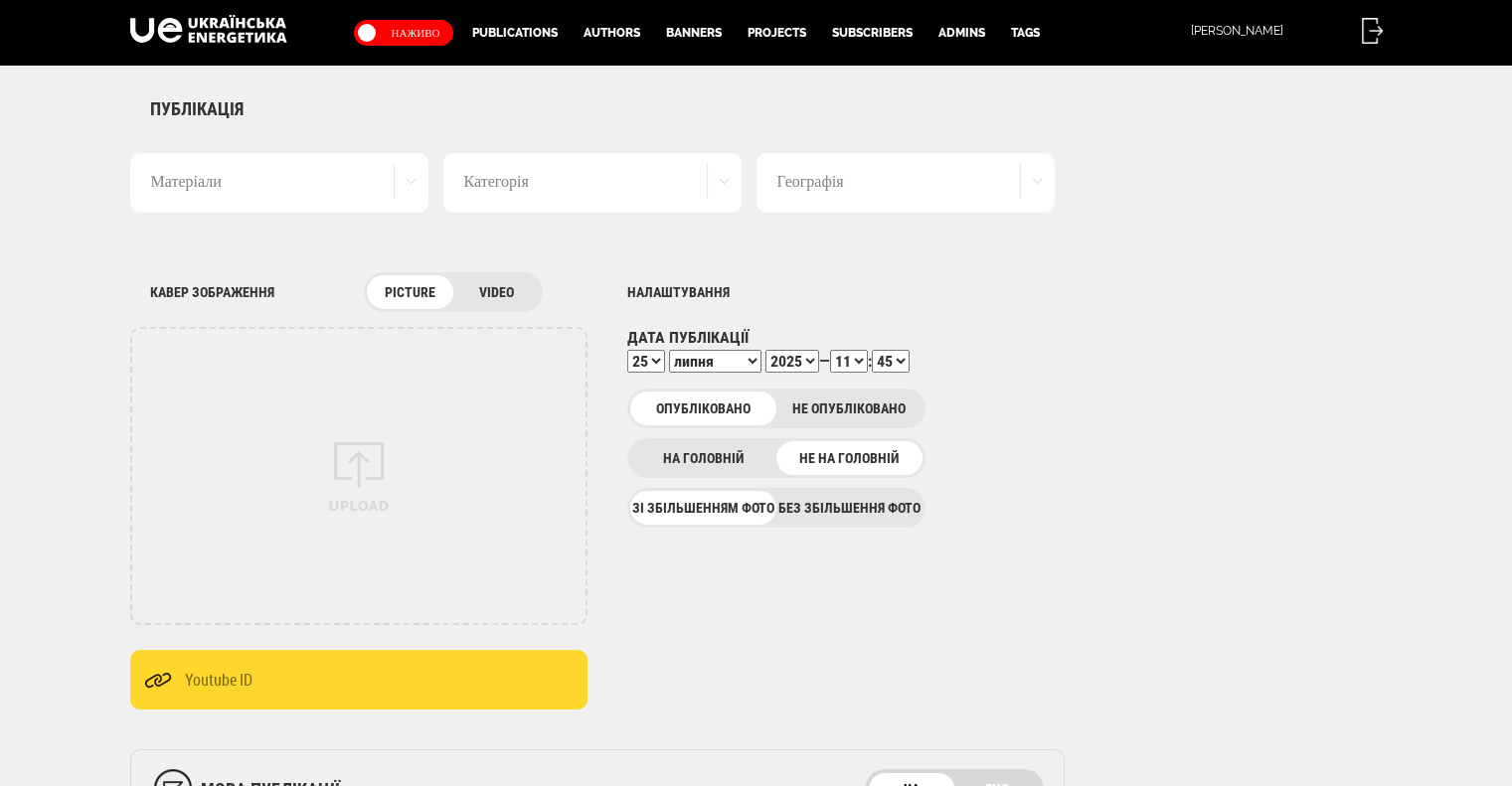 click on "Категорія" at bounding box center (592, 183) 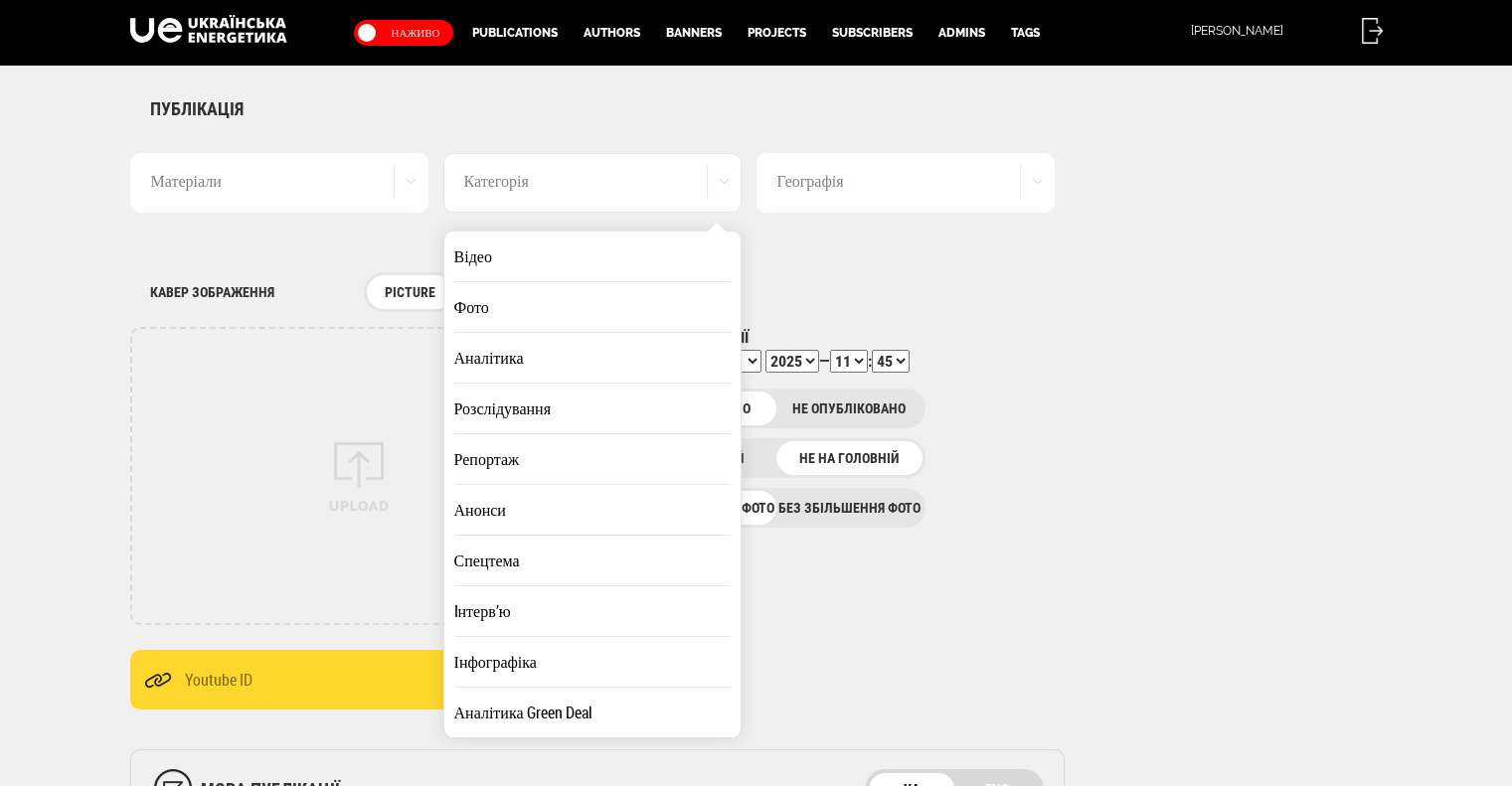 click on "Аналітика" at bounding box center (592, 358) 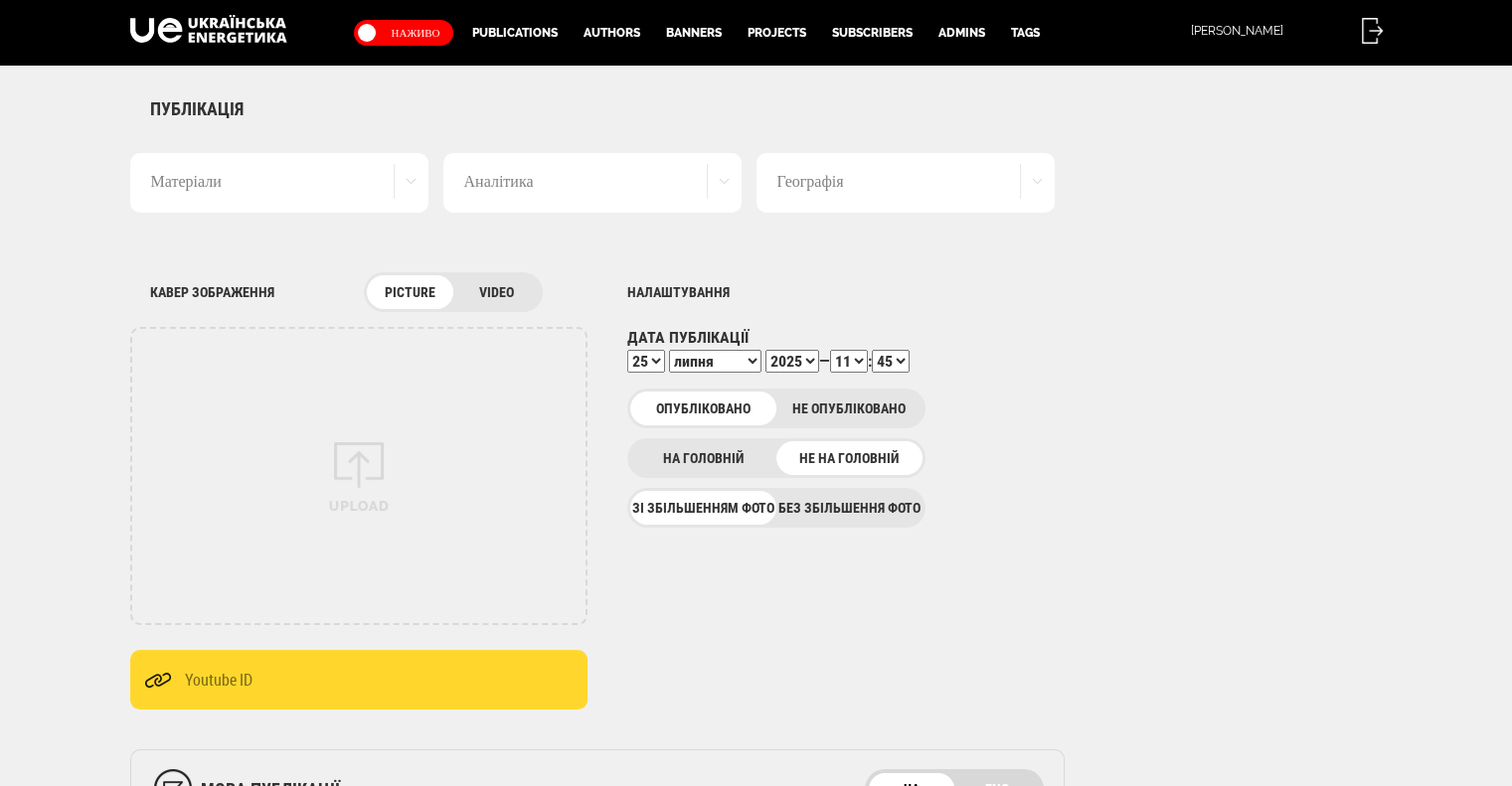 click on "Географія" at bounding box center [906, 183] 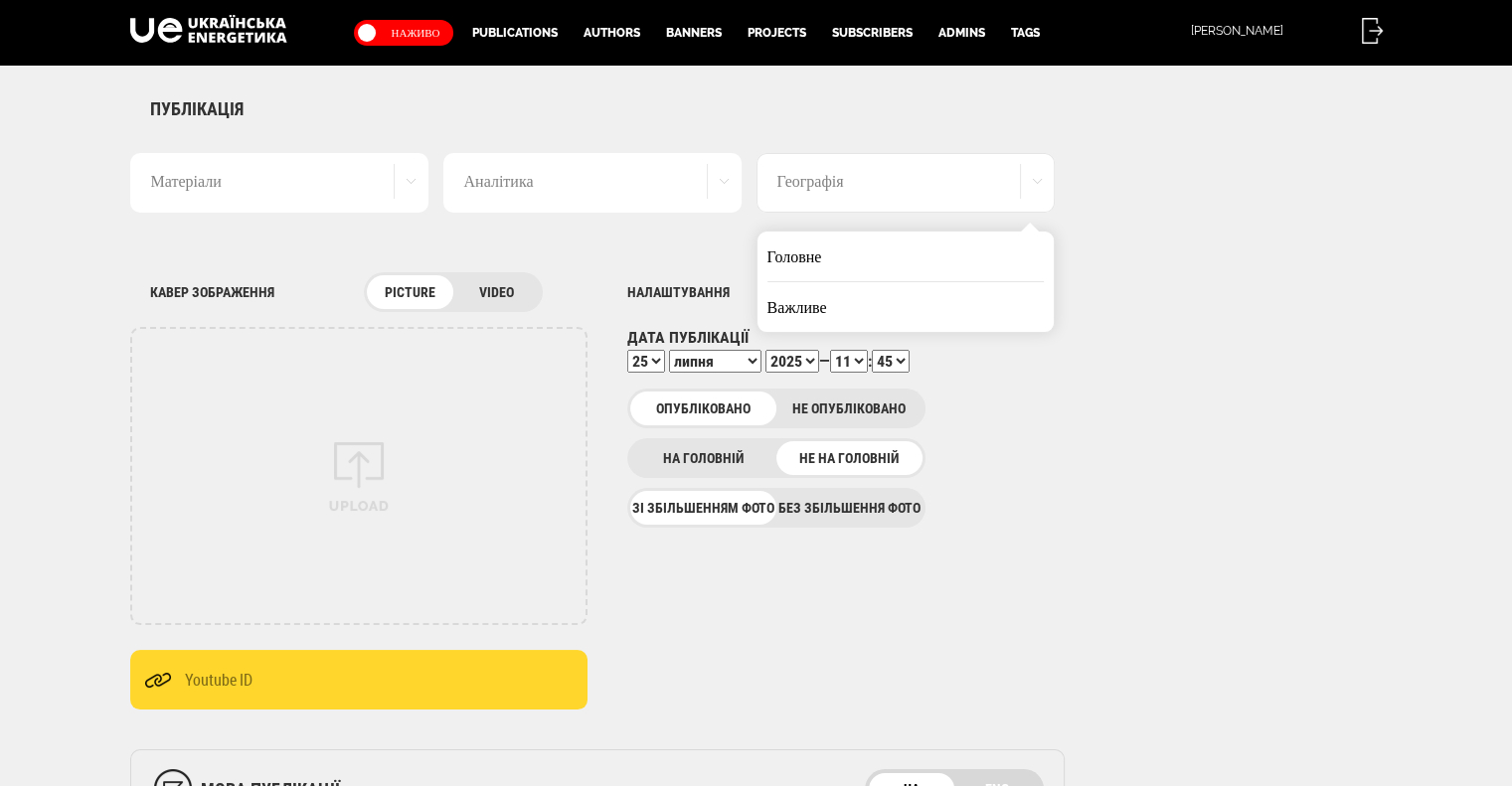 click on "Важливе" at bounding box center (906, 307) 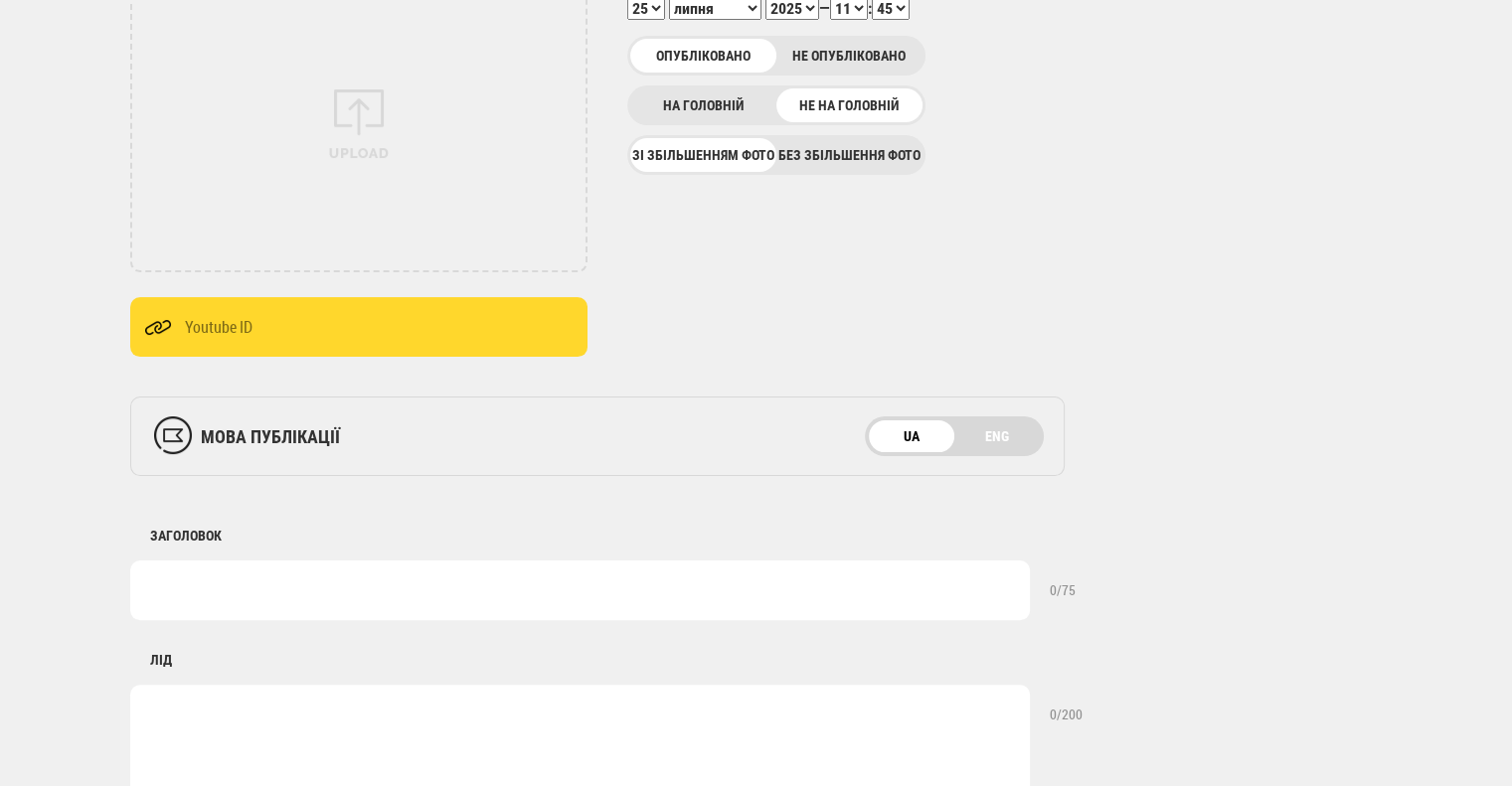 scroll, scrollTop: 397, scrollLeft: 0, axis: vertical 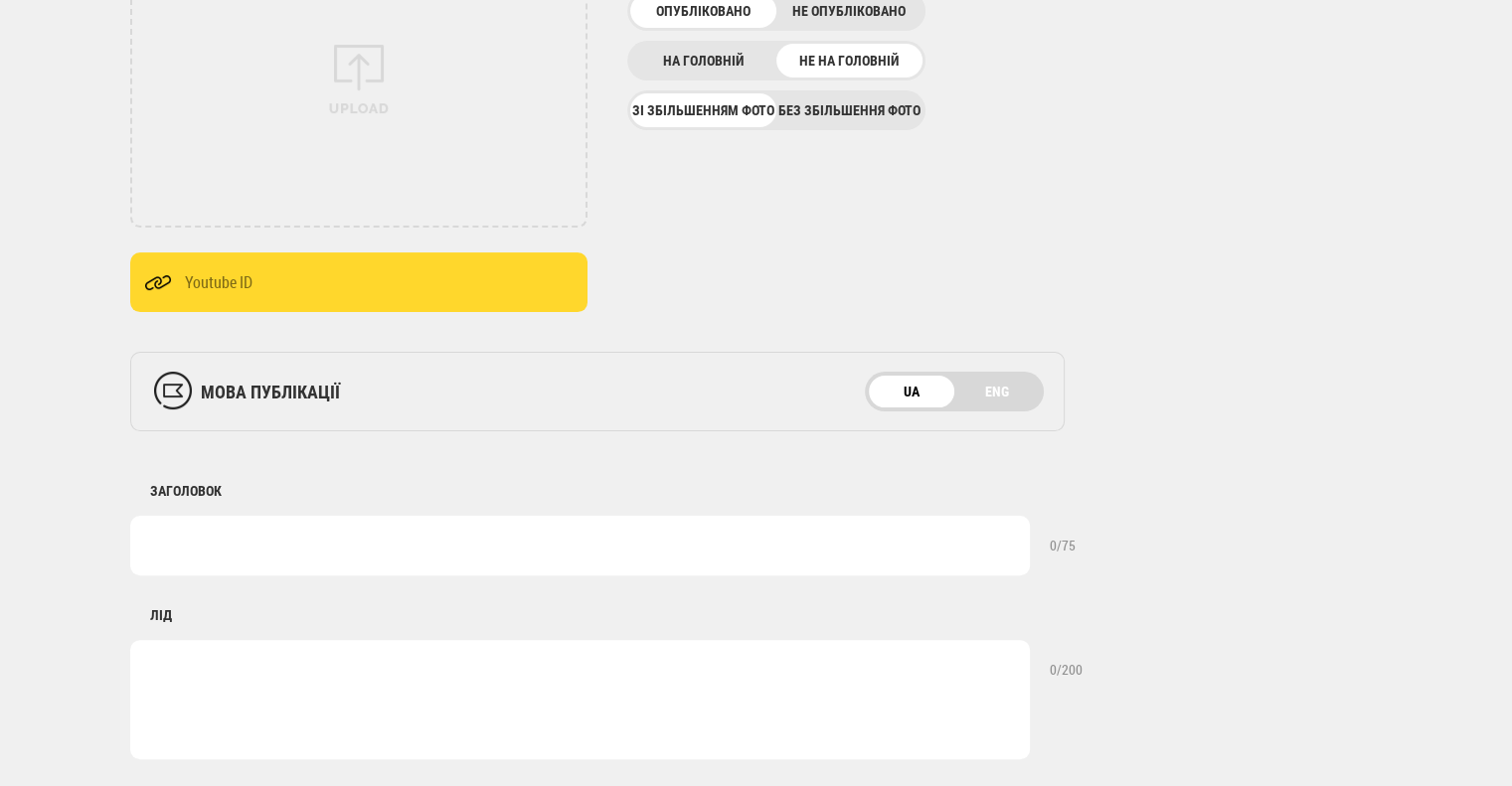 click at bounding box center [580, 546] 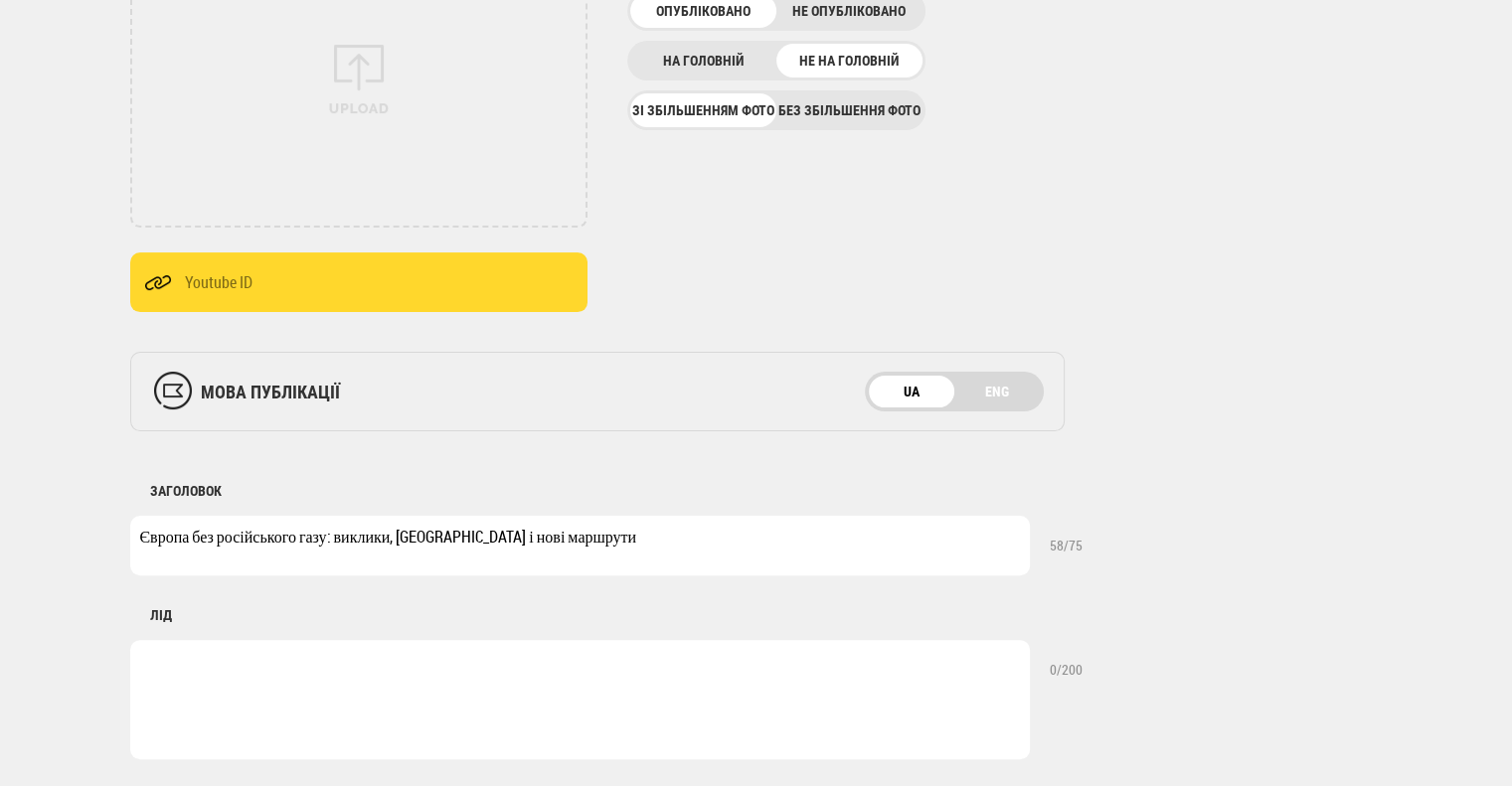 type on "Європа без російського газу: виклики, [GEOGRAPHIC_DATA] і нові маршрути" 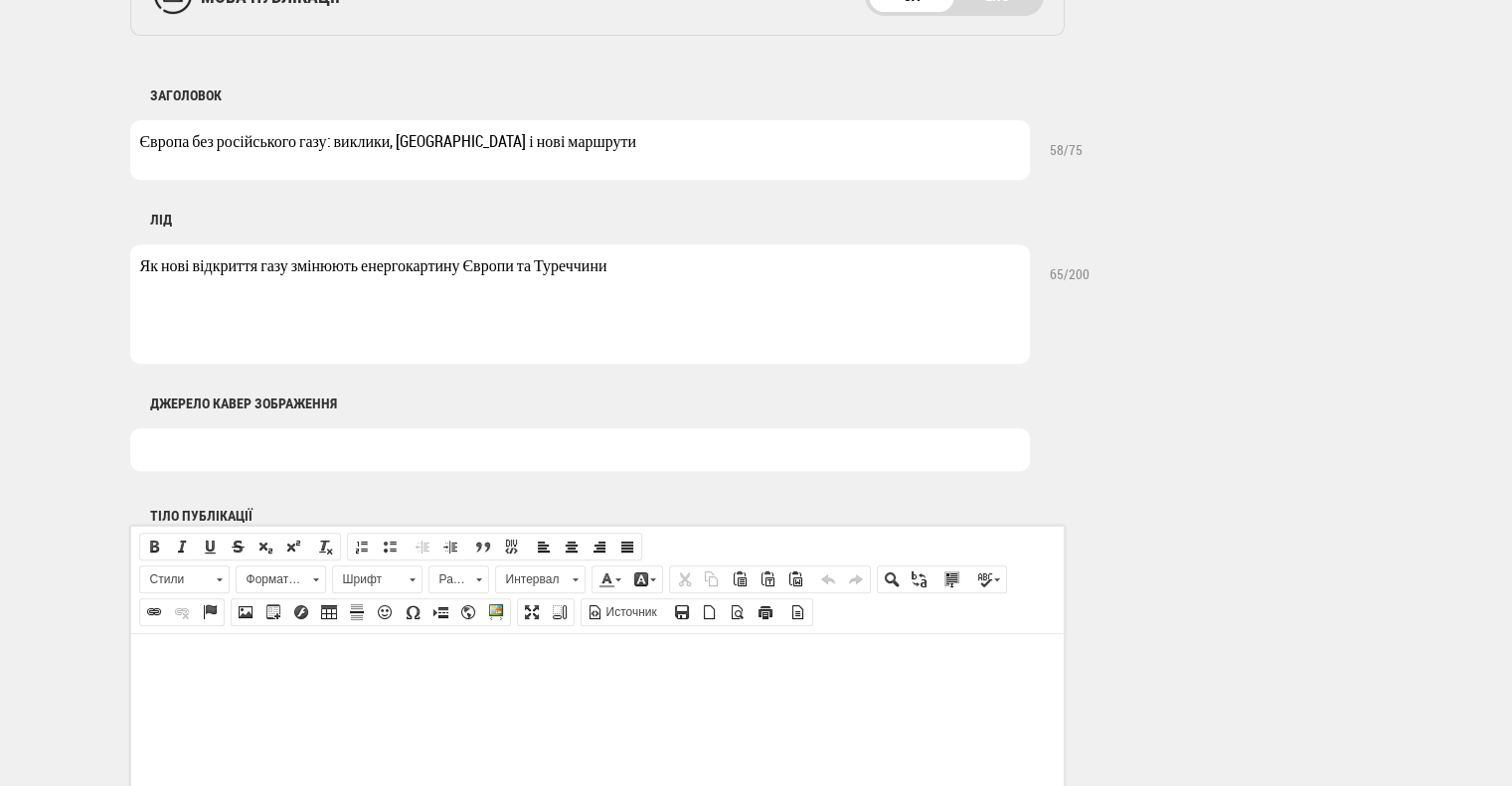 scroll, scrollTop: 894, scrollLeft: 0, axis: vertical 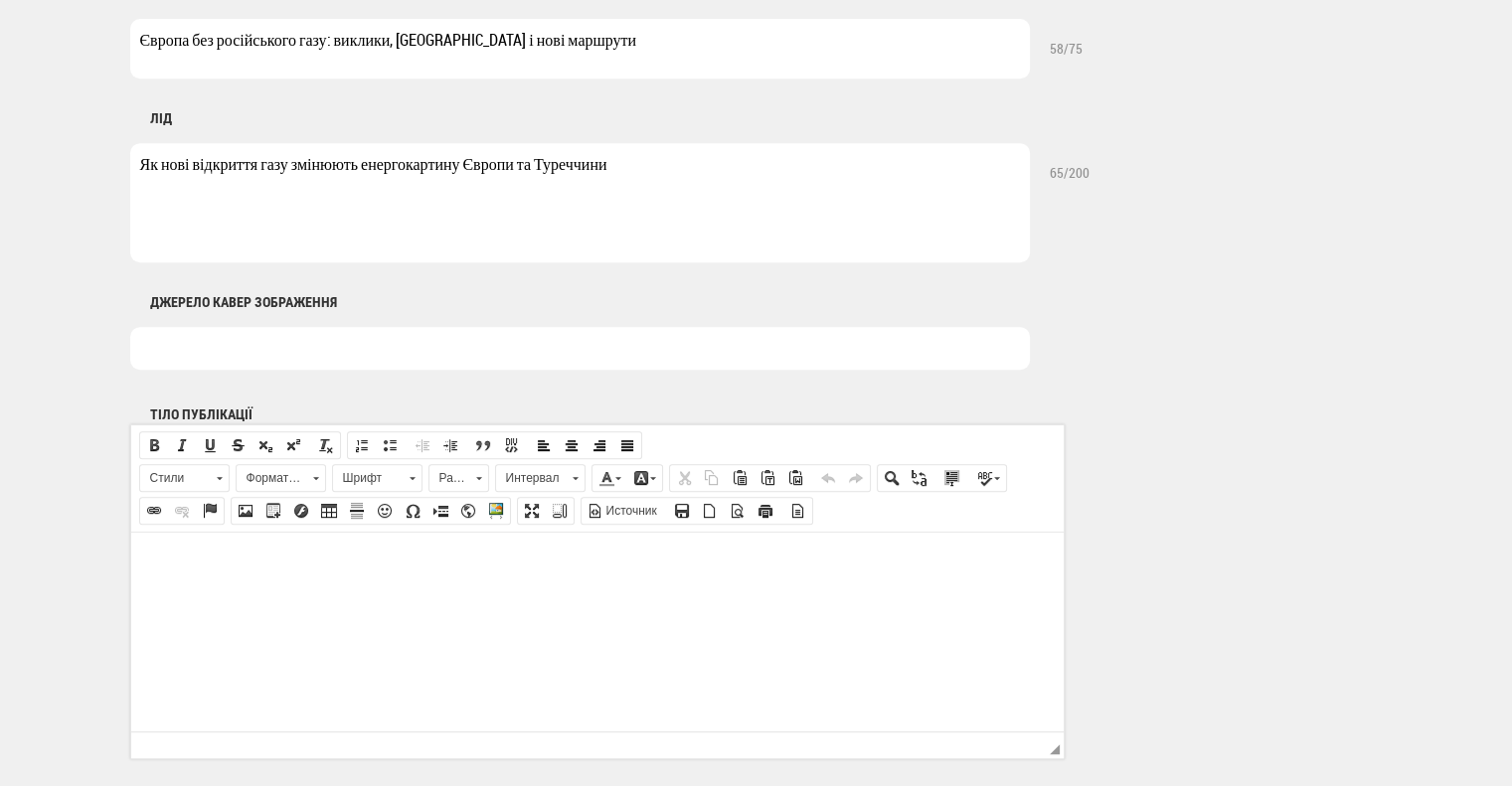 type on "Як нові відкриття газу змінюють енергокартину Європи та Туреччини" 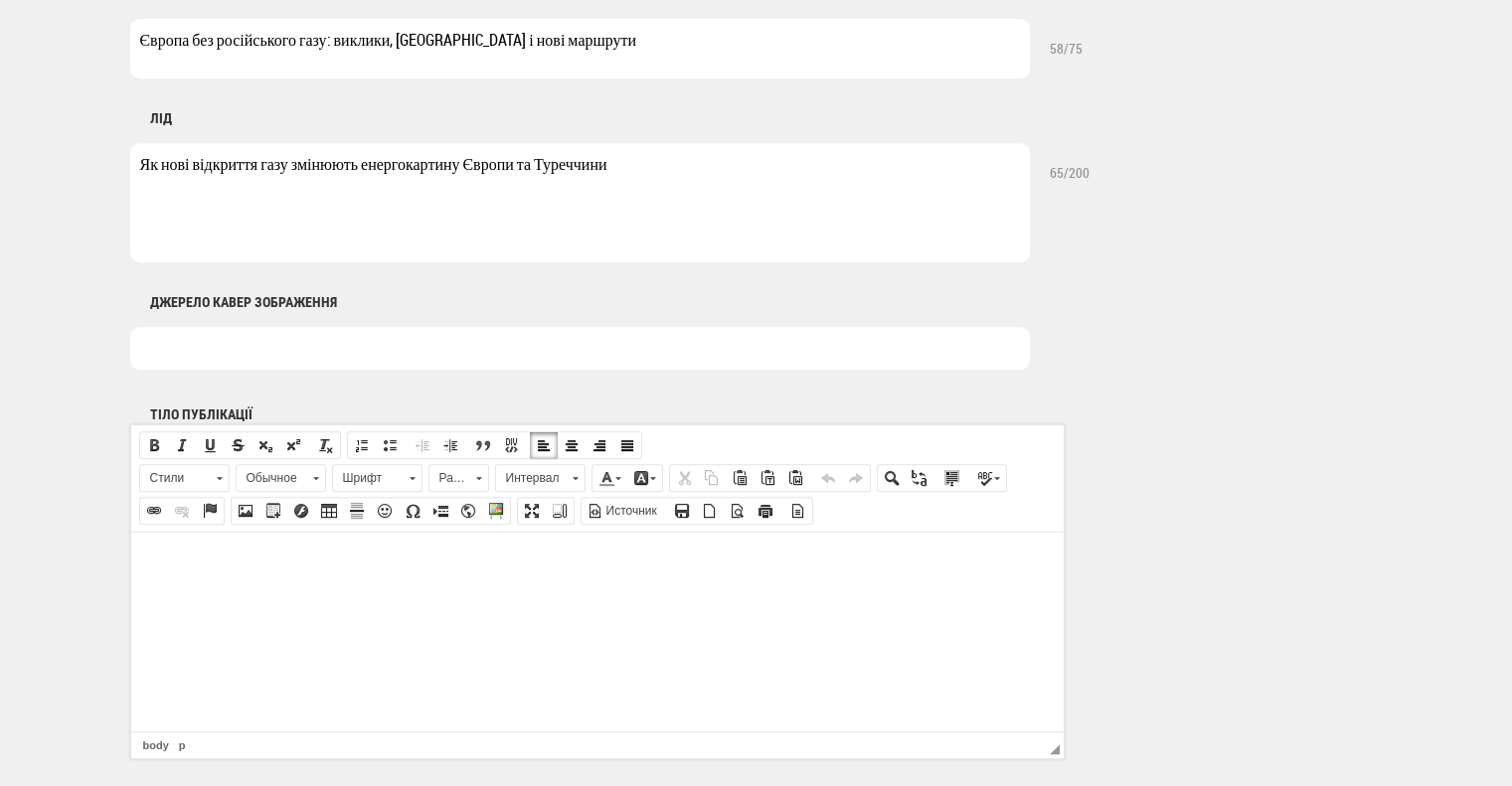 click at bounding box center [596, 561] 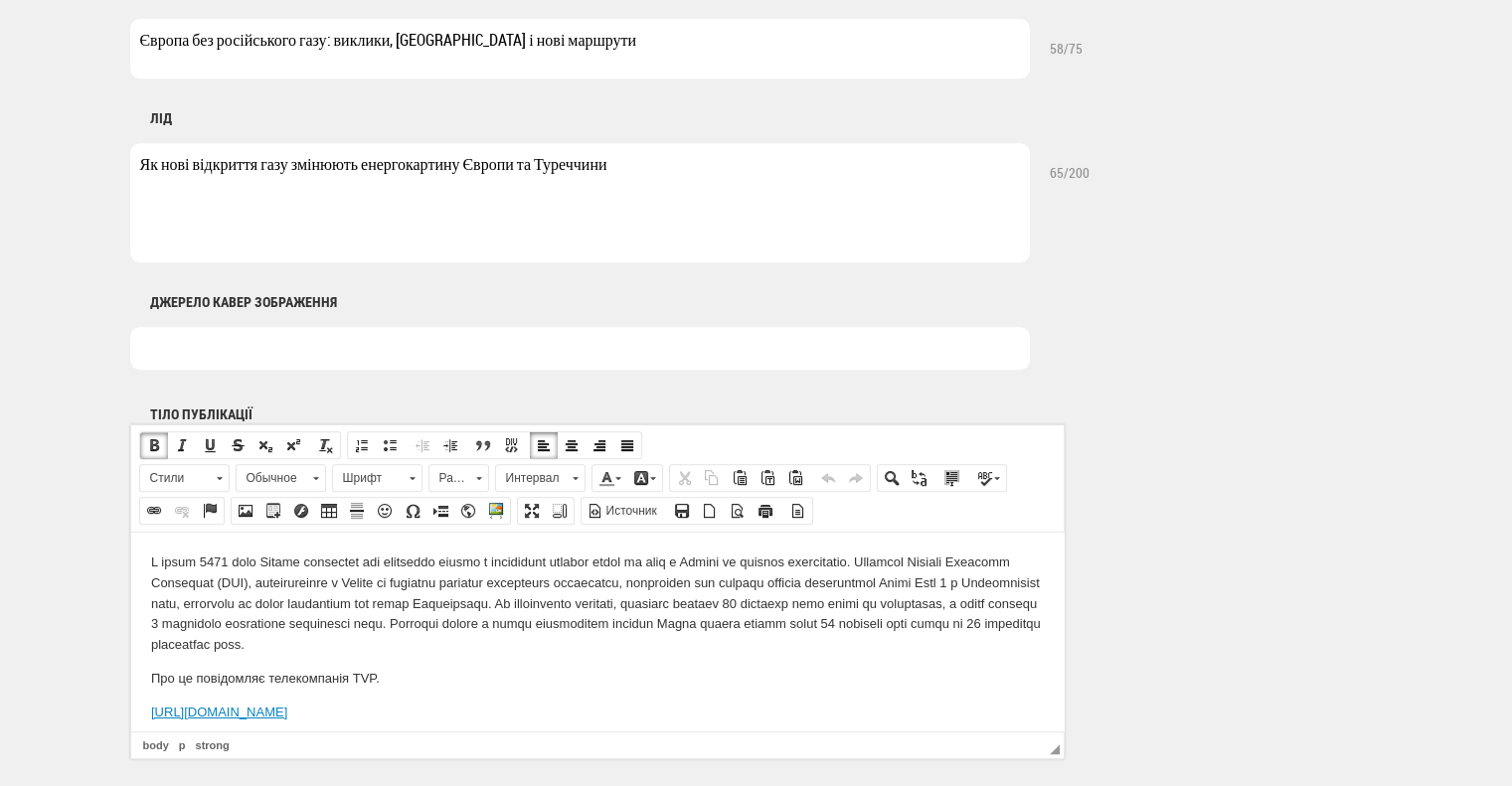 scroll, scrollTop: 4279, scrollLeft: 0, axis: vertical 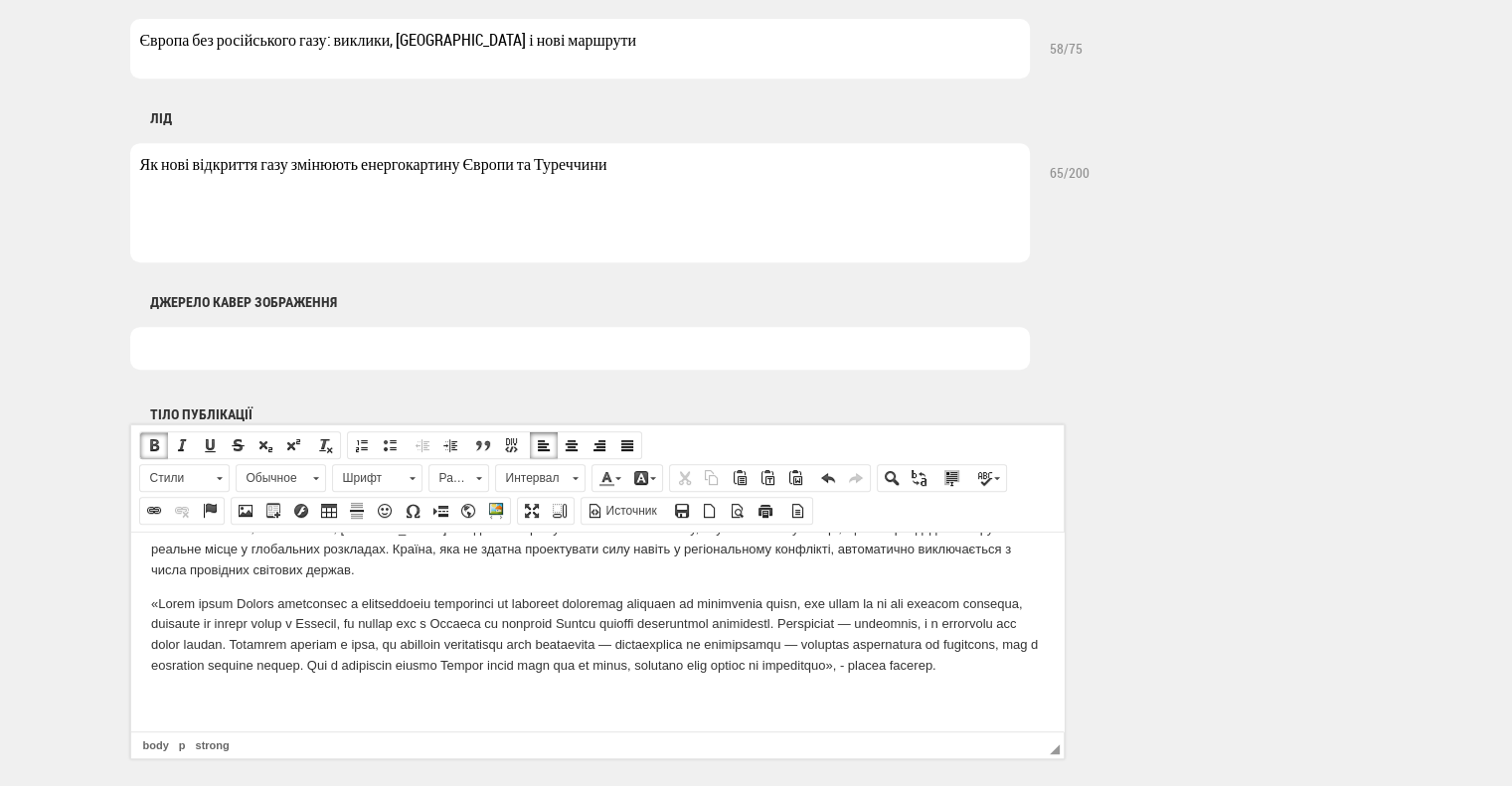 click at bounding box center (596, 633) 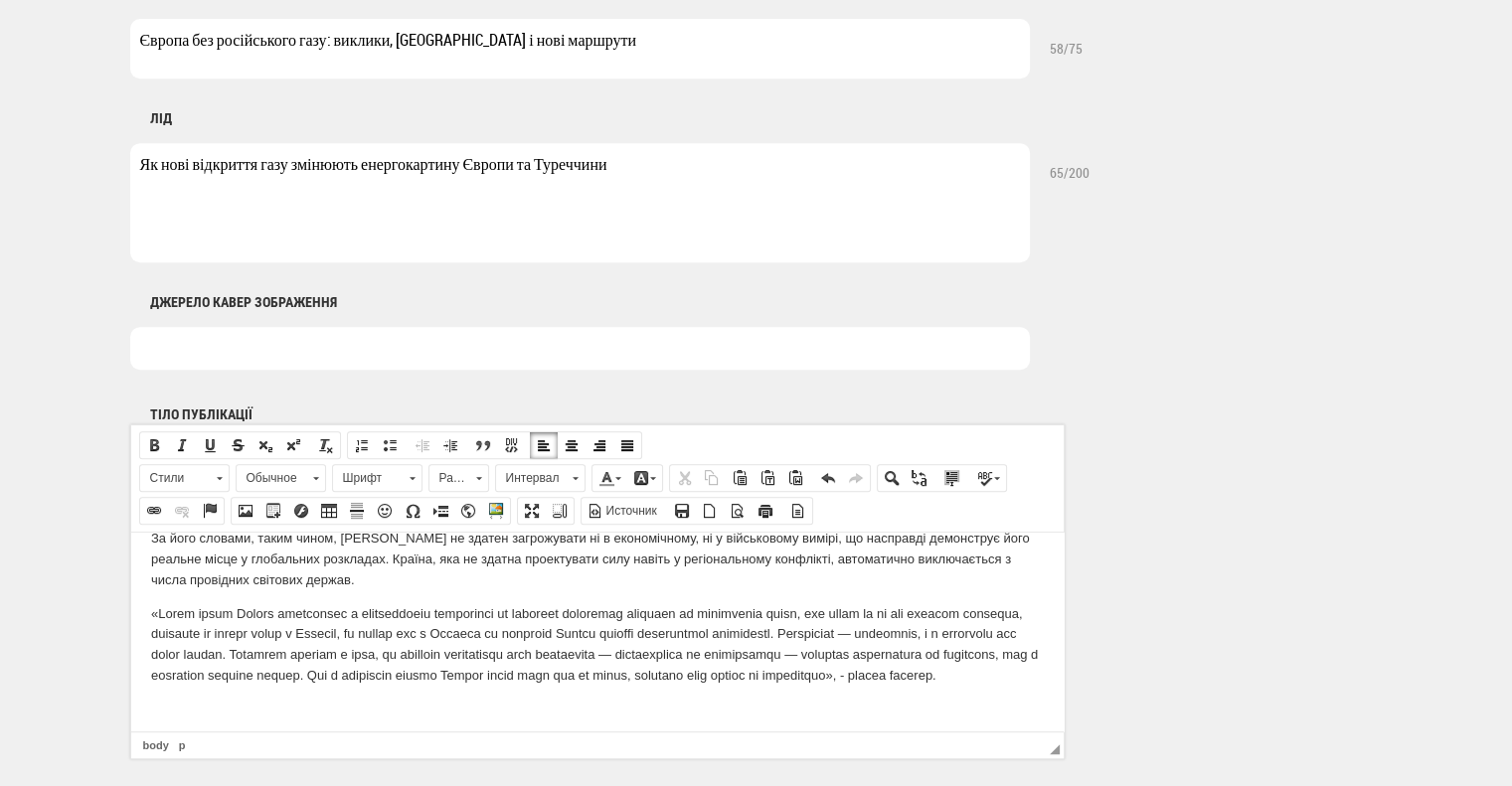scroll, scrollTop: 4235, scrollLeft: 0, axis: vertical 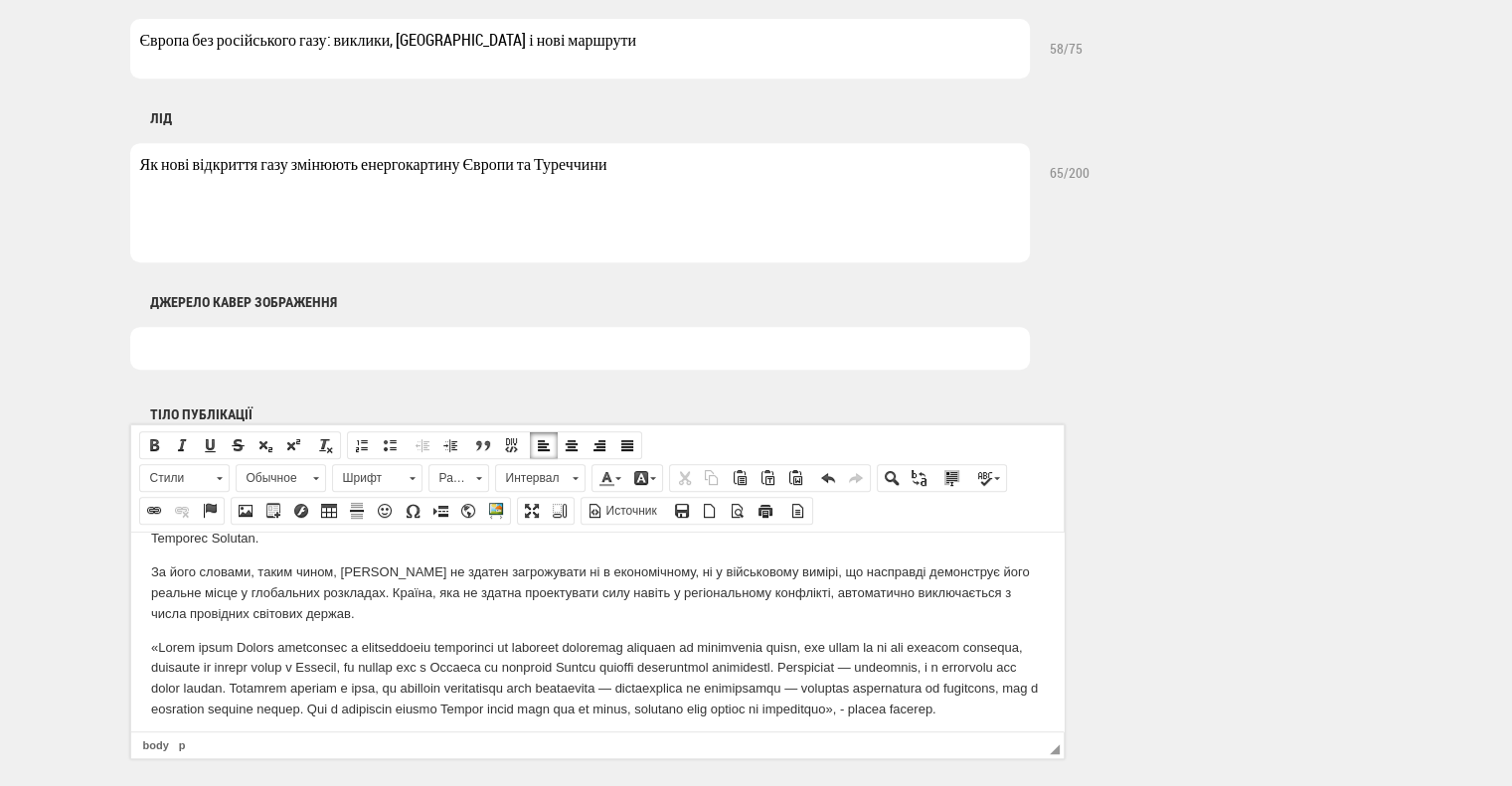 drag, startPoint x: 535, startPoint y: 709, endPoint x: 278, endPoint y: 1261, distance: 608.8949 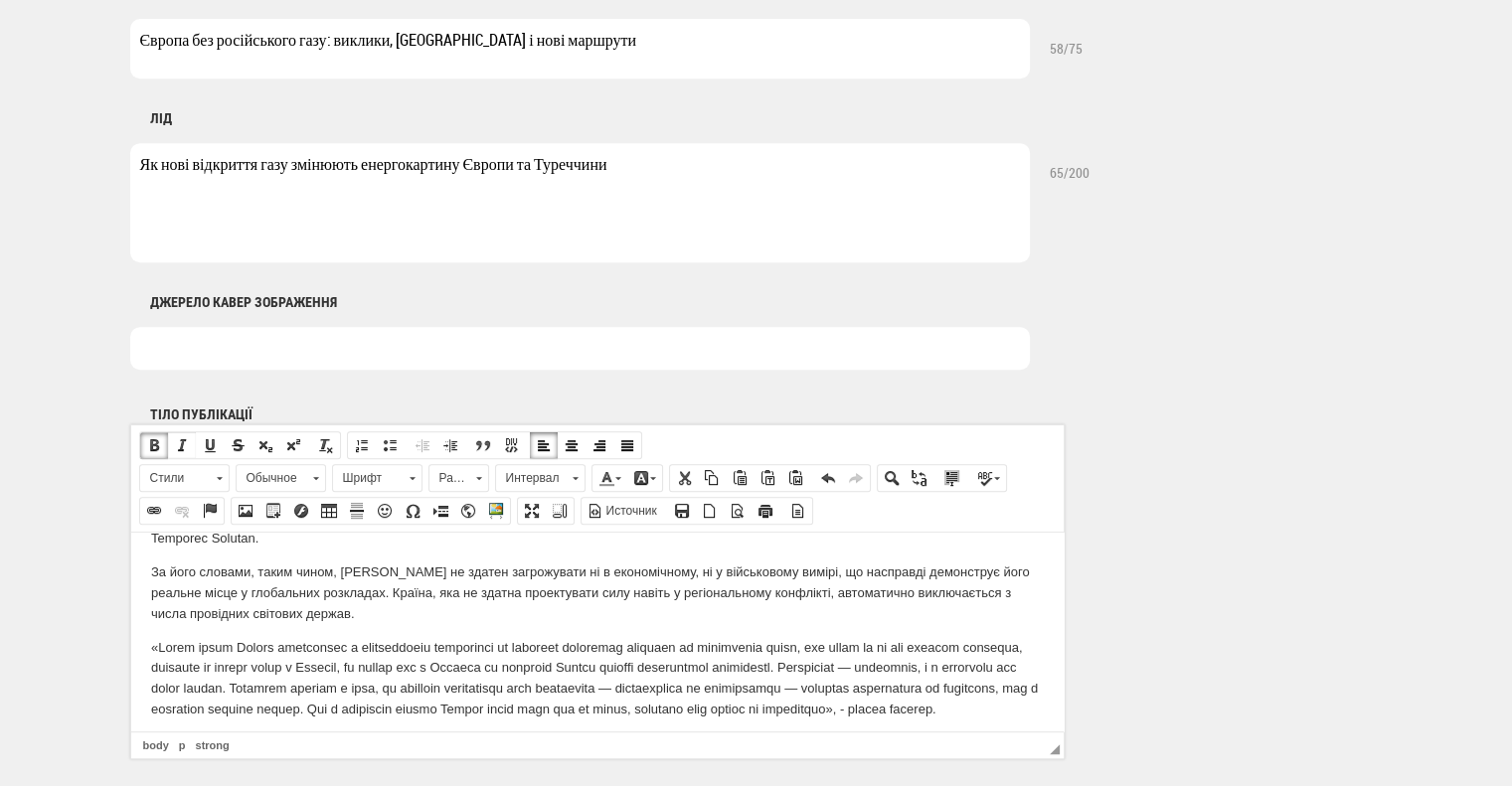 click on "Курсив" at bounding box center [182, 445] 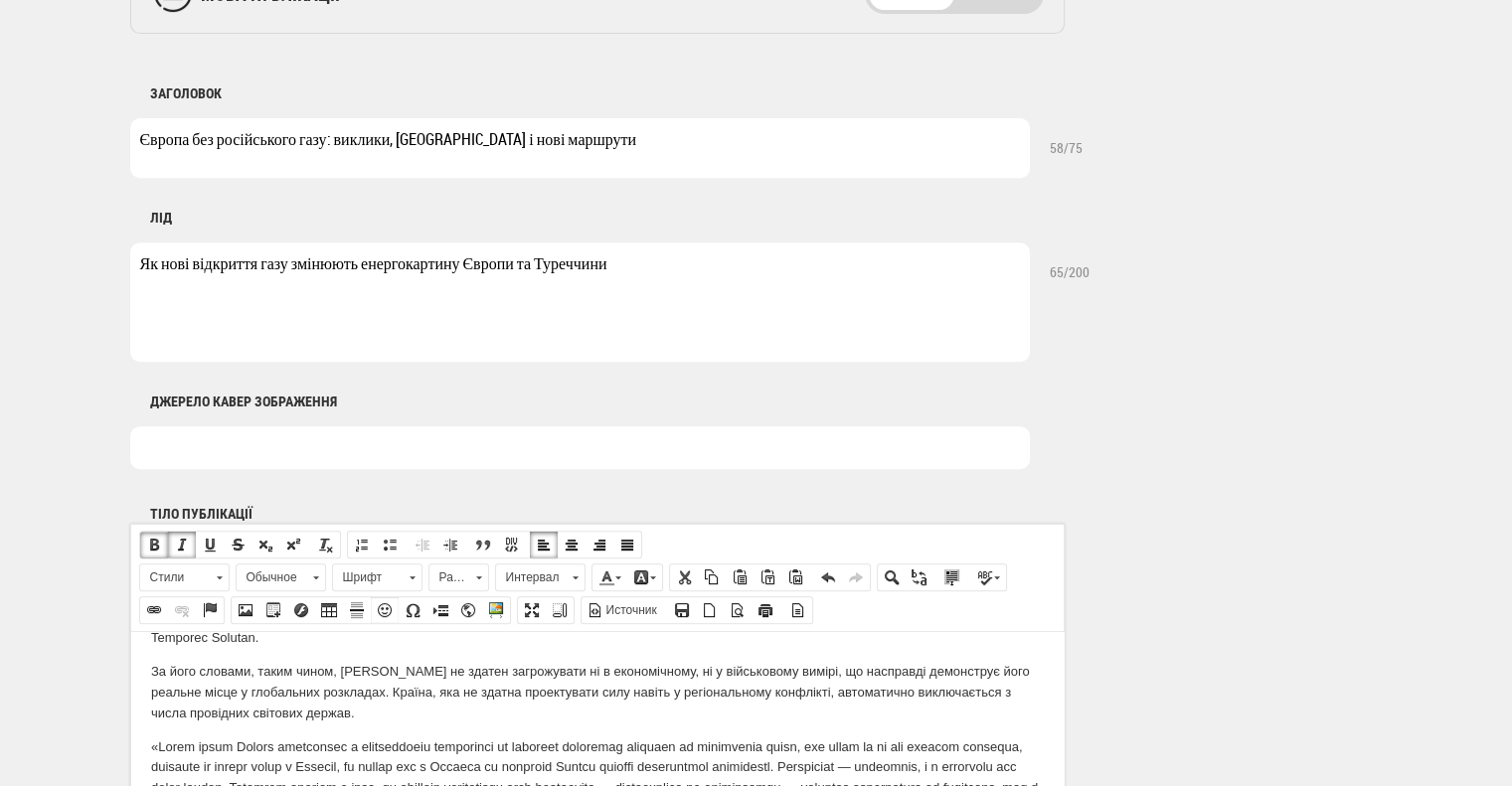 scroll, scrollTop: 894, scrollLeft: 0, axis: vertical 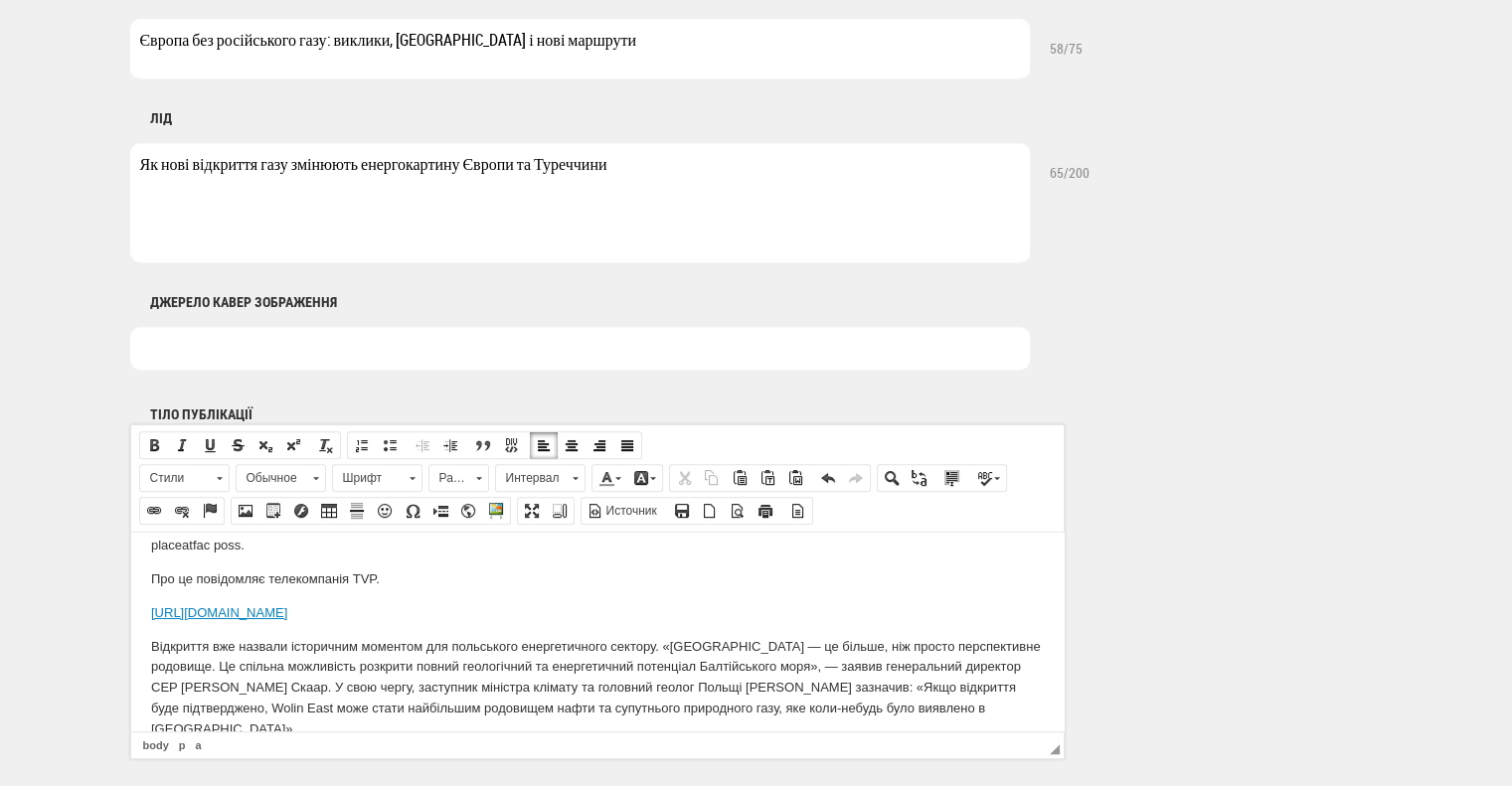 drag, startPoint x: 145, startPoint y: 610, endPoint x: 905, endPoint y: 602, distance: 760.0421 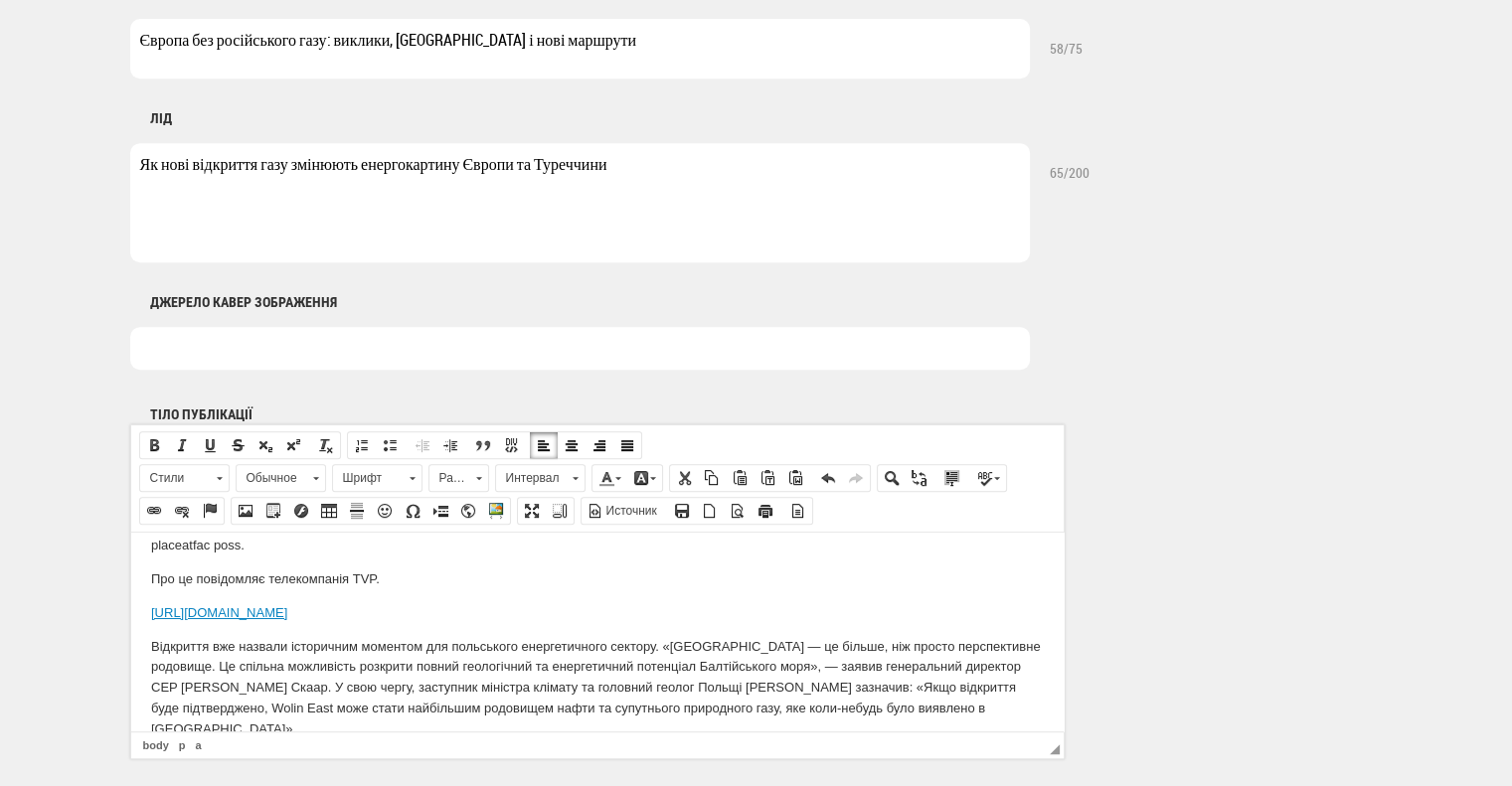 copy on "https://tvpworld.com/87939551/largest-ever-oil-discovery-on-polish-territory-made-in-baltic-sea-by-central-european-petroleum" 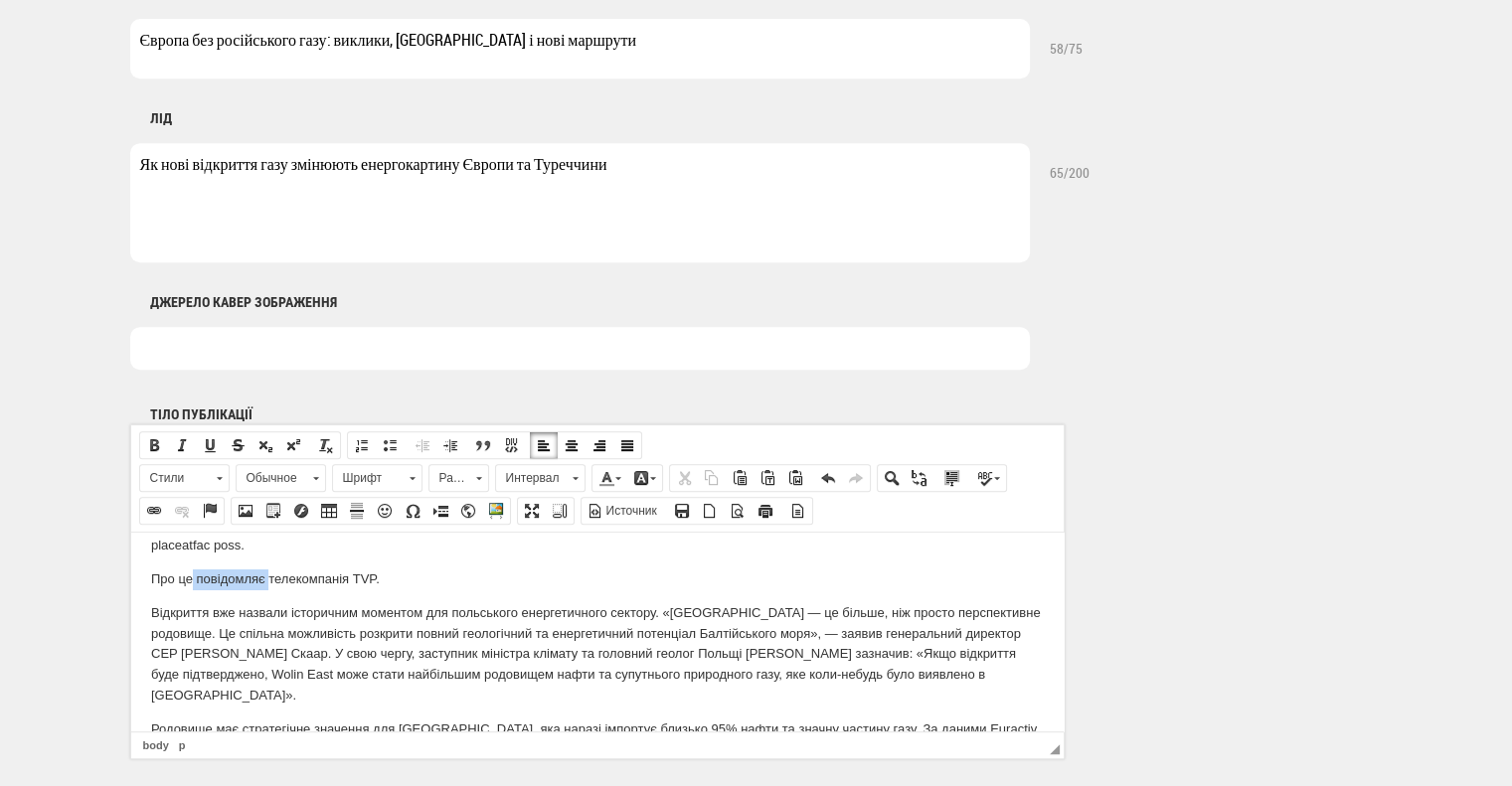 drag, startPoint x: 193, startPoint y: 578, endPoint x: 267, endPoint y: 568, distance: 74.67262 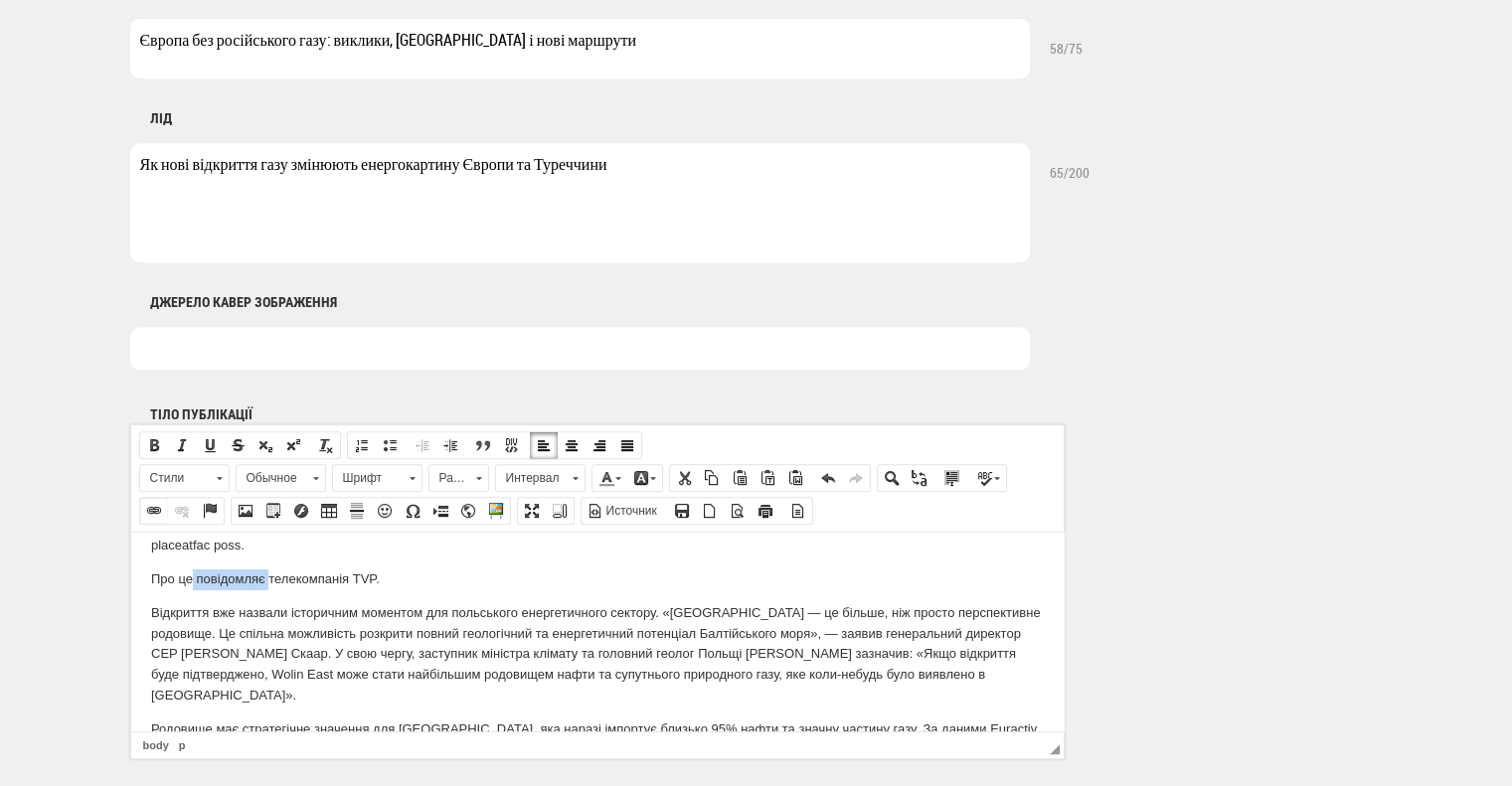 click on "Вставить/Редактировать ссылку" at bounding box center [154, 511] 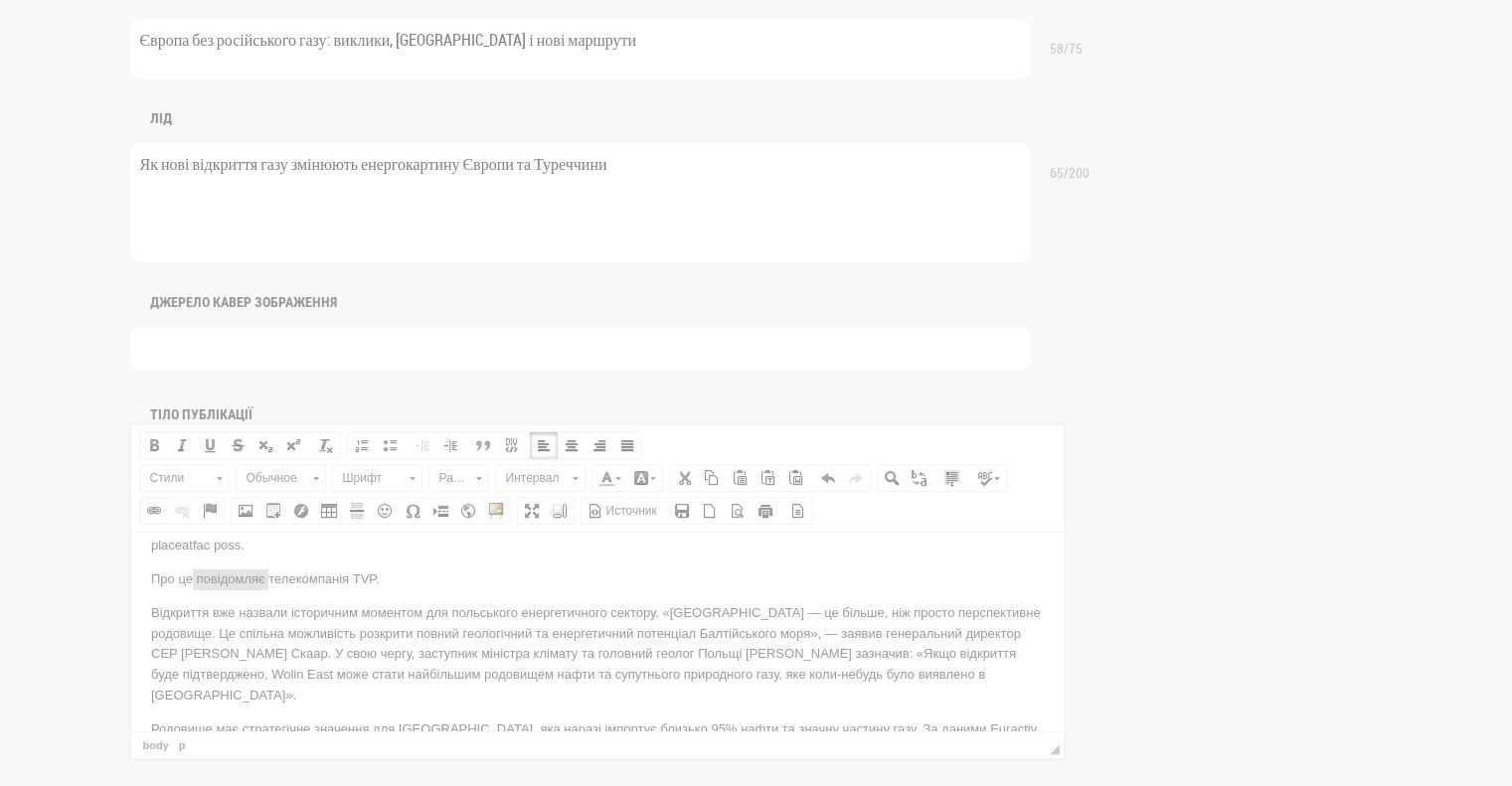 scroll, scrollTop: 0, scrollLeft: 0, axis: both 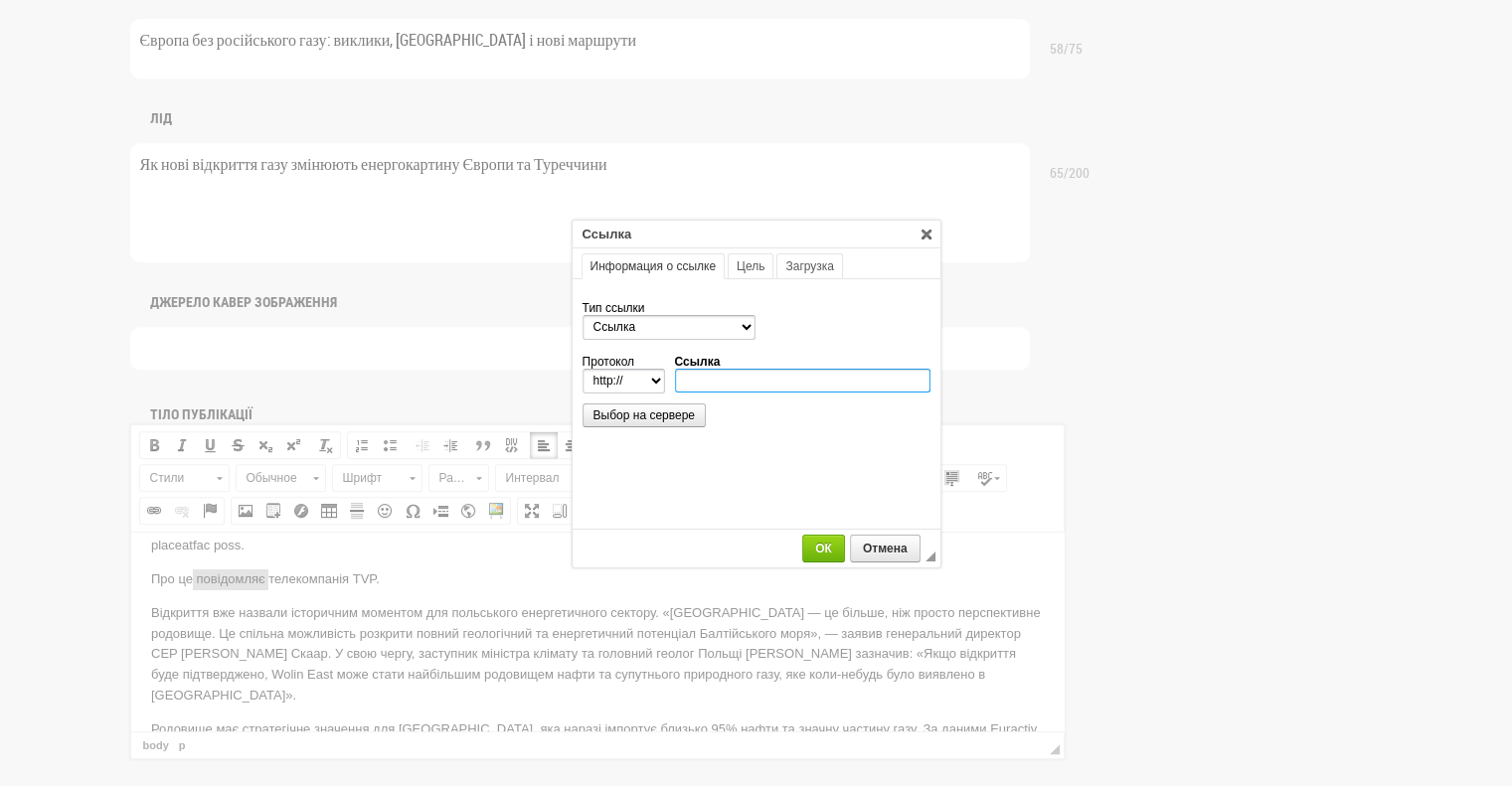 paste on "https://tvpworld.com/87939551/largest-ever-oil-discovery-on-polish-territory-made-in-baltic-sea-by-central-european-petroleum" 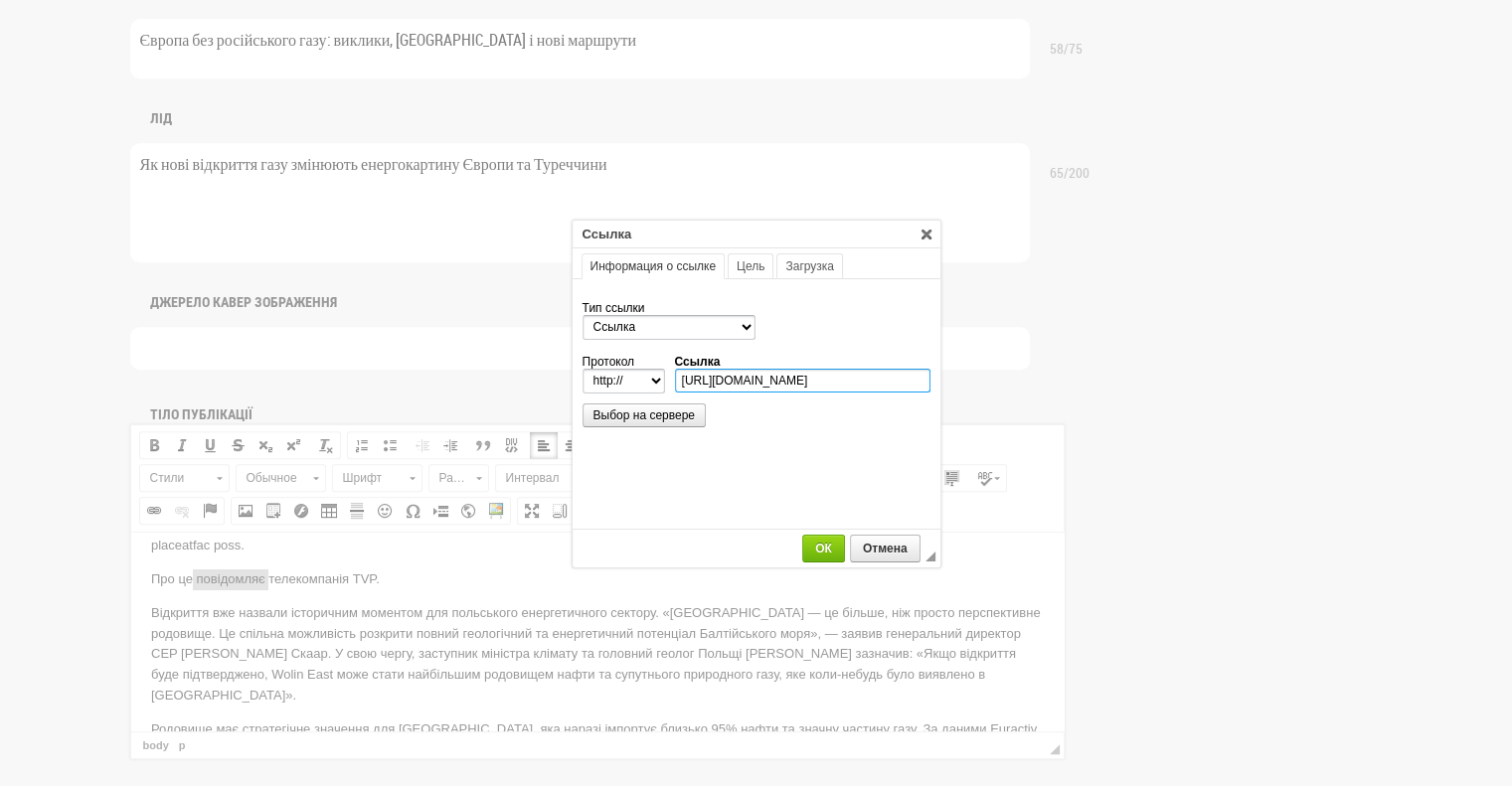select on "https://" 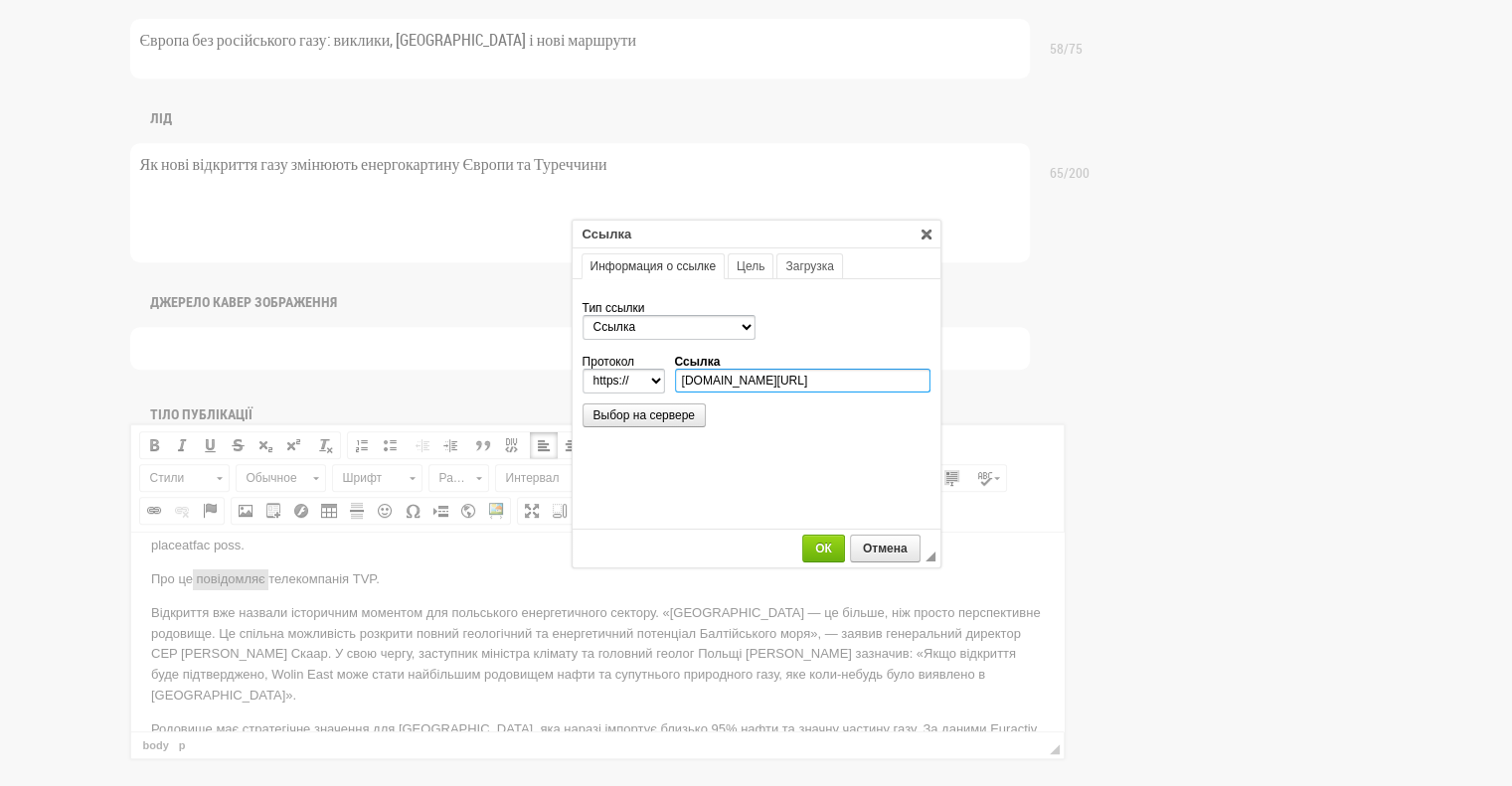 scroll, scrollTop: 0, scrollLeft: 386, axis: horizontal 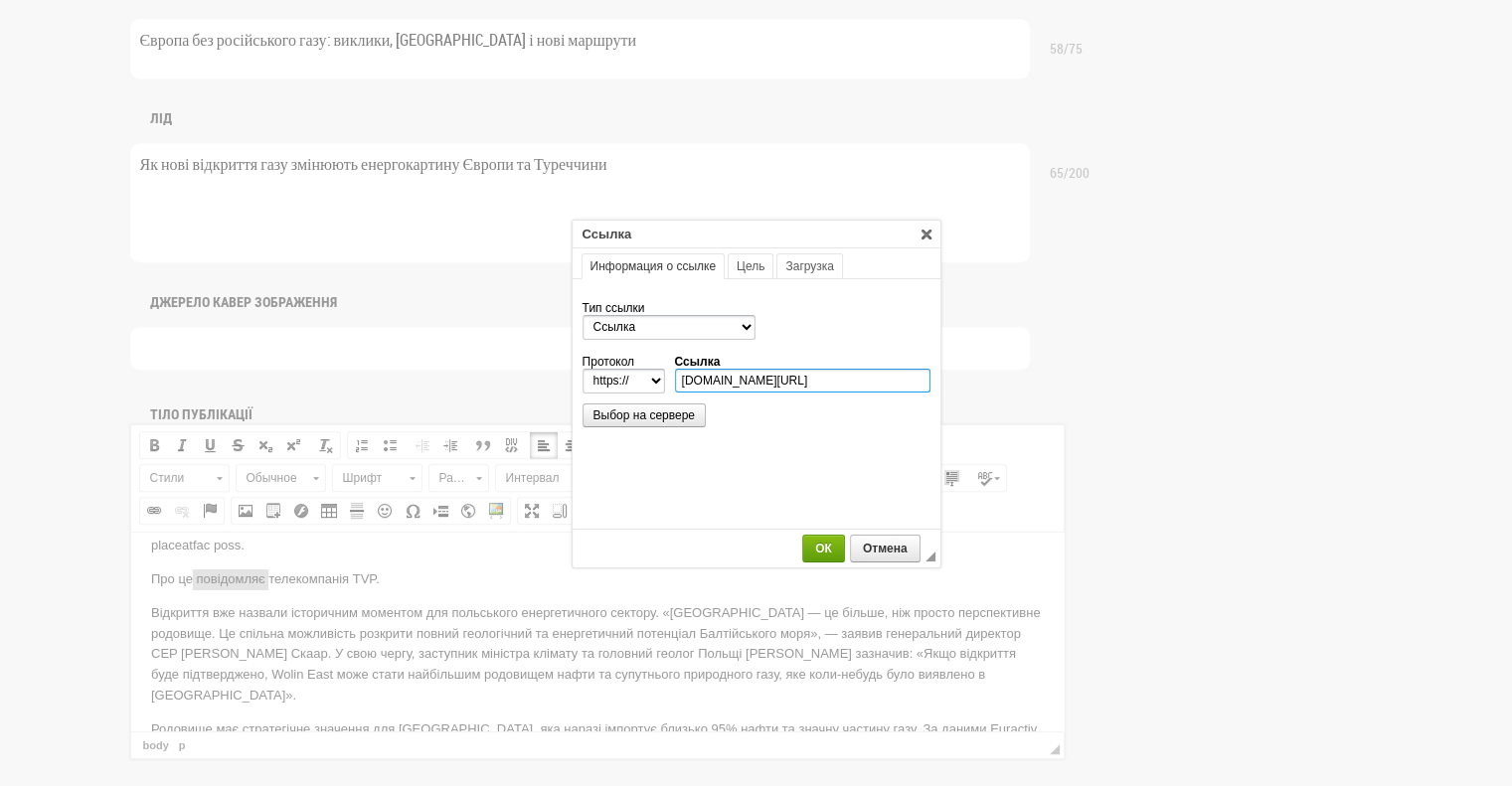 type on "tvpworld.com/87939551/largest-ever-oil-discovery-on-polish-territory-made-in-baltic-sea-by-central-european-petroleum" 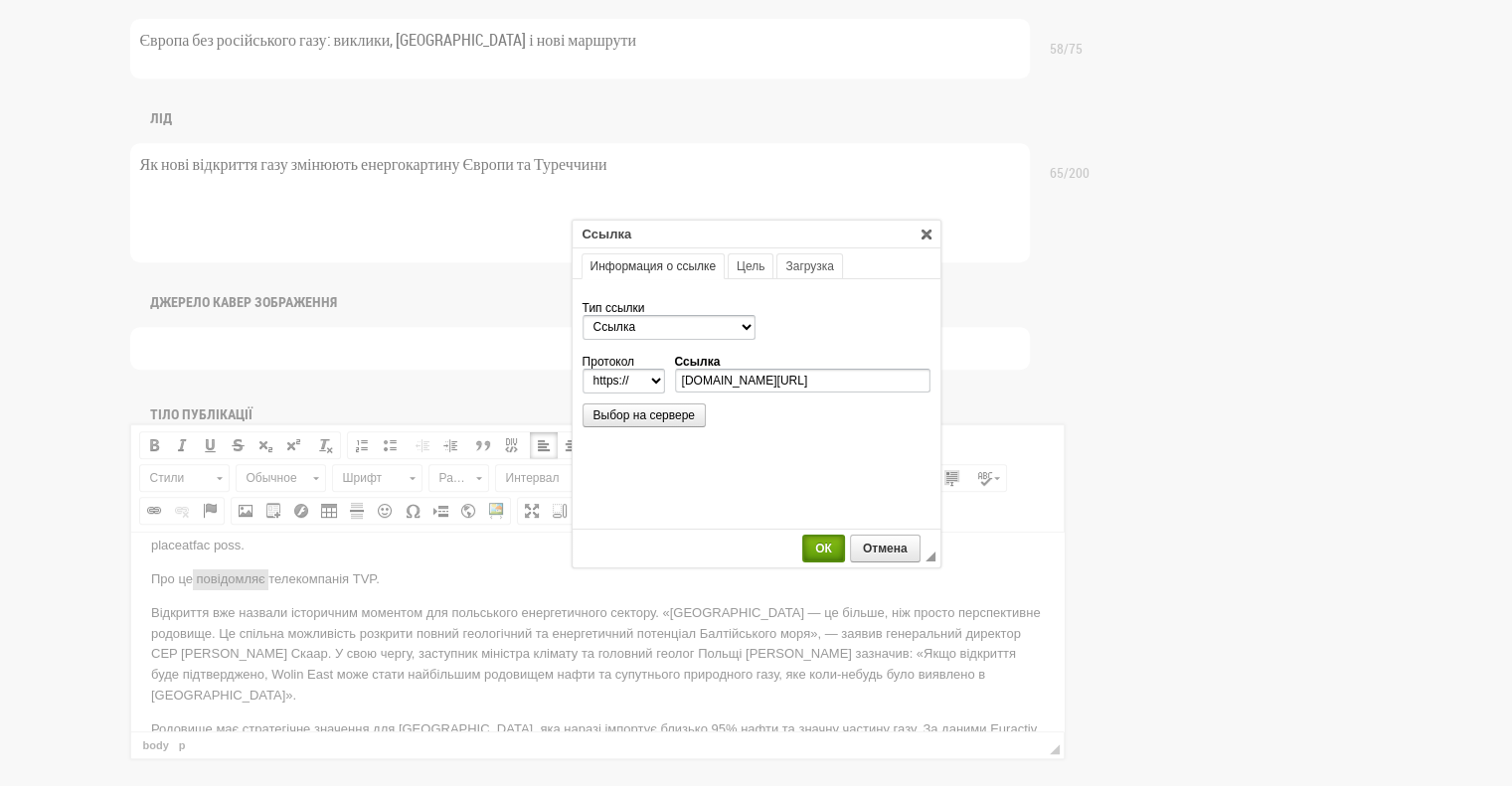 click on "ОК" at bounding box center (823, 549) 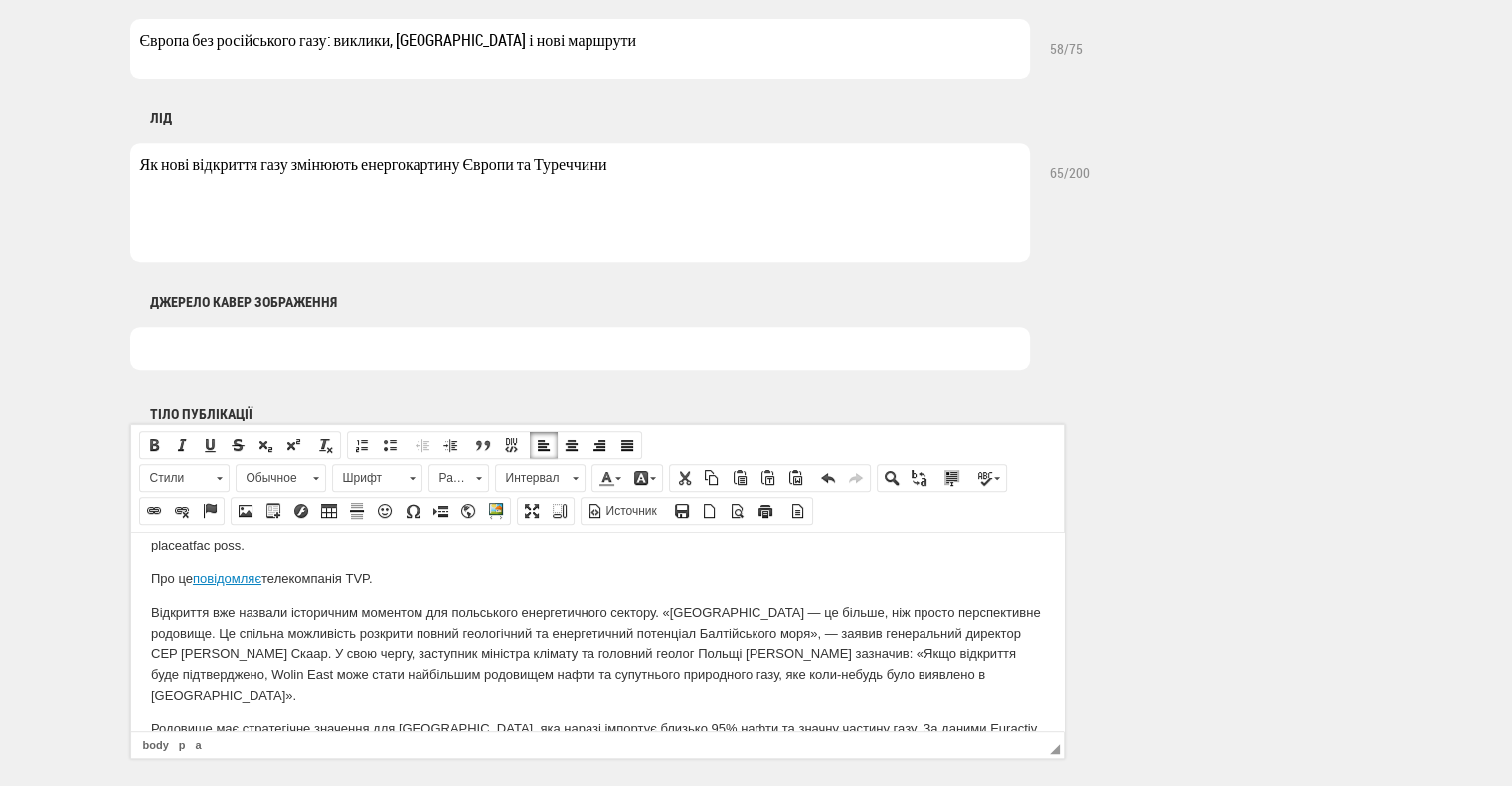 scroll, scrollTop: 0, scrollLeft: 0, axis: both 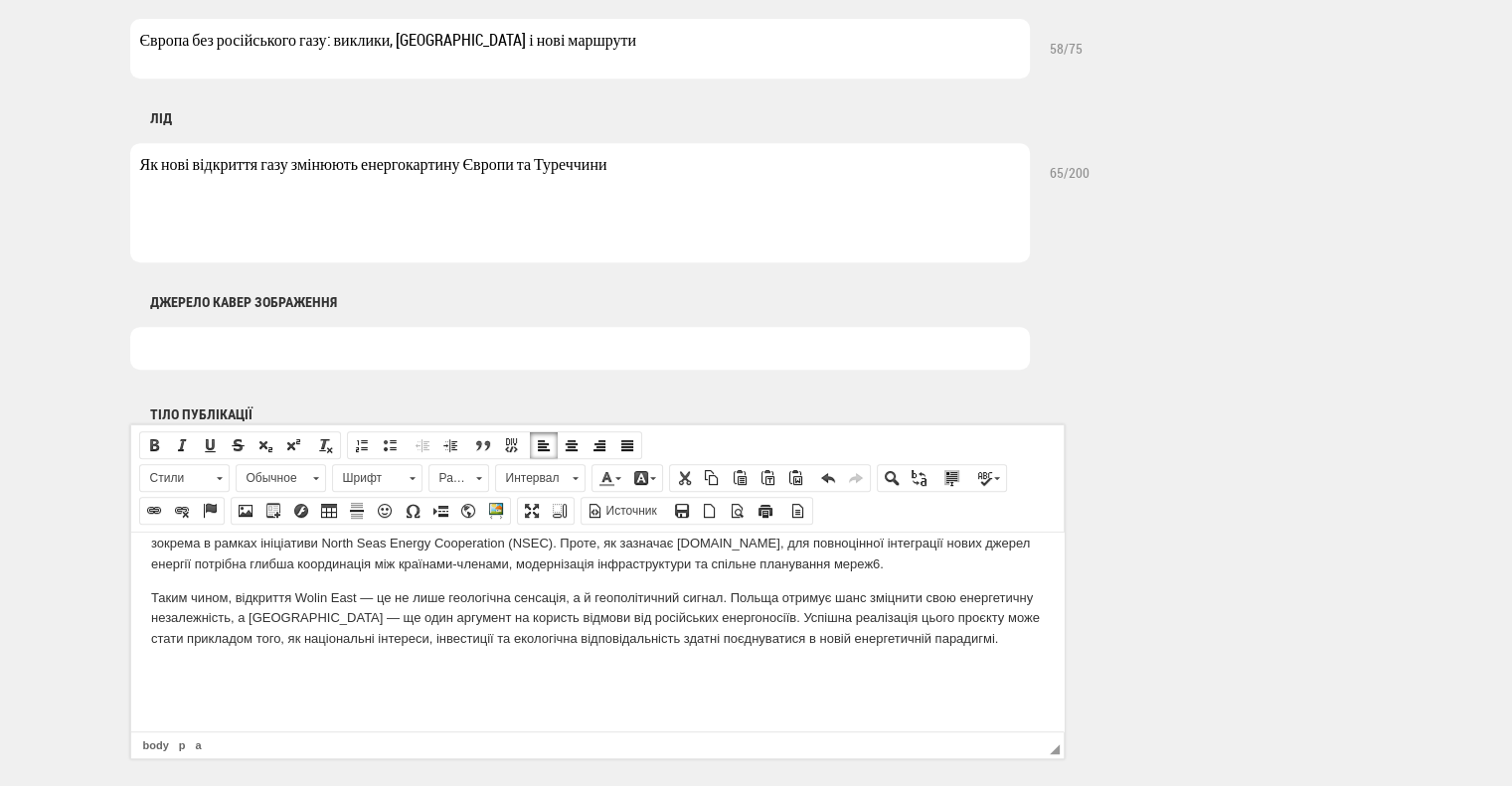 click on "Таким чином, відкриття Wolin East — це не лише геологічна сенсація, а й геополітичний сигнал. Польща отримує шанс зміцнити свою енергетичну незалежність, а Європа — ще один аргумент на користь відмови від російських енергоносіїв. Успішна реалізація цього проєкту може стати прикладом того, як національні інтереси, інвестиції та екологічна відповідальність здатні поєднуватися в новій енергетичній парадигмі." at bounding box center [596, 618] 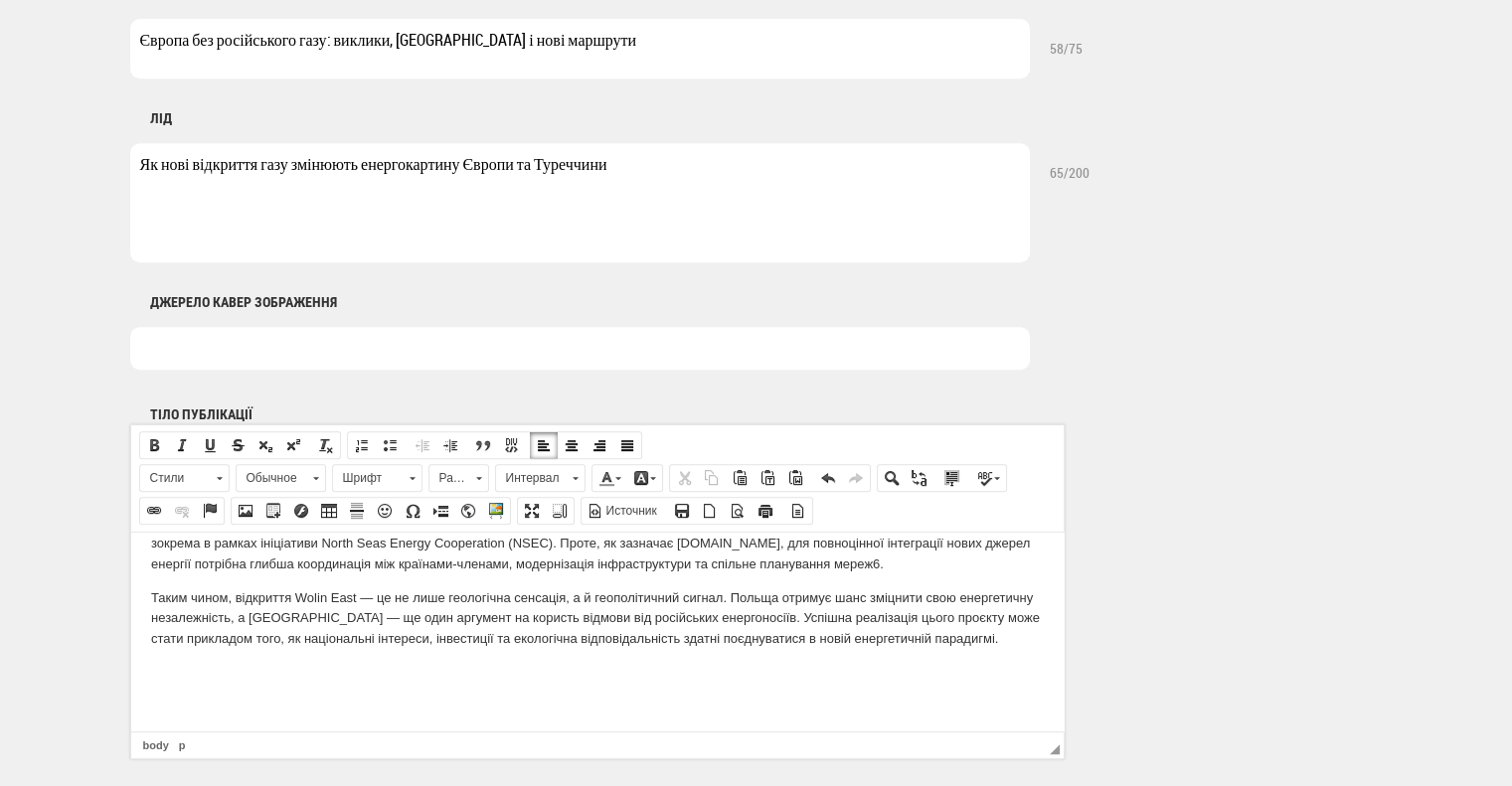 click on "Таким чином, відкриття Wolin East — це не лише геологічна сенсація, а й геополітичний сигнал. Польща отримує шанс зміцнити свою енергетичну незалежність, а Європа — ще один аргумент на користь відмови від російських енергоносіїв. Успішна реалізація цього проєкту може стати прикладом того, як національні інтереси, інвестиції та екологічна відповідальність здатні поєднуватися в новій енергетичній парадигмі." at bounding box center (596, 618) 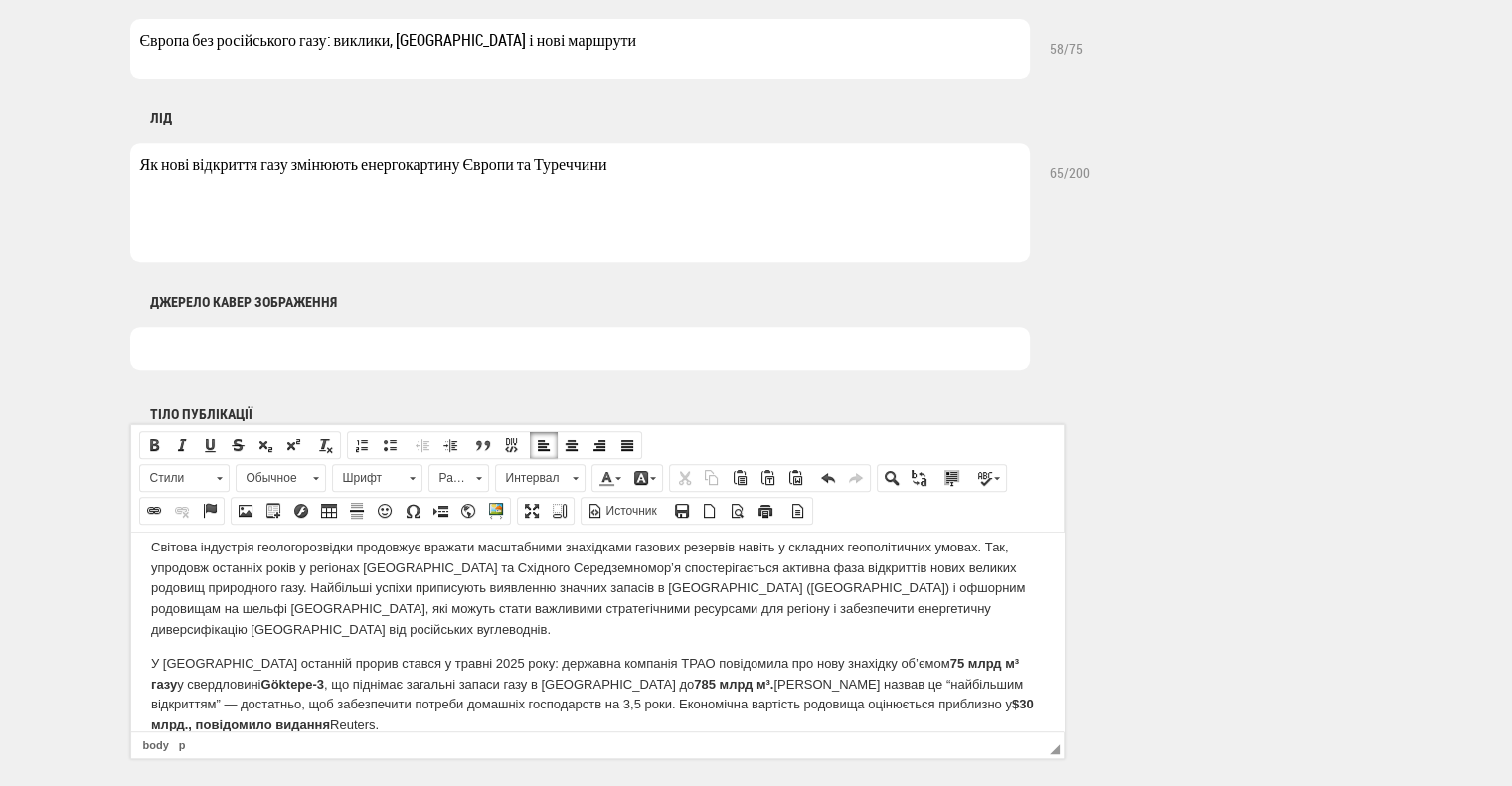 scroll, scrollTop: 696, scrollLeft: 0, axis: vertical 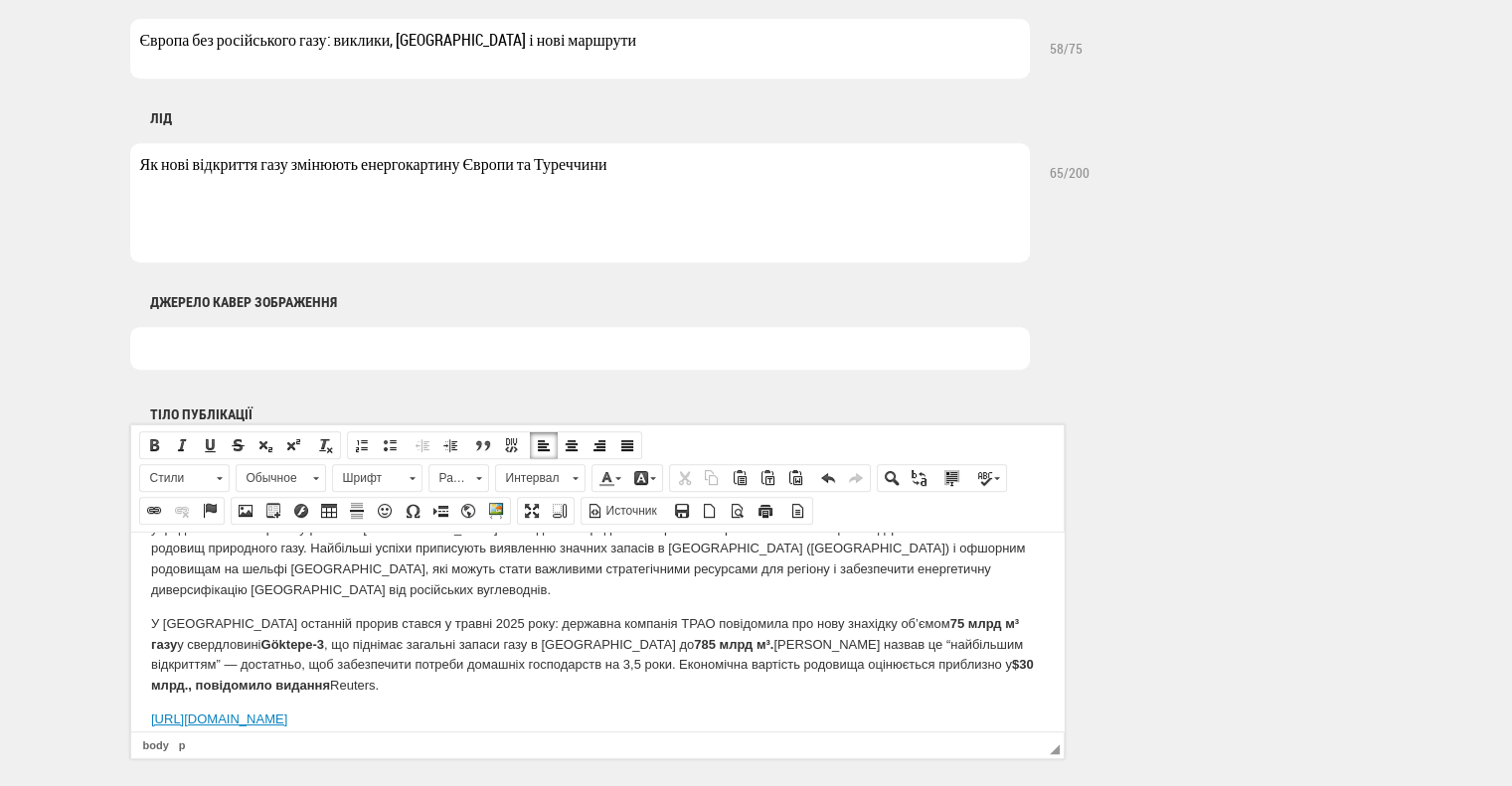 drag, startPoint x: 704, startPoint y: 659, endPoint x: 254, endPoint y: 1169, distance: 680.15 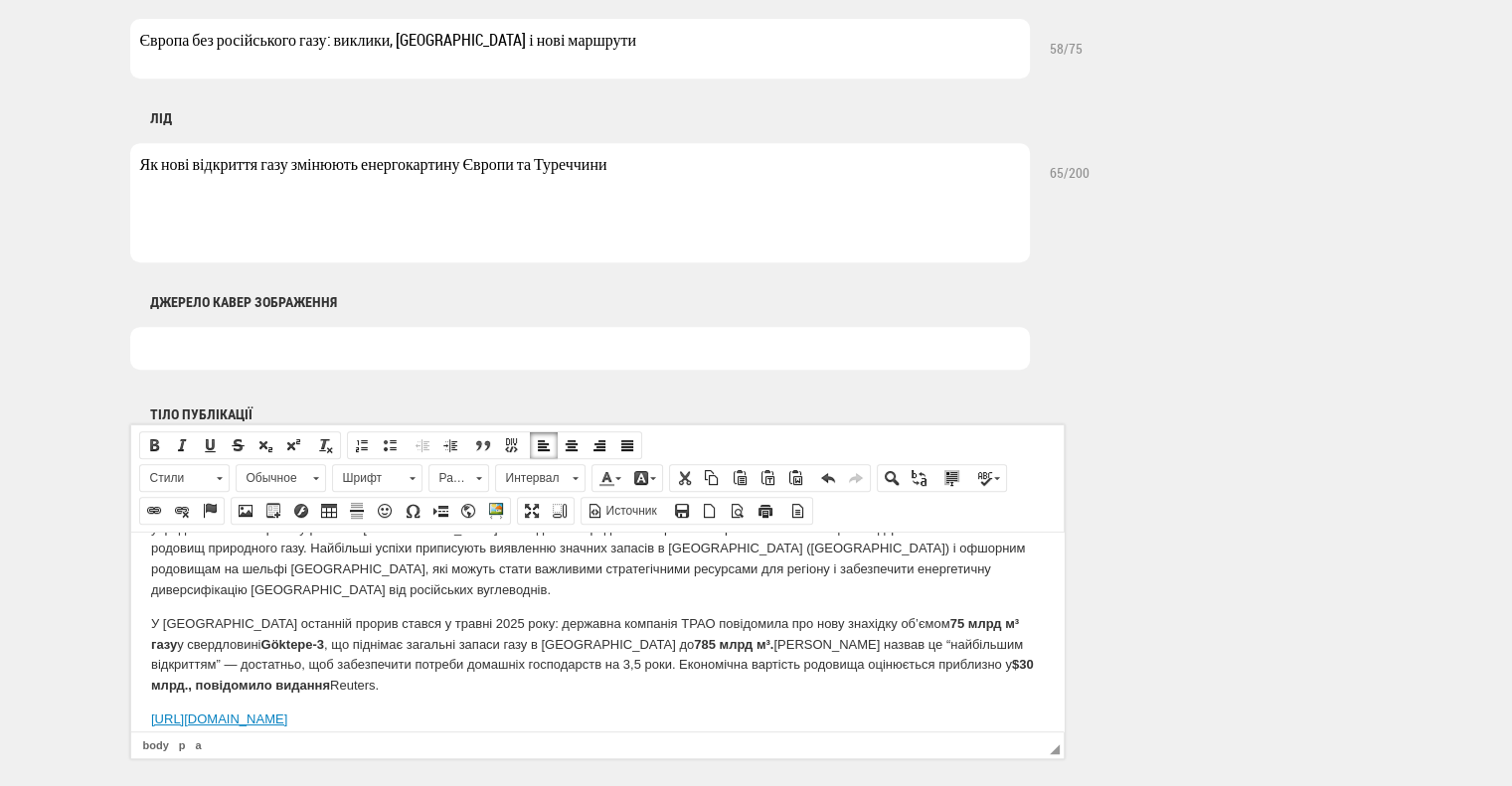 copy on "https://www.reuters.com/world/middle-east/turkey-opens-black-sea-gas-field-2023-04-20" 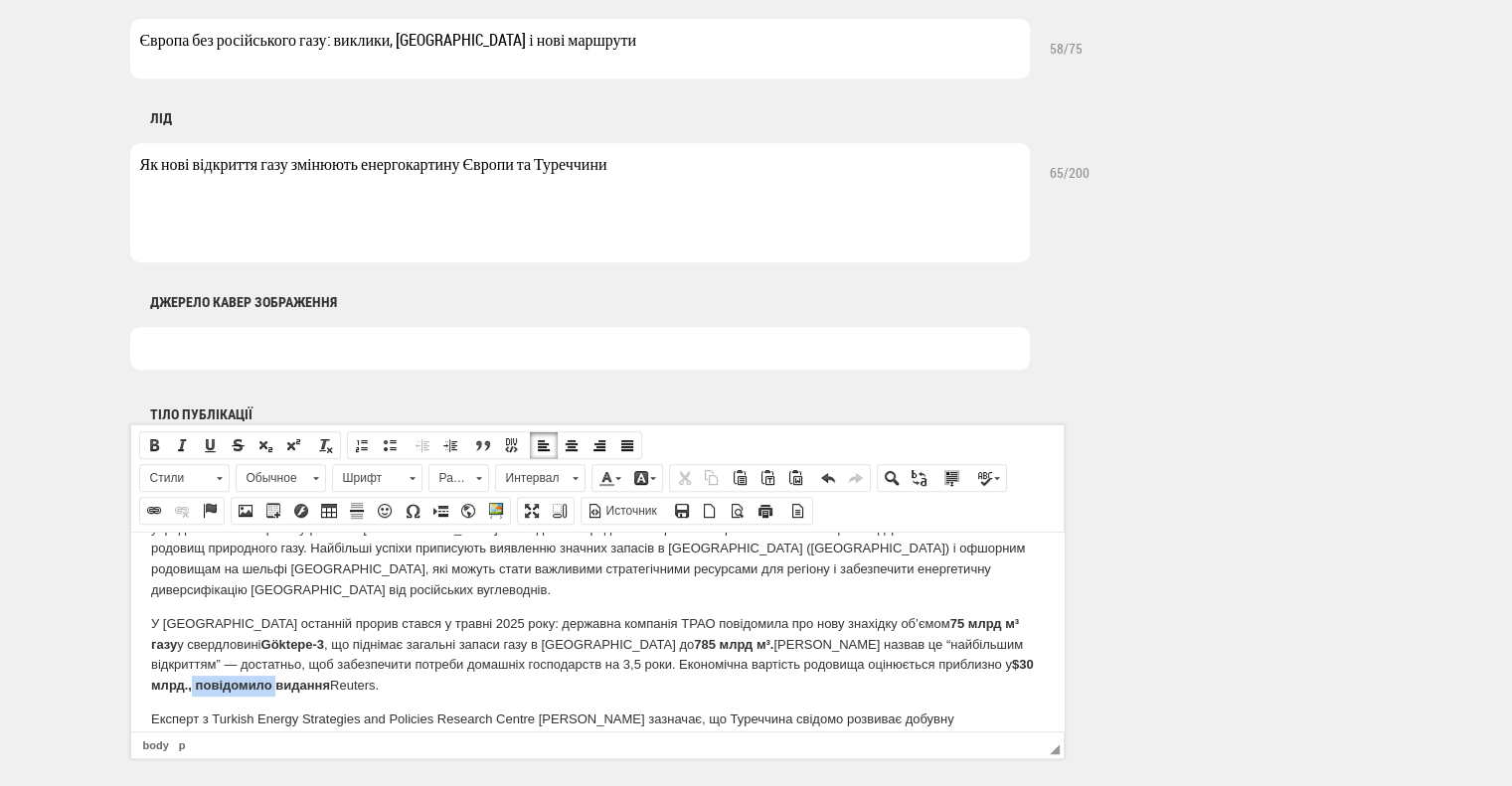 drag, startPoint x: 218, startPoint y: 626, endPoint x: 300, endPoint y: 622, distance: 82.0975 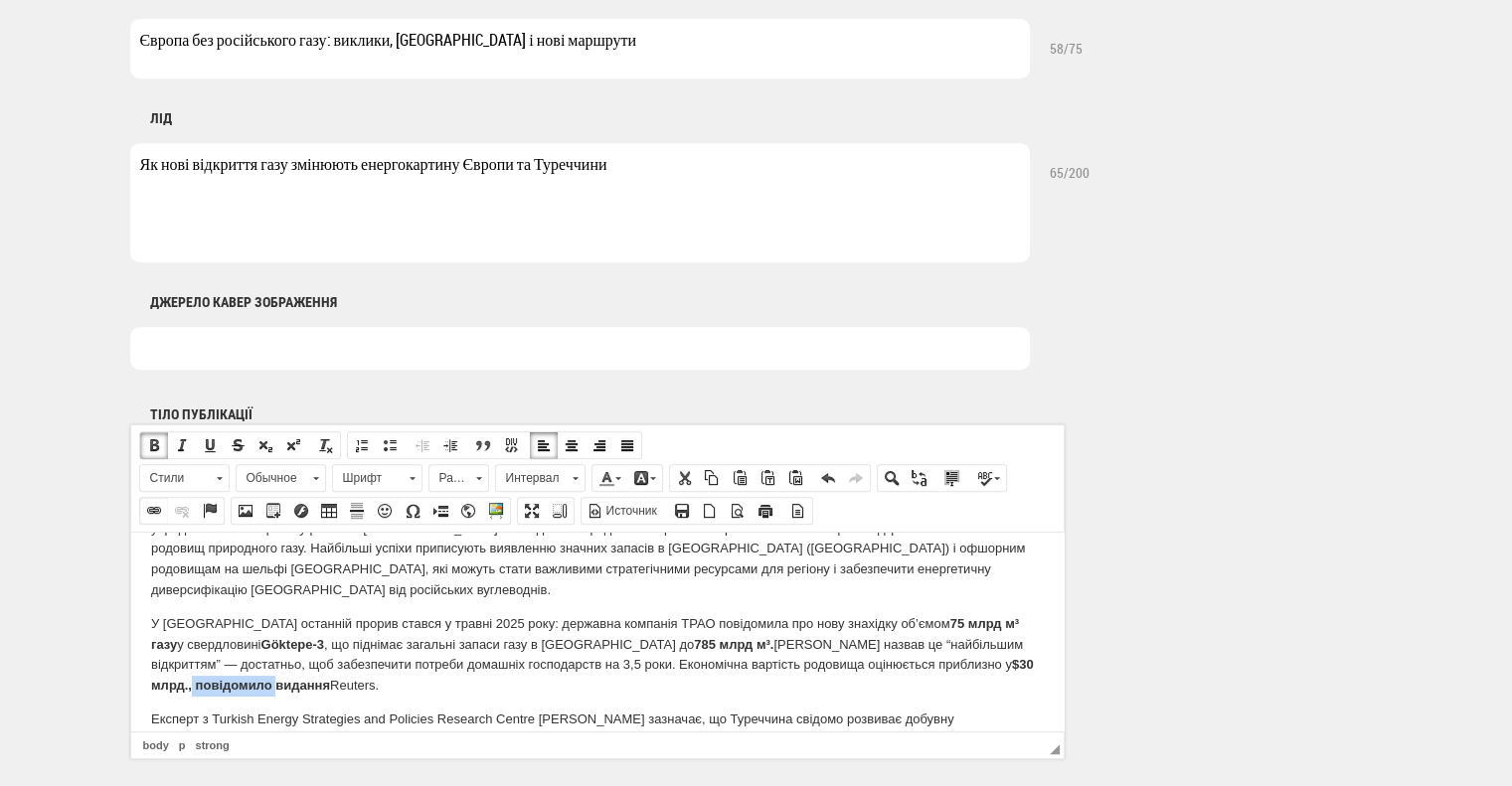 click on "Вставить/Редактировать ссылку" at bounding box center [154, 511] 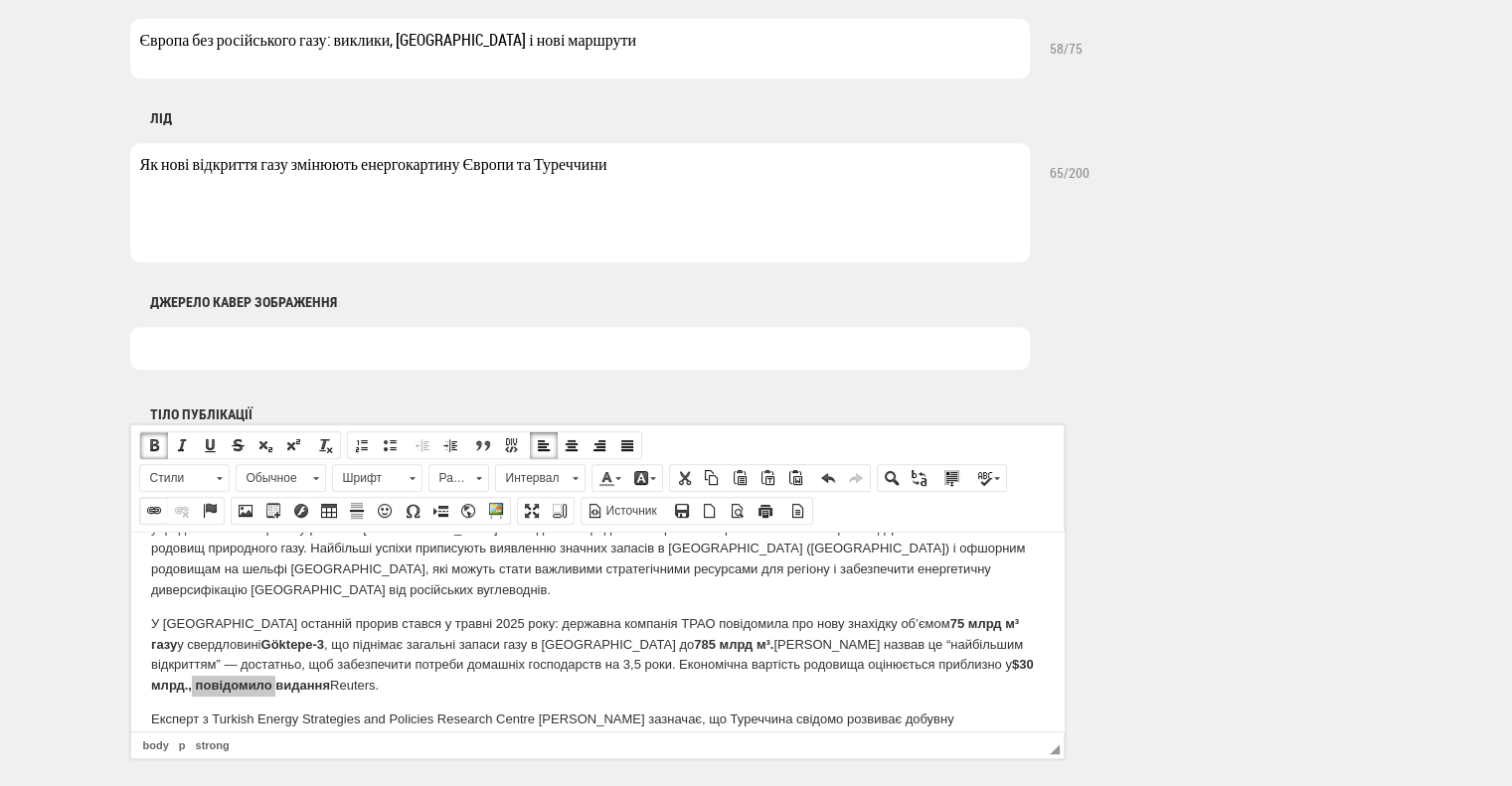 select on "http://" 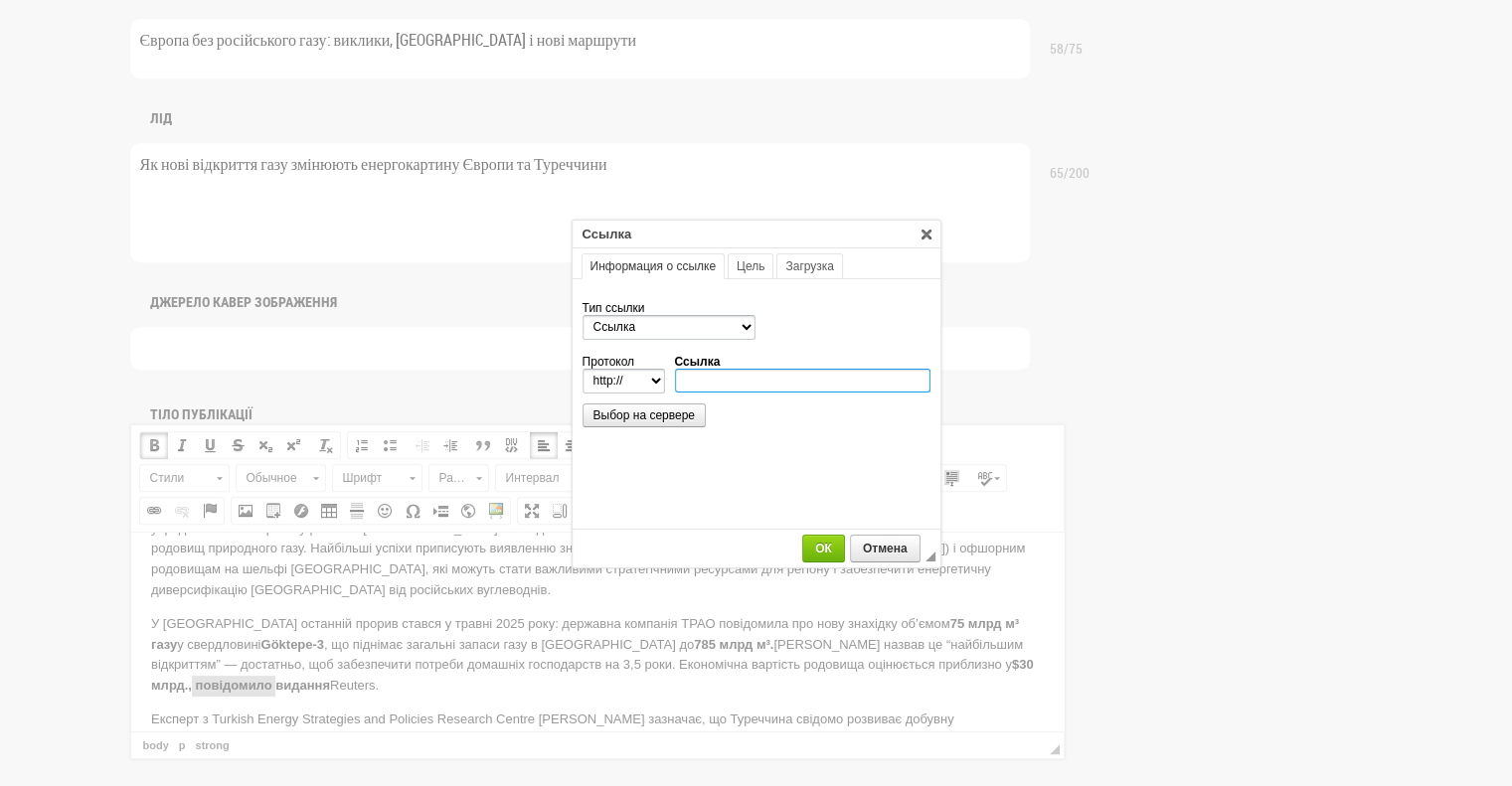 paste on "https://www.reuters.com/world/middle-east/turkey-opens-black-sea-gas-field-2023-04-20" 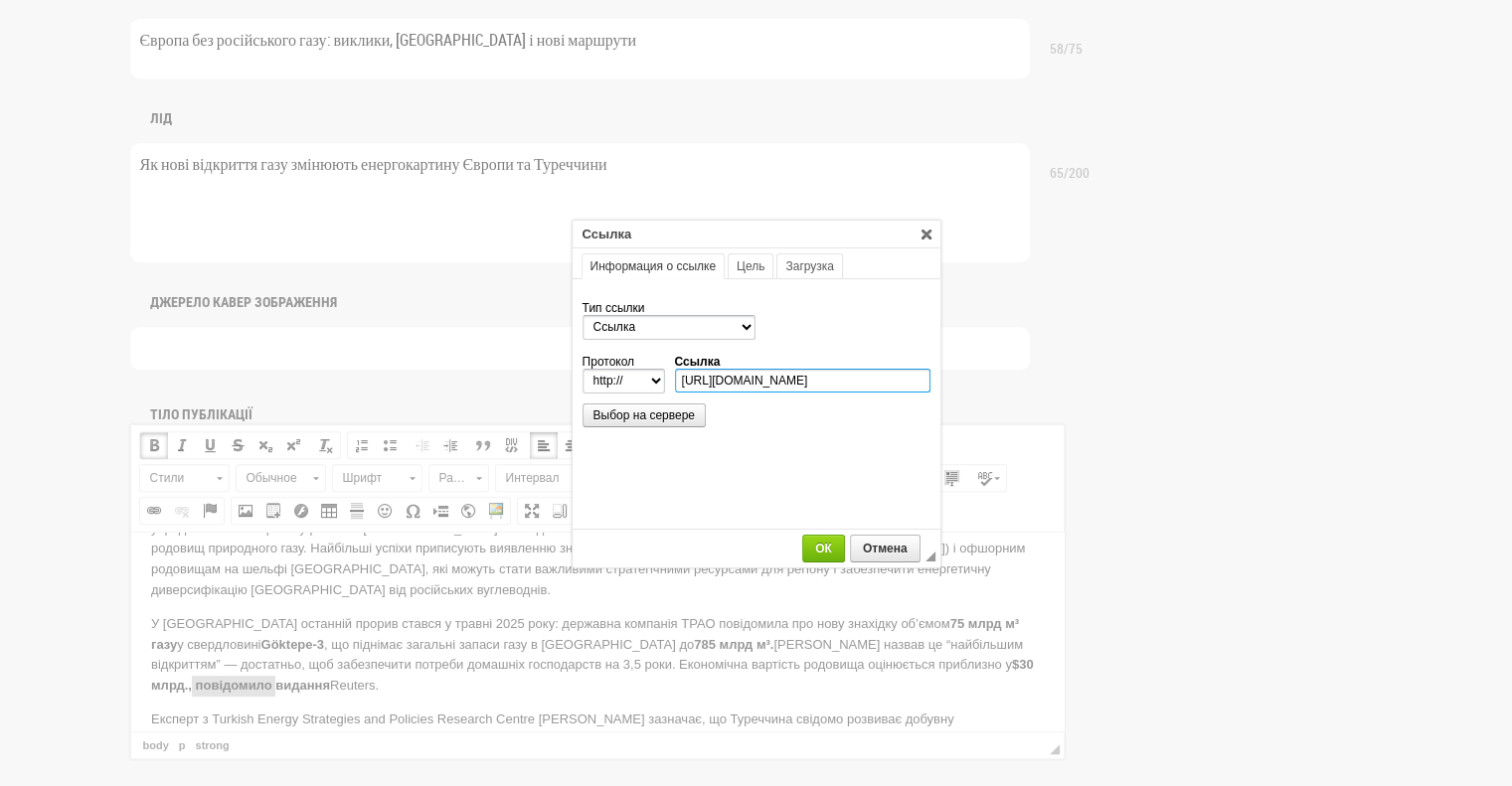 select on "https://" 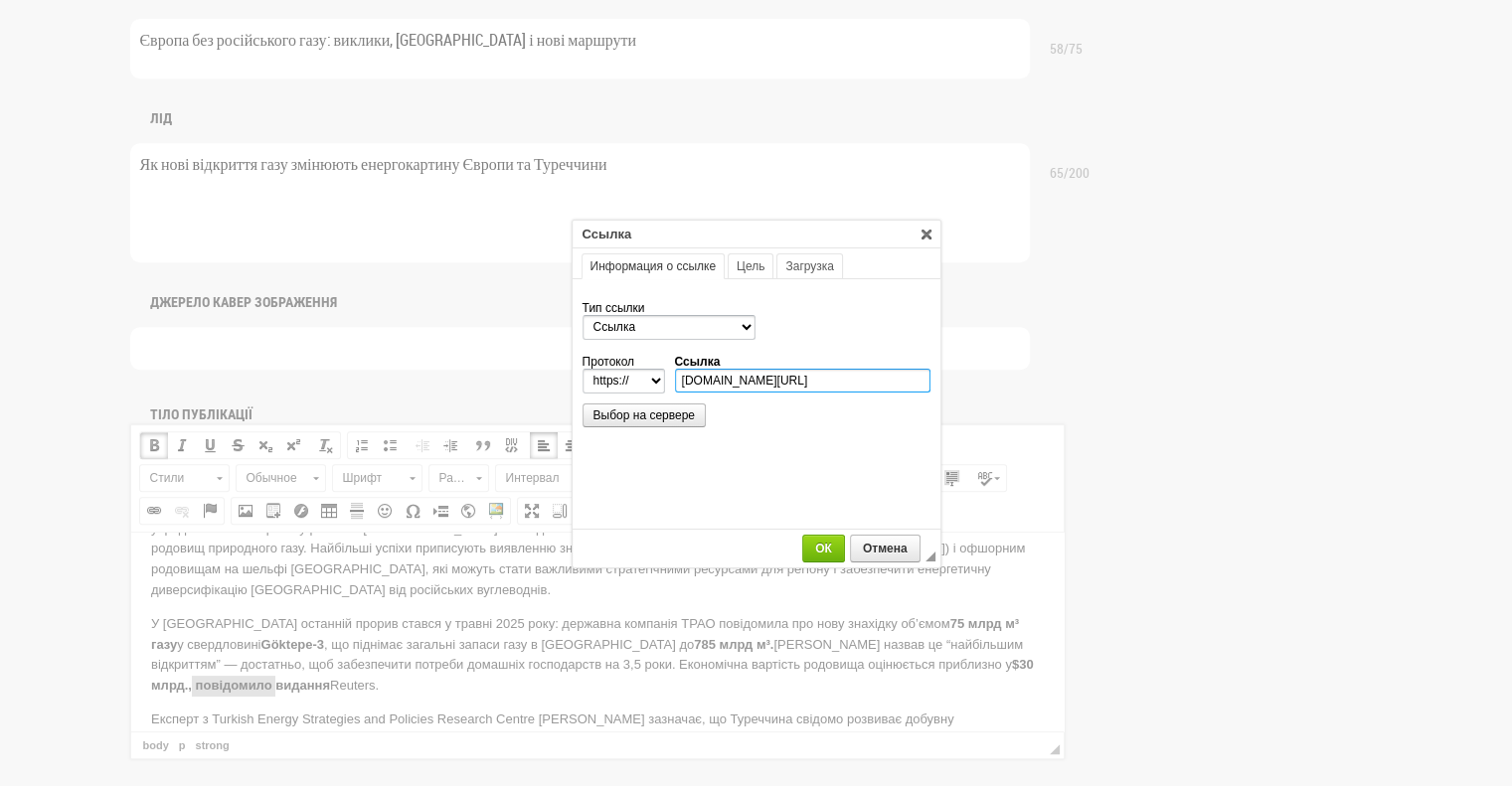 scroll, scrollTop: 0, scrollLeft: 186, axis: horizontal 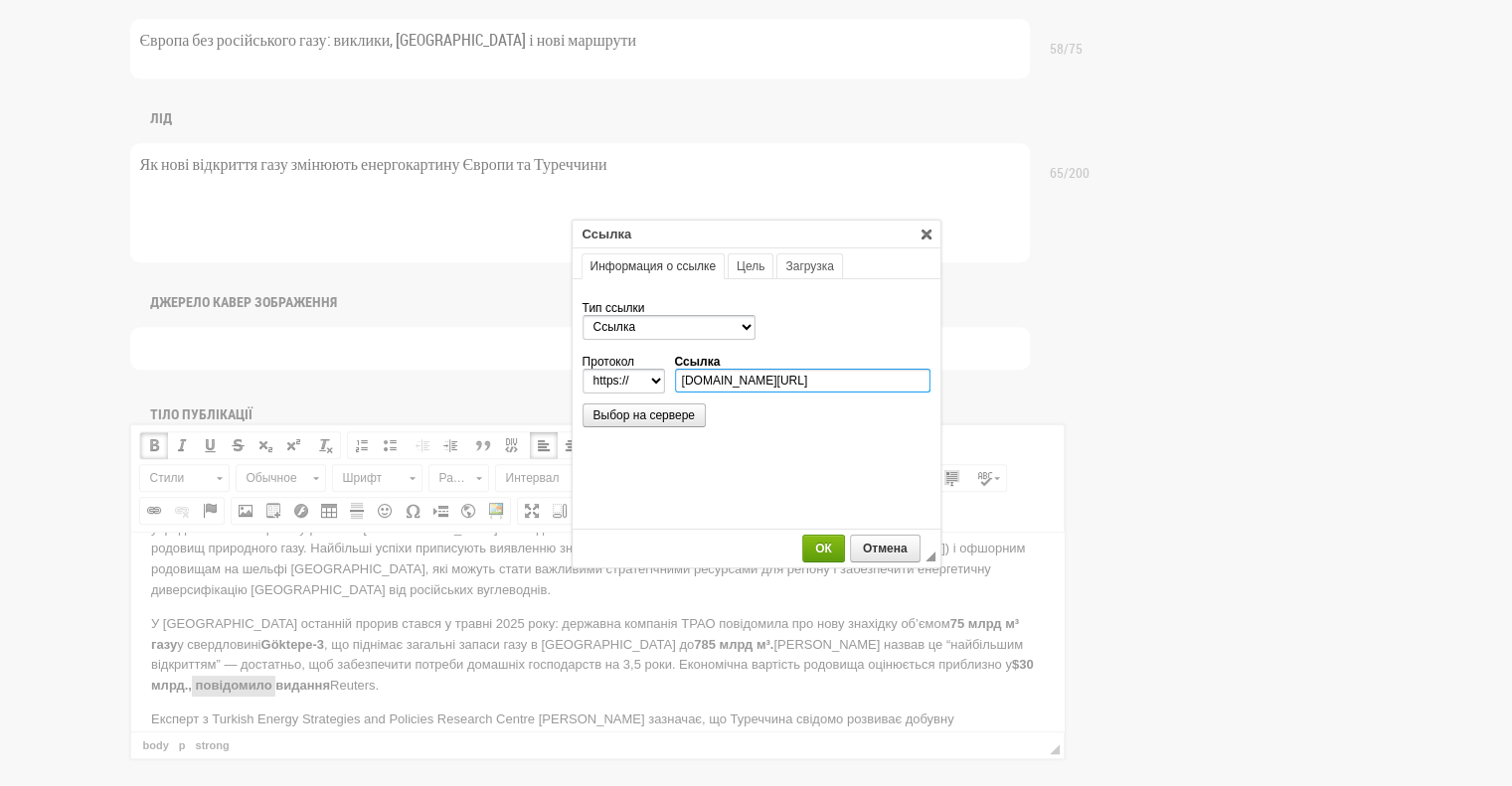 type on "www.reuters.com/world/middle-east/turkey-opens-black-sea-gas-field-2023-04-20" 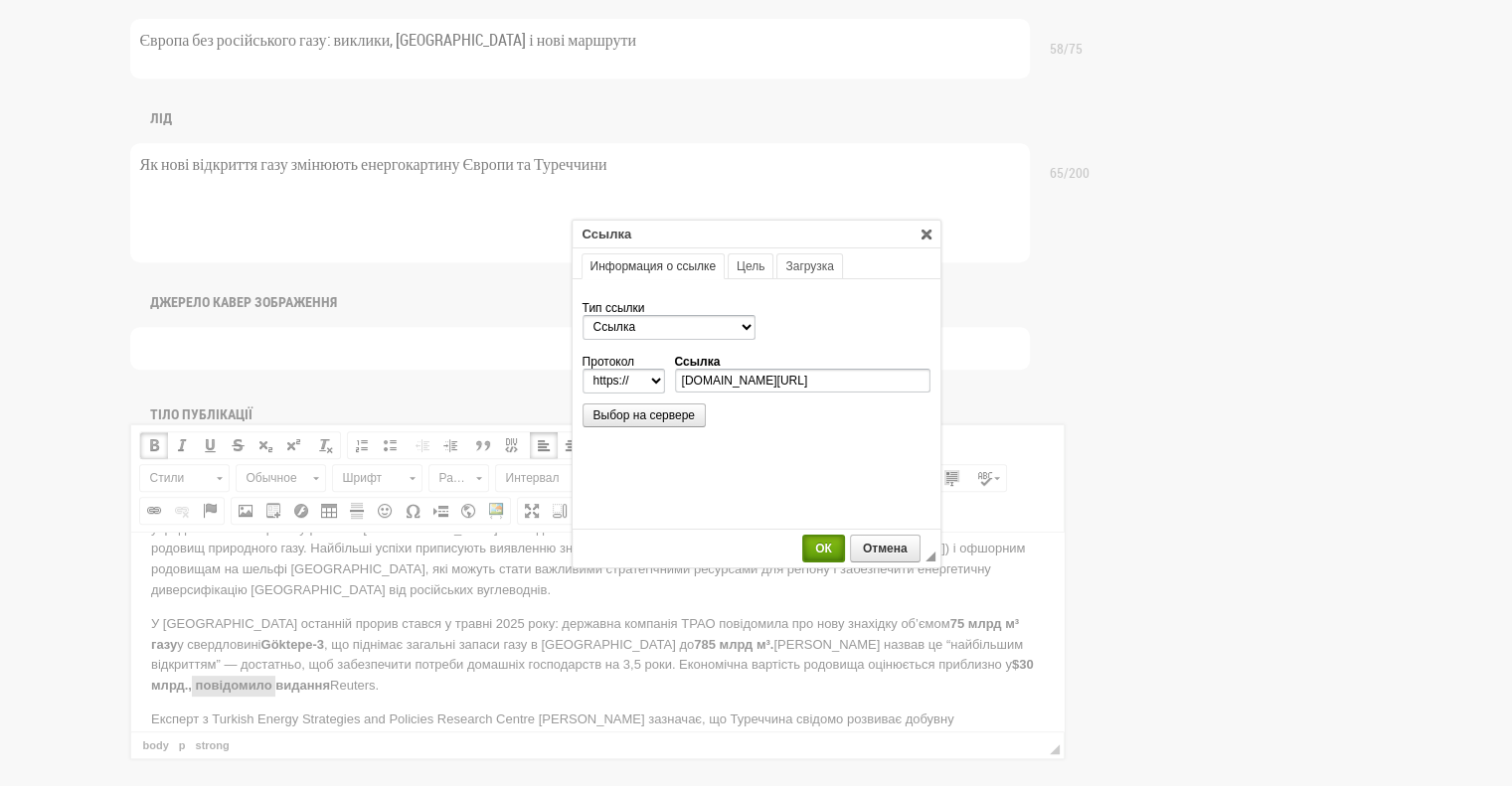 click on "ОК" at bounding box center (823, 549) 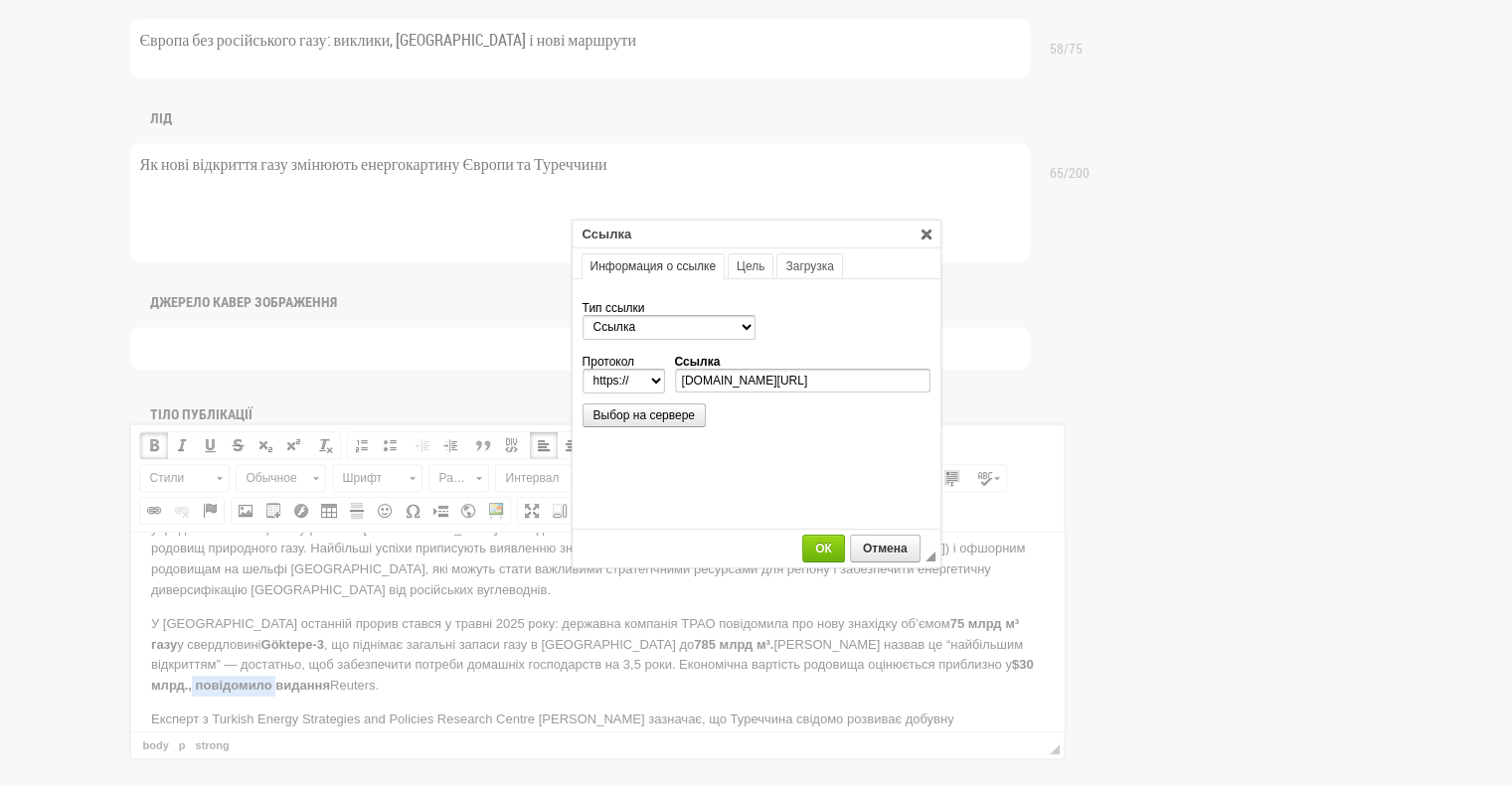scroll, scrollTop: 0, scrollLeft: 0, axis: both 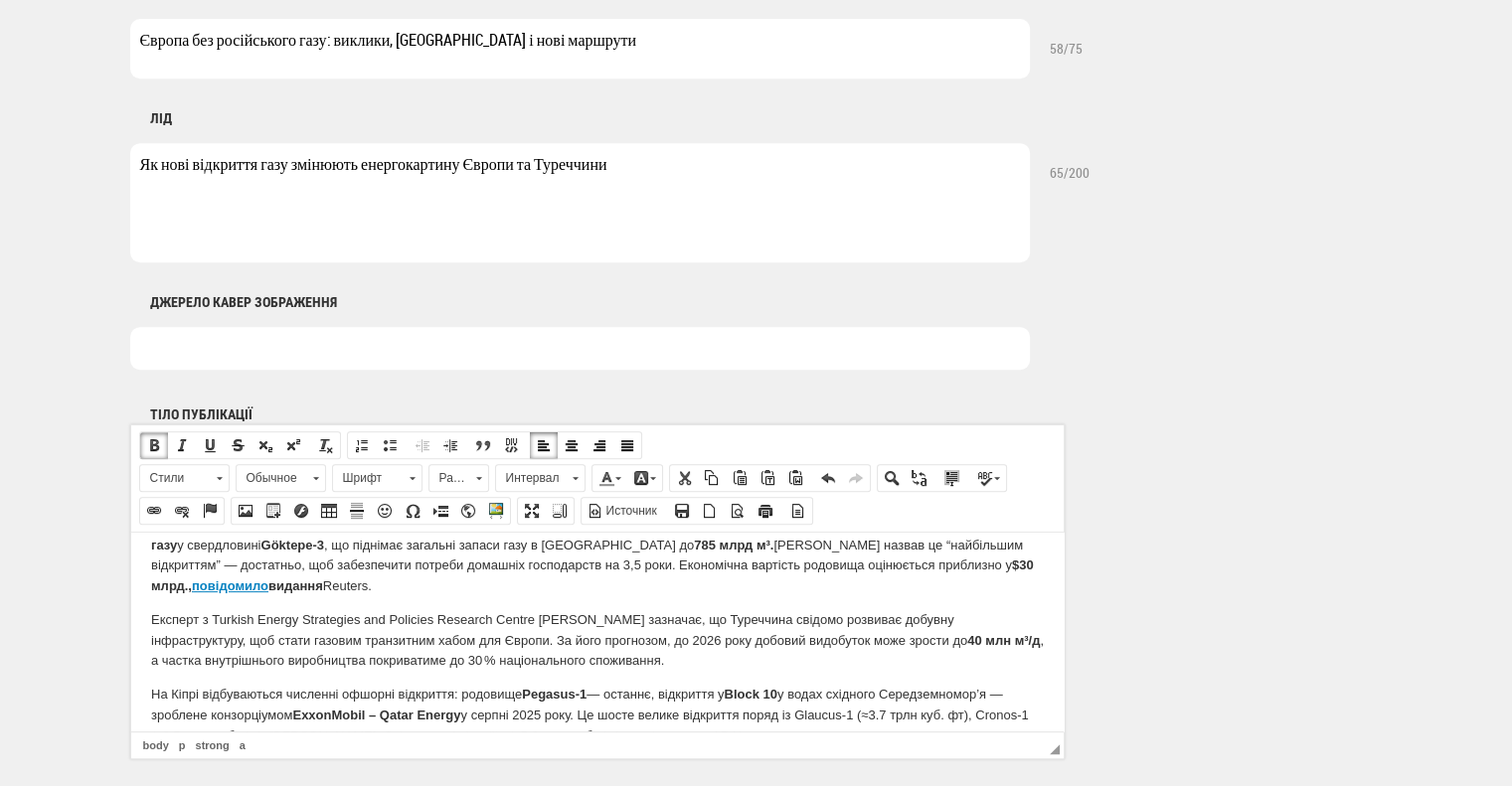 drag, startPoint x: 701, startPoint y: 710, endPoint x: 145, endPoint y: 689, distance: 556.39644 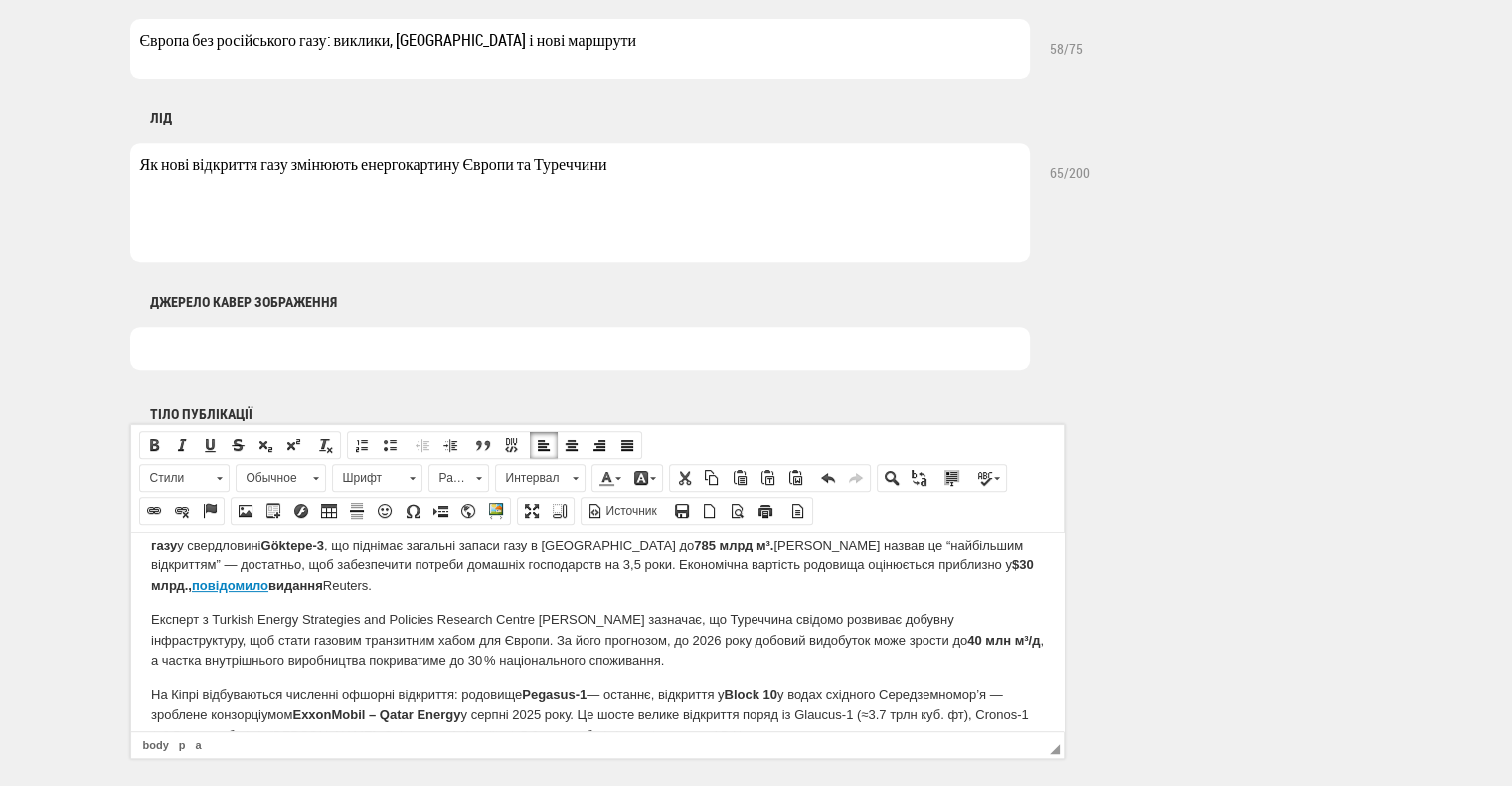 copy on "https://apnews.com/article/feb8e06f039fd49f04728abad743c444?utm_source=chatgpt.com" 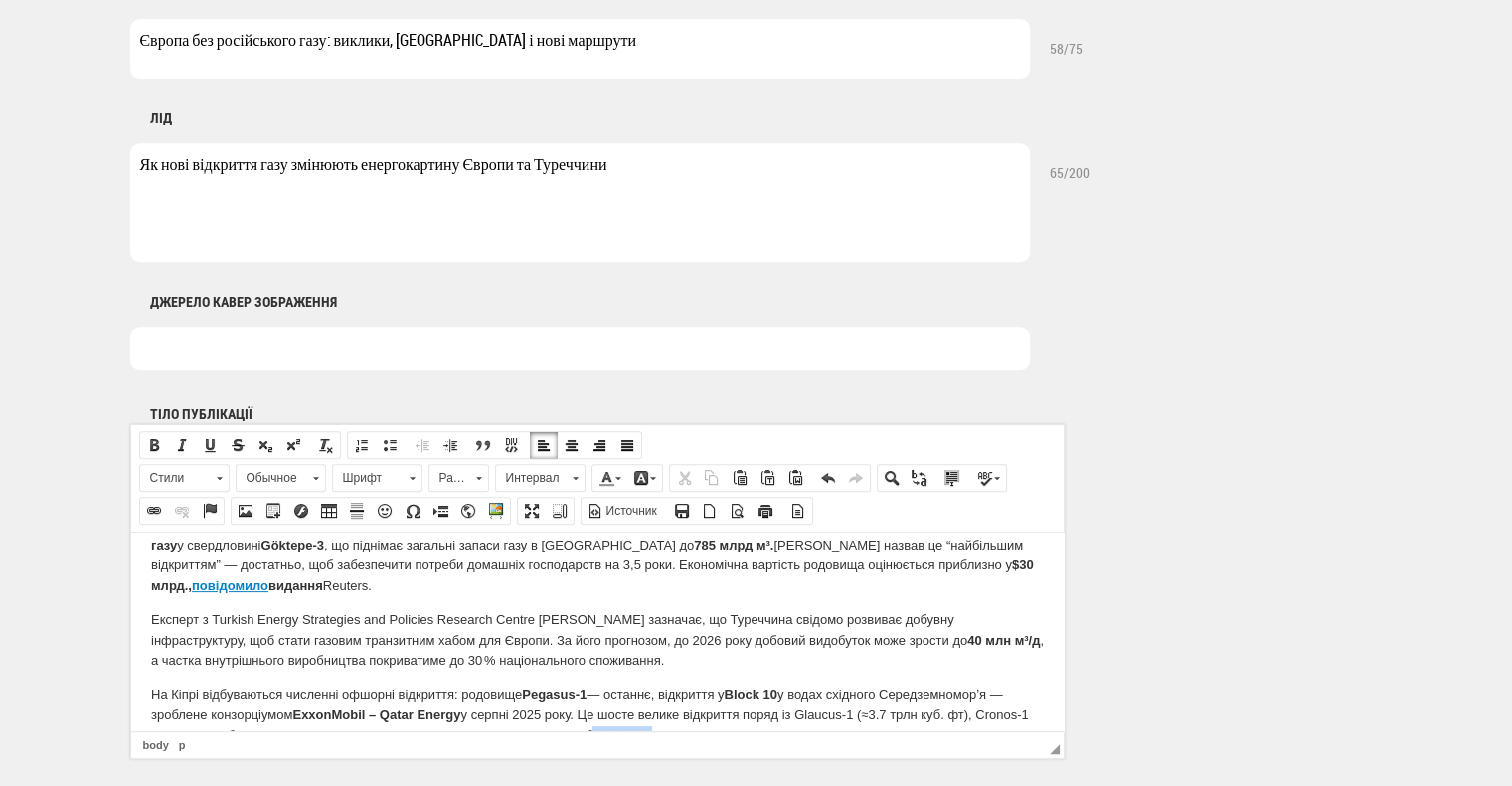 drag, startPoint x: 611, startPoint y: 675, endPoint x: 685, endPoint y: 678, distance: 74.06079 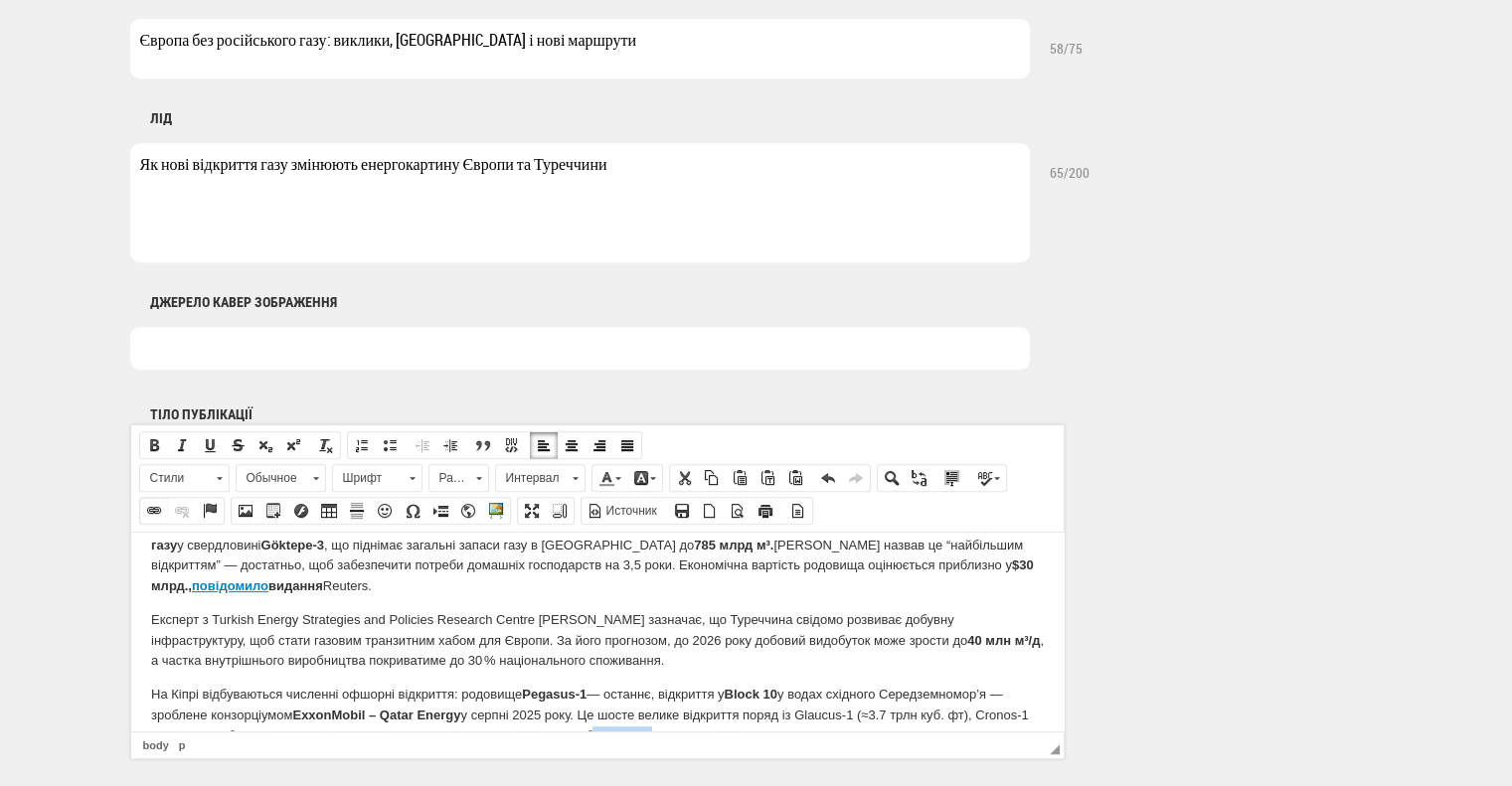 click at bounding box center [154, 511] 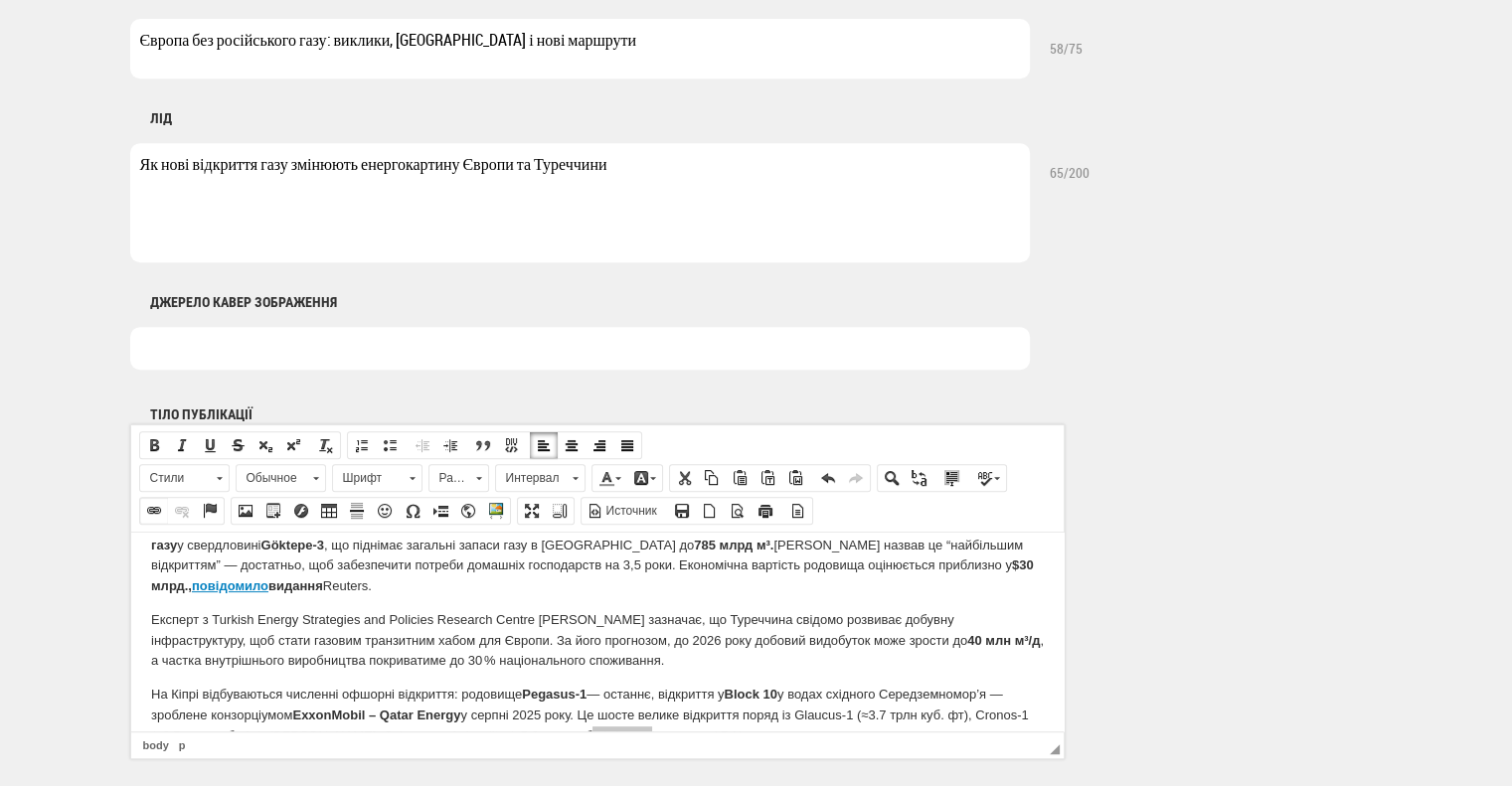select on "http://" 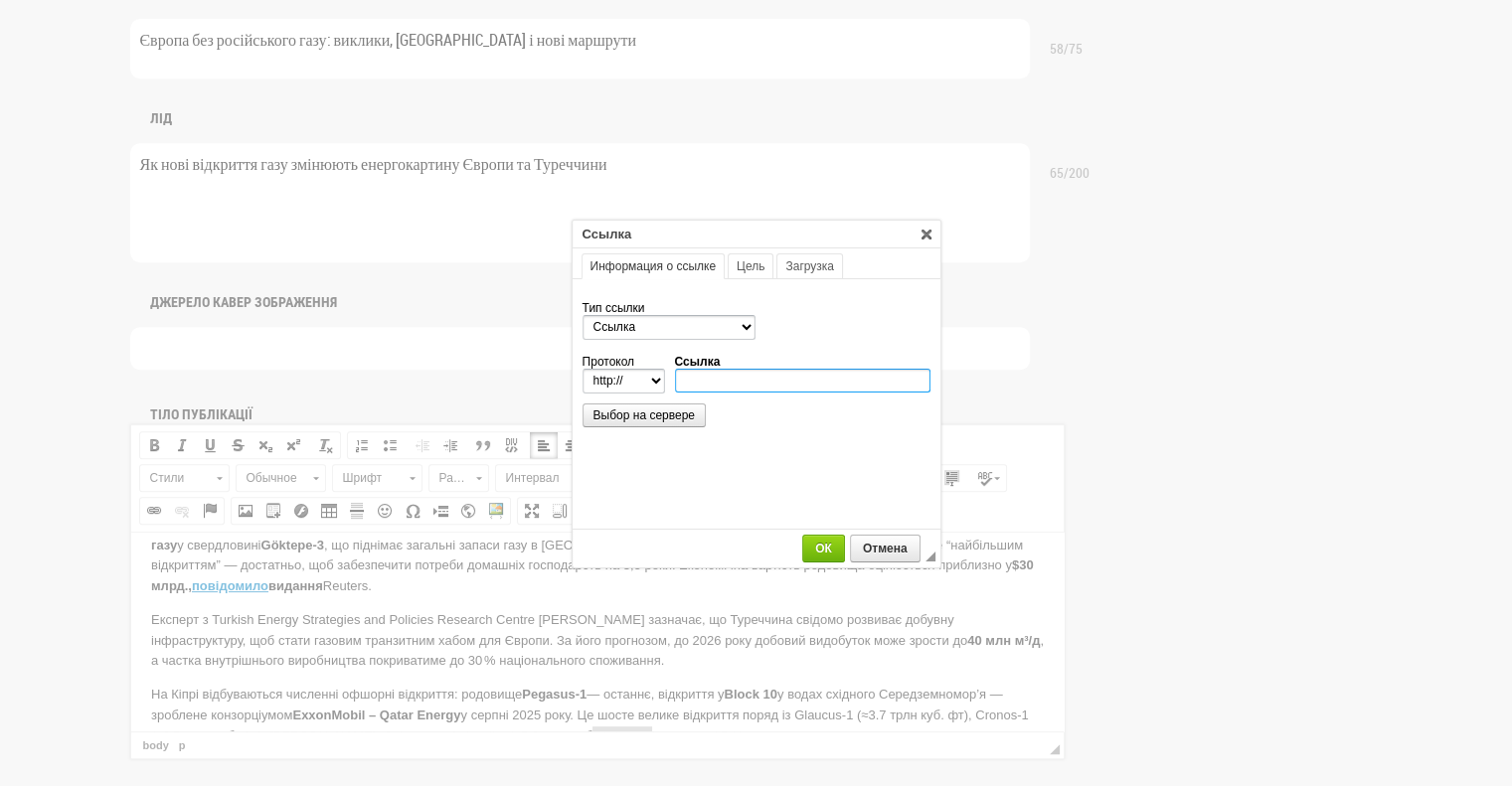 paste on "https://apnews.com/article/feb8e06f039fd49f04728abad743c444?utm_source=chatgpt.com" 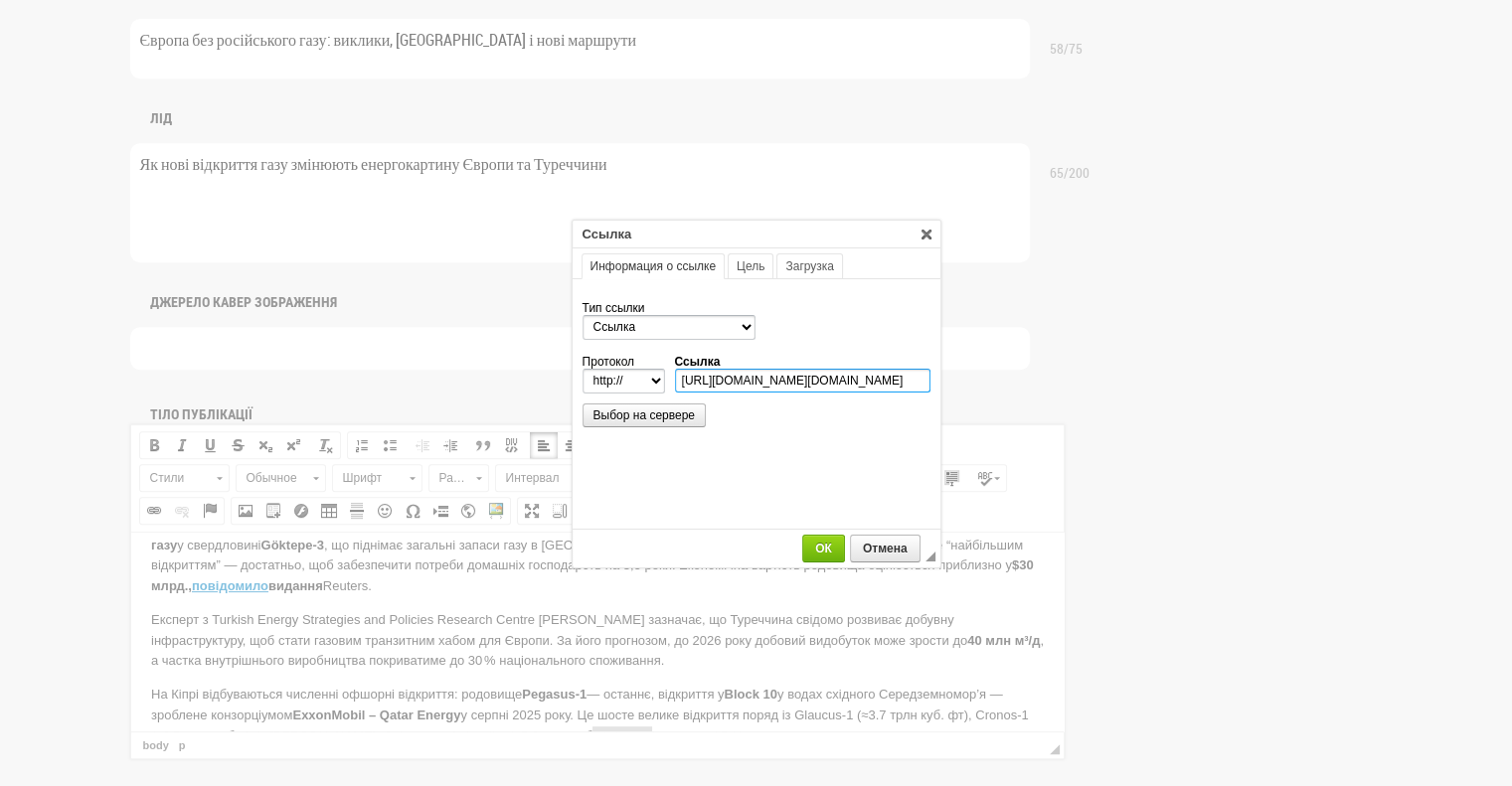 select on "https://" 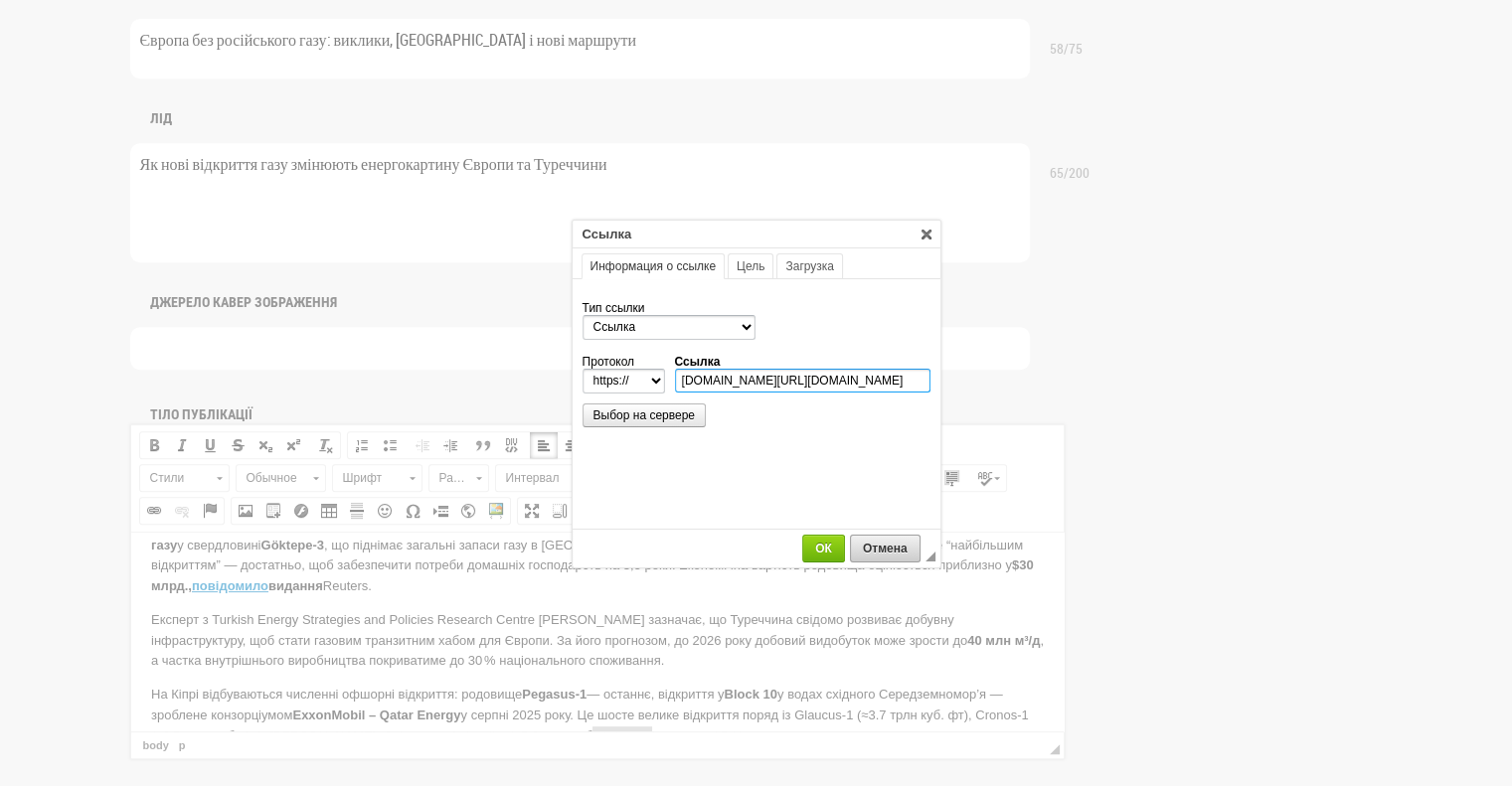 scroll, scrollTop: 0, scrollLeft: 201, axis: horizontal 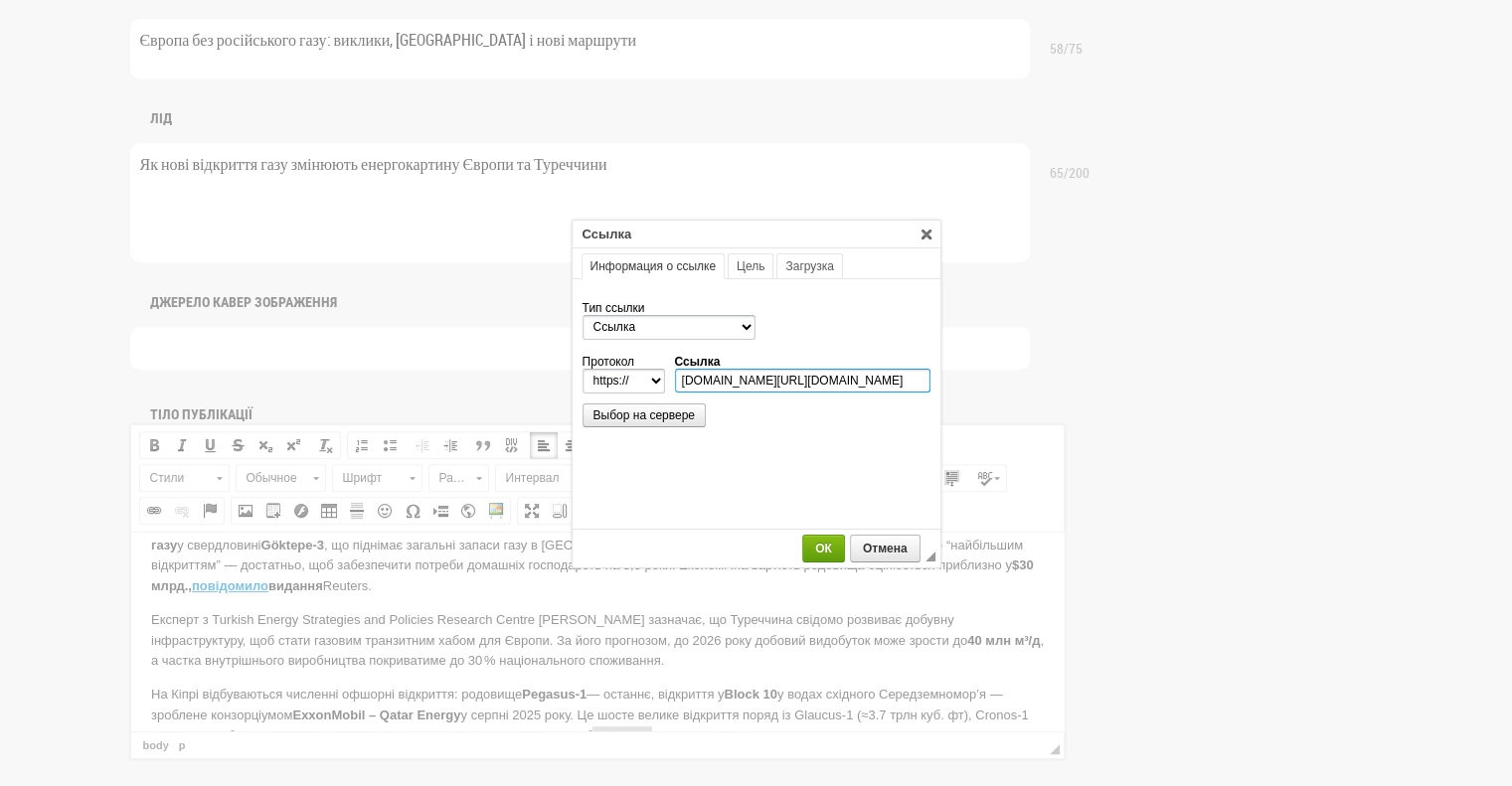 type on "apnews.com/article/feb8e06f039fd49f04728abad743c444?utm_source=chatgpt.com" 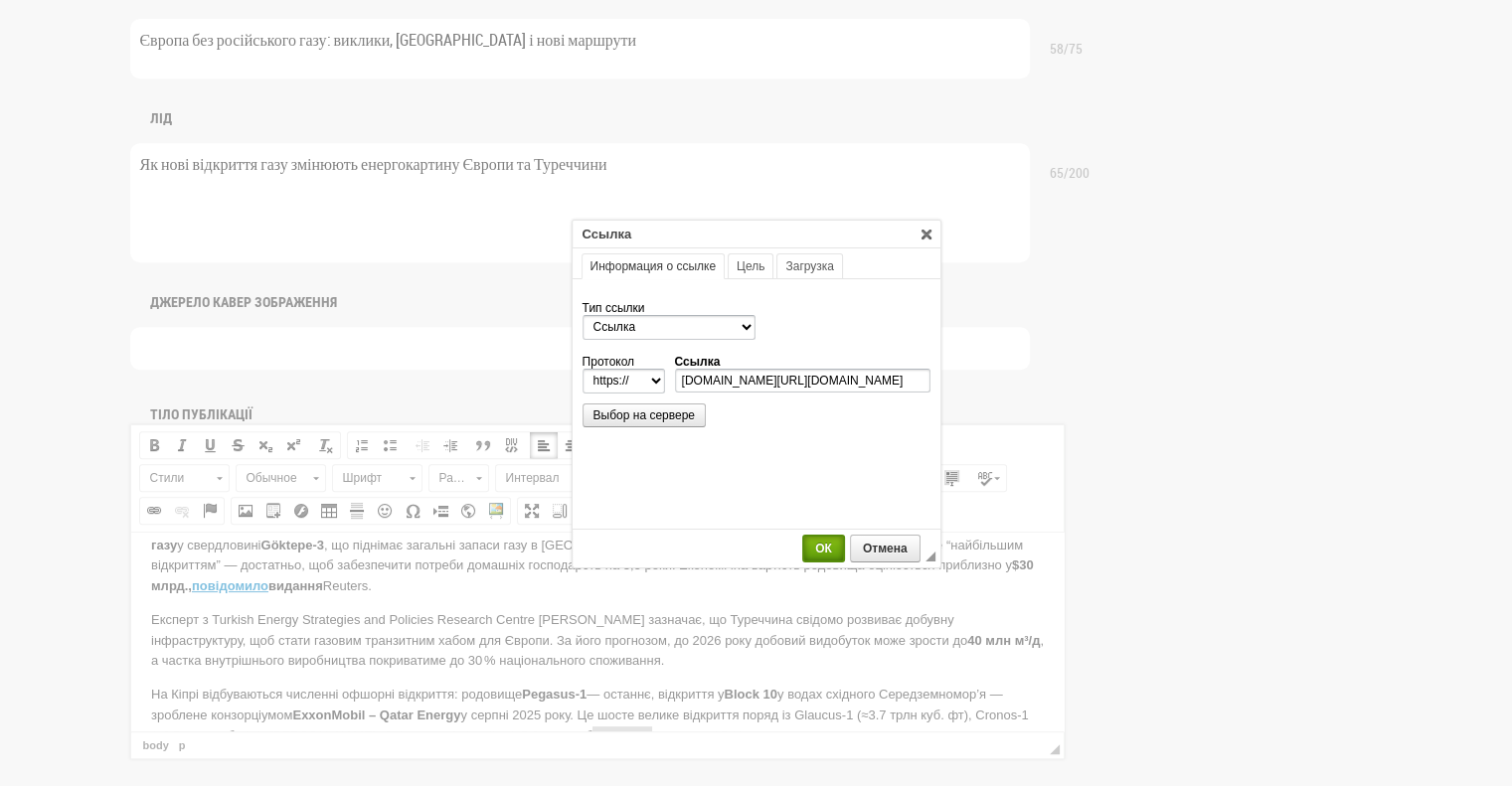 scroll, scrollTop: 0, scrollLeft: 0, axis: both 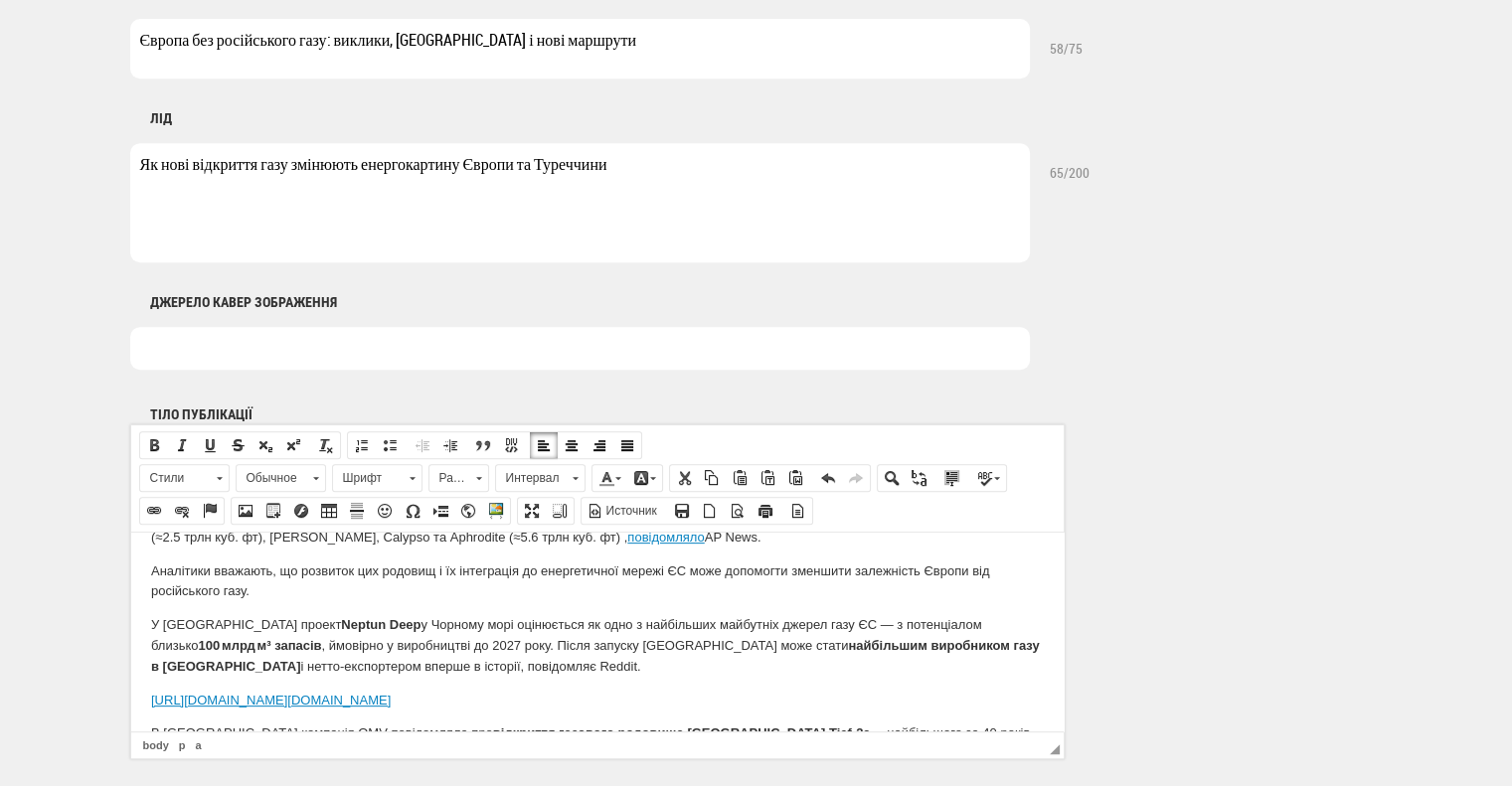 drag, startPoint x: 642, startPoint y: 624, endPoint x: 220, endPoint y: 1162, distance: 683.7602 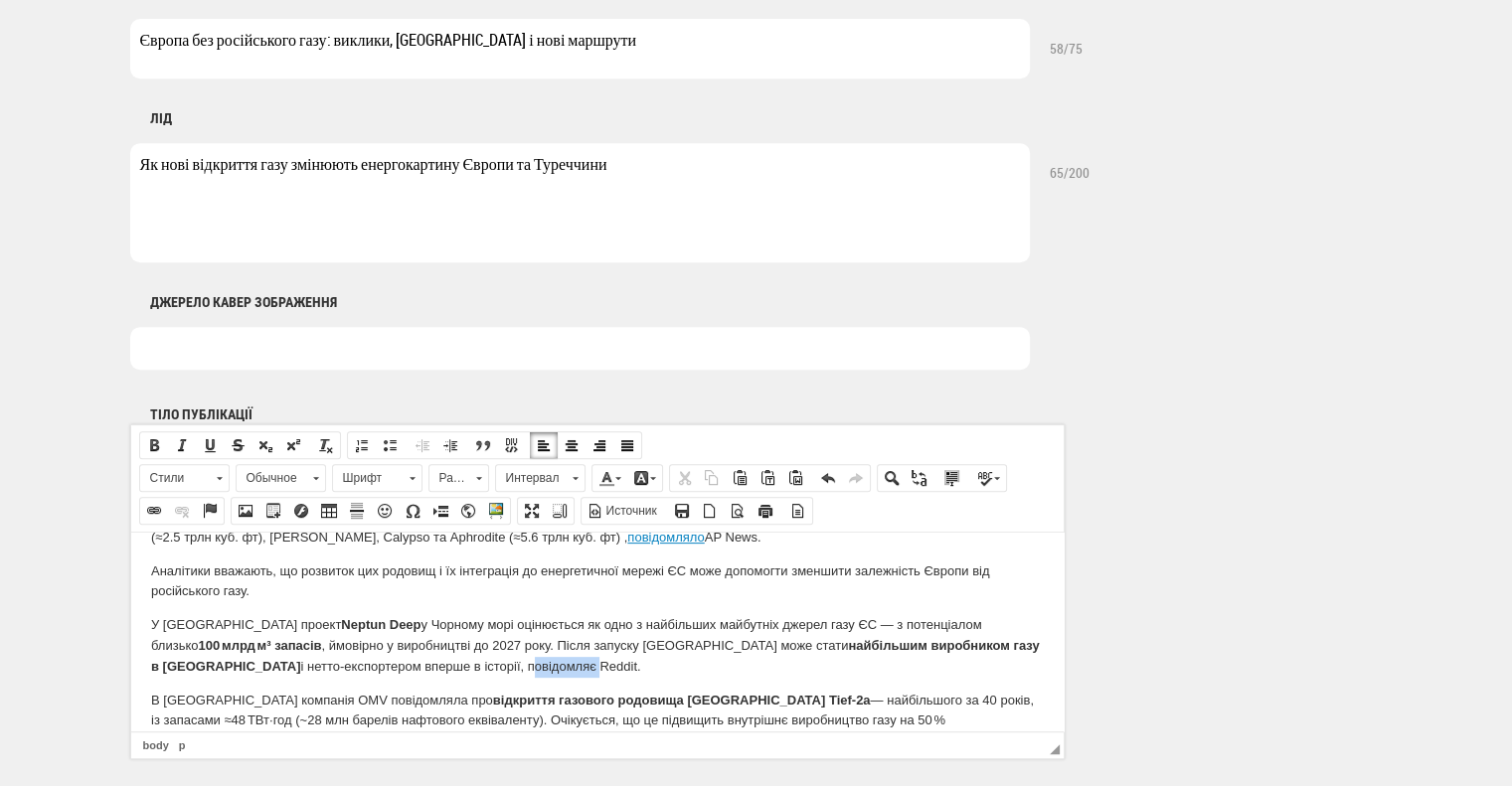 drag, startPoint x: 374, startPoint y: 608, endPoint x: 437, endPoint y: 601, distance: 63.387696 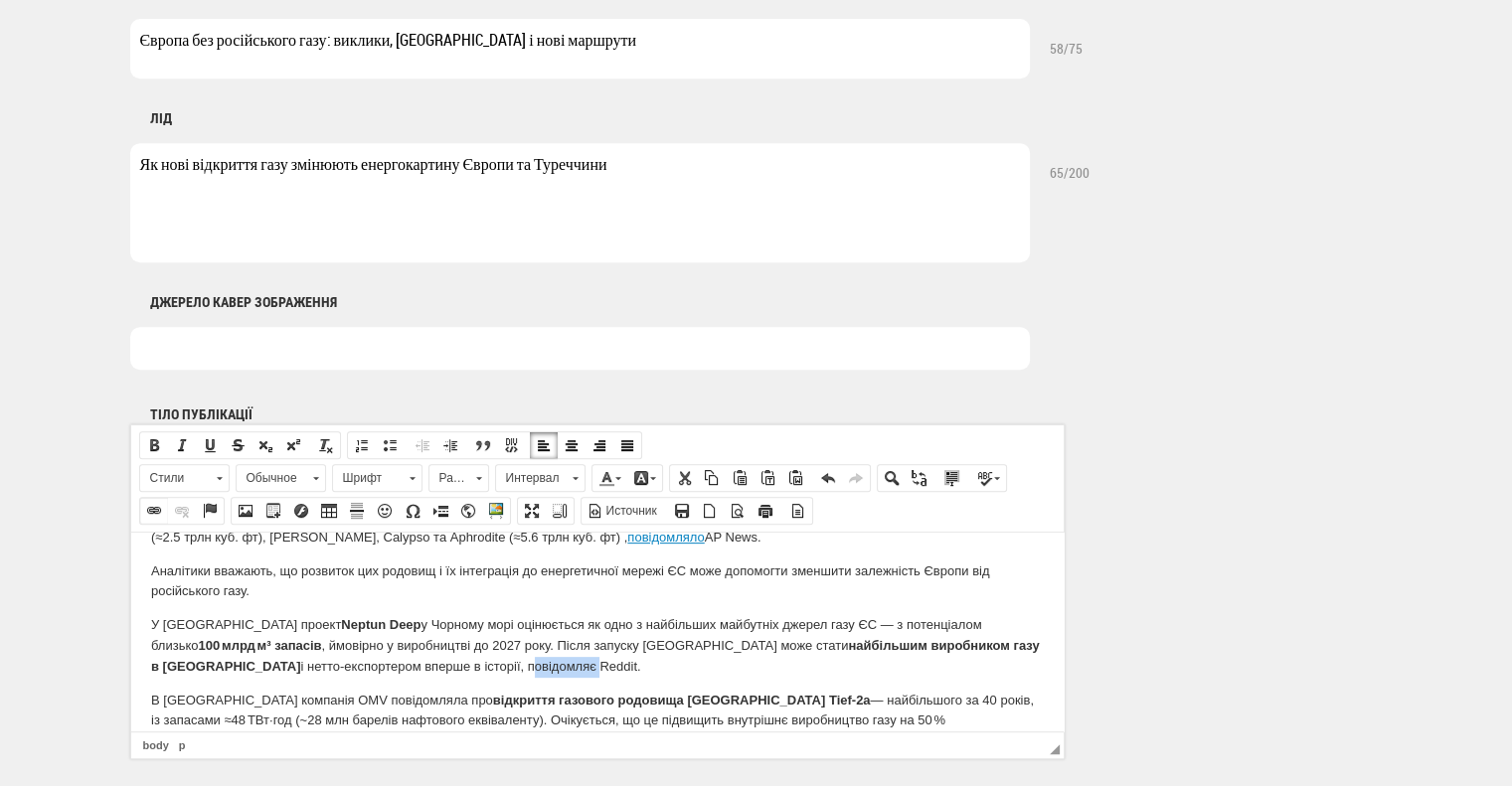 click at bounding box center [154, 511] 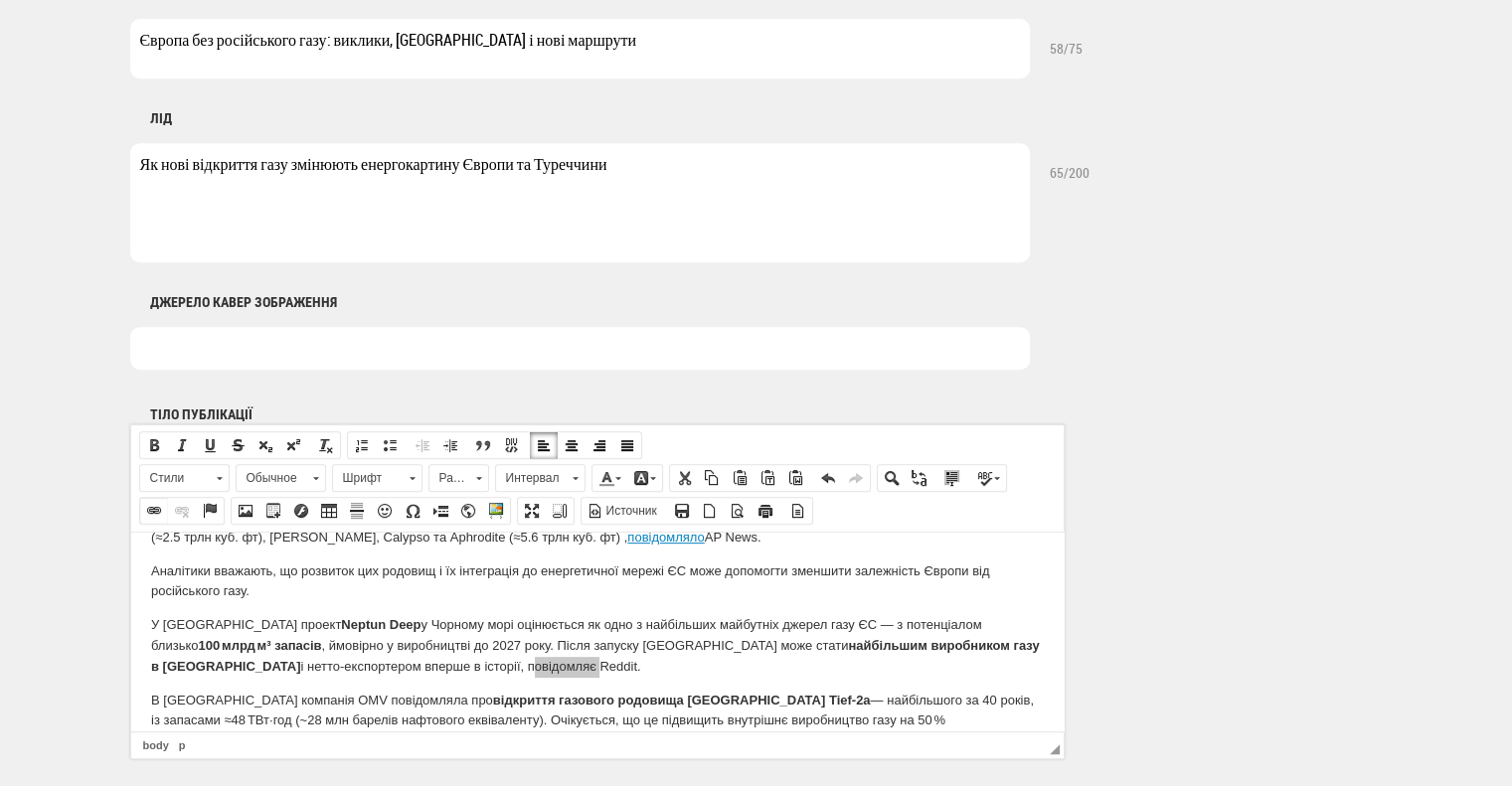 select on "http://" 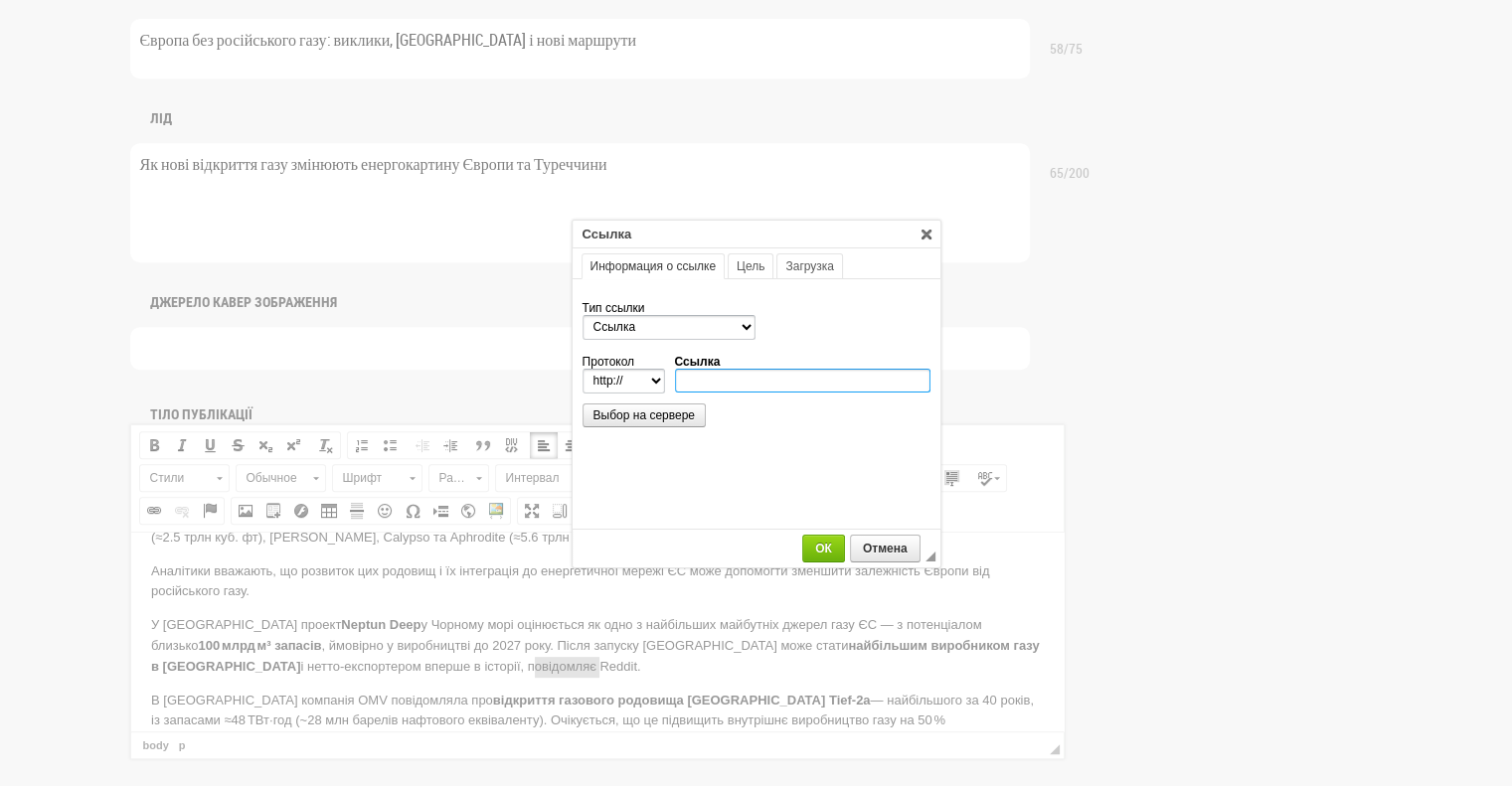 type on "https://www.reddit.com/r/EUnews/comments/1hy70bh?utm_source=chatgpt.com" 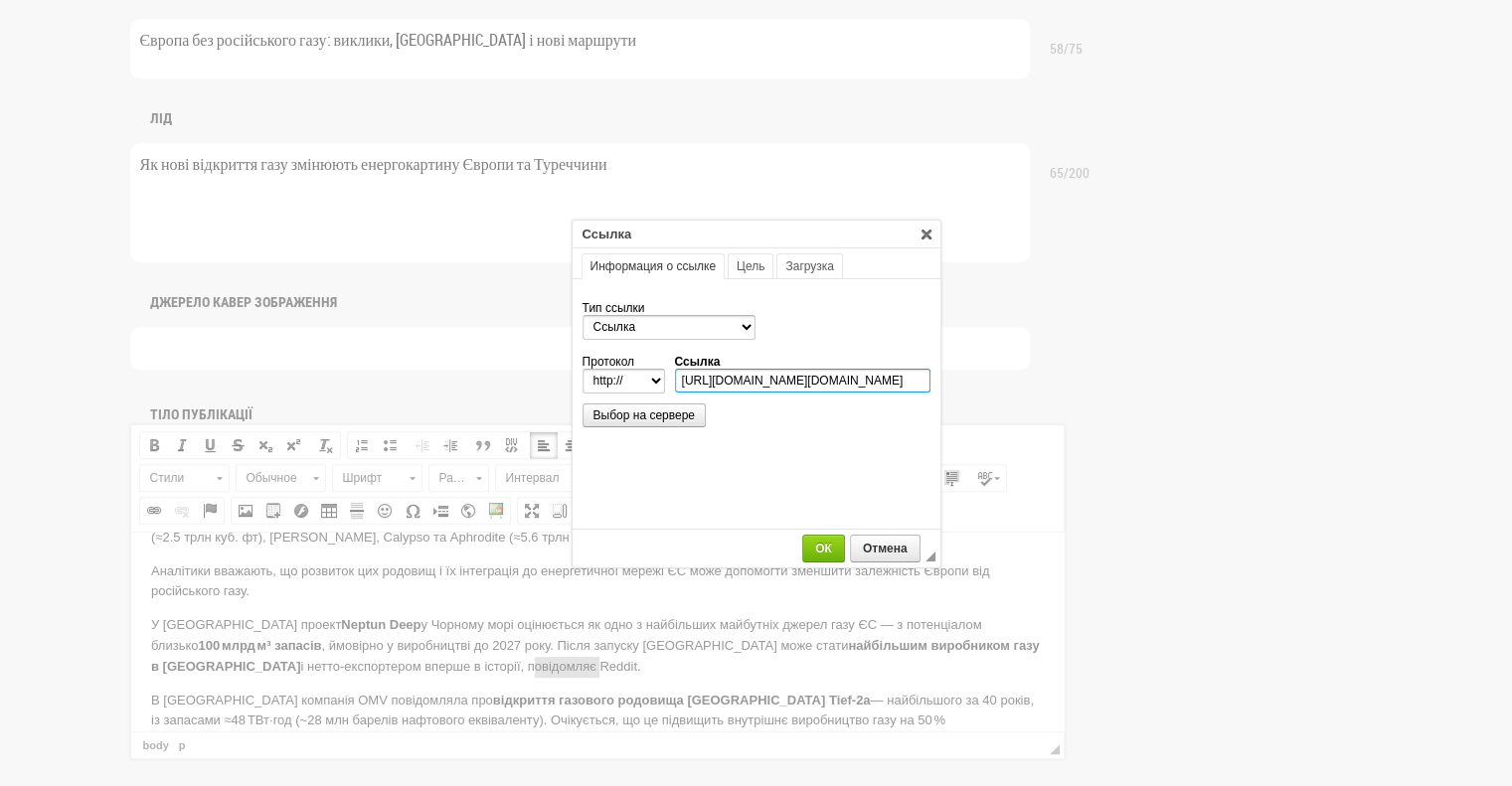 select on "https://" 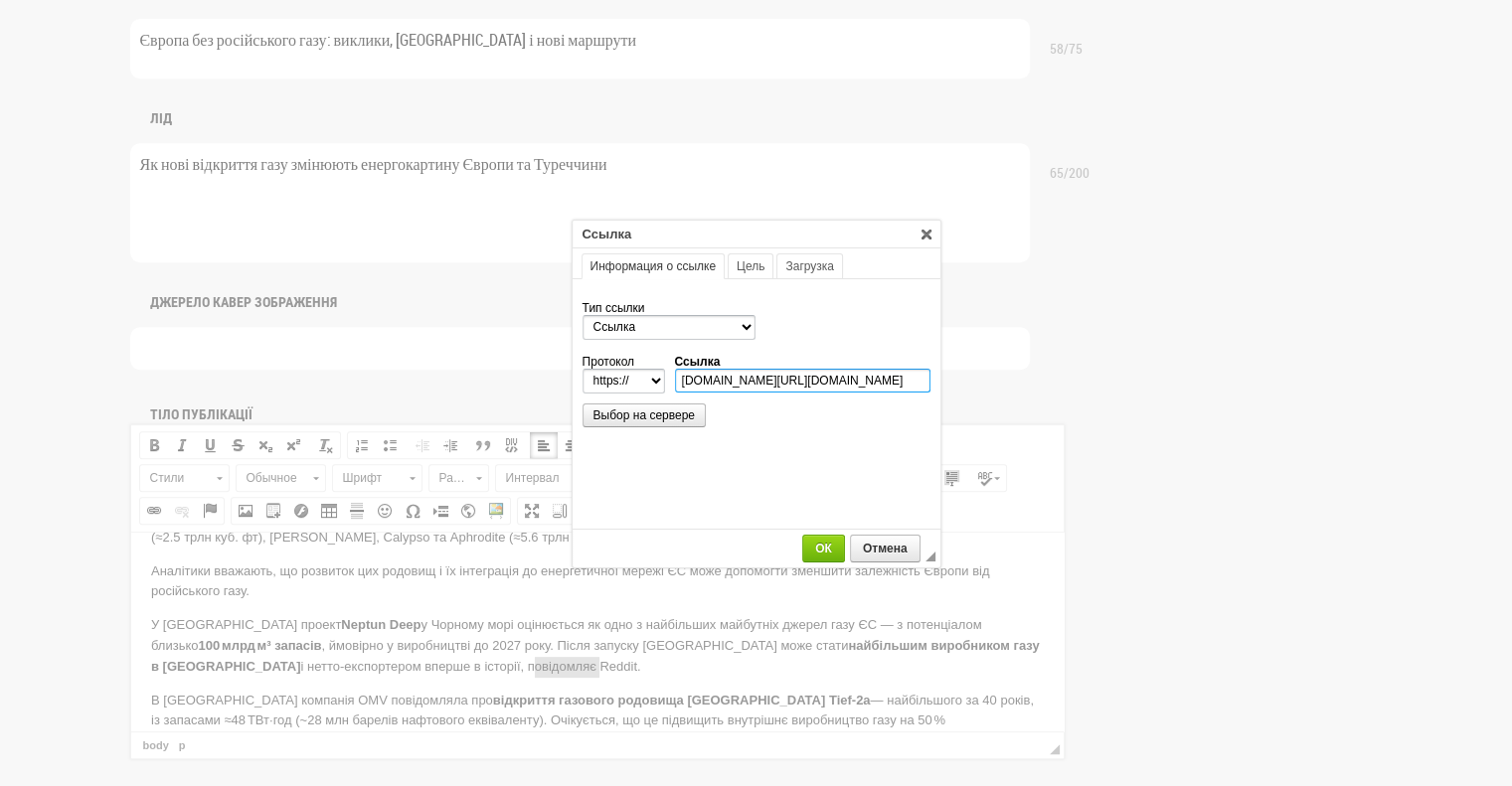 scroll, scrollTop: 0, scrollLeft: 143, axis: horizontal 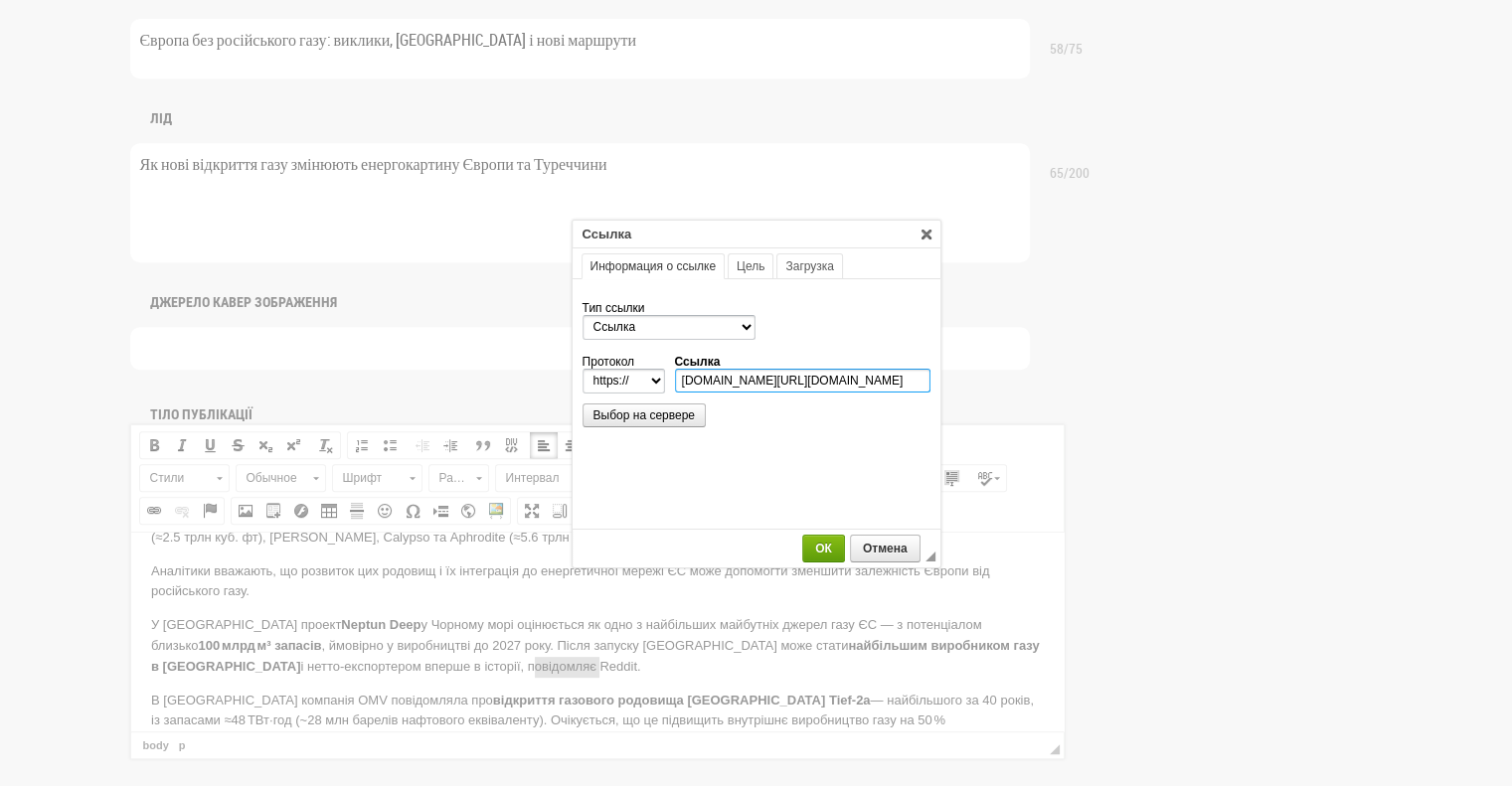 type on "www.reddit.com/r/EUnews/comments/1hy70bh?utm_source=chatgpt.com" 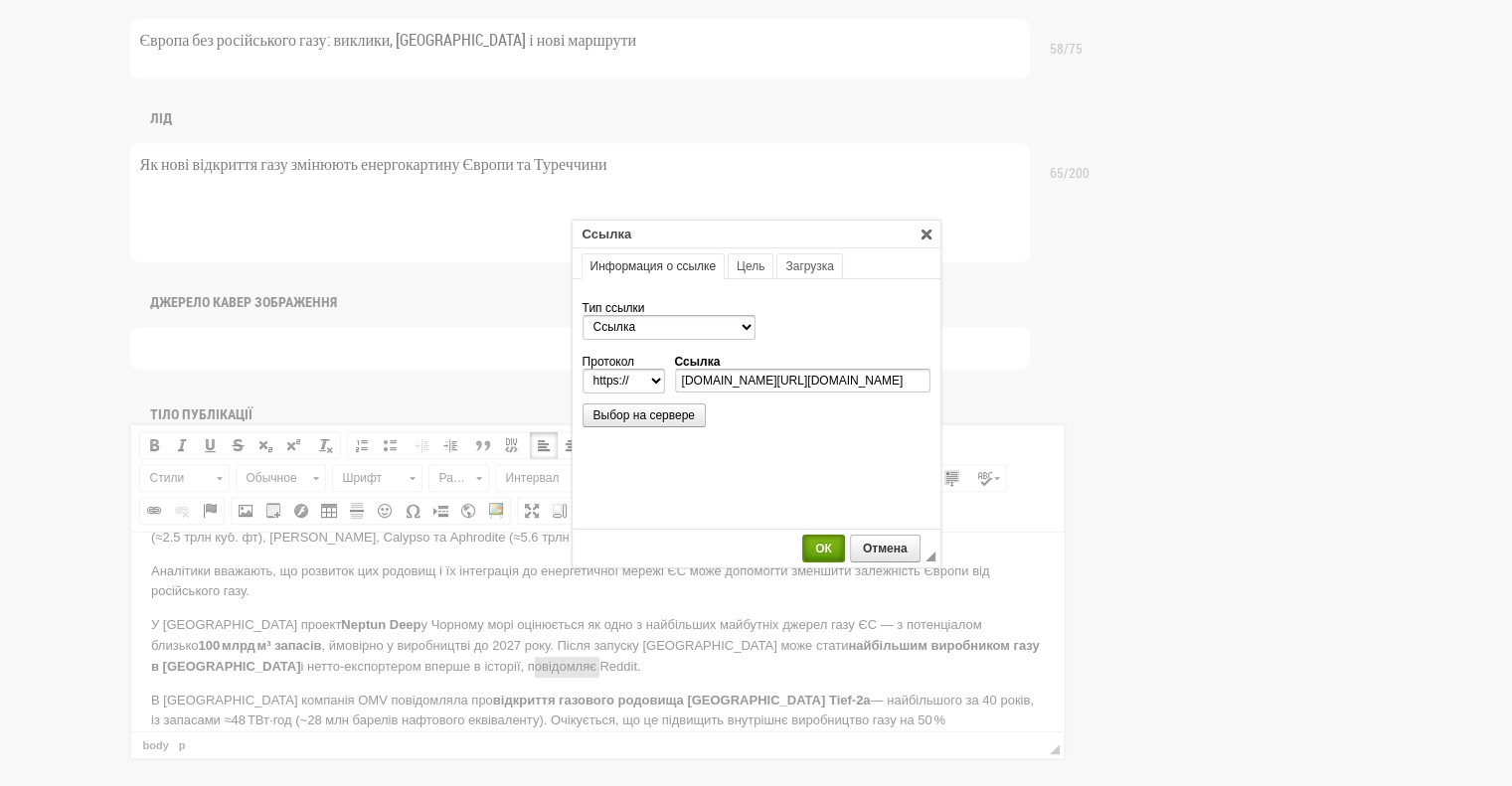 click on "ОК" at bounding box center (823, 549) 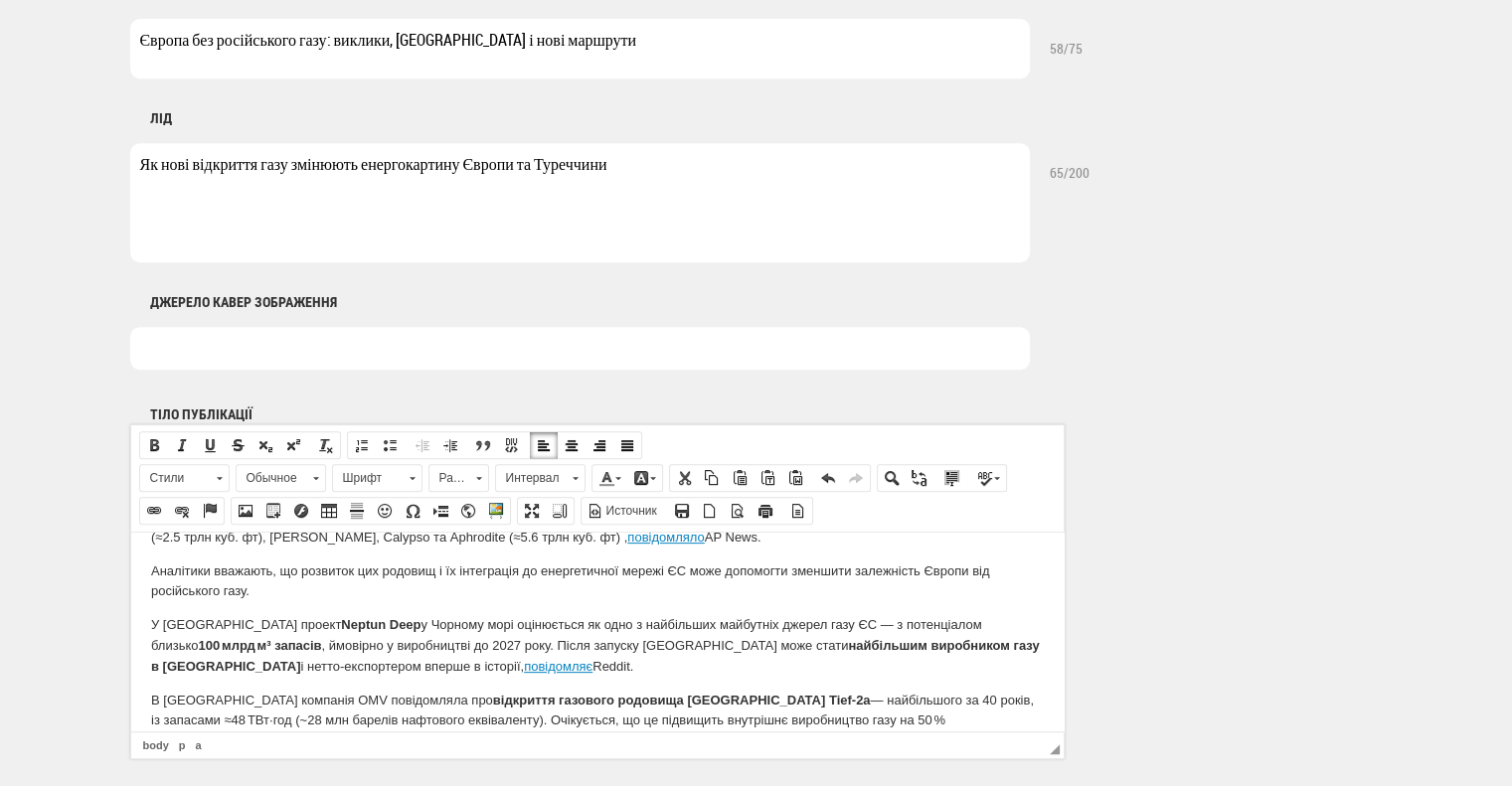 scroll, scrollTop: 0, scrollLeft: 0, axis: both 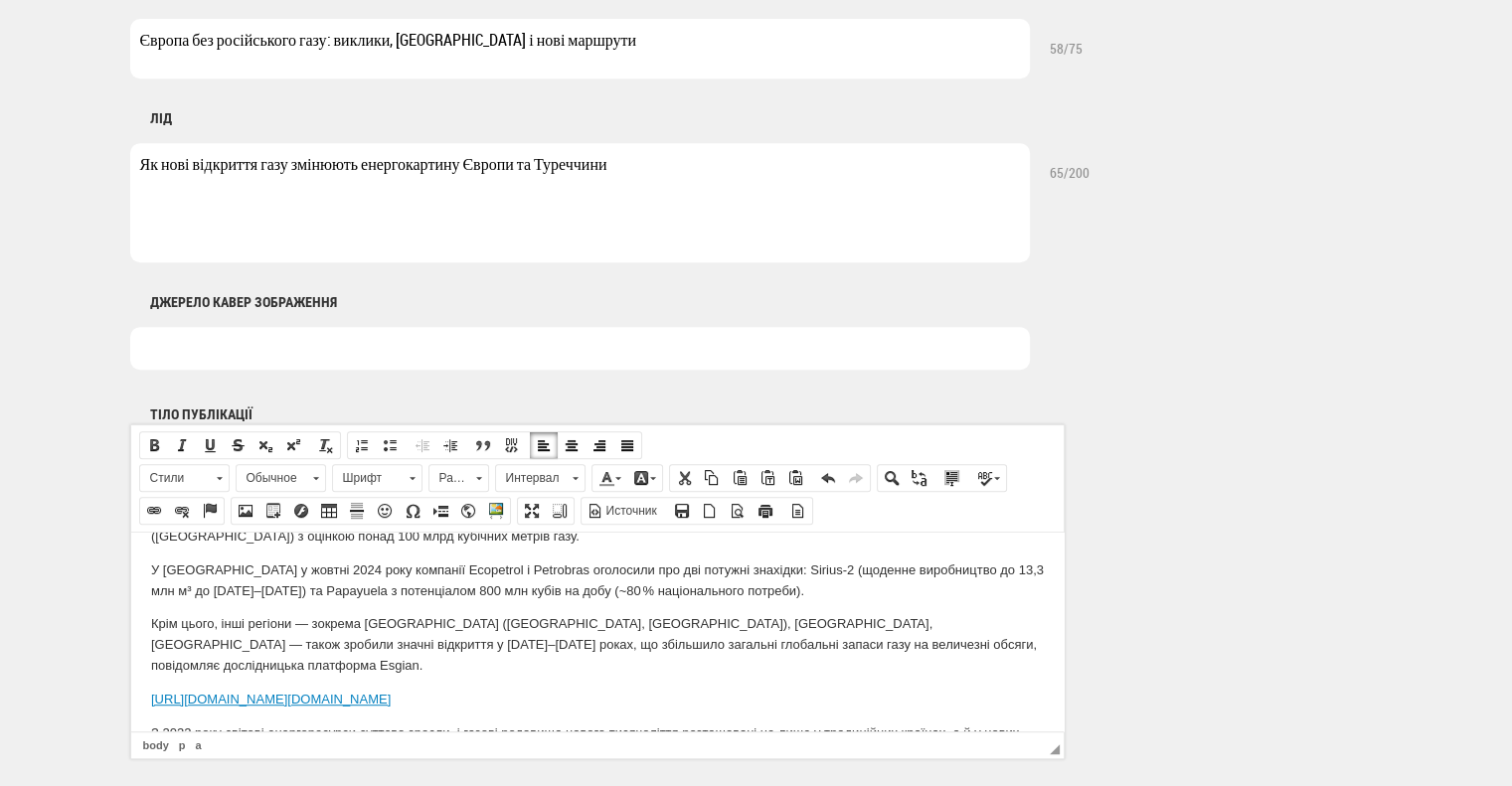 drag, startPoint x: 938, startPoint y: 613, endPoint x: 131, endPoint y: 620, distance: 807.03036 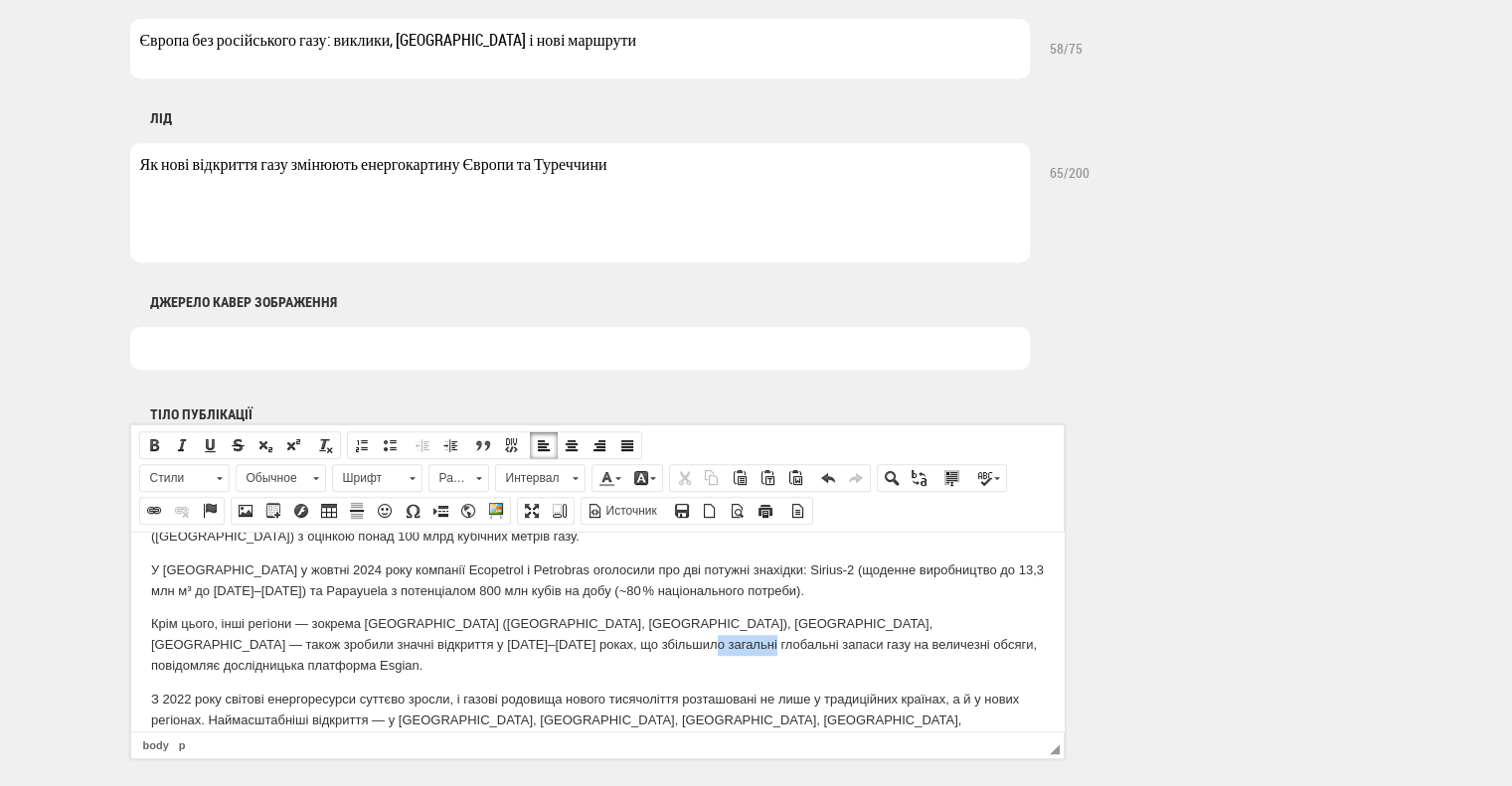 drag, startPoint x: 527, startPoint y: 584, endPoint x: 596, endPoint y: 578, distance: 69.260378 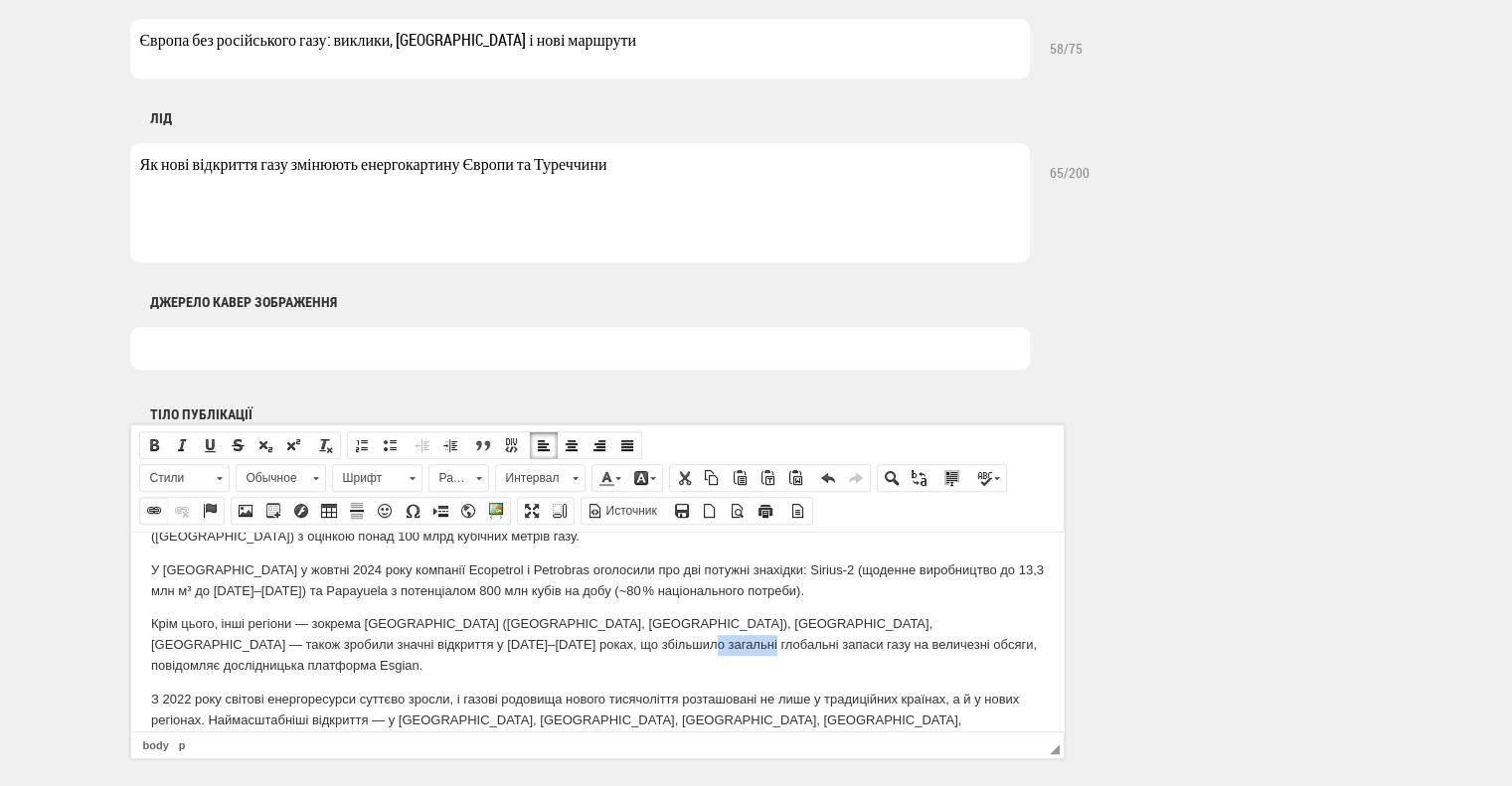 click at bounding box center (154, 511) 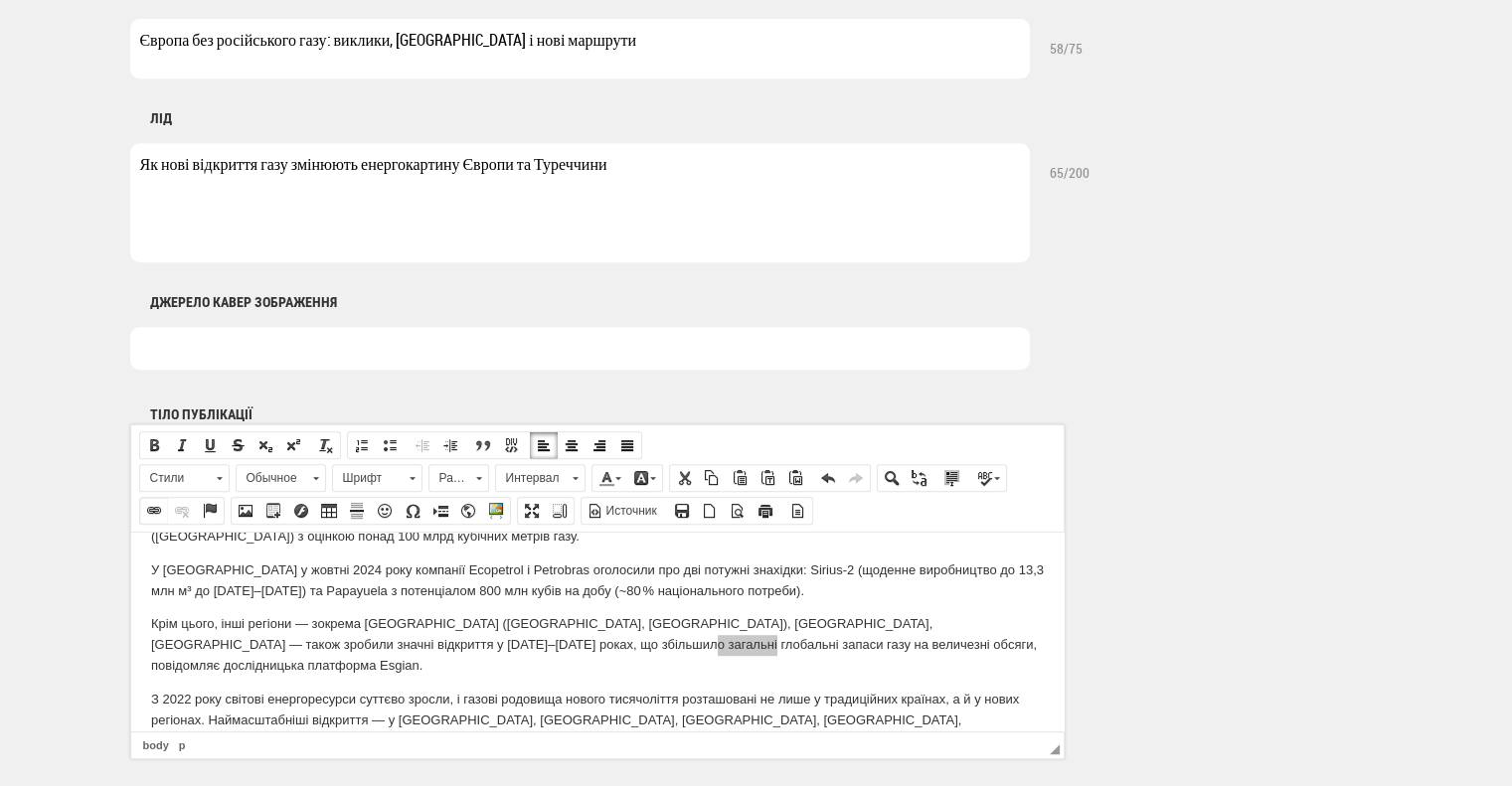 select on "http://" 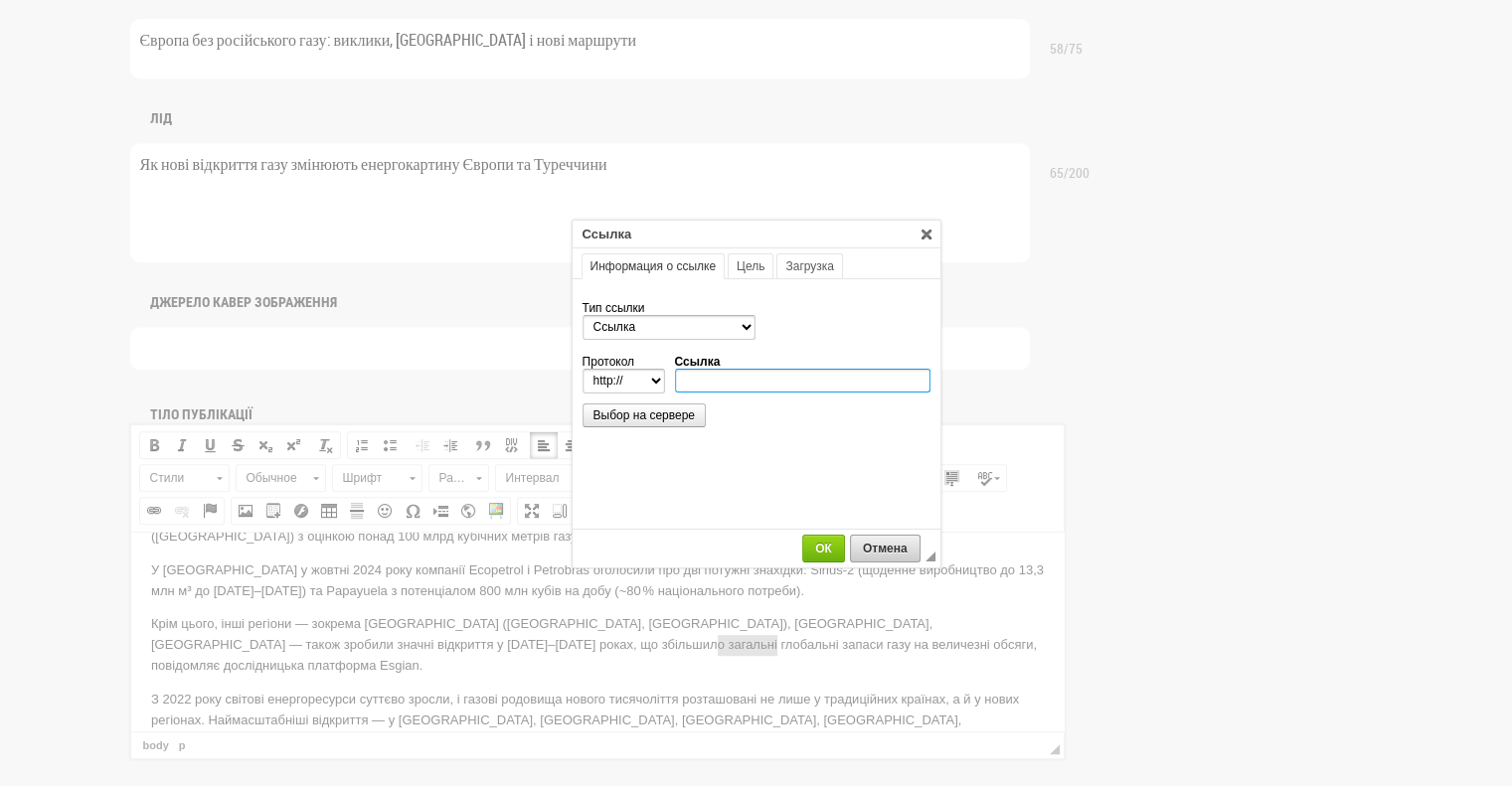 paste on "https://esgian.com/2022/05/09/namibian-discoveries-set-the-tone-for-an-encouraging-first-half-of-2022/?utm_source=chatgpt.com" 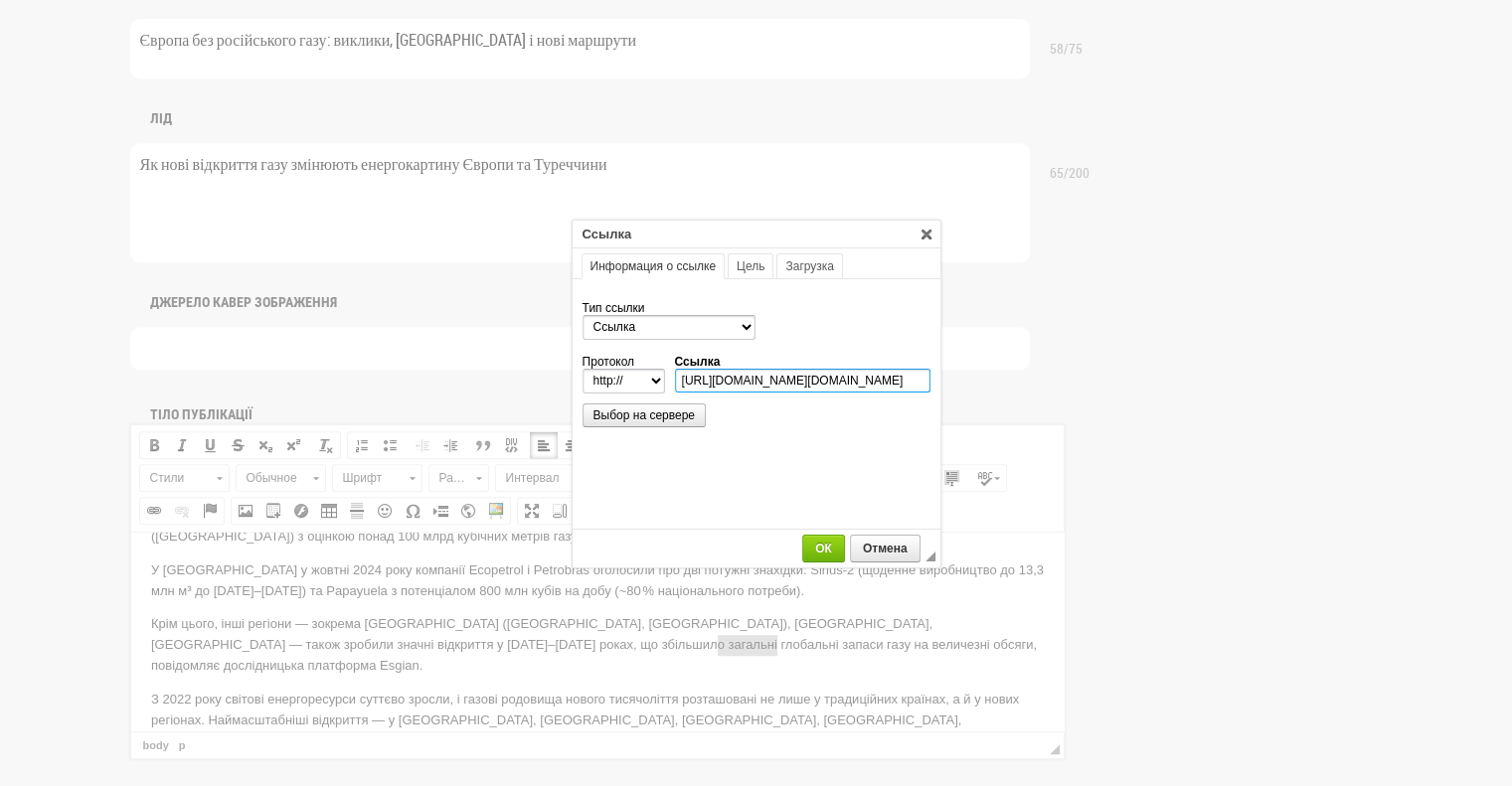 select on "https://" 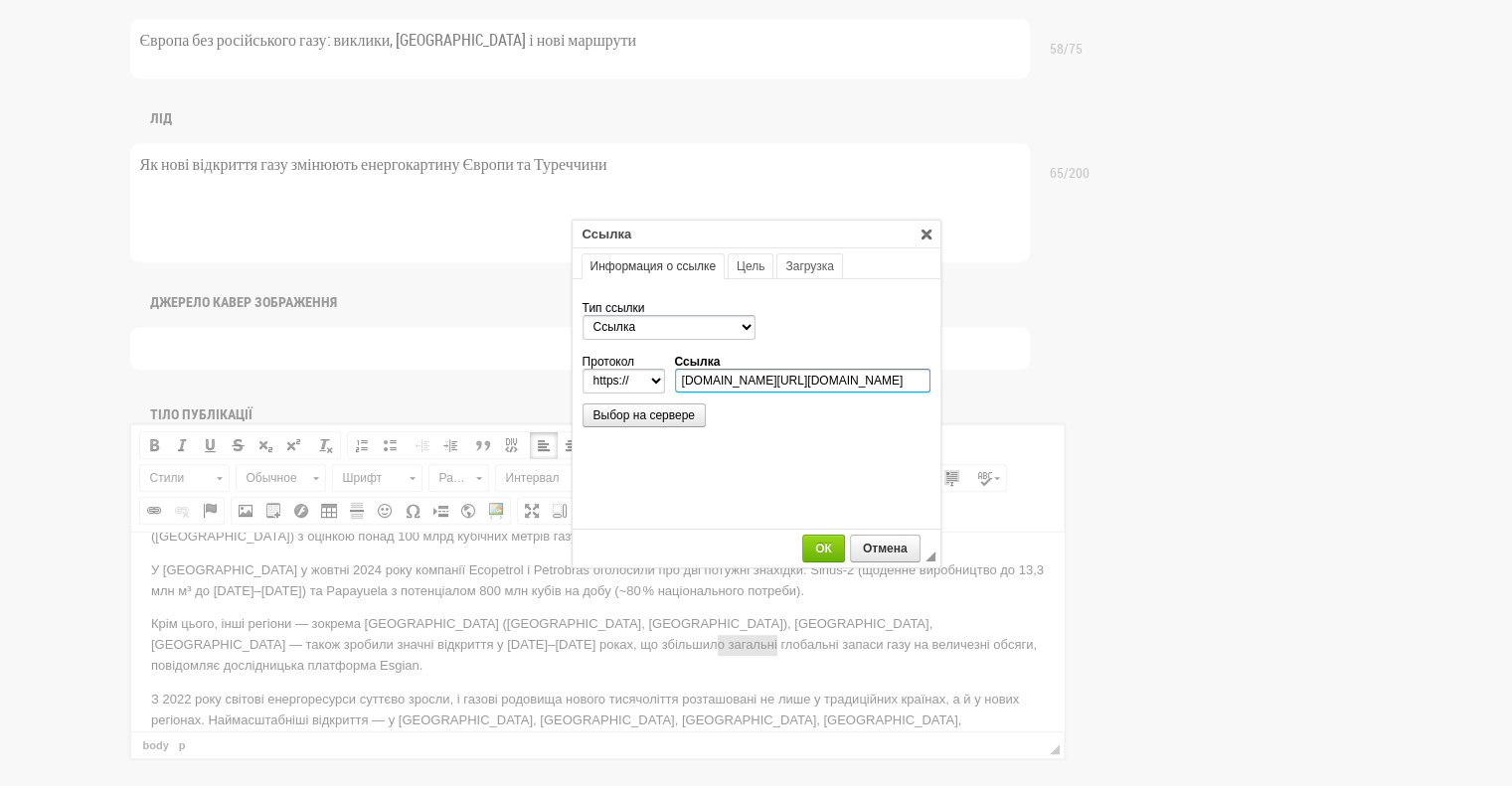 scroll, scrollTop: 0, scrollLeft: 403, axis: horizontal 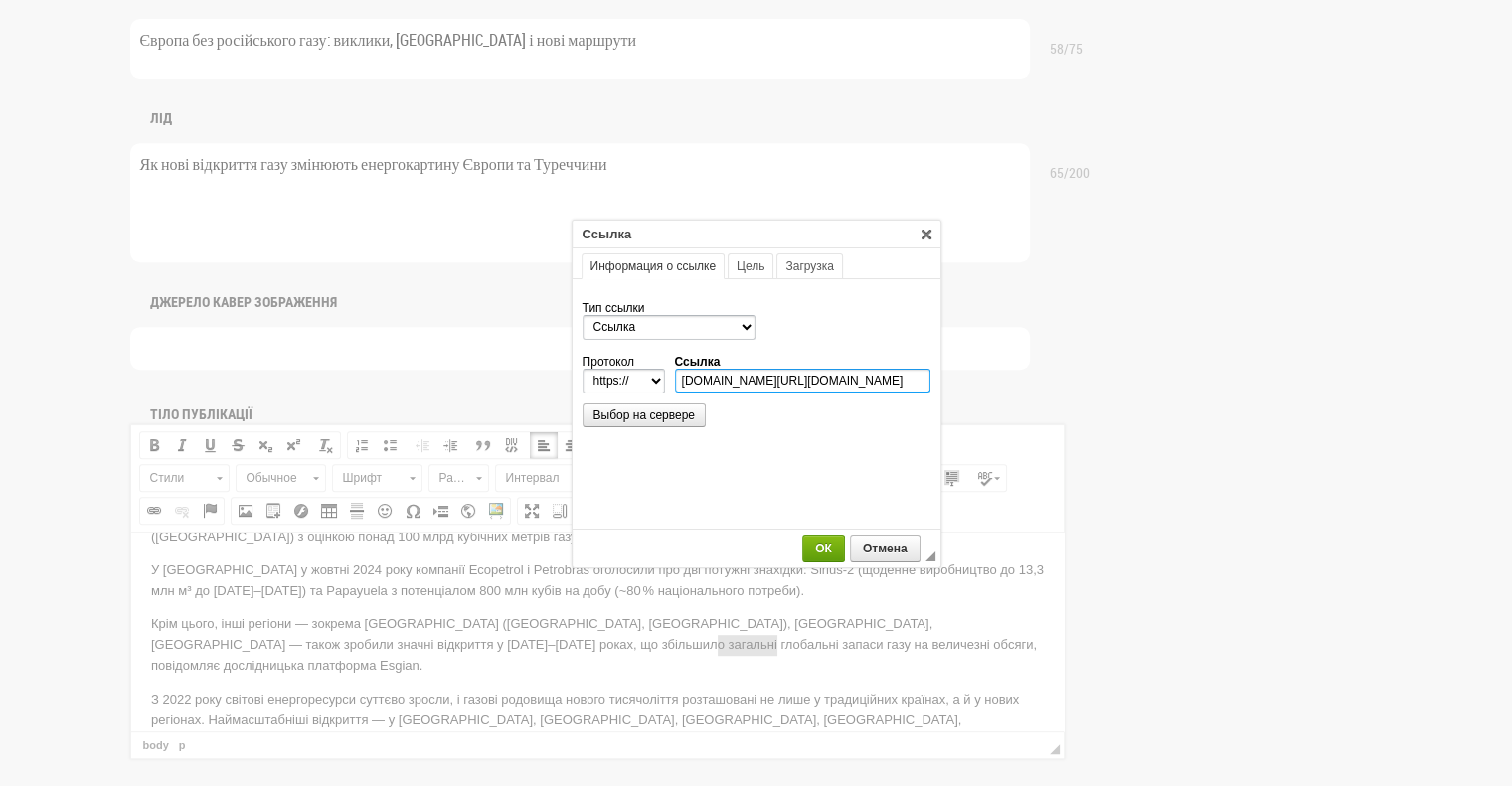 type on "esgian.com/2022/05/09/namibian-discoveries-set-the-tone-for-an-encouraging-first-half-of-2022/?utm_source=chatgpt.com" 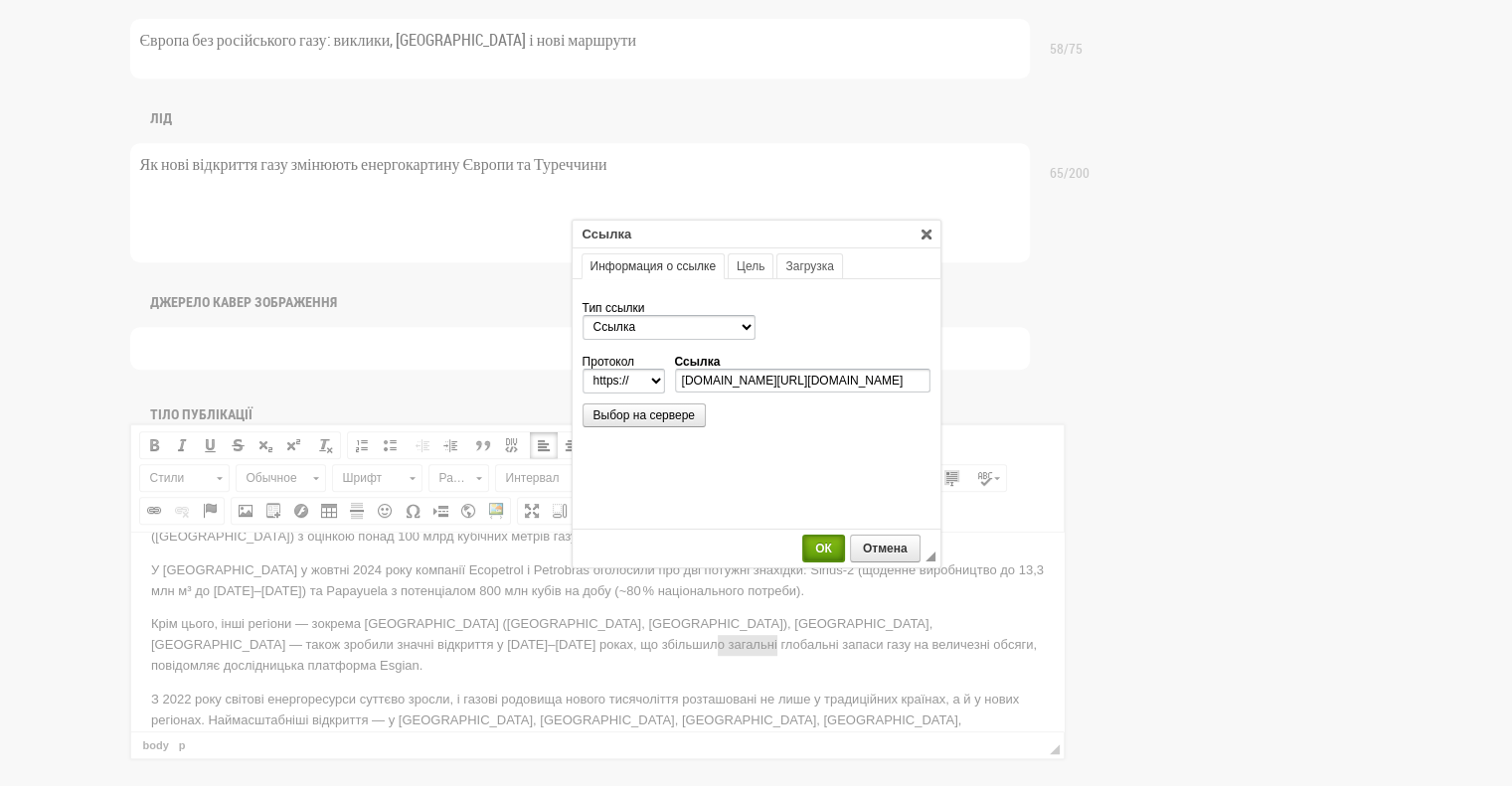 scroll, scrollTop: 0, scrollLeft: 0, axis: both 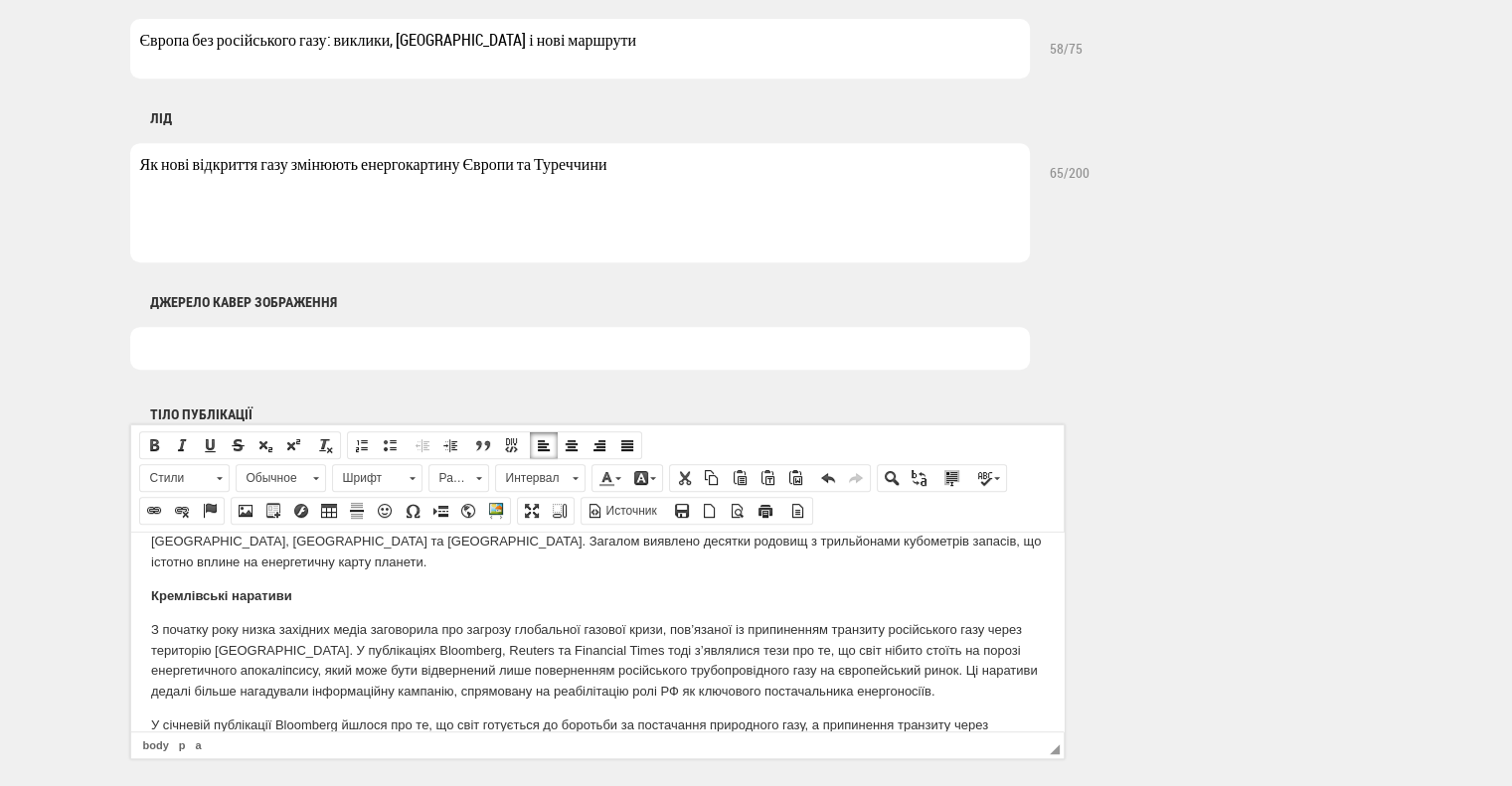 drag, startPoint x: 918, startPoint y: 681, endPoint x: 251, endPoint y: 1211, distance: 851.9325 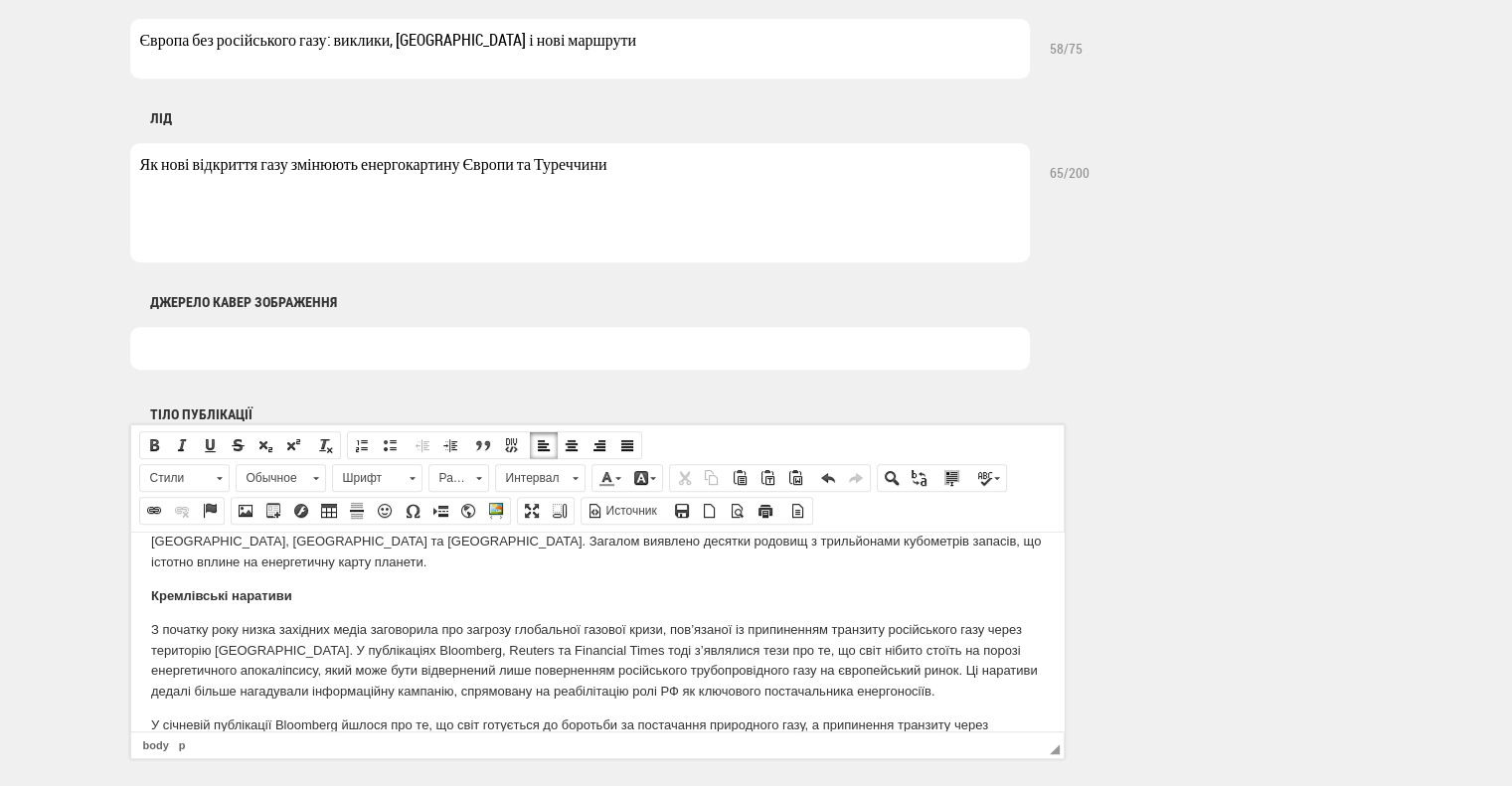 drag, startPoint x: 199, startPoint y: 648, endPoint x: 265, endPoint y: 641, distance: 66.37017 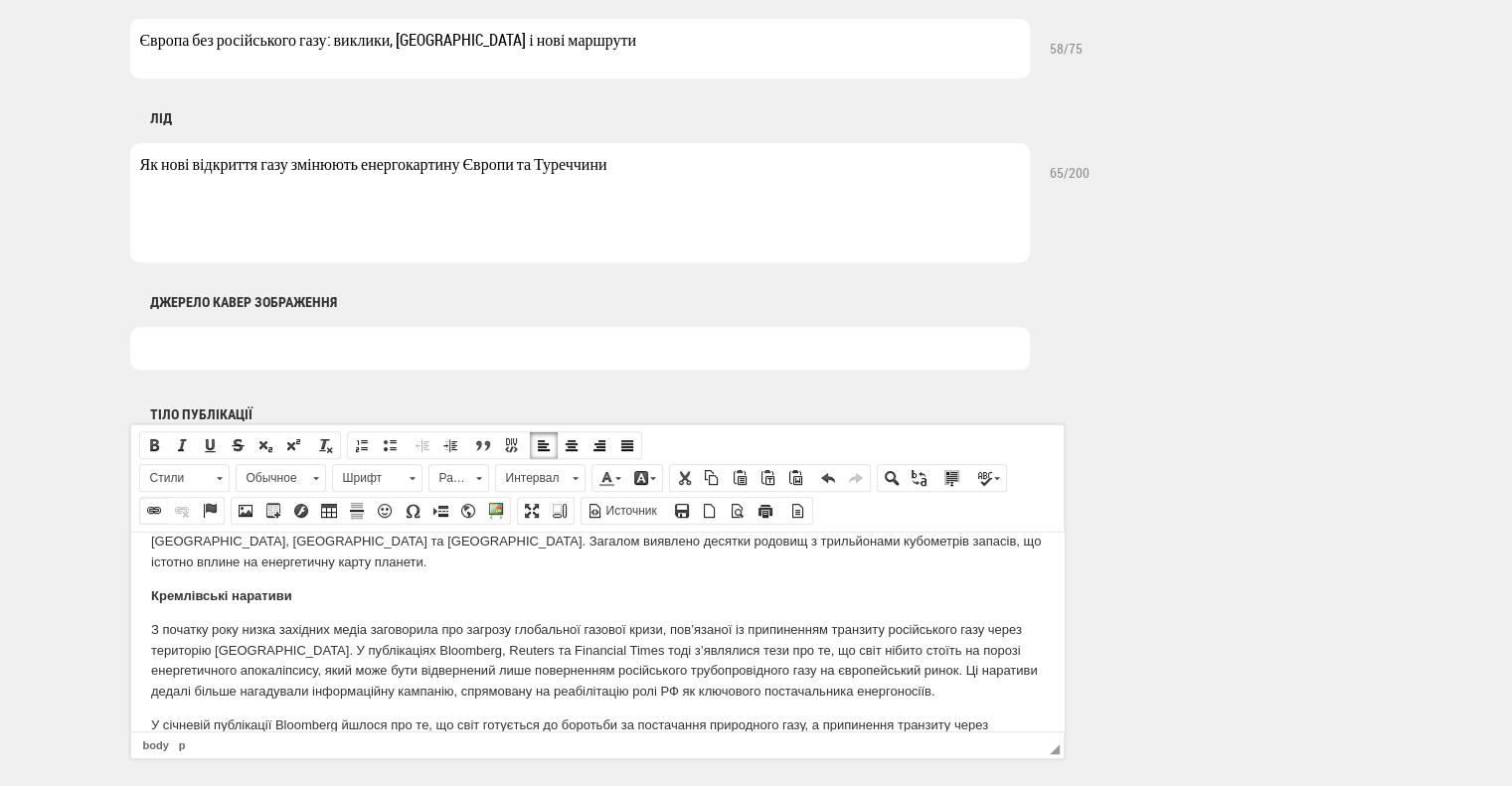 click at bounding box center [154, 511] 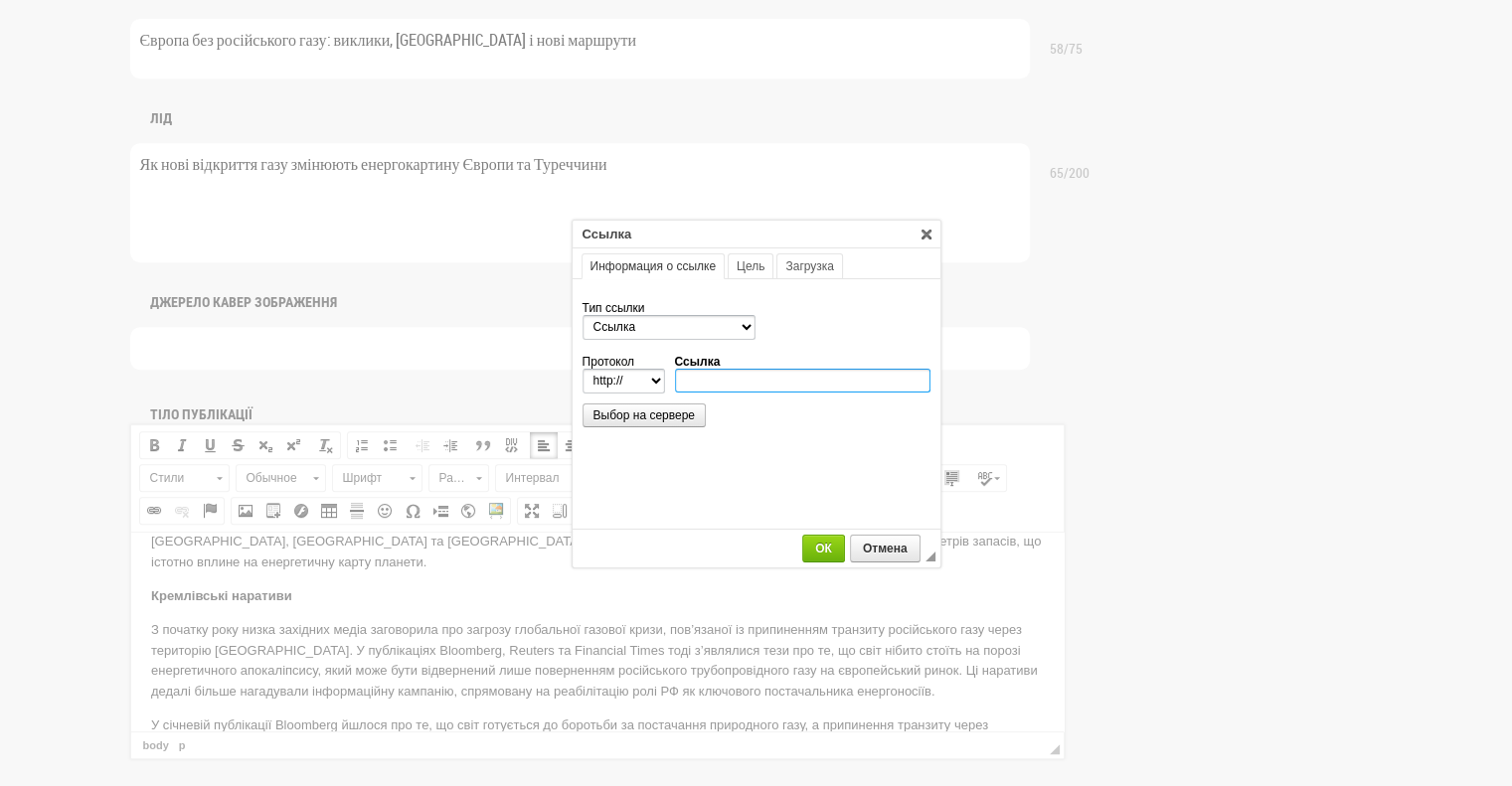 paste on "https://www.bloomberg.com/news/articles/2025-01-13/natural-gas-prices-europe-s-ability-to-pay-more-may-price-out-poorer-nations" 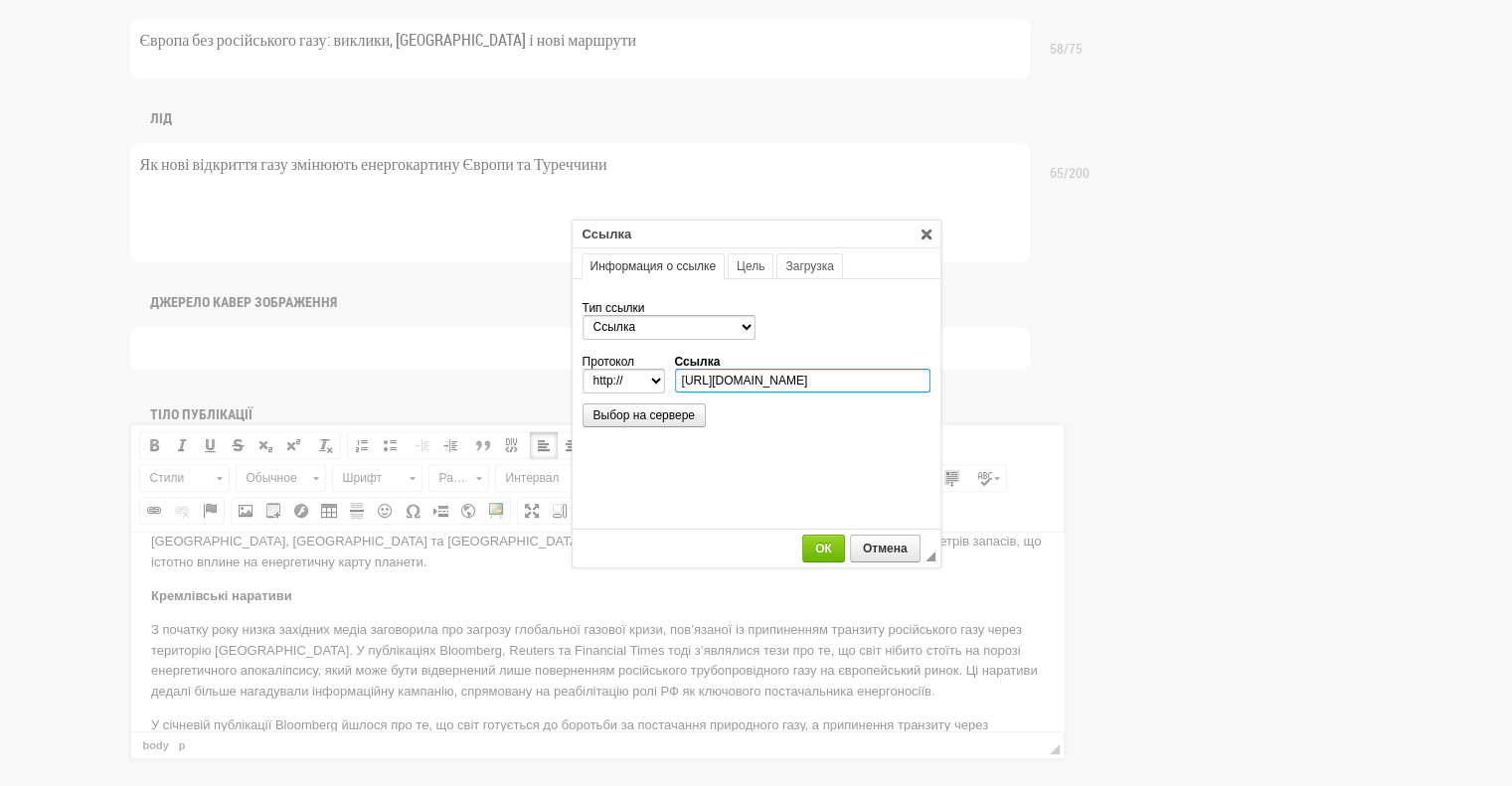 scroll, scrollTop: 0, scrollLeft: 414, axis: horizontal 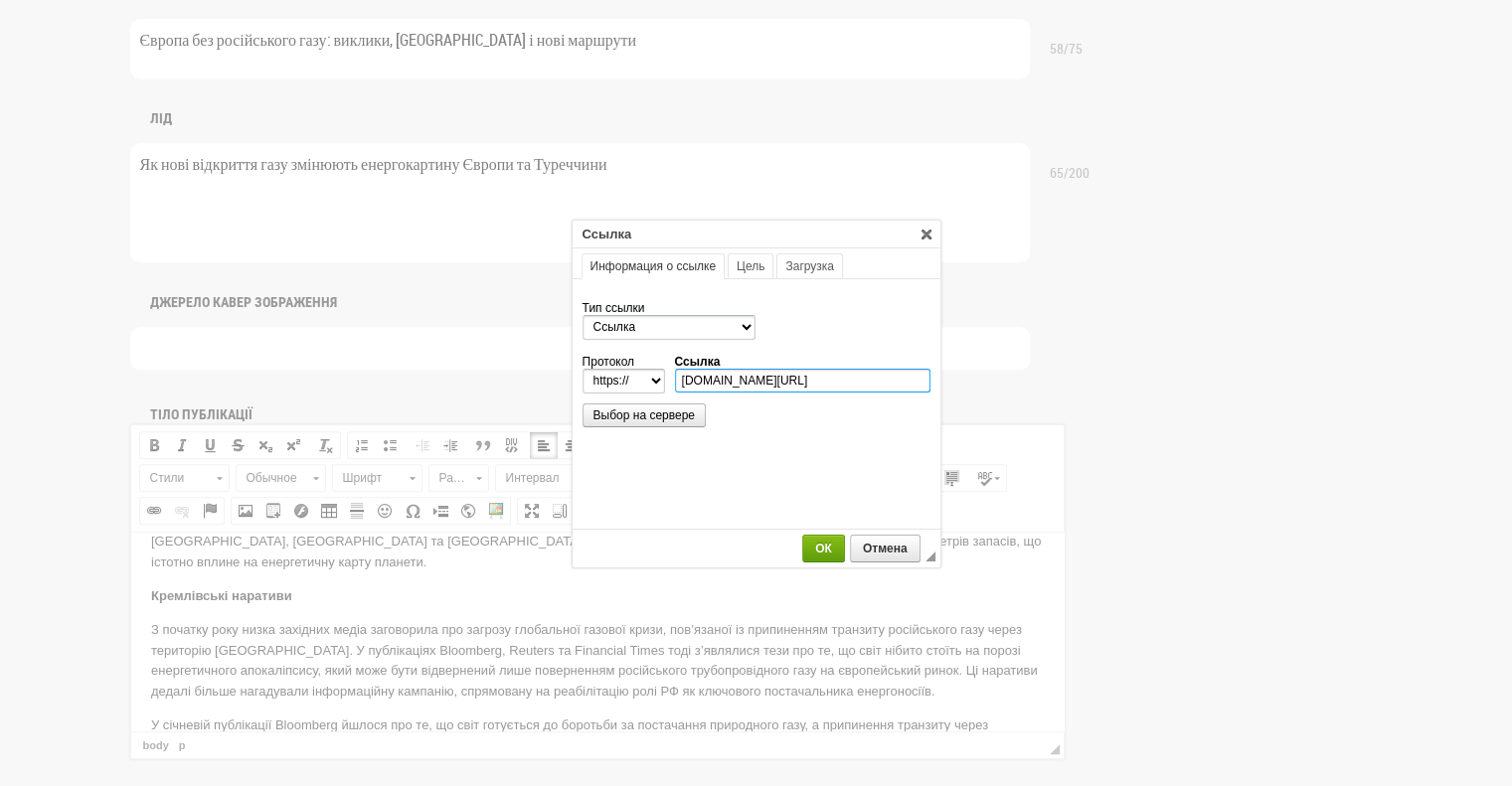 type on "www.bloomberg.com/news/articles/2025-01-13/natural-gas-prices-europe-s-ability-to-pay-more-may-price-out-poorer-nations" 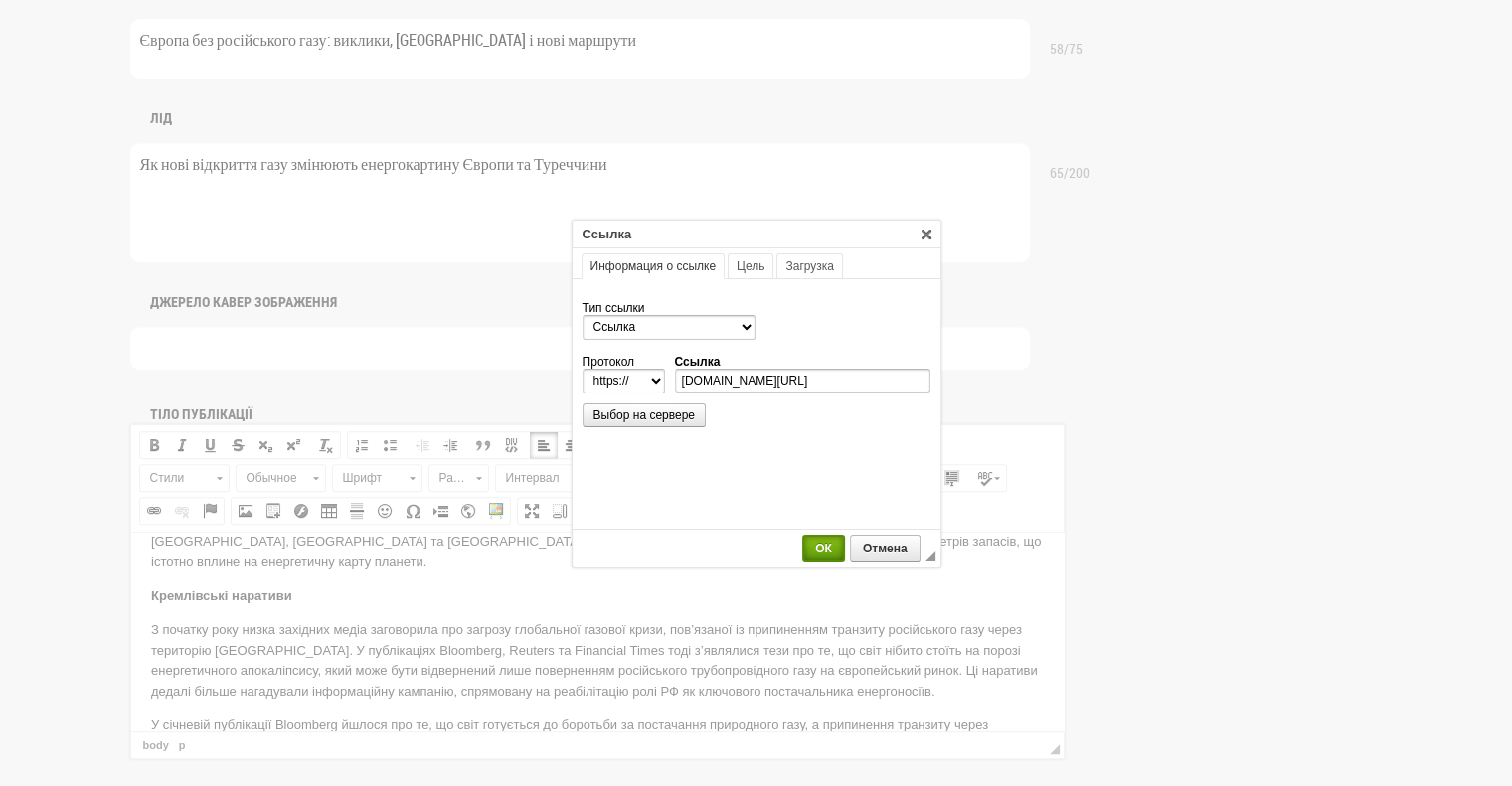 click on "ОК" at bounding box center [823, 549] 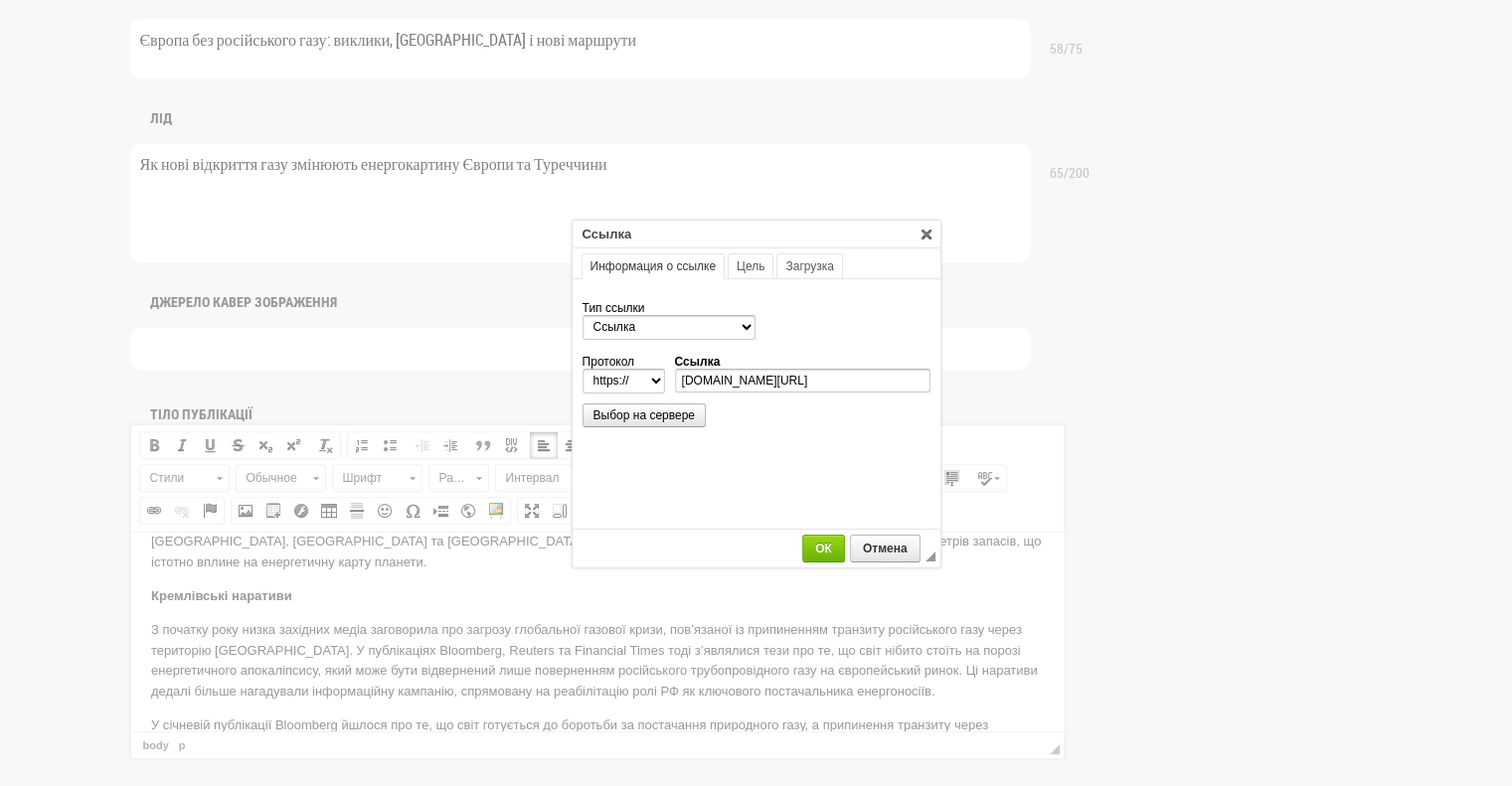 scroll, scrollTop: 0, scrollLeft: 0, axis: both 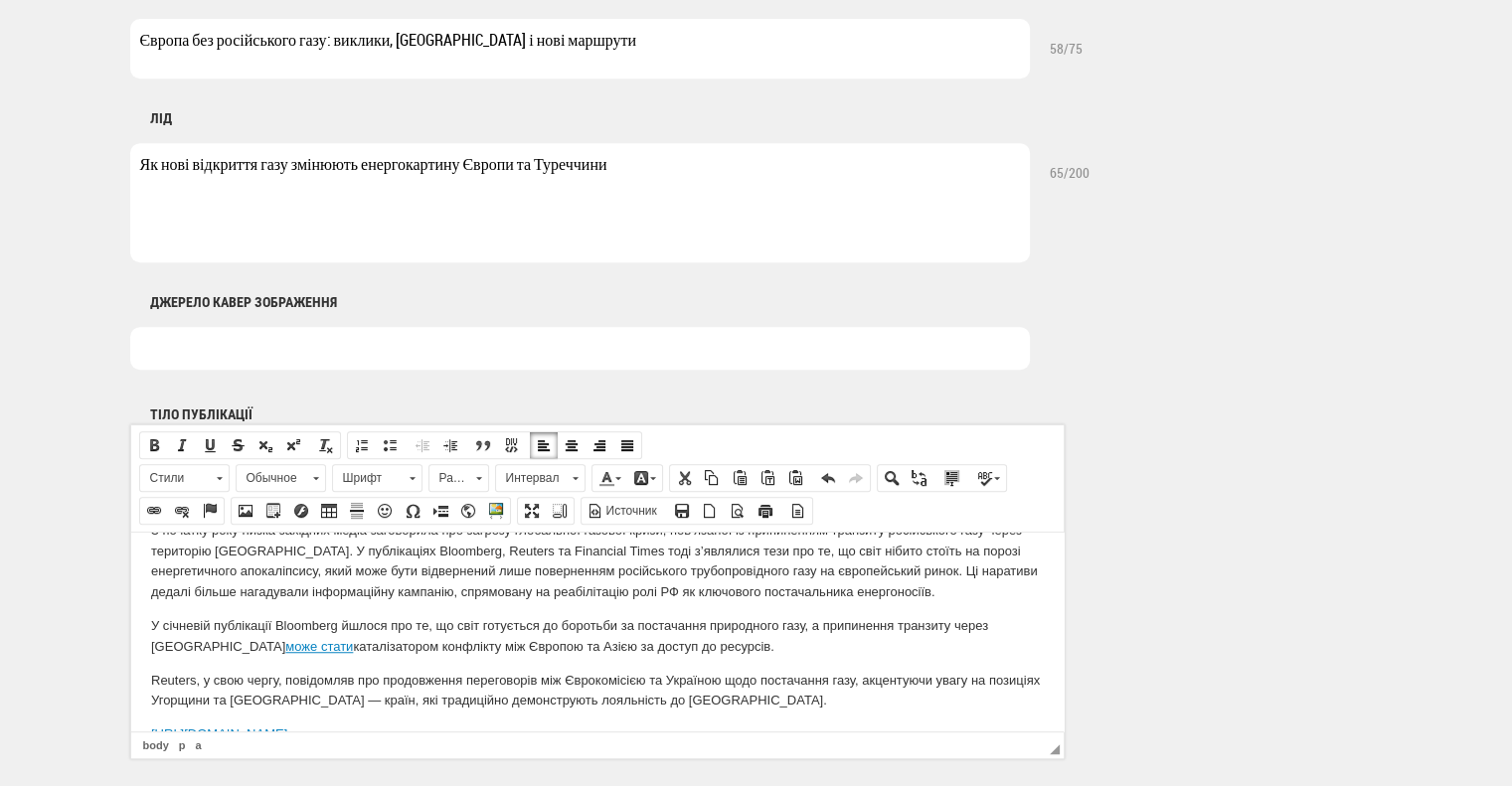 click on "https://www.reuters.com/world/europe/eu-commission-says-it-will-continue-gas-supply-talks-with-ukraine-2025-01-27/" at bounding box center (218, 732) 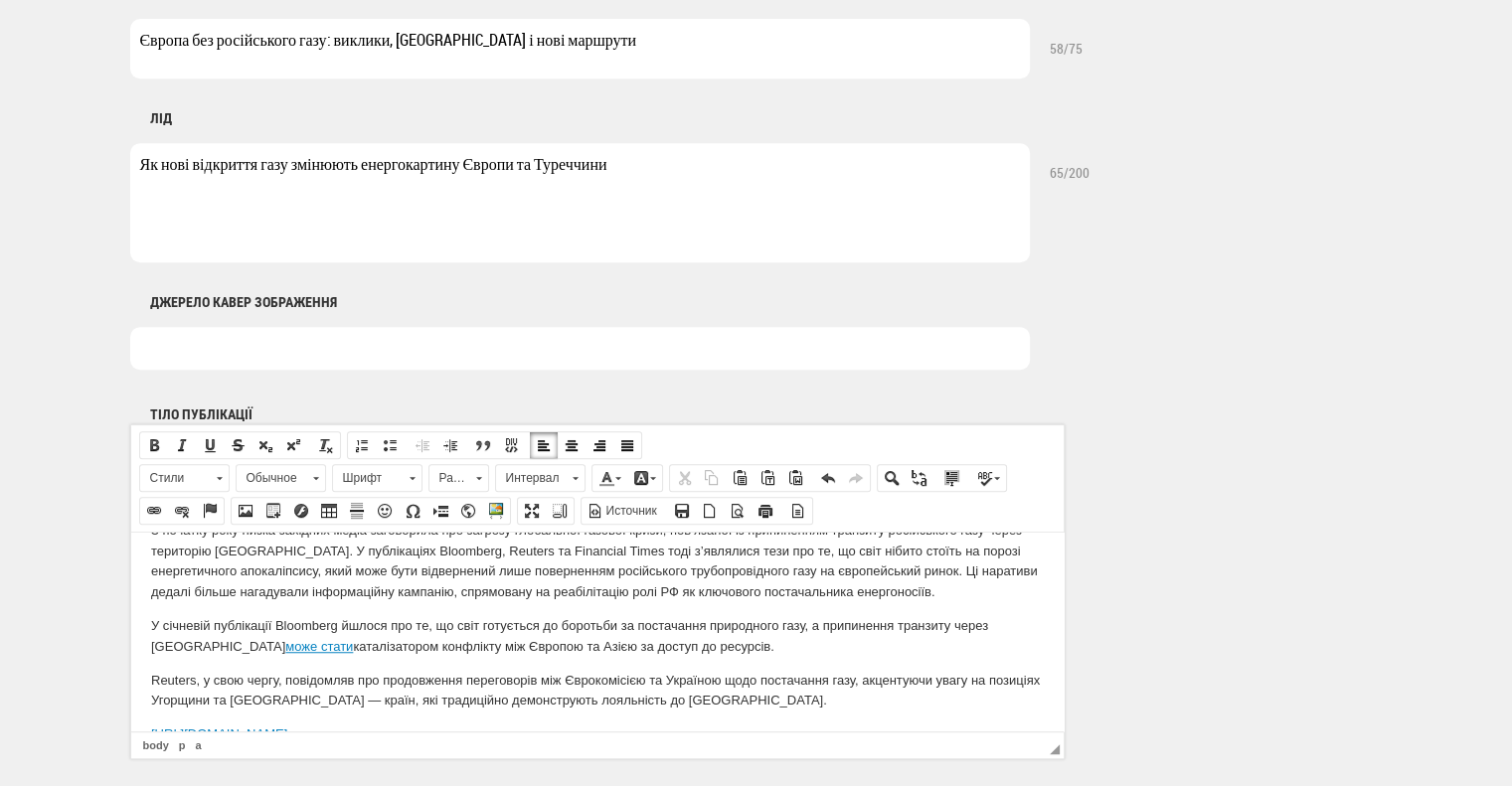 click on "Про це  повідомляє  телекомпанія TVP. Родовище має стратегічне значення для Польщі, яка наразі імпортує близько 95% нафти та значну частину газу. За даними Euractiv, відкриття Wolin East може подвоїти національний видобуток нафти та збільшити виробництво газу на 20%. Це суттєво зменшить залежність країни від імпорту, особливо в контексті зусиль Європейського Союзу щодо енергетичної диверсифікації та скорочення постачання з Росії. Геологія проти геополітики 75 млрд м³ газу  у свердловині  Göktepe‑3 , що піднімає загальні запаси газу в Чорному морі до  785 млрд м³. $30 млрд.," at bounding box center (596, 846) 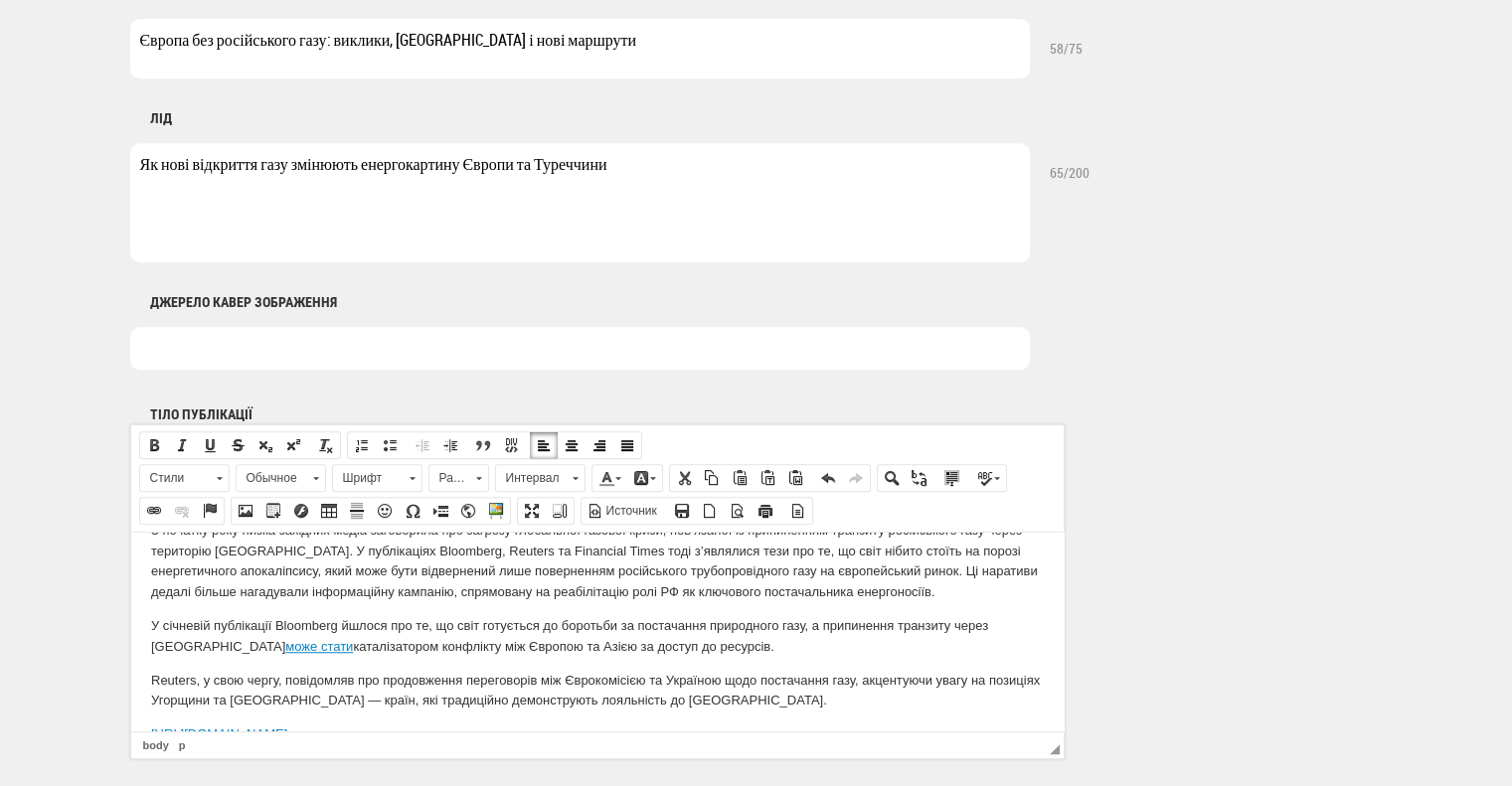 click on "Публікація Матеріали Новини Матеріали Мультимедіа Блог Документи Аналітика Відео Фото Аналітика Розслідування Репортаж Анонси Спецтема Iнтерв’ю Інфографіка Аналітика Green Deal Важливе Зняти вибране Головне Важливе Кавер зображення picture video UPLOAD DELETE Налаштування Дата публікації
1
2
3
4
5
6
7
8
9
10
11
12
13
14
15
16
17
18
19
20
21
22
23
24
25
26
27
28
29
30
31
січня
лютого
березня
квітня
травня
червня
липня
серпня
вересня
жовтня
листопада
грудня
2020
2021
2022
2023
2024
2025
2026
2027
2028
2029
2030
—
00
01
02
03
04
05
06
07
08
09
10
11
12
13
14
15
16" at bounding box center (756, 214) 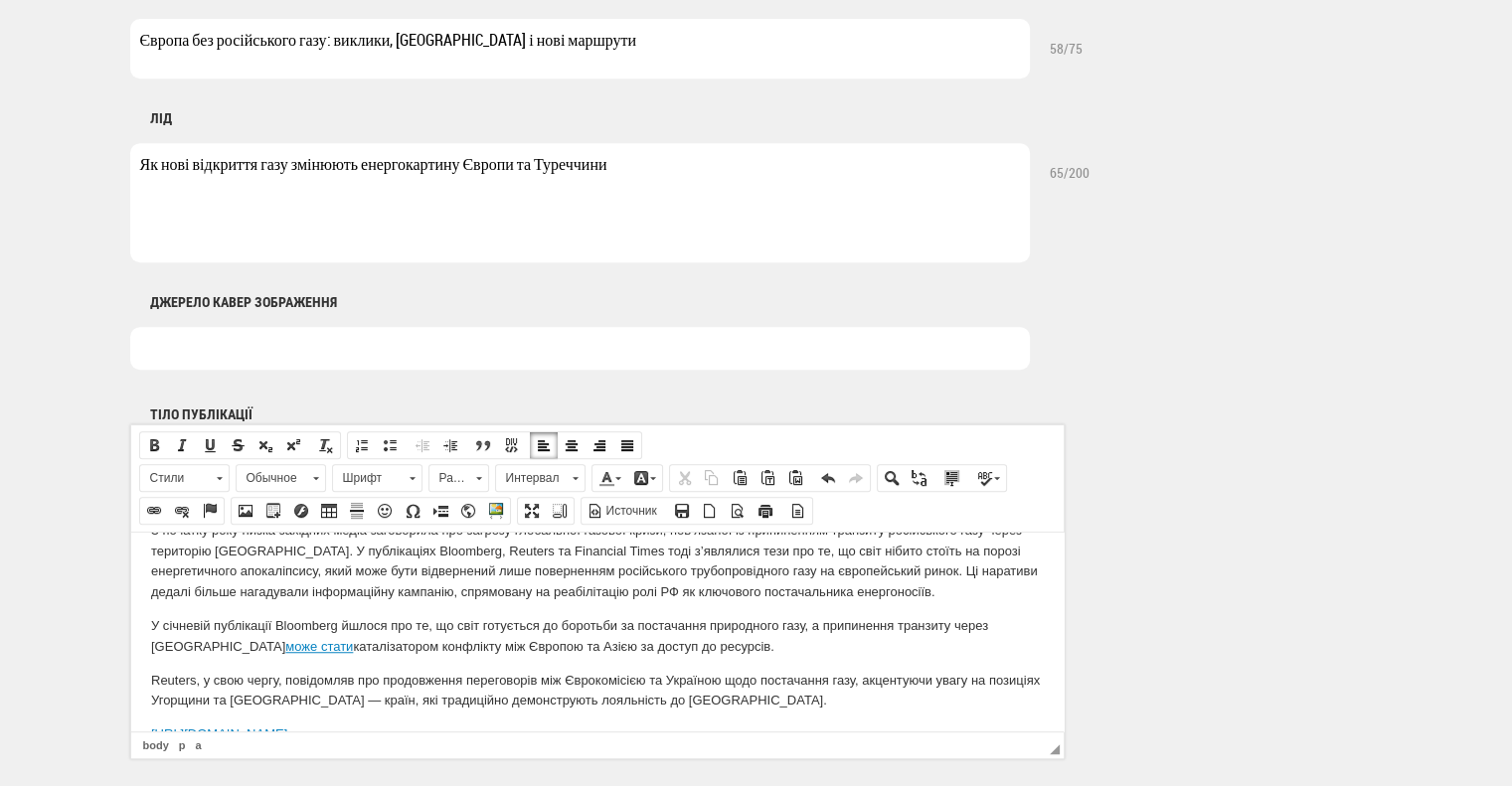 drag, startPoint x: 150, startPoint y: 630, endPoint x: 863, endPoint y: 622, distance: 713.0449 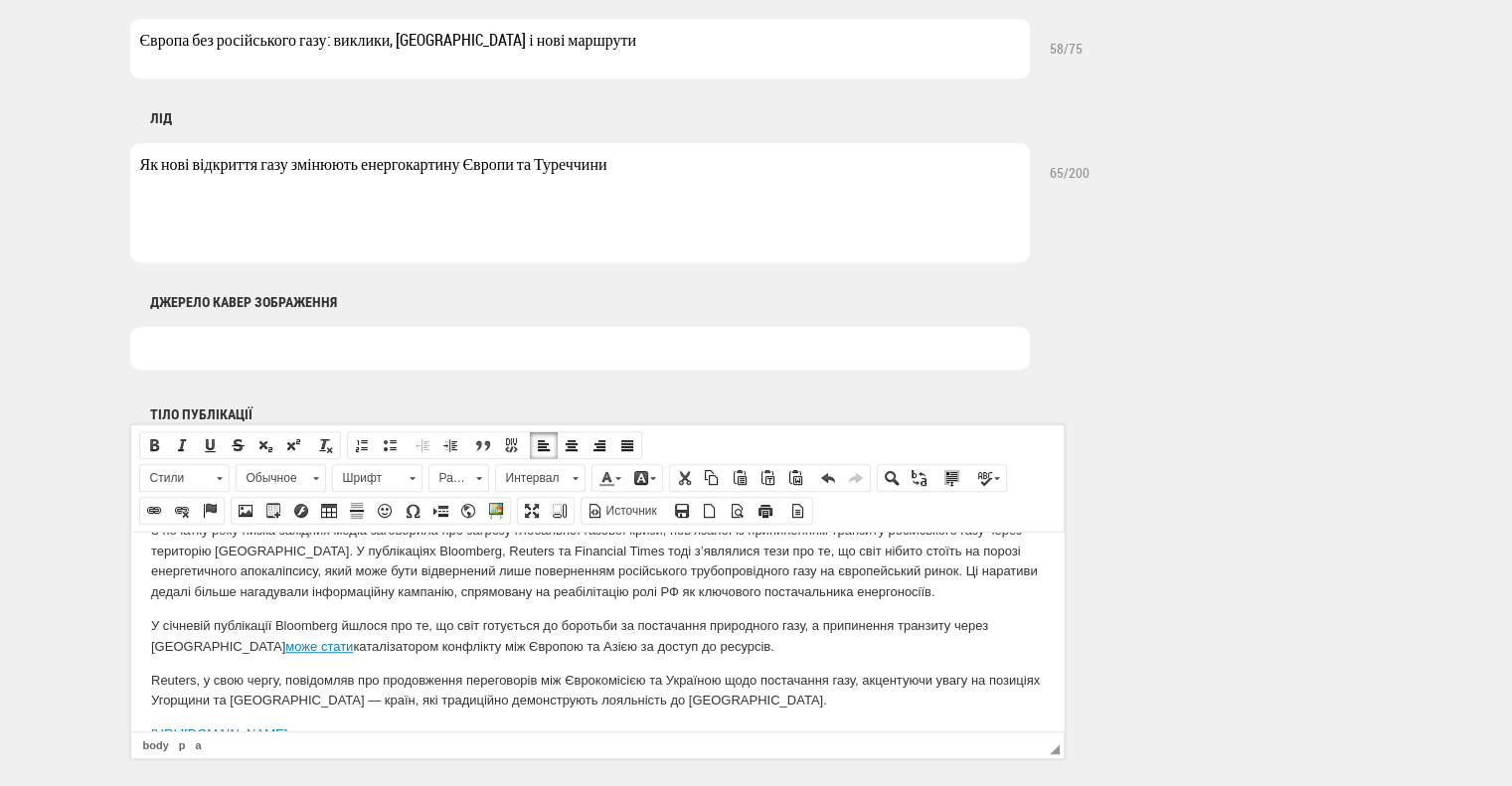 copy on "https://www.reuters.com/world/europe/eu-commission-says-it-will-continue-gas-supply-talks-with-ukraine-2025-01-27/" 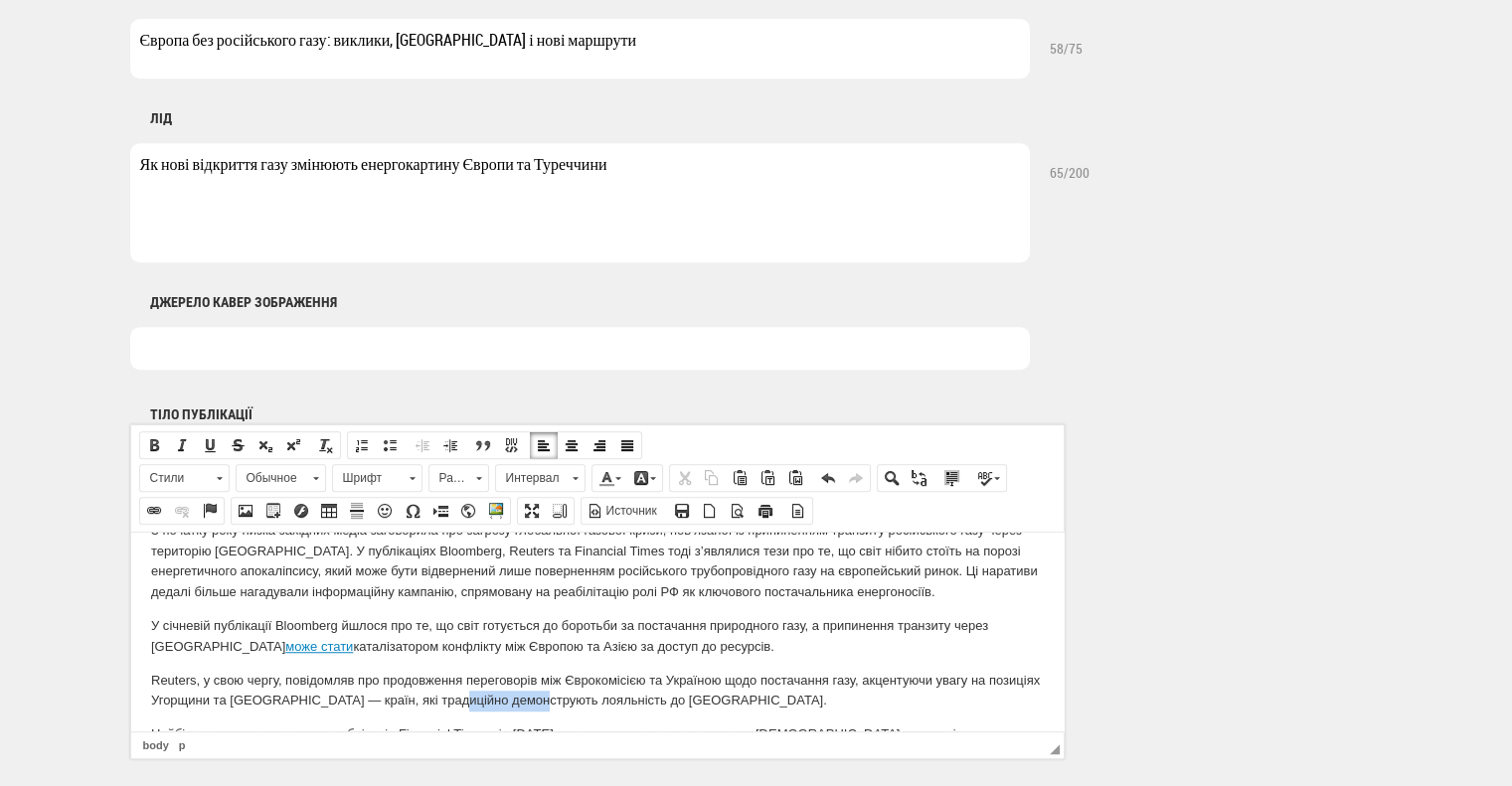 drag, startPoint x: 503, startPoint y: 604, endPoint x: 589, endPoint y: 599, distance: 86.14523 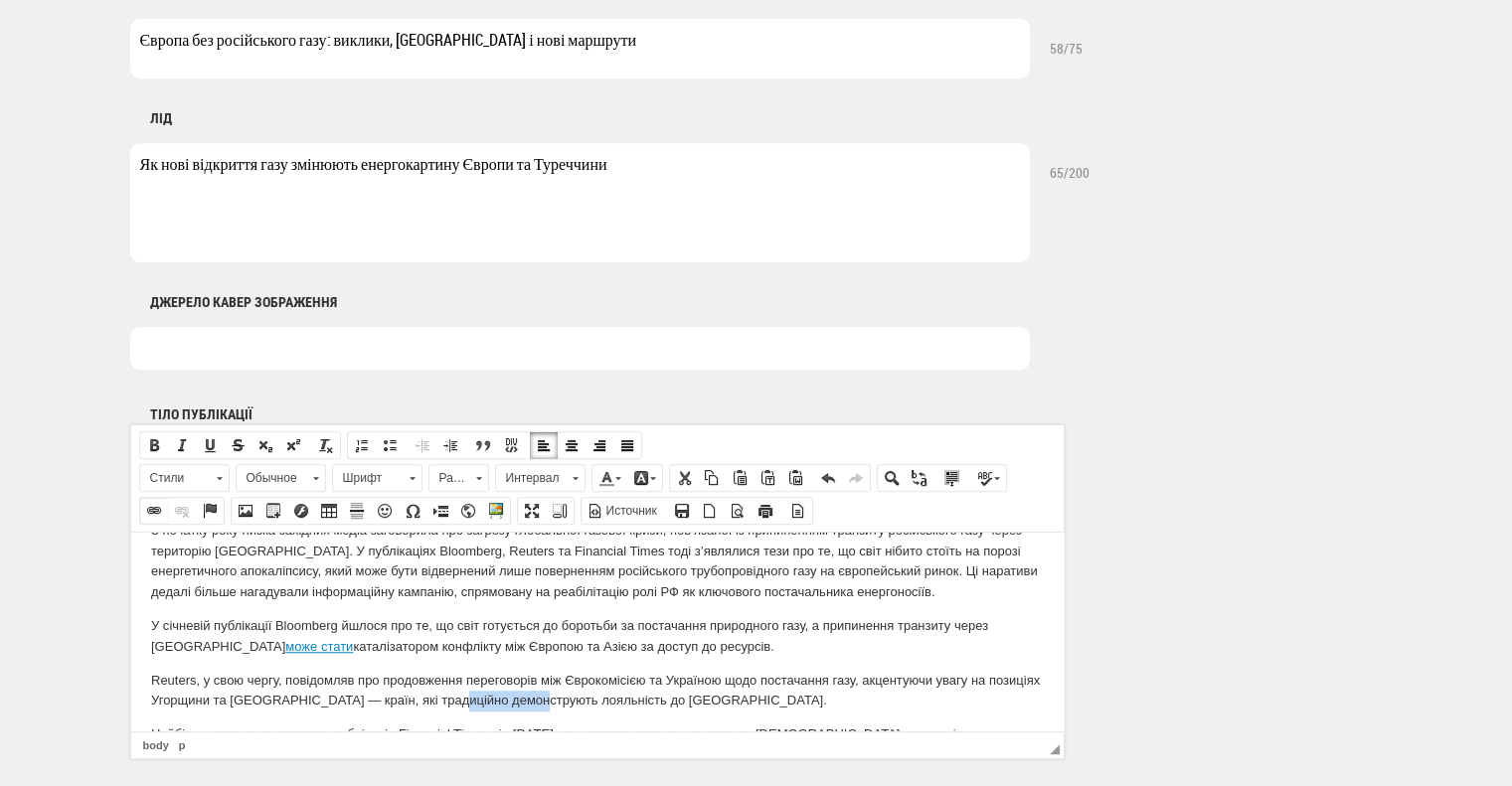 click at bounding box center (154, 511) 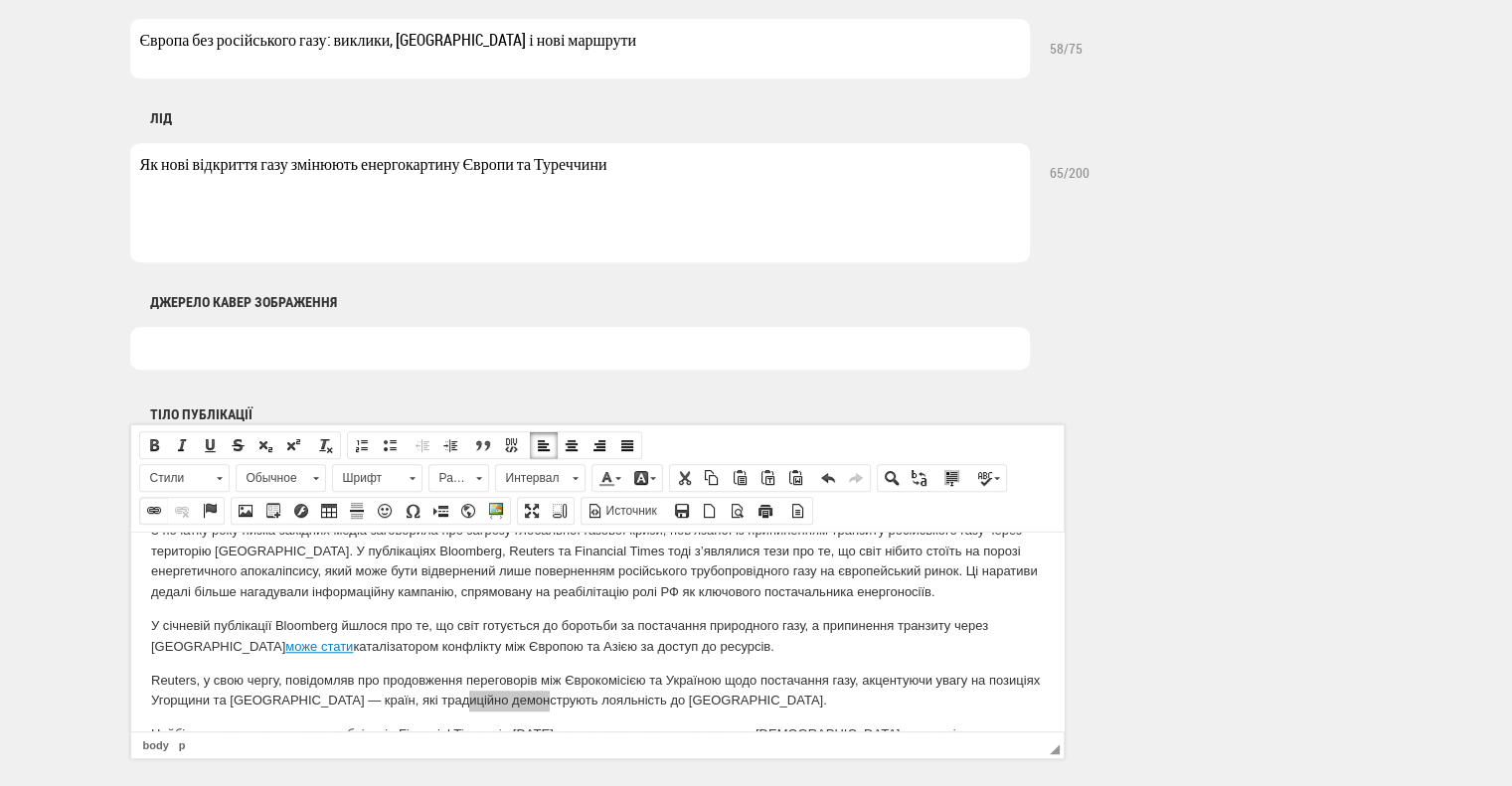 select on "http://" 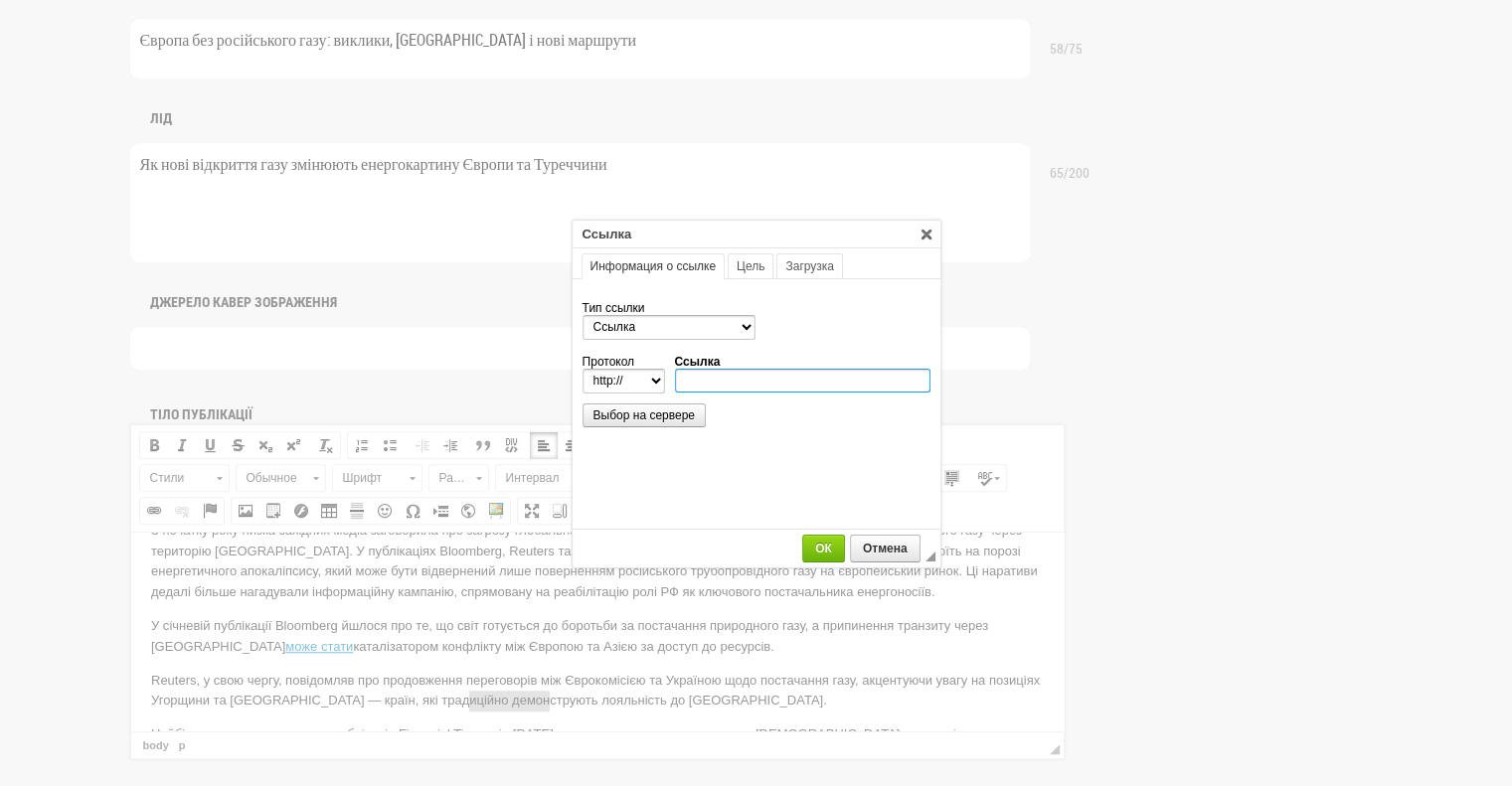 type on "https://www.reuters.com/world/europe/eu-commission-says-it-will-continue-gas-supply-talks-with-ukraine-2025-01-27/" 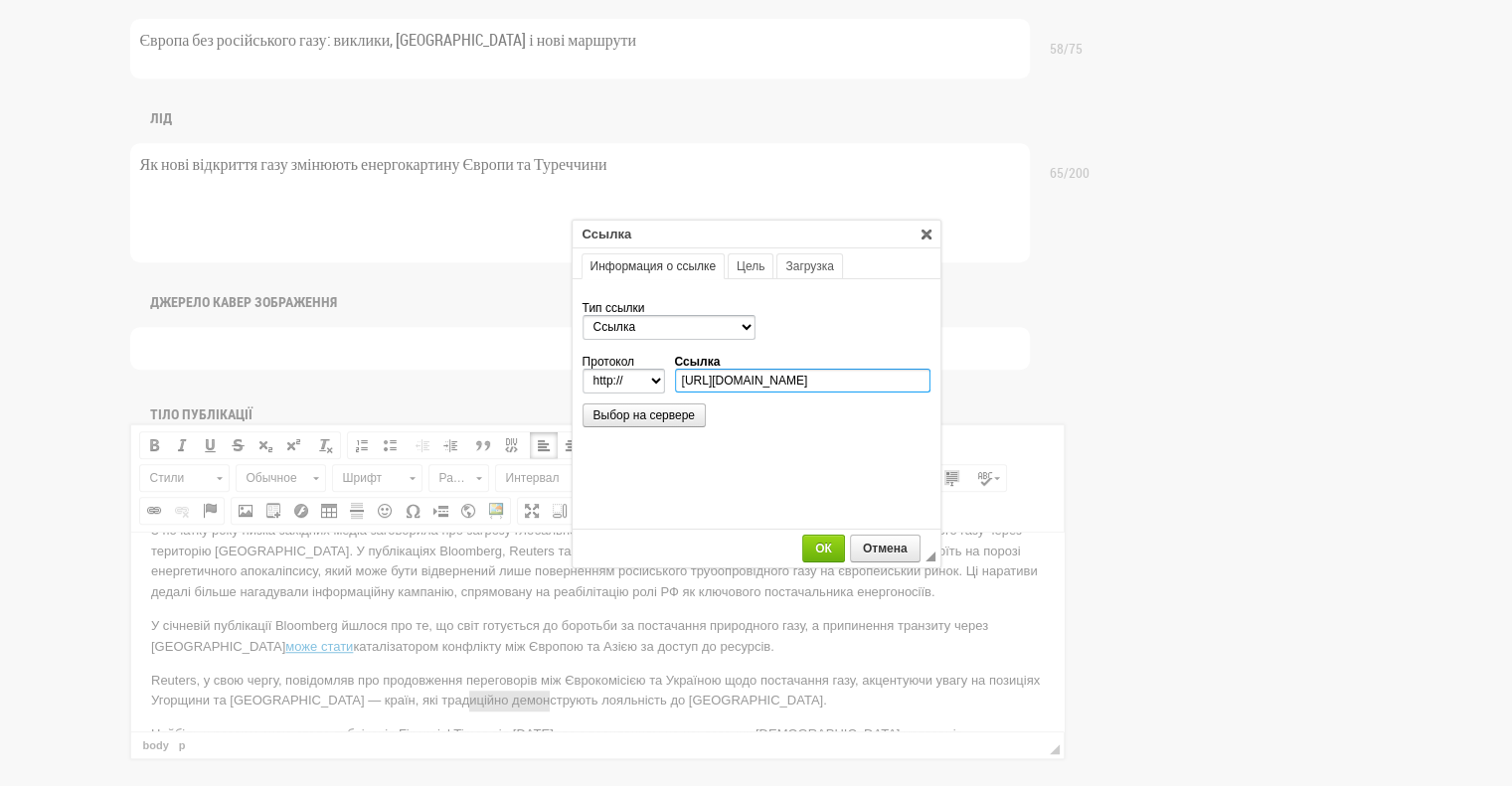 select on "https://" 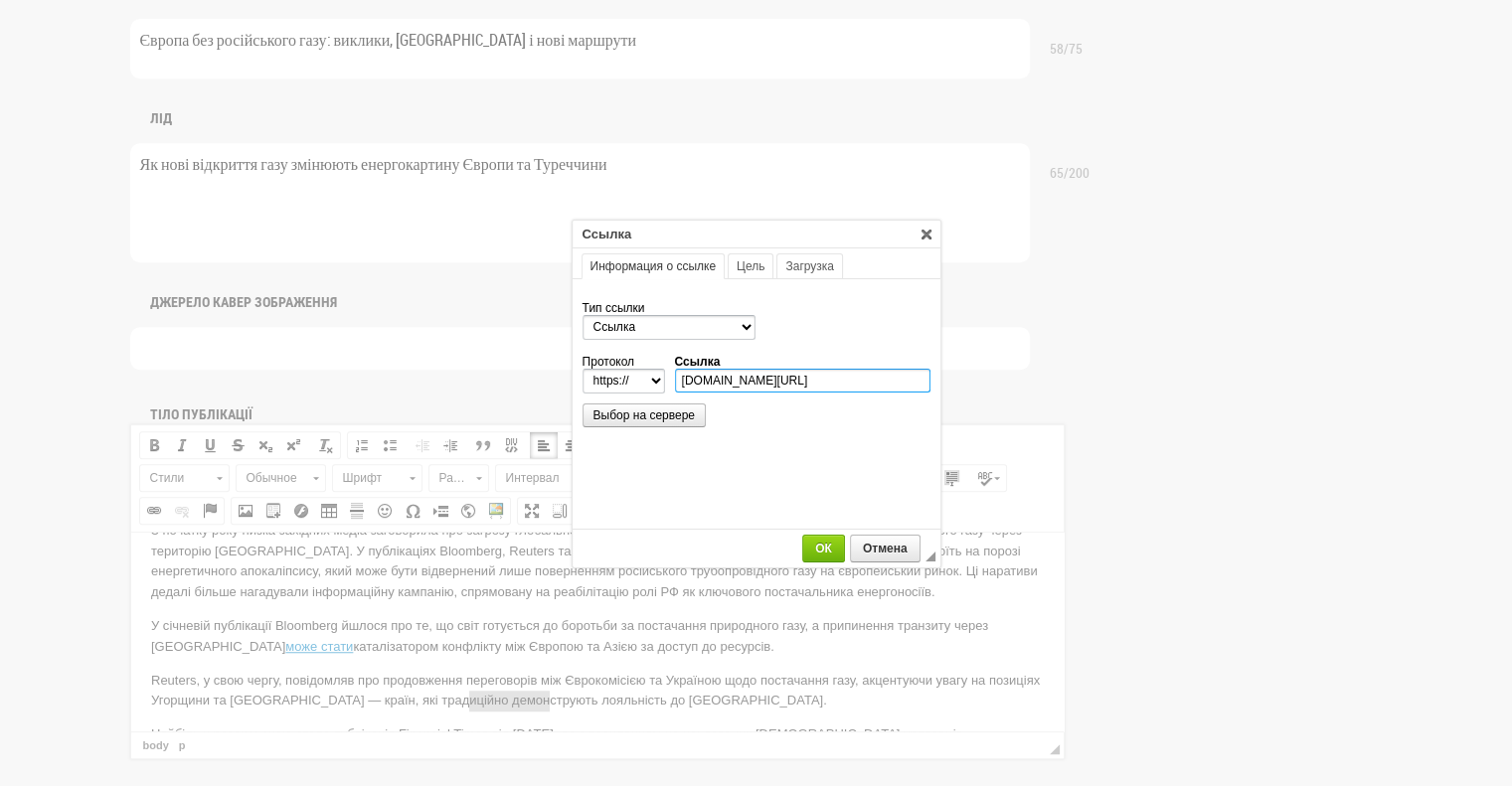 scroll, scrollTop: 0, scrollLeft: 338, axis: horizontal 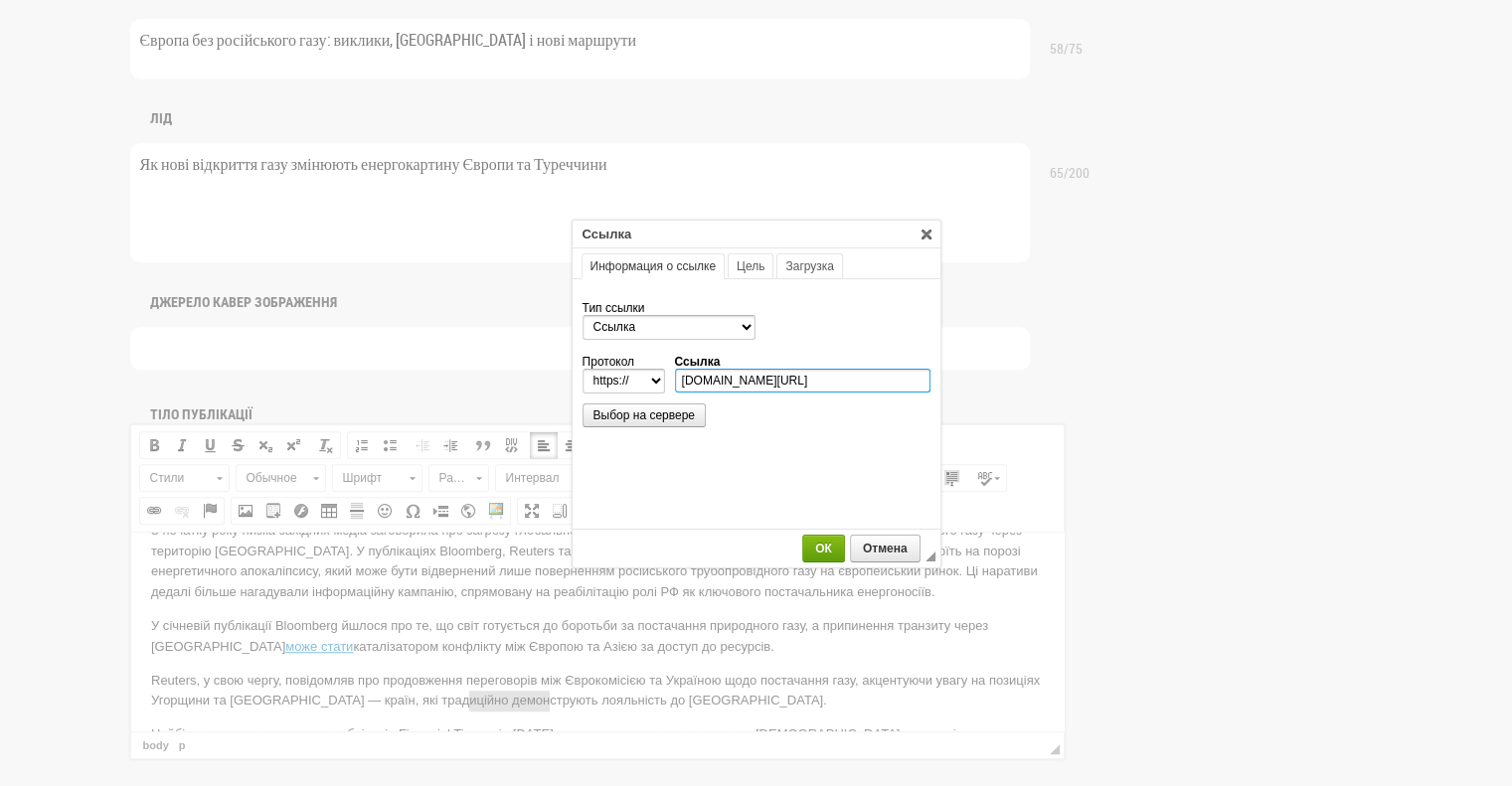 type on "www.reuters.com/world/europe/eu-commission-says-it-will-continue-gas-supply-talks-with-ukraine-2025-01-27/" 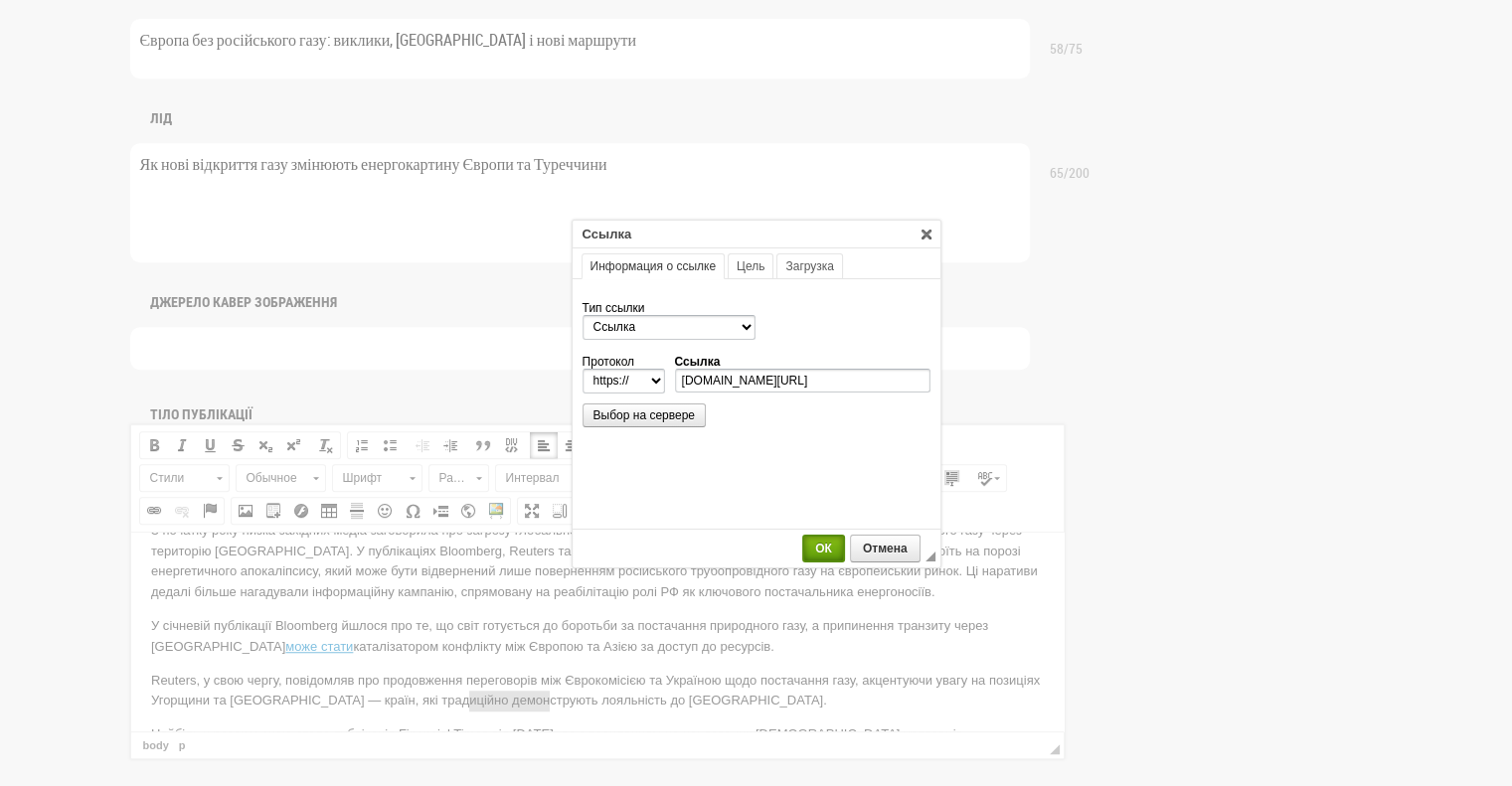 click on "ОК" at bounding box center (823, 549) 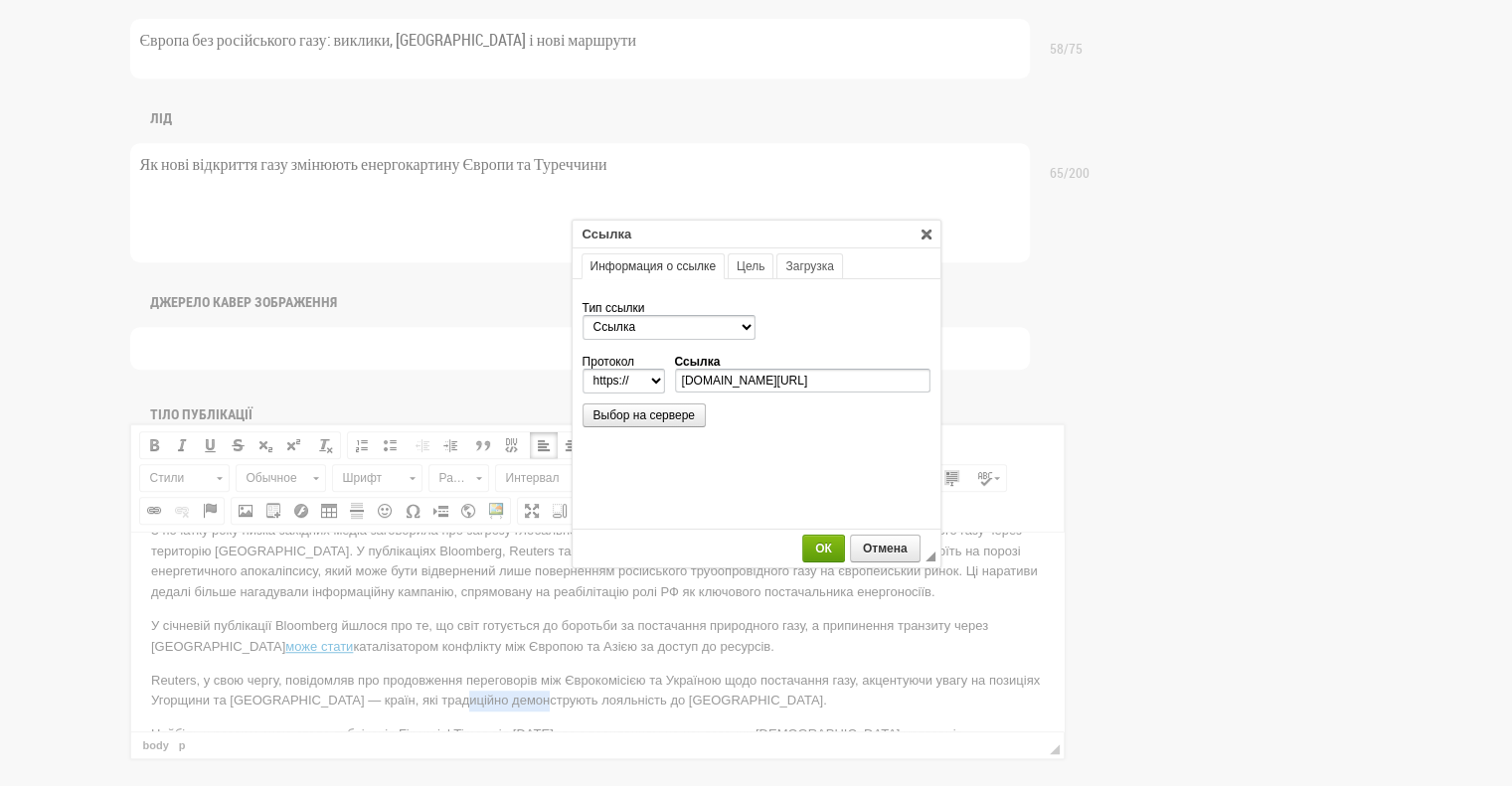 scroll, scrollTop: 0, scrollLeft: 0, axis: both 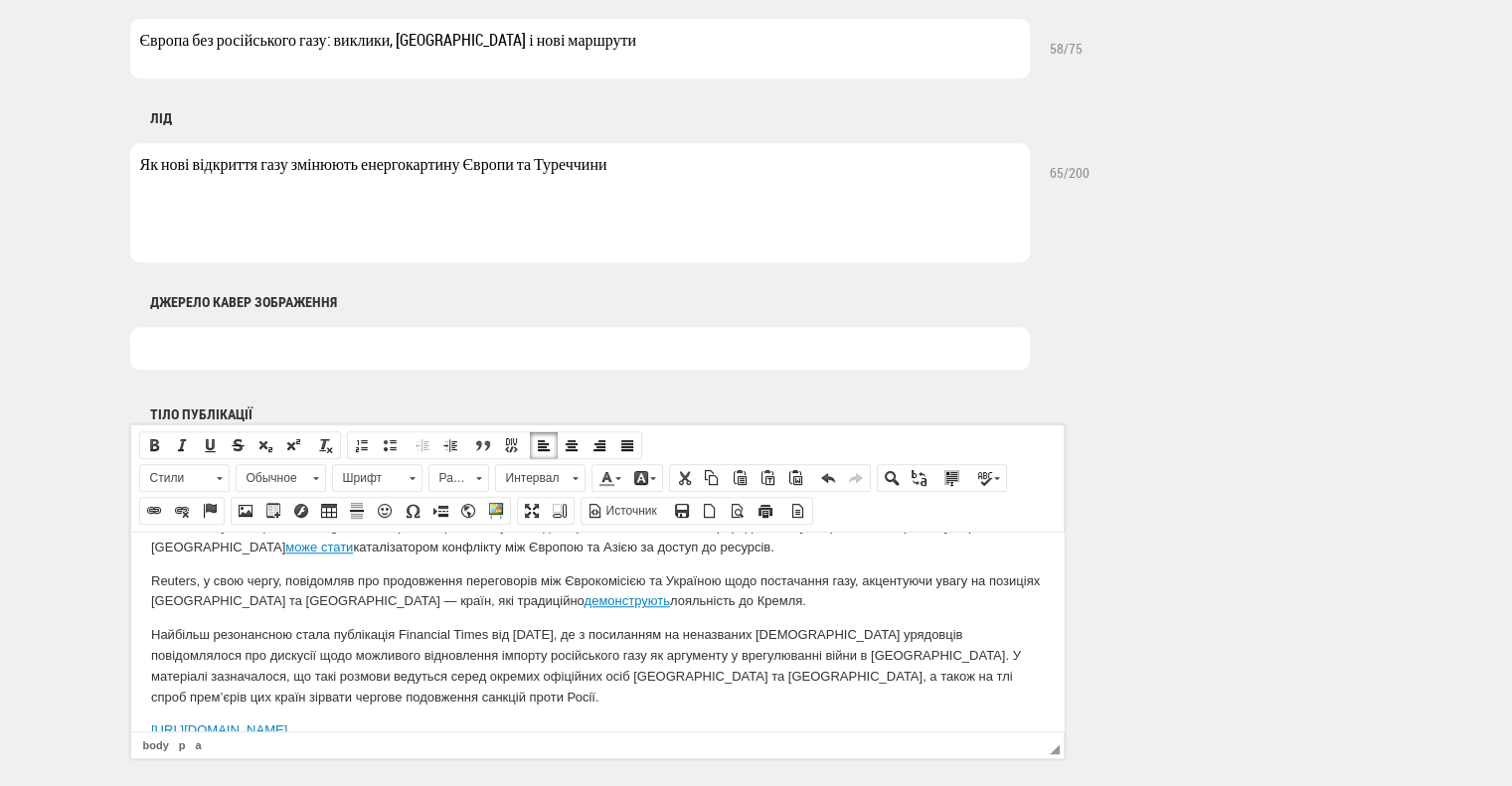 drag, startPoint x: 625, startPoint y: 622, endPoint x: 114, endPoint y: 633, distance: 511.1184 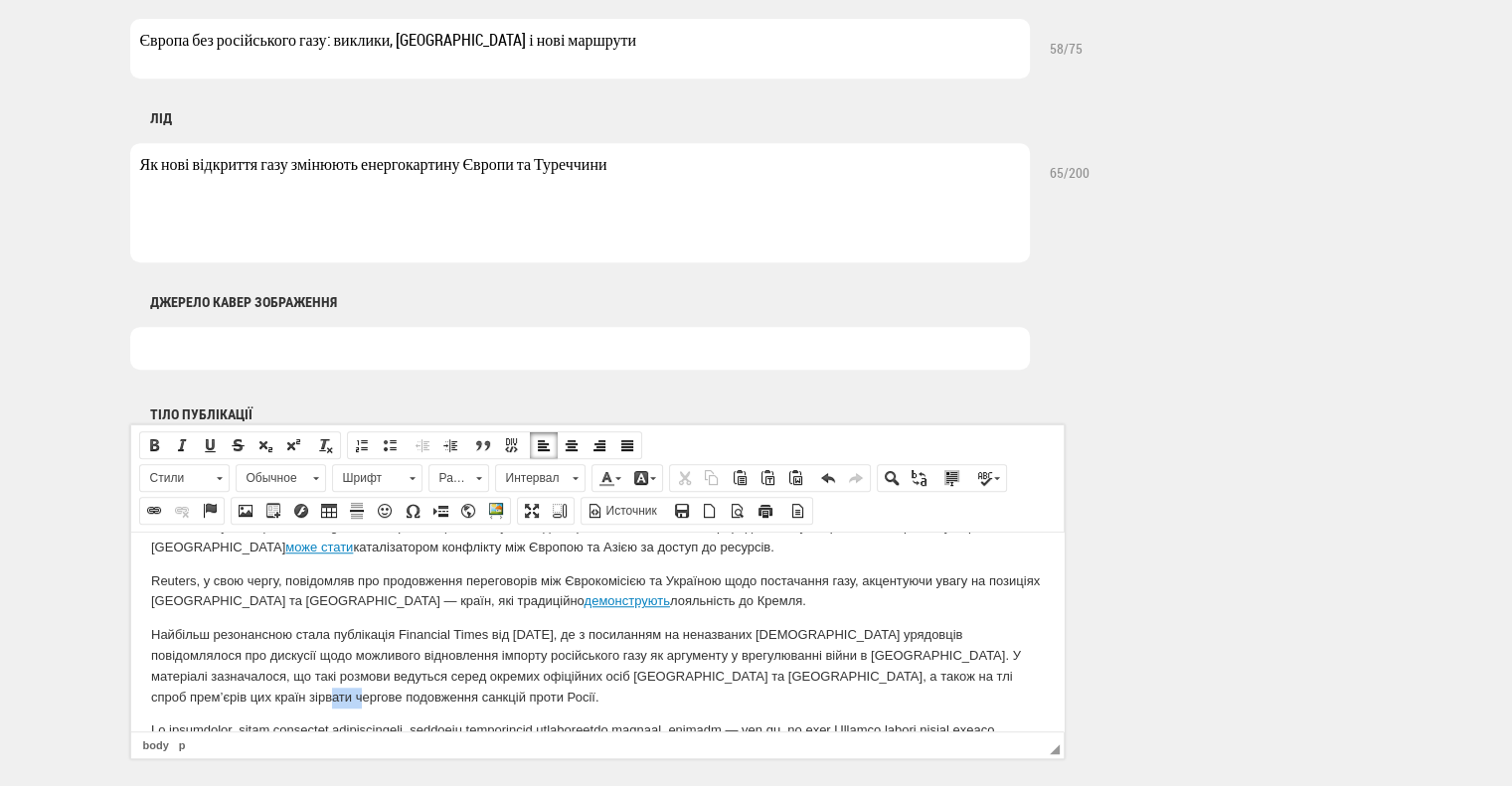 drag, startPoint x: 199, startPoint y: 592, endPoint x: 241, endPoint y: 573, distance: 46.09772 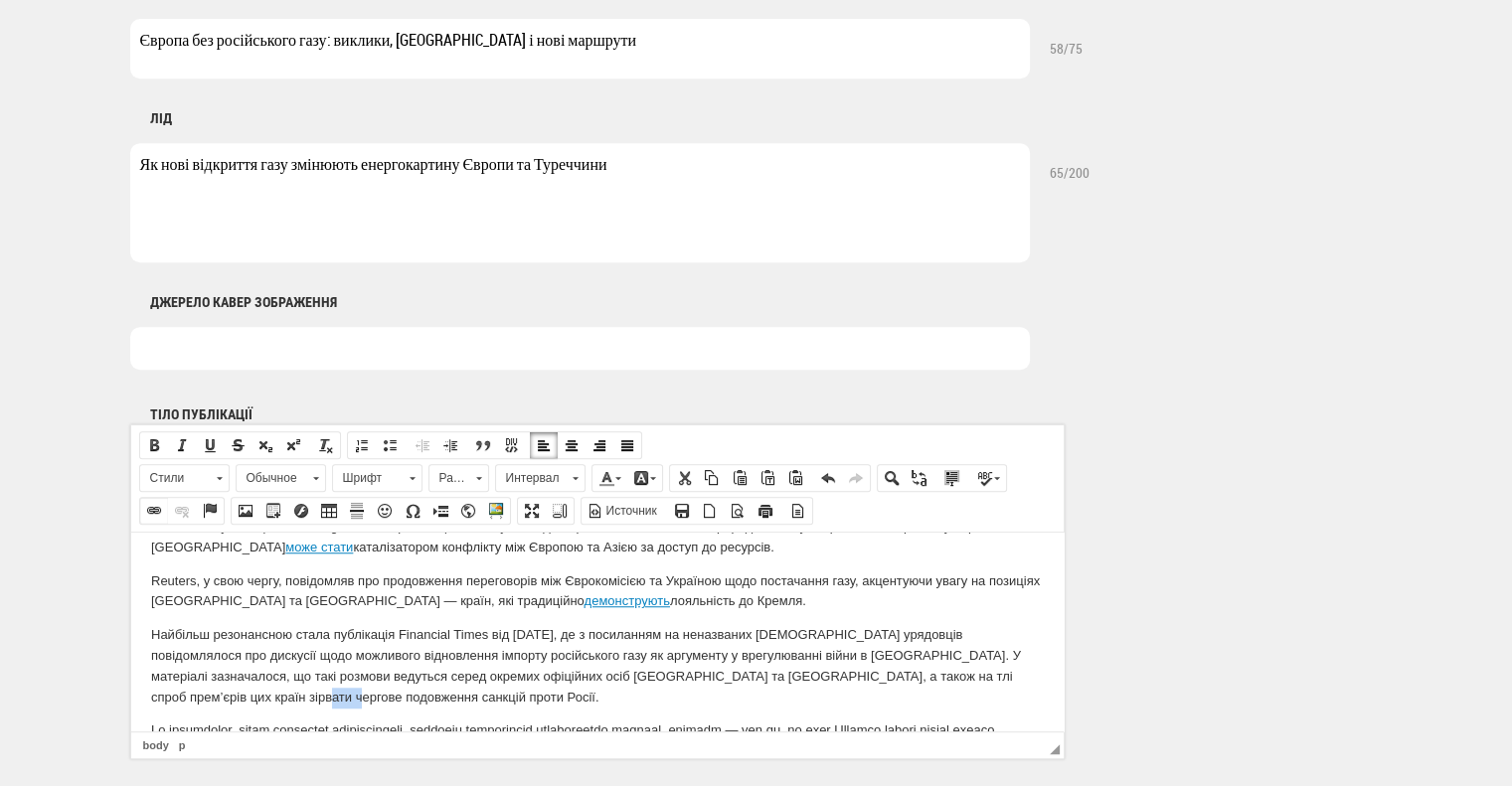 click at bounding box center [154, 511] 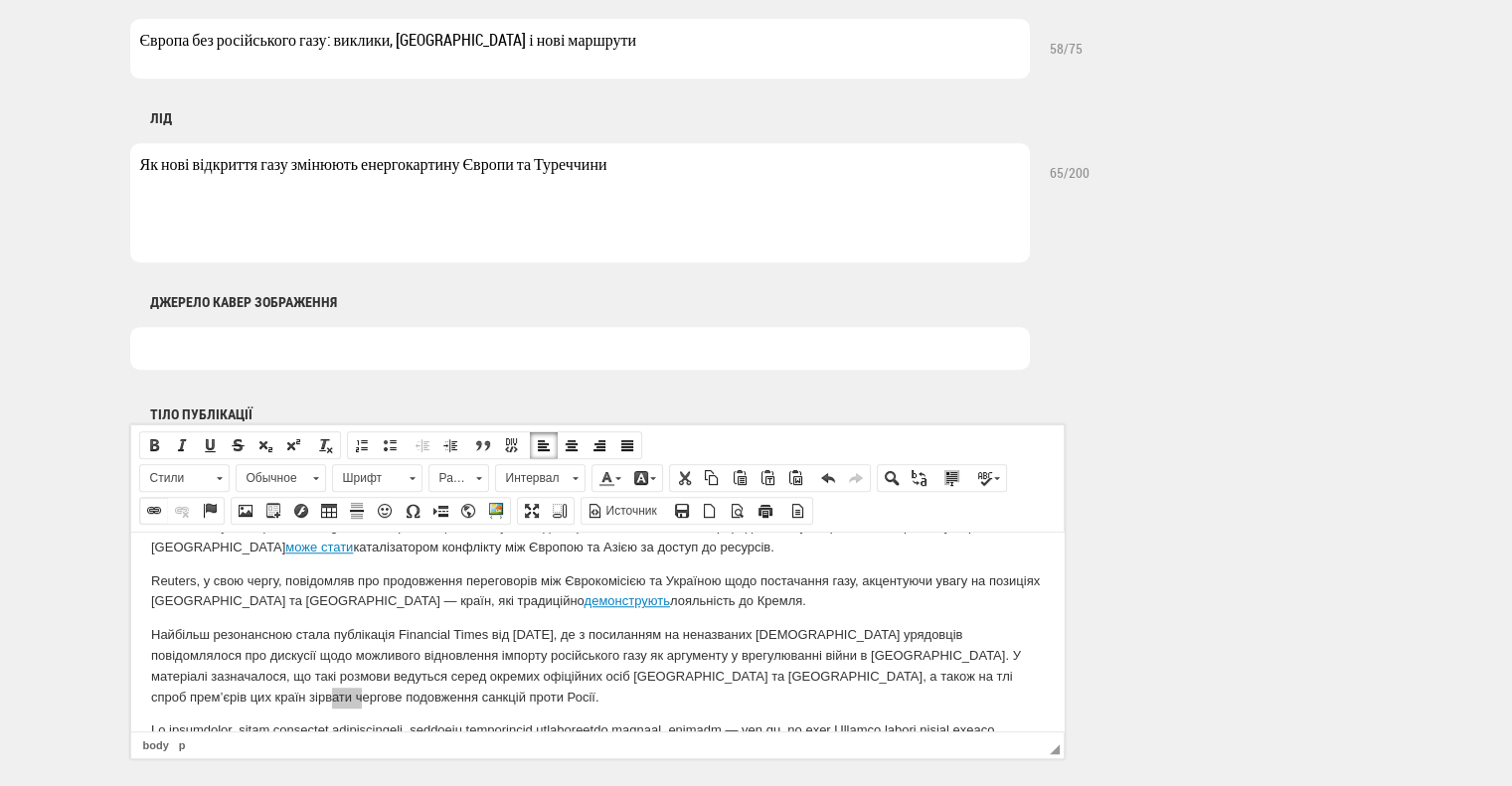 select on "http://" 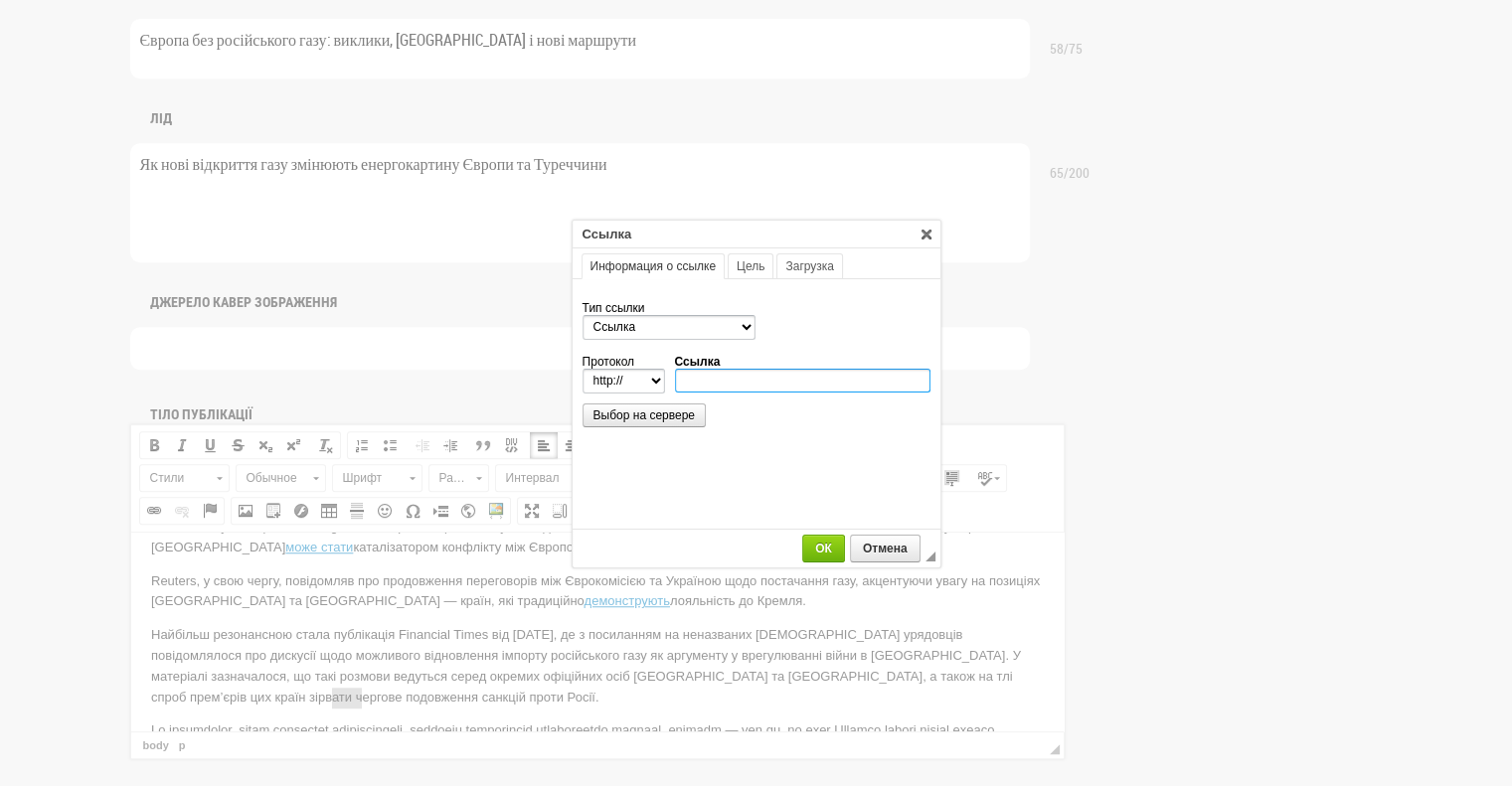 paste on "https://www.ft.com/content/a19aa690-fb54-41ea-9885-10972b11ab24" 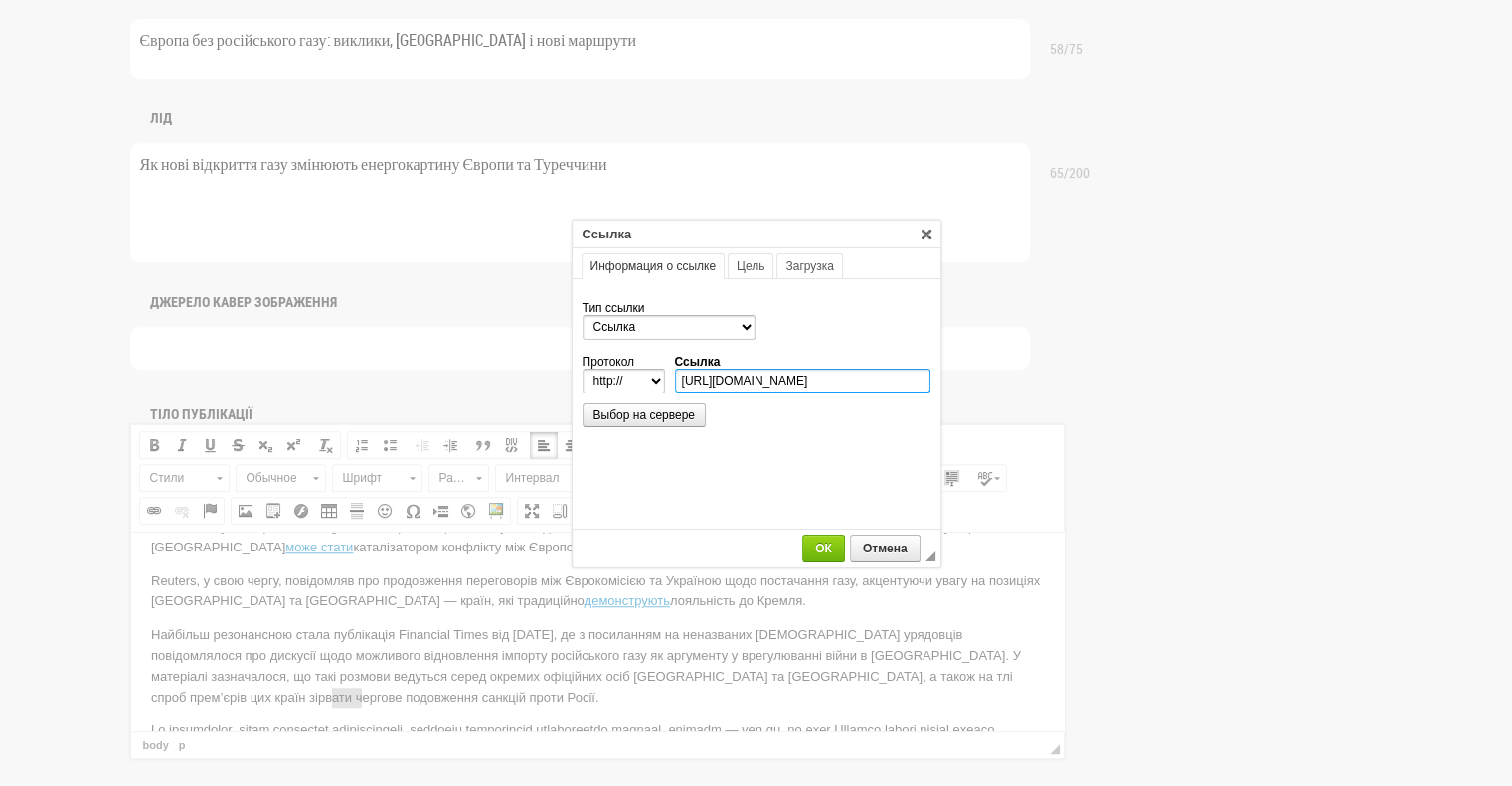select on "https://" 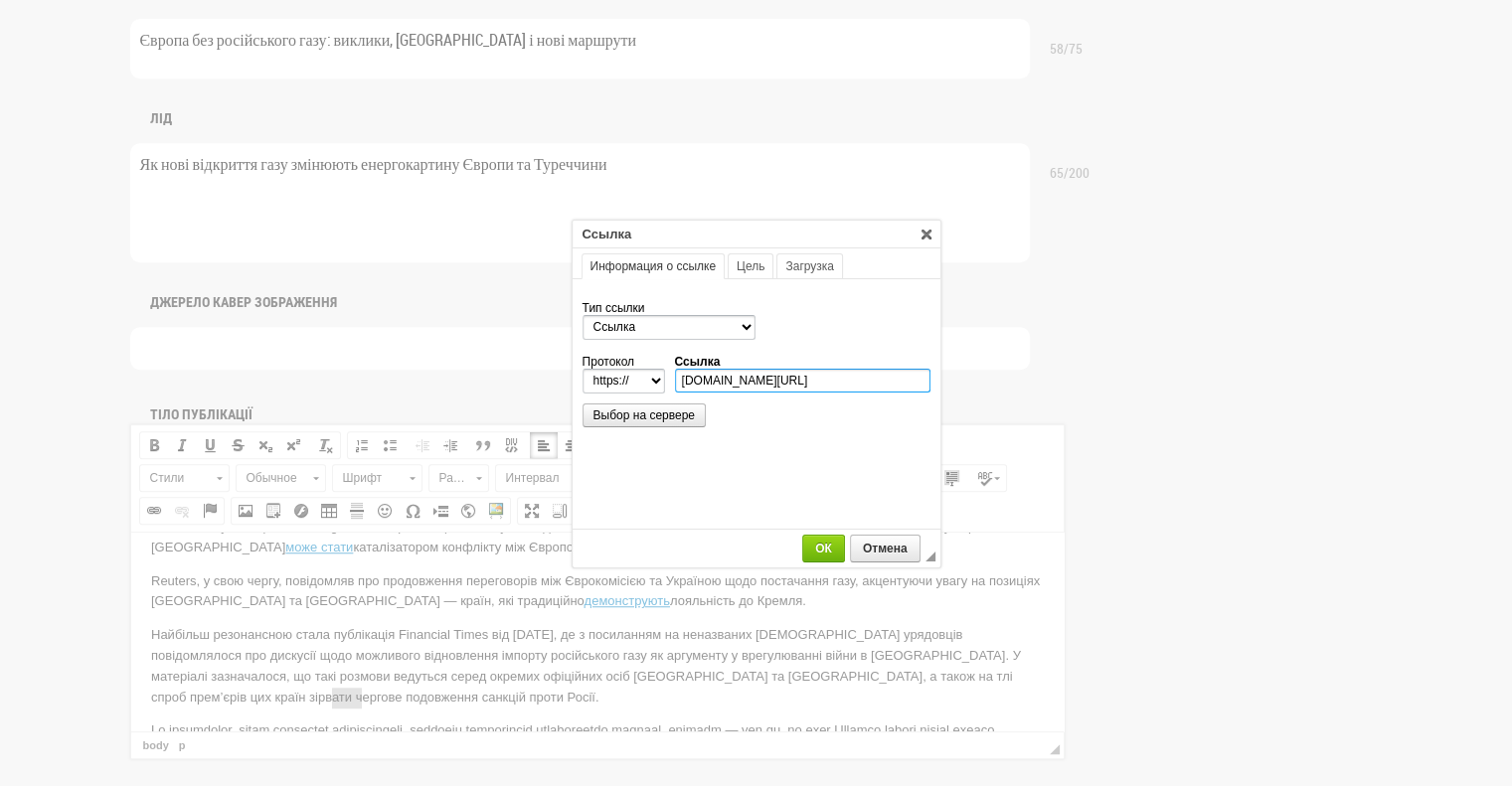 scroll, scrollTop: 0, scrollLeft: 87, axis: horizontal 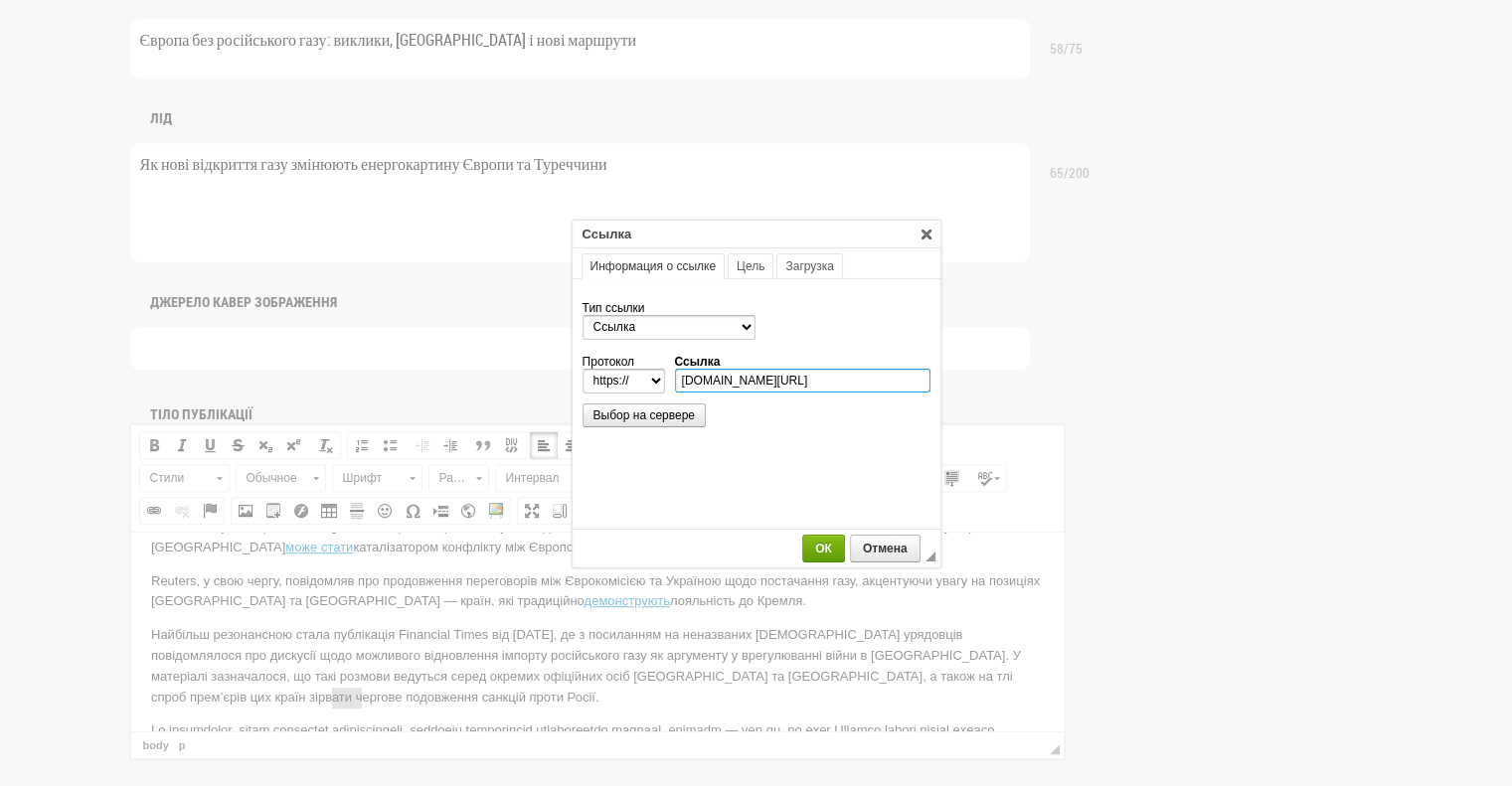 type on "www.ft.com/content/a19aa690-fb54-41ea-9885-10972b11ab24" 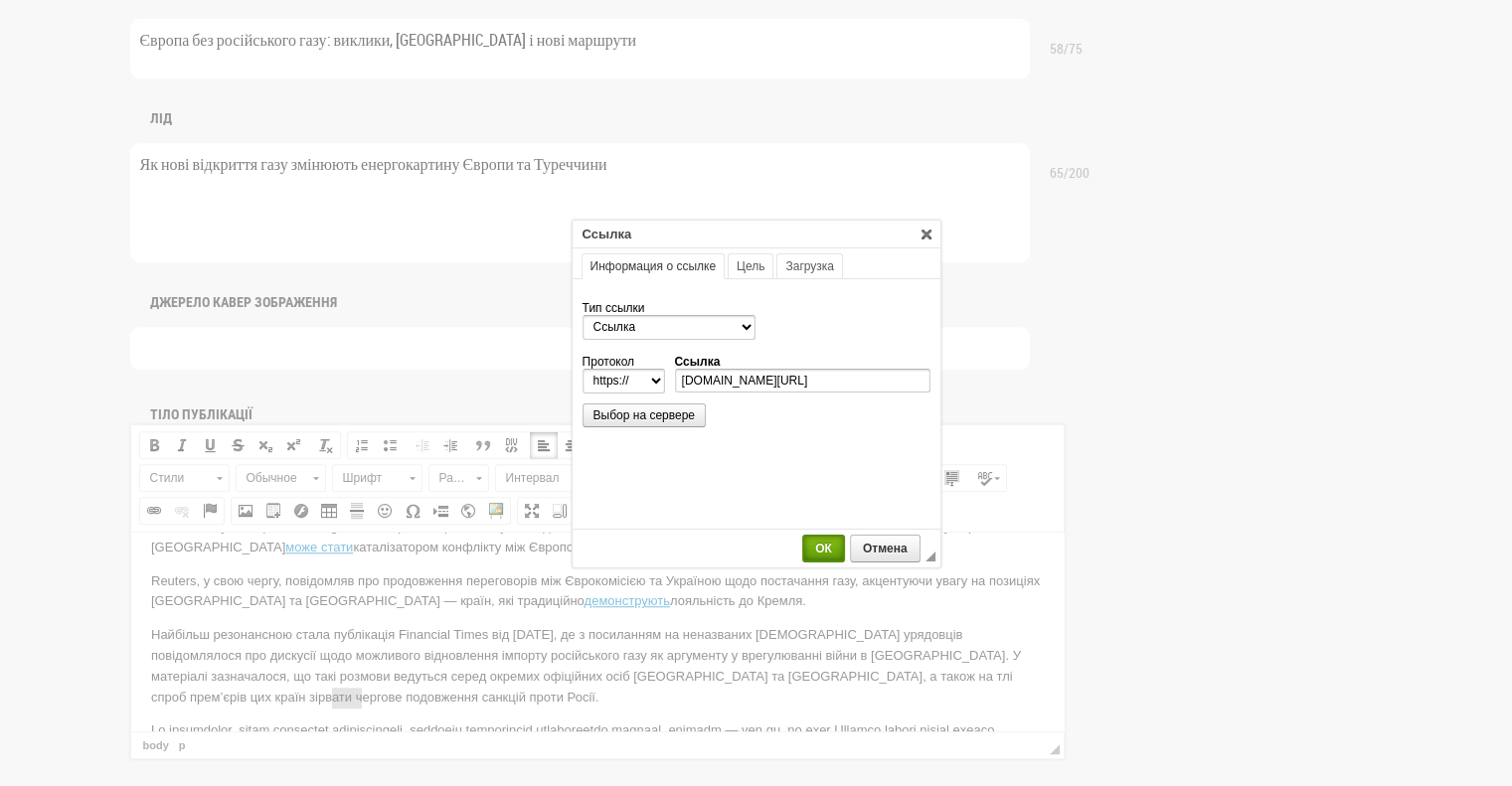 click on "ОК" at bounding box center [823, 549] 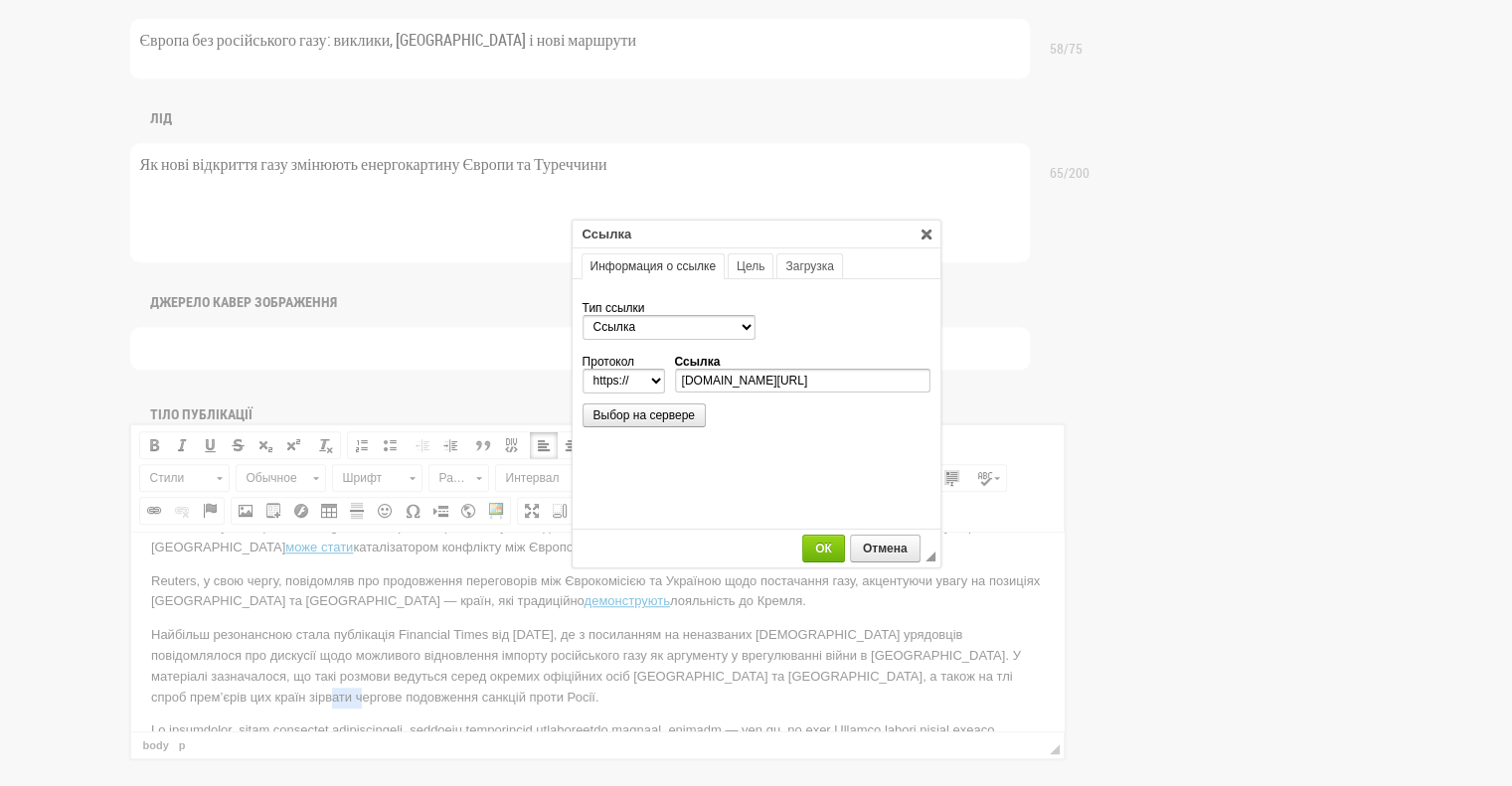 scroll, scrollTop: 0, scrollLeft: 0, axis: both 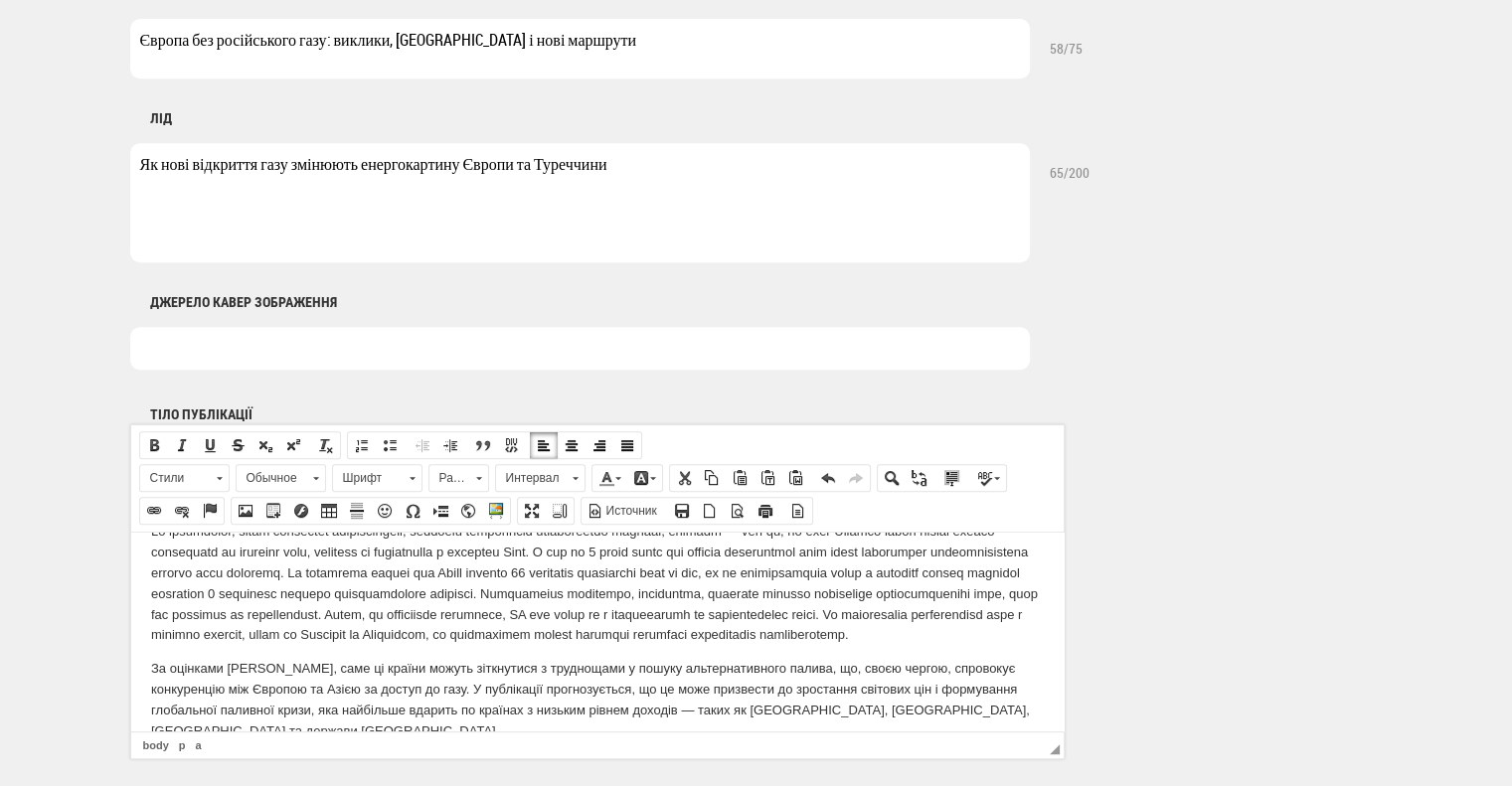 drag, startPoint x: 945, startPoint y: 679, endPoint x: 257, endPoint y: 1198, distance: 861.8033 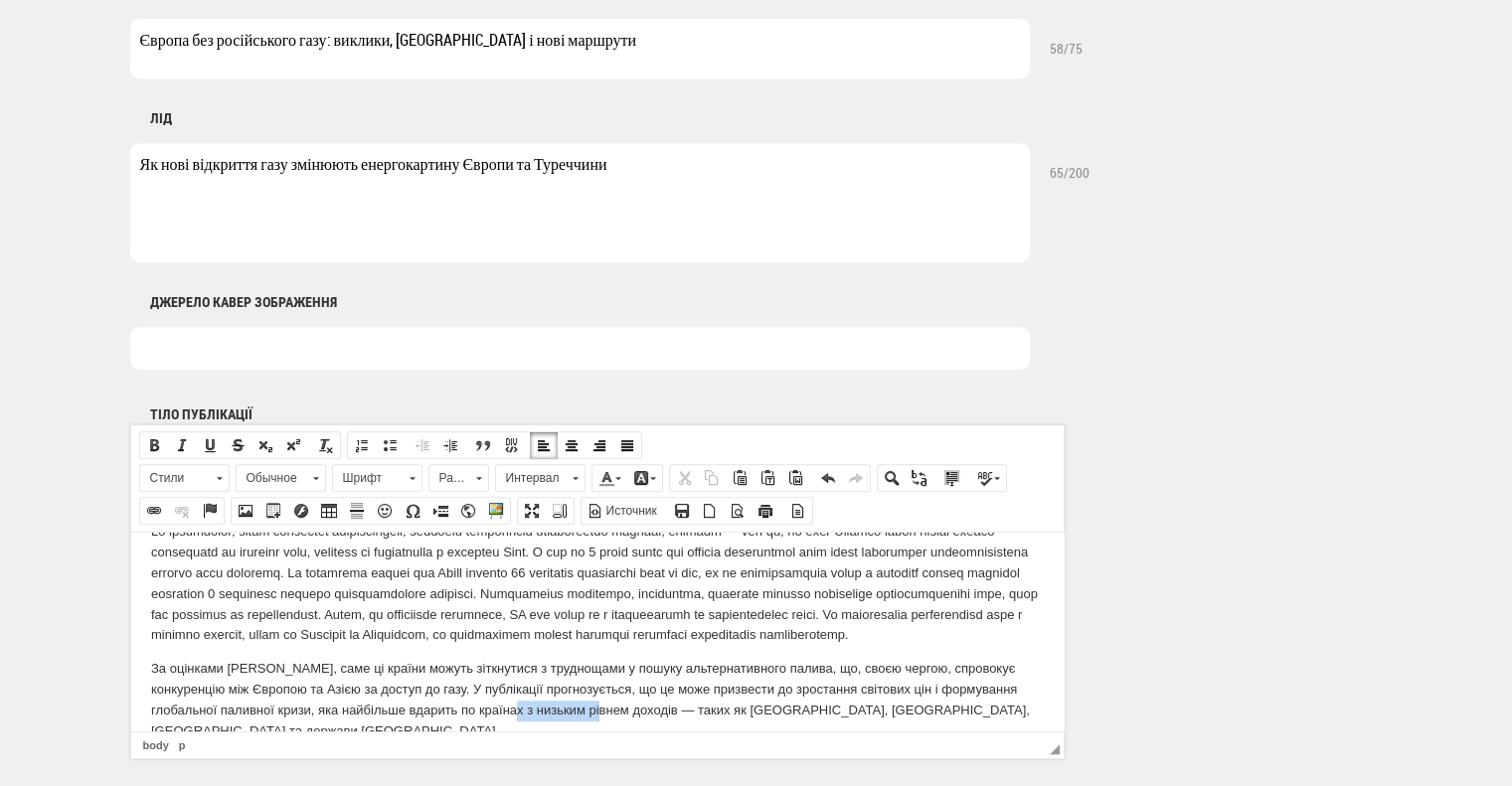 drag, startPoint x: 535, startPoint y: 627, endPoint x: 626, endPoint y: 626, distance: 91.00549 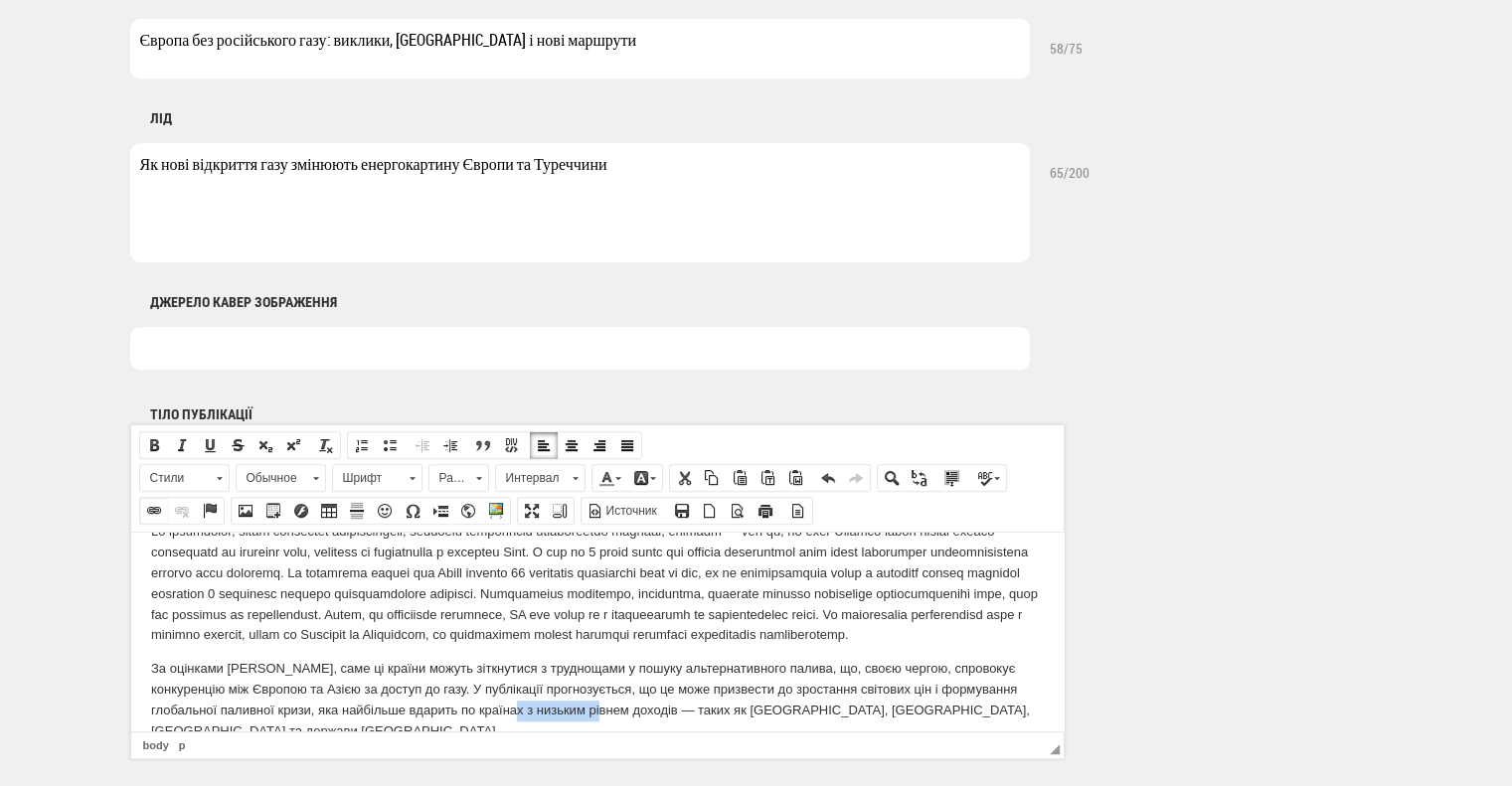 click at bounding box center [154, 511] 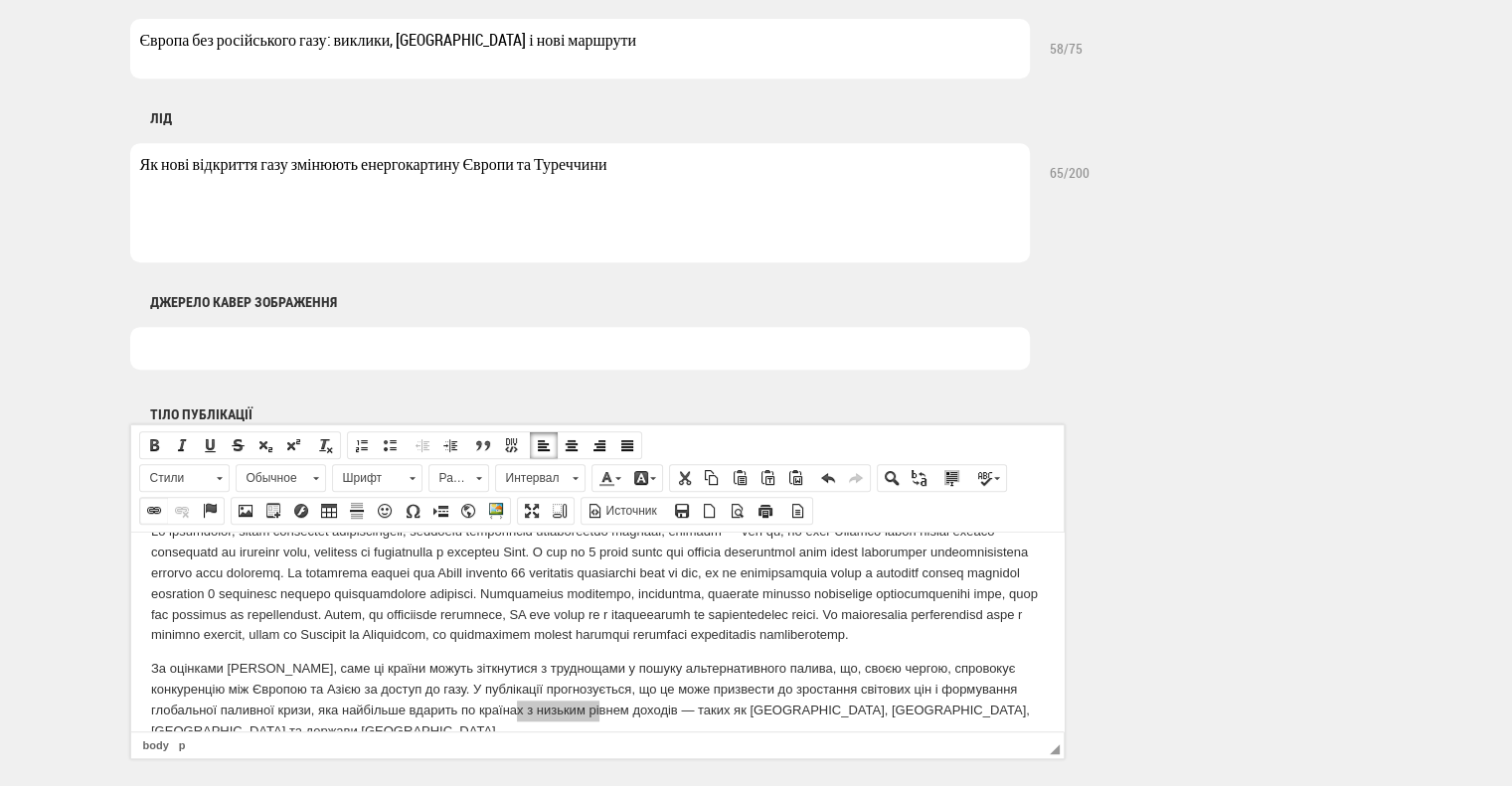 select on "http://" 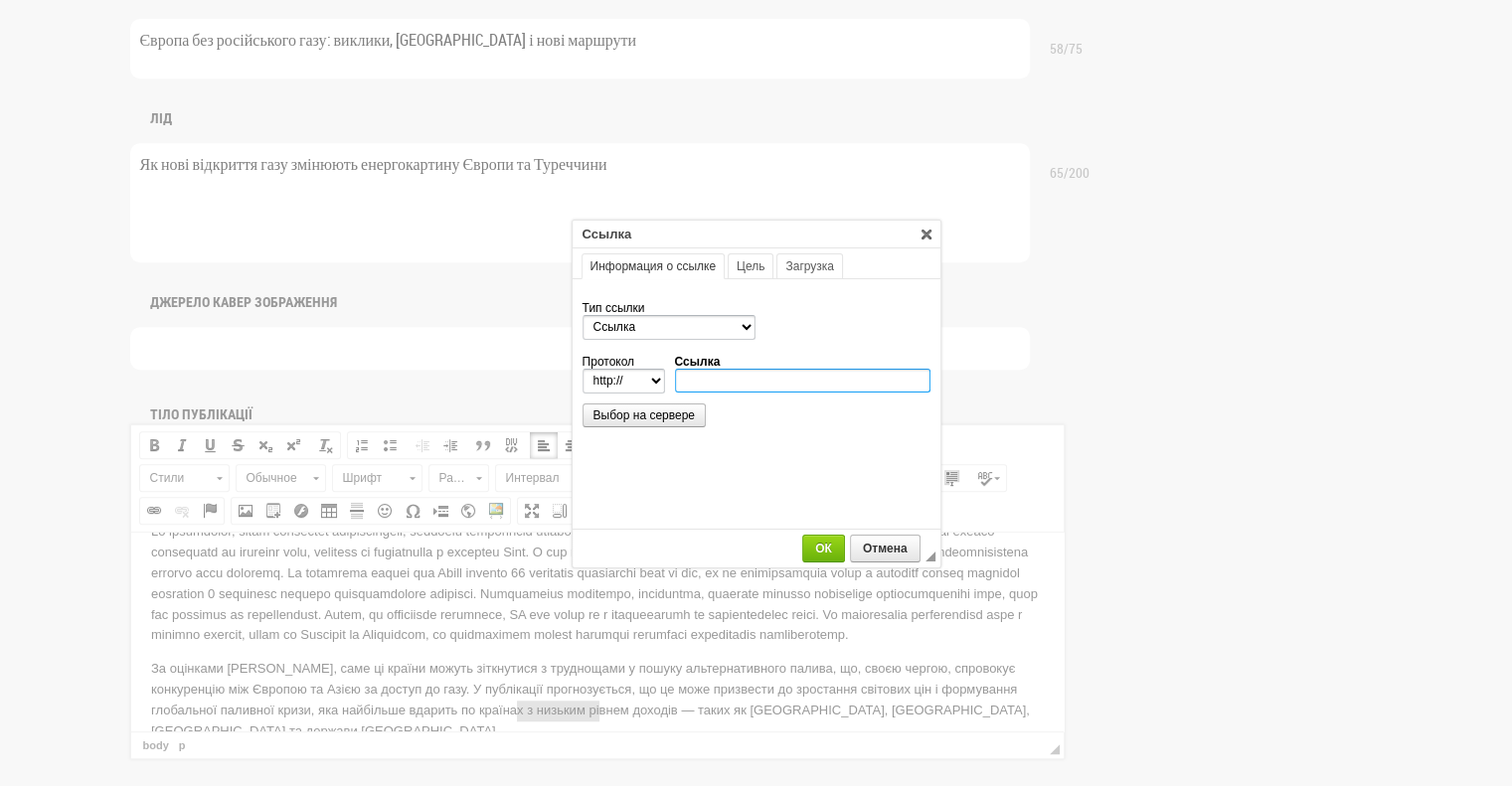 paste on "https://www.unian.ua/economics/energetics/tranzit-rosiyskogo-gazu-yevropa-mozhe-sprovokuvati-globalnu-sutichku-za-spg-12881949.html" 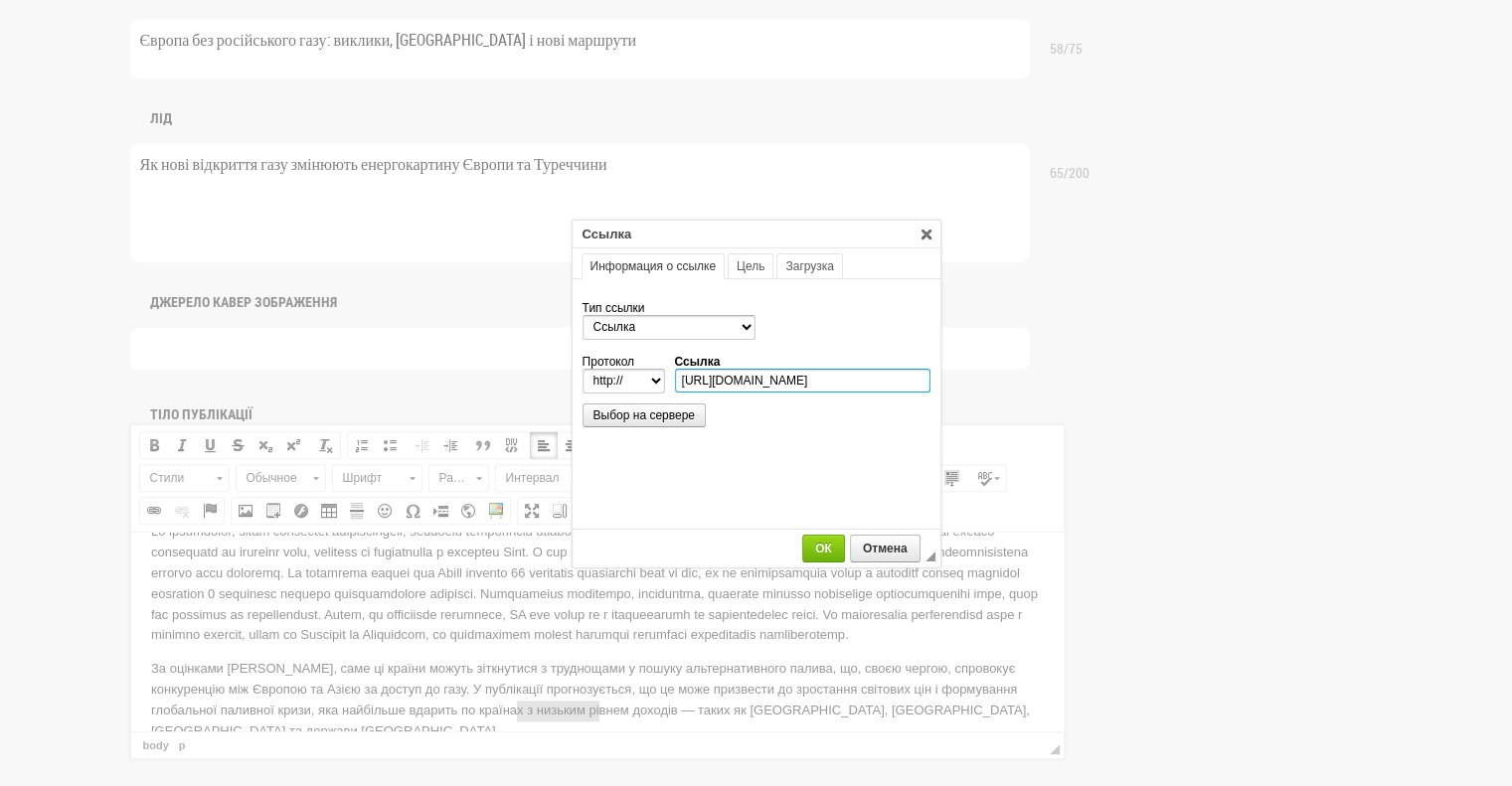 select on "https://" 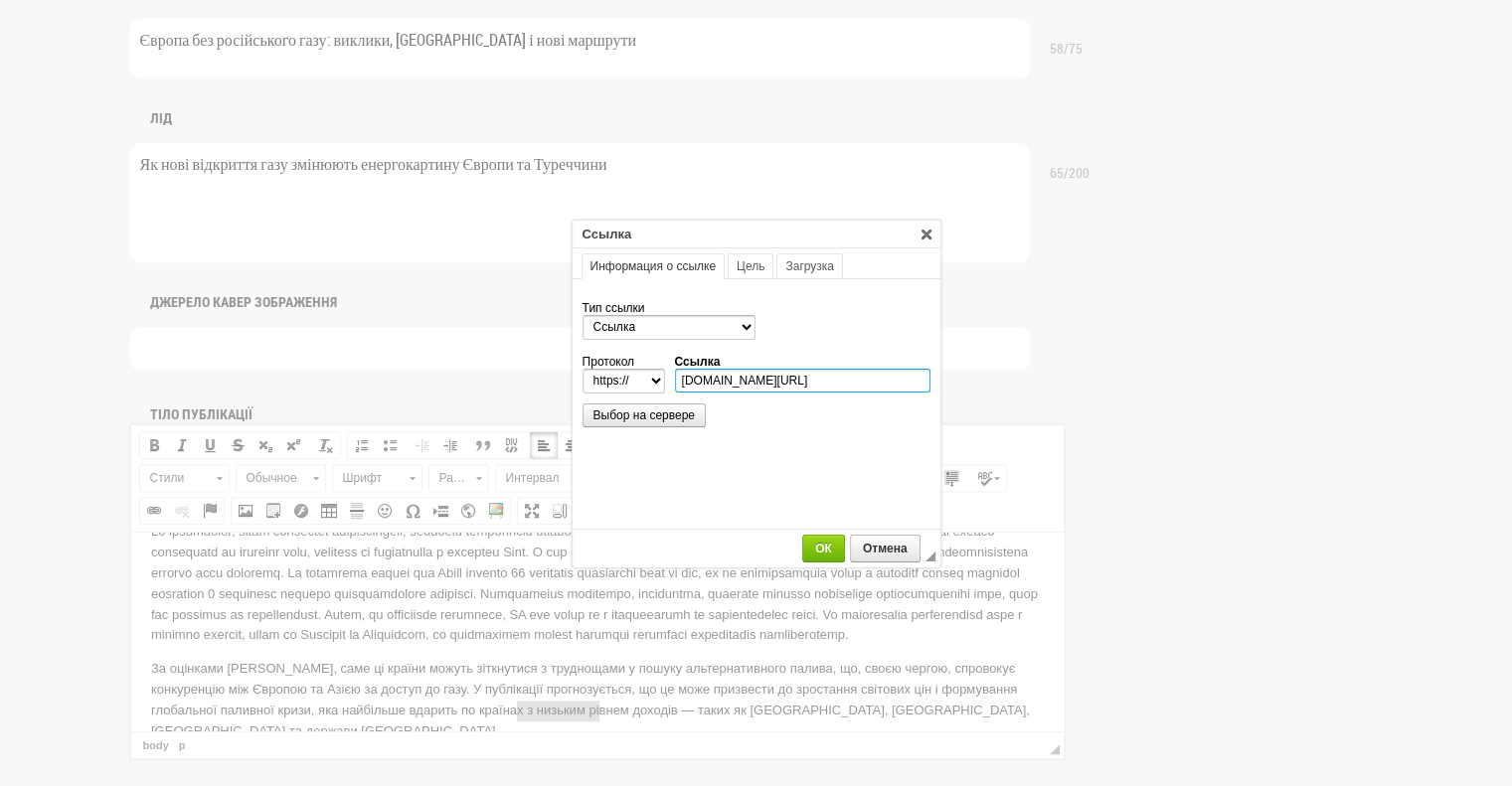 scroll, scrollTop: 0, scrollLeft: 452, axis: horizontal 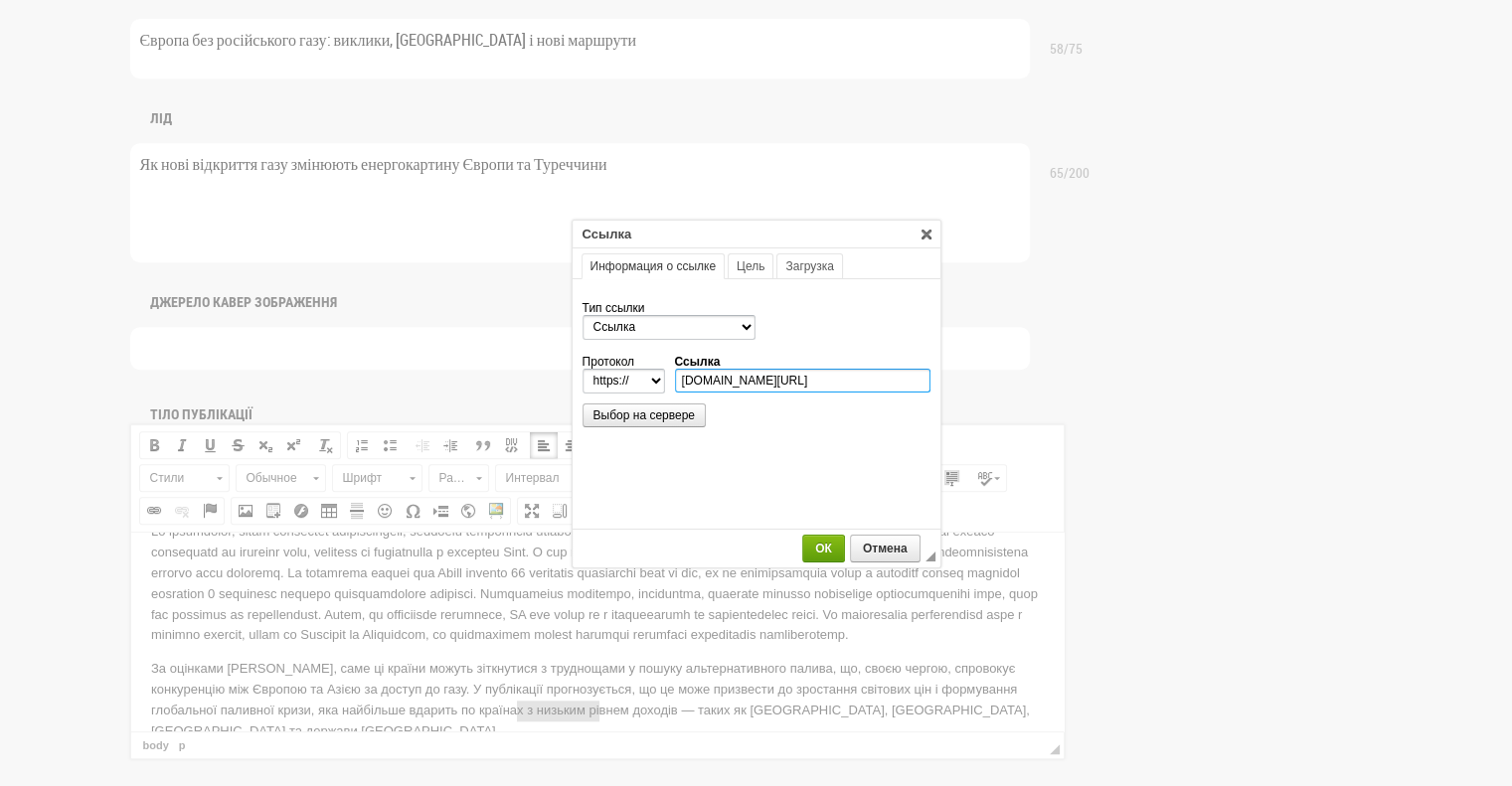 type on "www.unian.ua/economics/energetics/tranzit-rosiyskogo-gazu-yevropa-mozhe-sprovokuvati-globalnu-sutichku-za-spg-12881949.html" 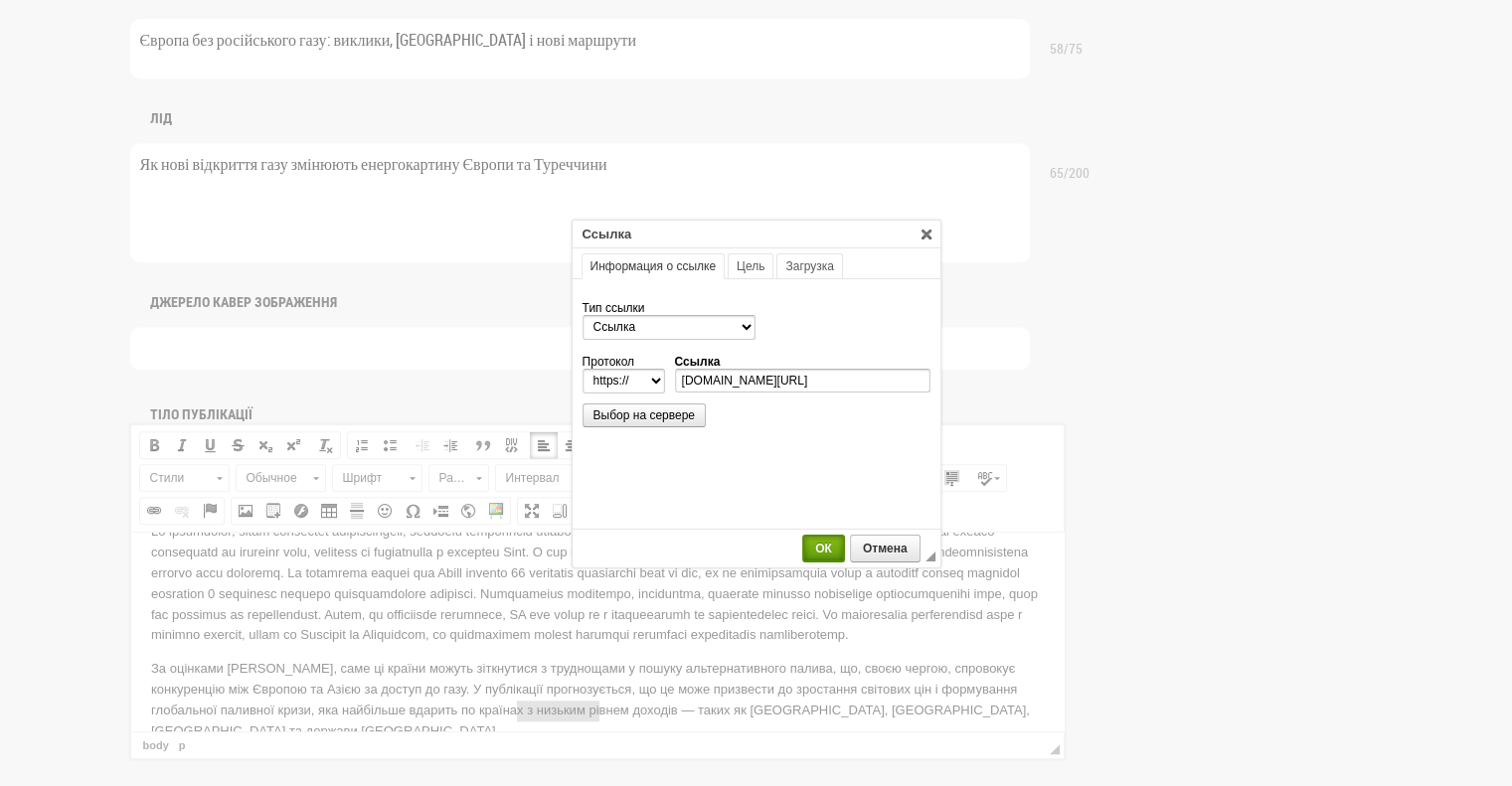 click on "ОК" at bounding box center [823, 549] 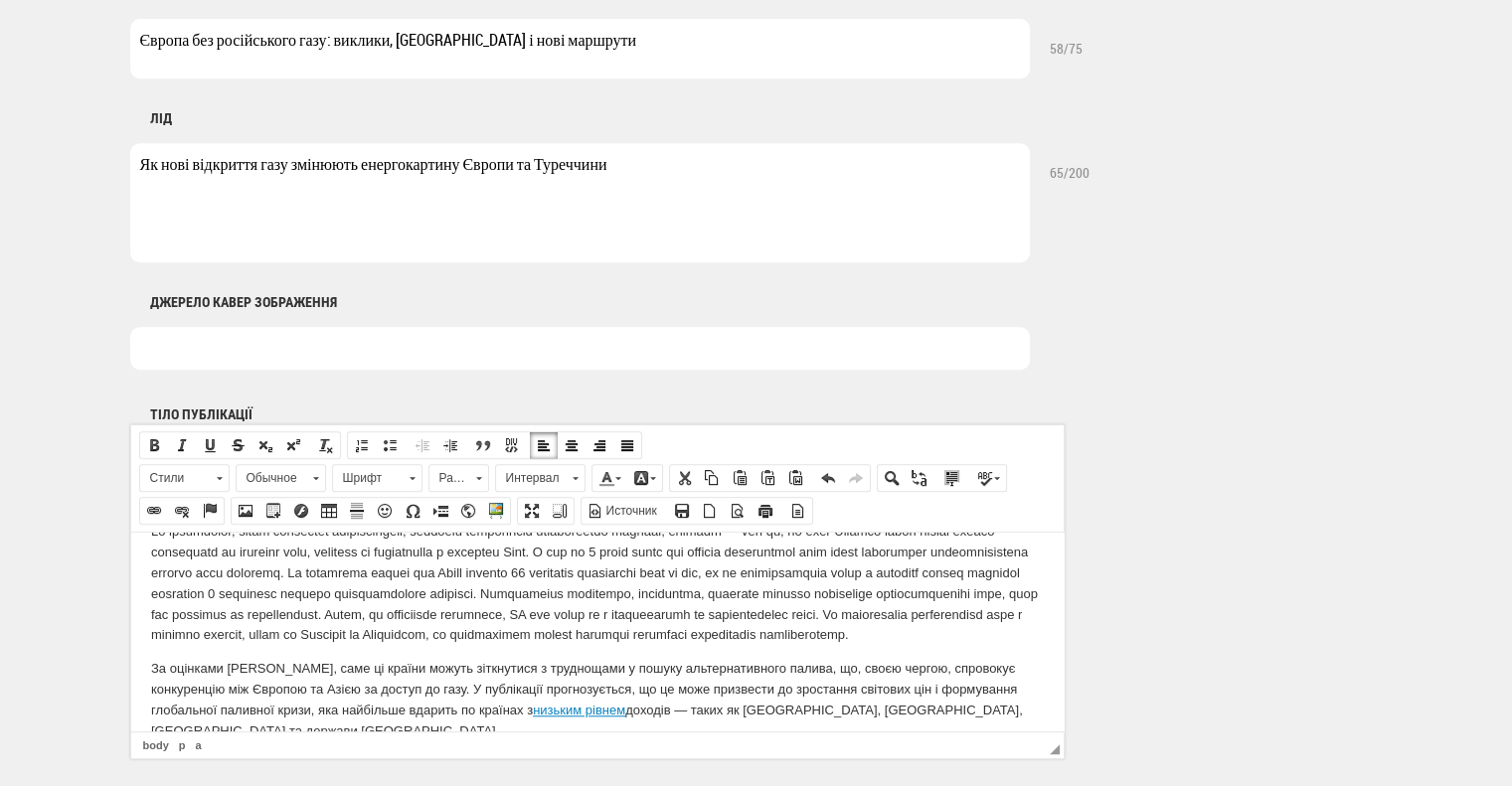 scroll, scrollTop: 0, scrollLeft: 0, axis: both 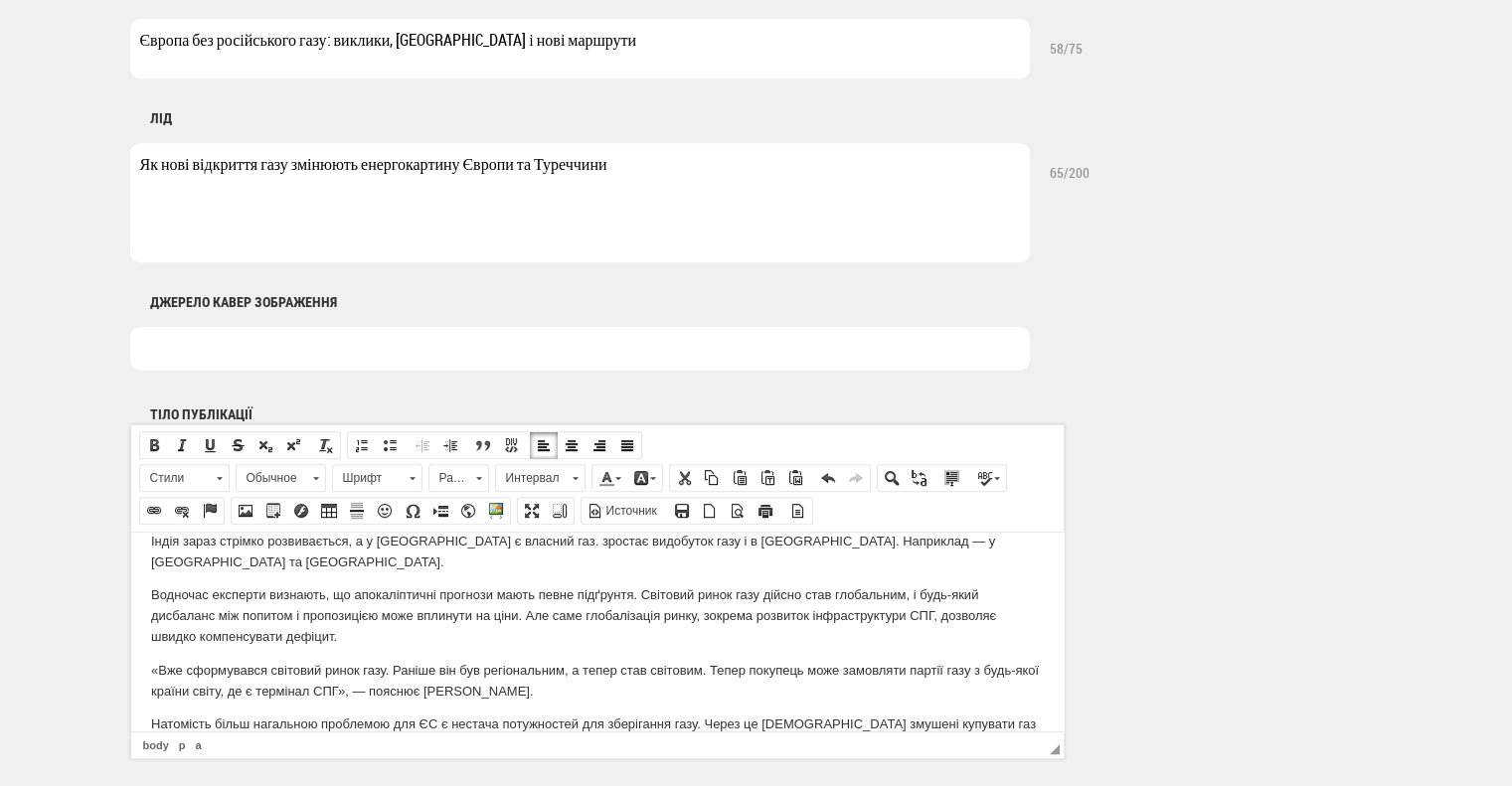 click on "«Вже сформувався світовий ринок газу. Раніше він був регіональним, а тепер став світовим. Тепер покупець може замовляти партії газу з будь-якої країни світу, де є термінал СПГ», — пояснює Омельченко." at bounding box center [596, 681] 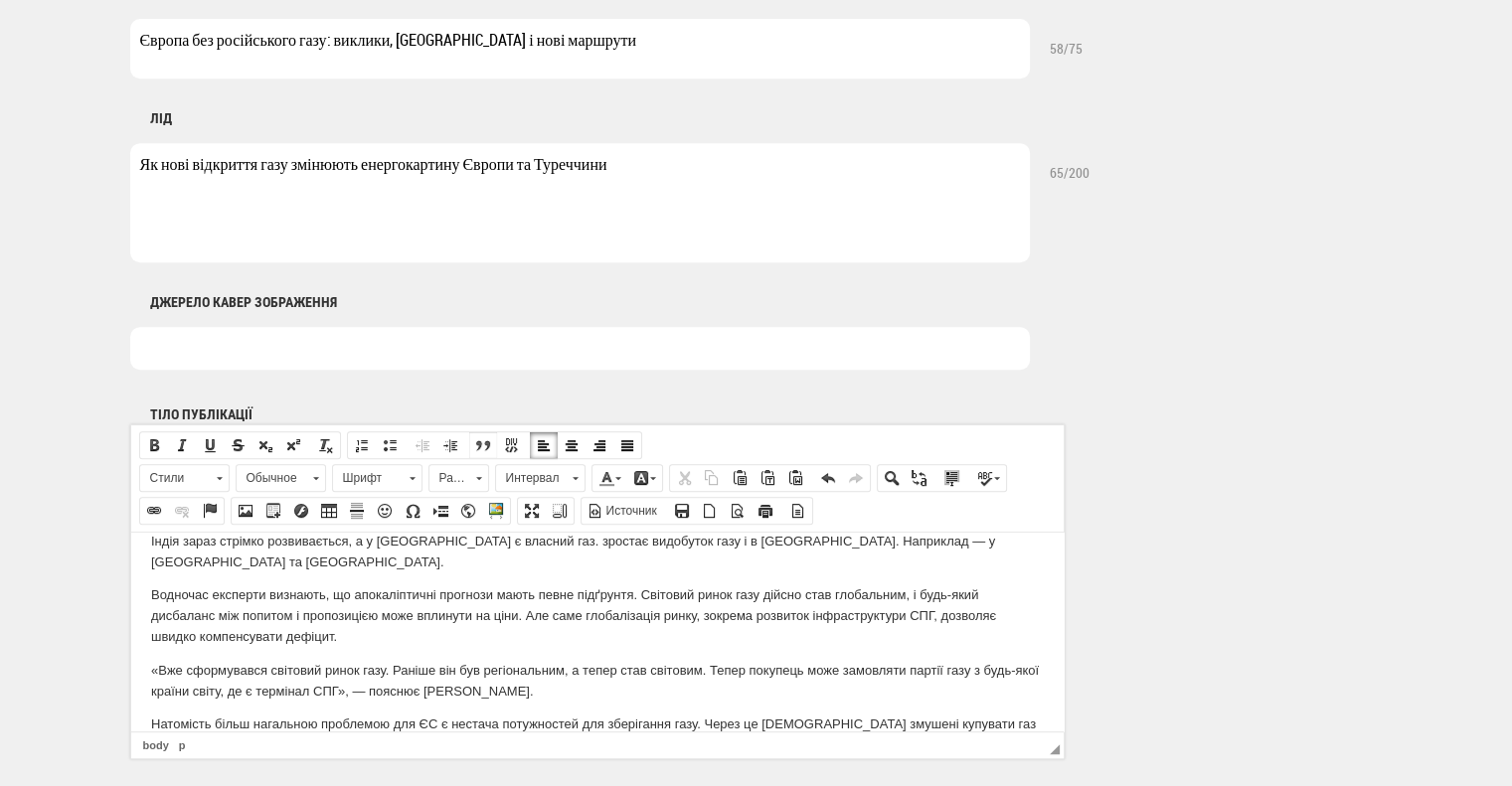 click at bounding box center (483, 445) 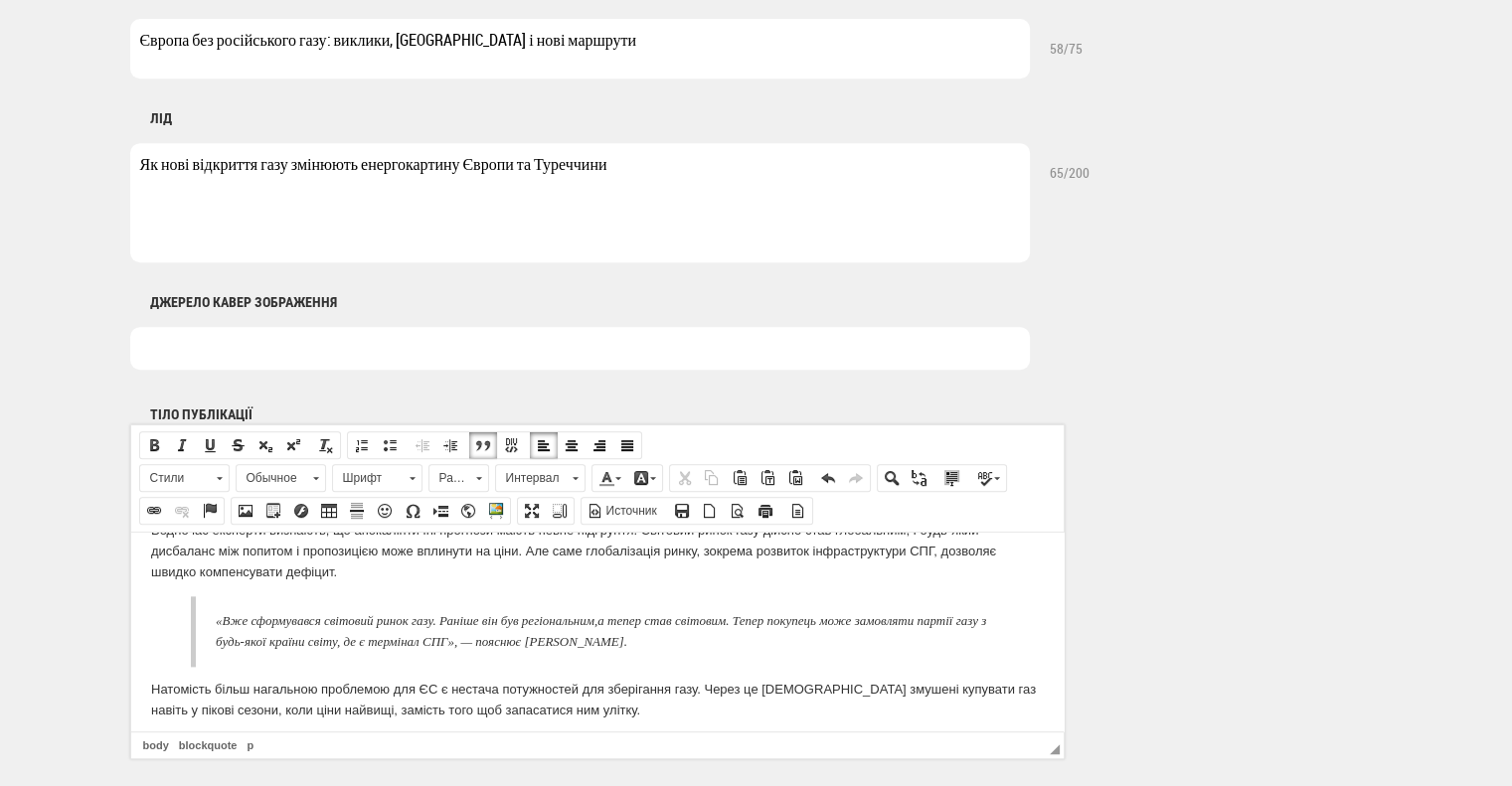 scroll, scrollTop: 2683, scrollLeft: 0, axis: vertical 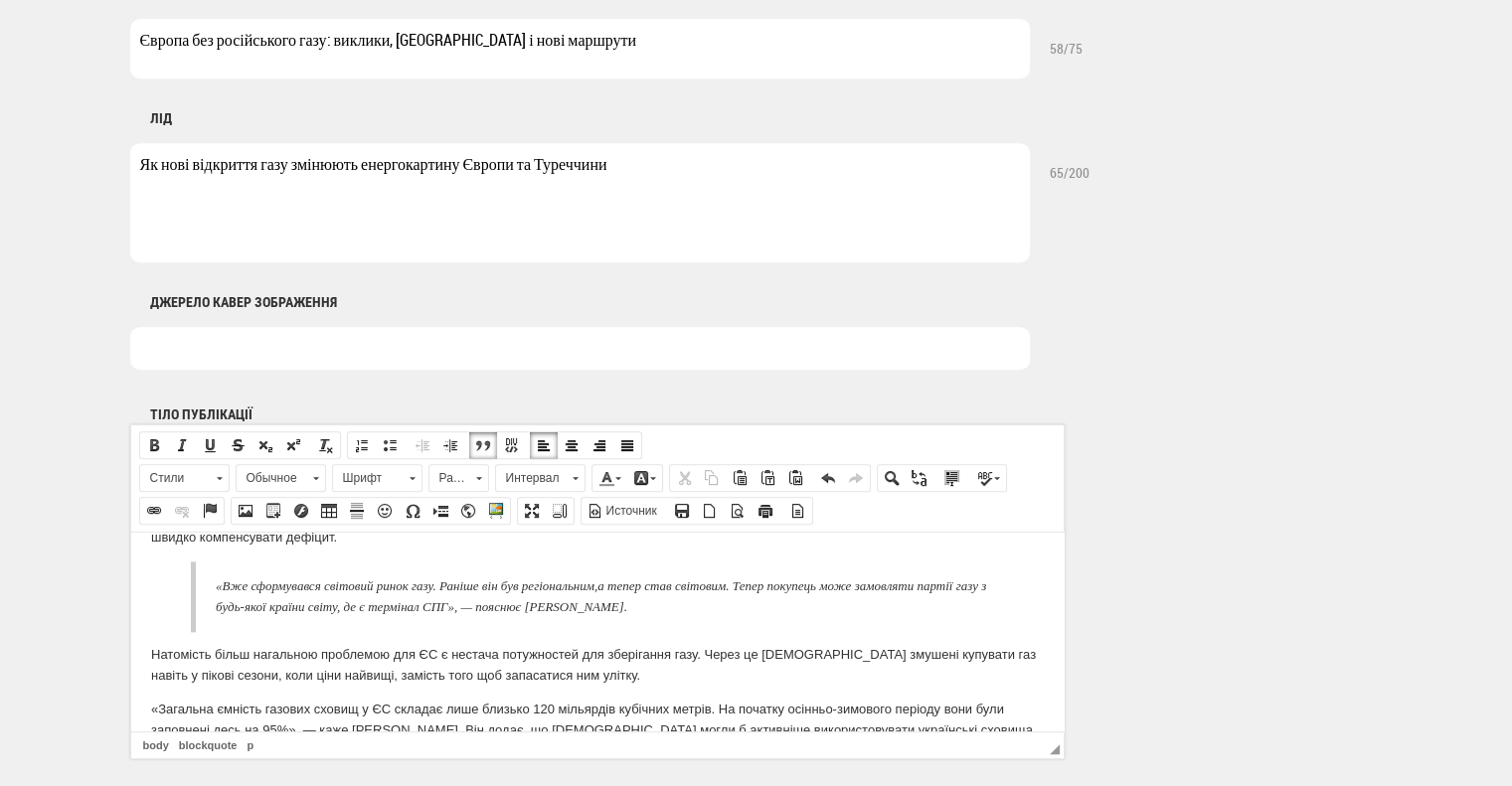 click on "«Загальна ємність газових сховищ у ЄС складає лише близько 120 мільярдів кубічних метрів. На початку осінньо-зимового періоду вони були заповнені десь на 95%», — каже Омельченко. Він додає, що європейці могли б активніше використовувати українські сховища, але побоюються це робити через війну." at bounding box center (596, 729) 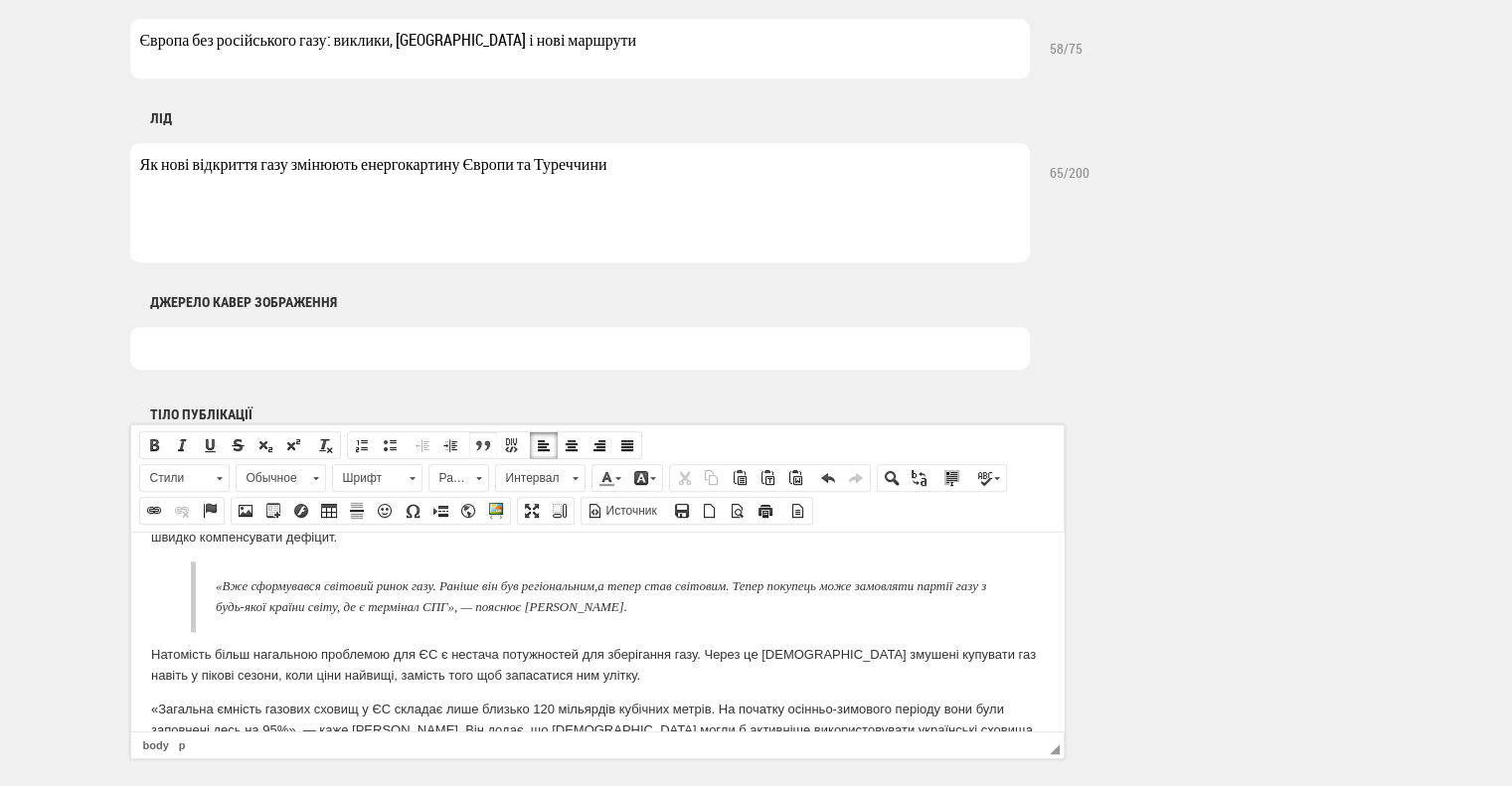 click at bounding box center (483, 445) 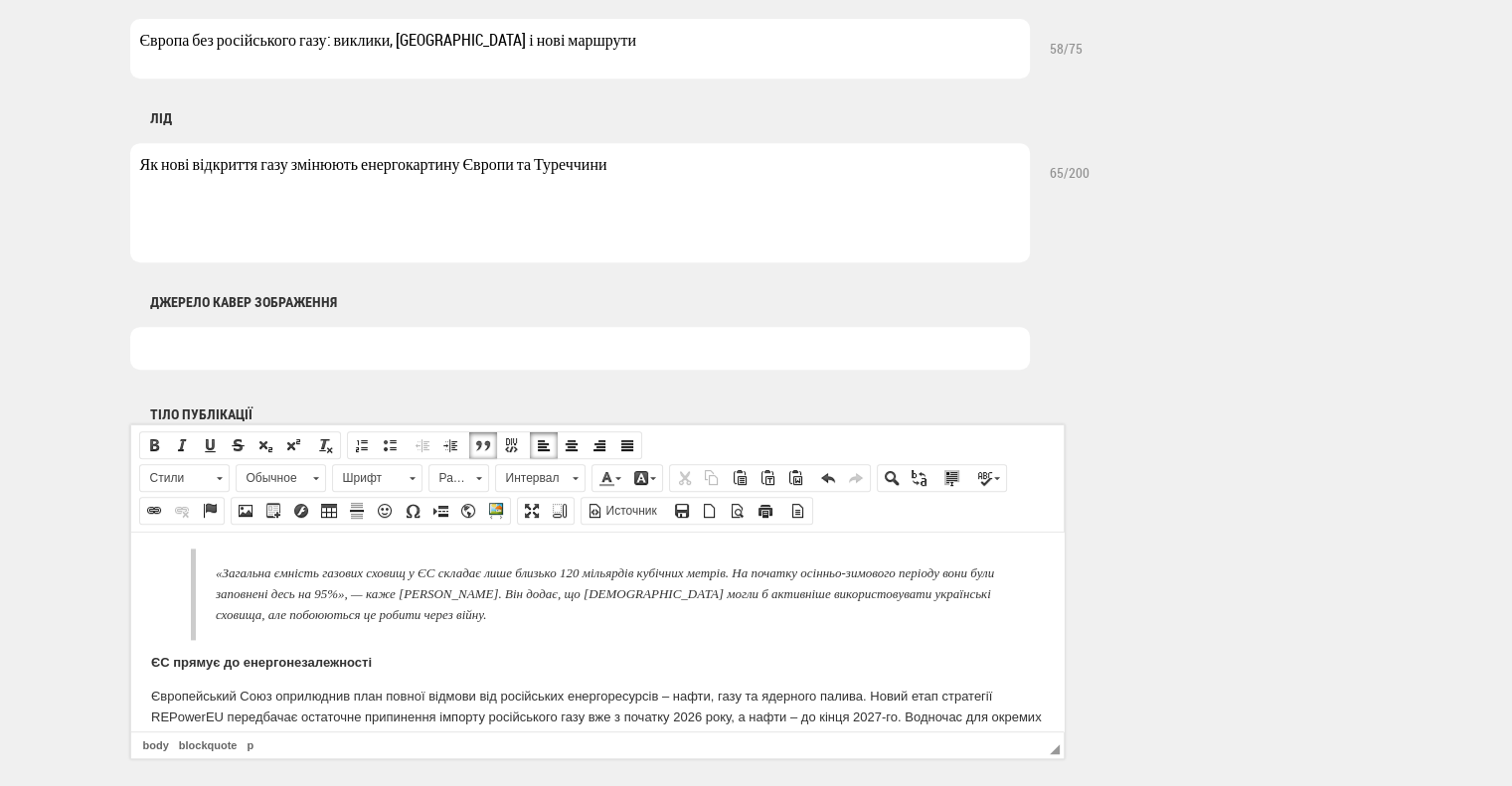scroll, scrollTop: 2882, scrollLeft: 0, axis: vertical 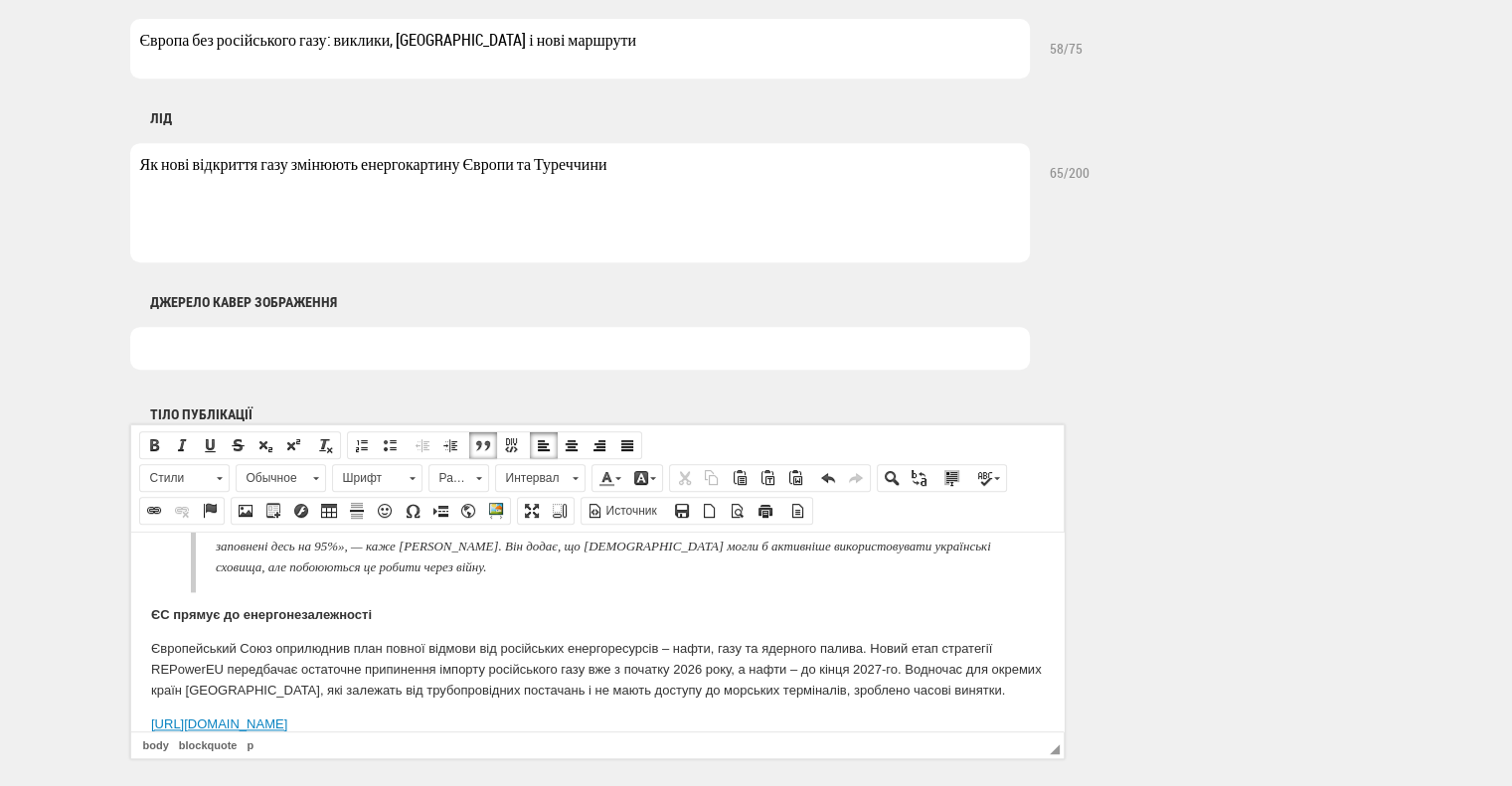 drag, startPoint x: 941, startPoint y: 660, endPoint x: 120, endPoint y: 643, distance: 821.176 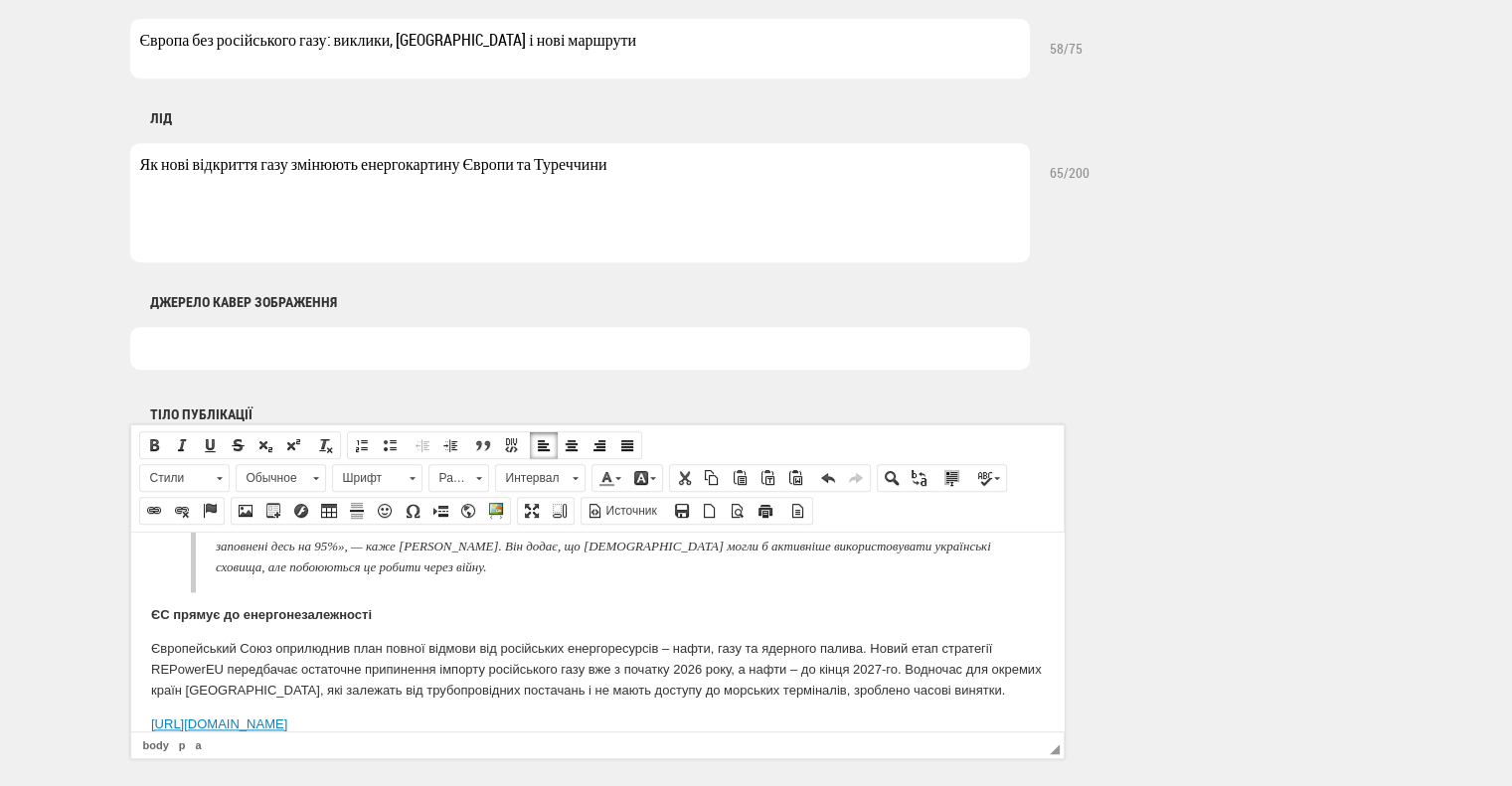 copy on "https://commission.europa.eu/news-and-media/news/commission-proposes-plan-phase-out-russian-gas-and-oil-imports-2025-06-17_en" 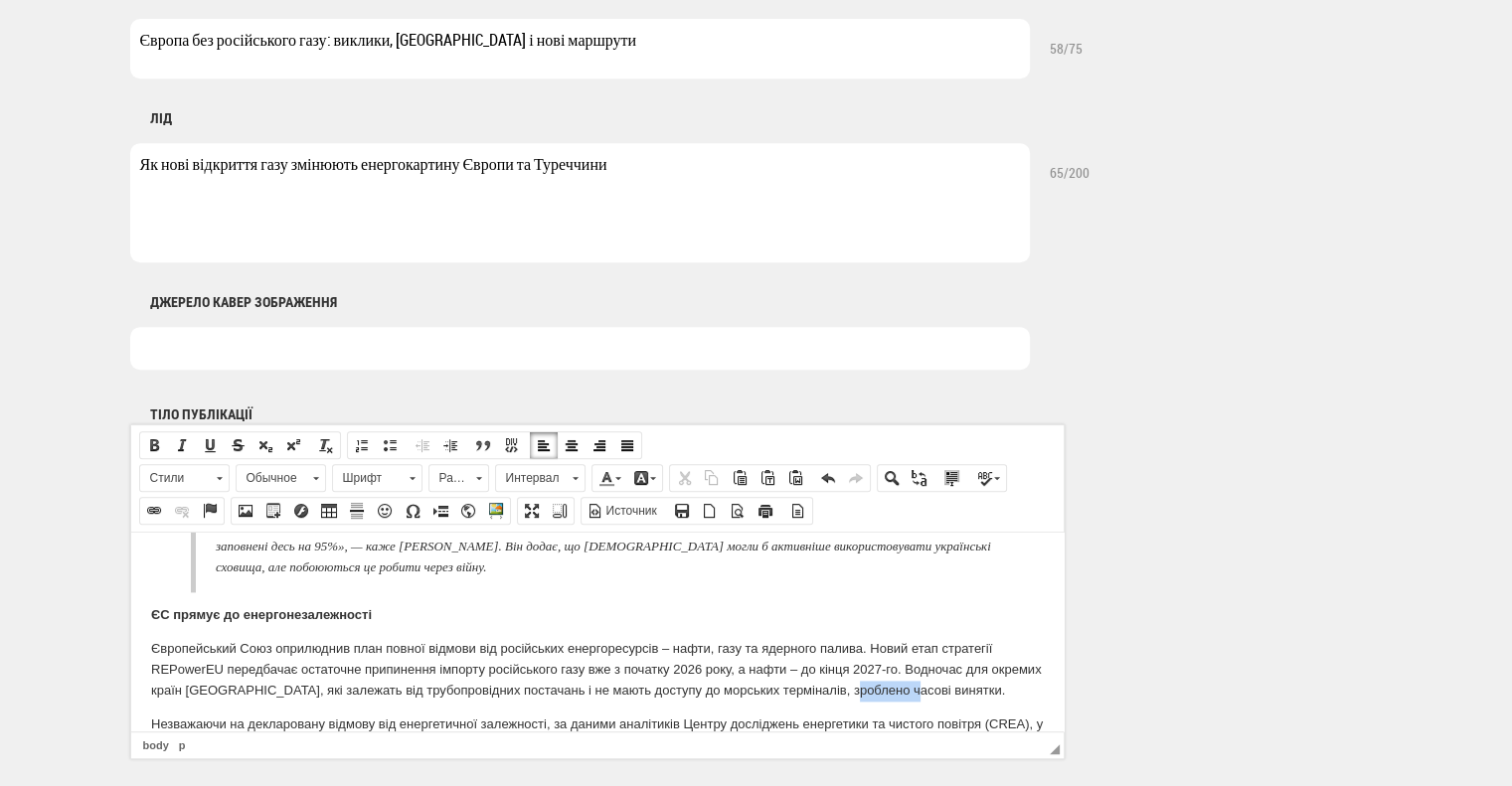 drag, startPoint x: 897, startPoint y: 610, endPoint x: 958, endPoint y: 606, distance: 61.131 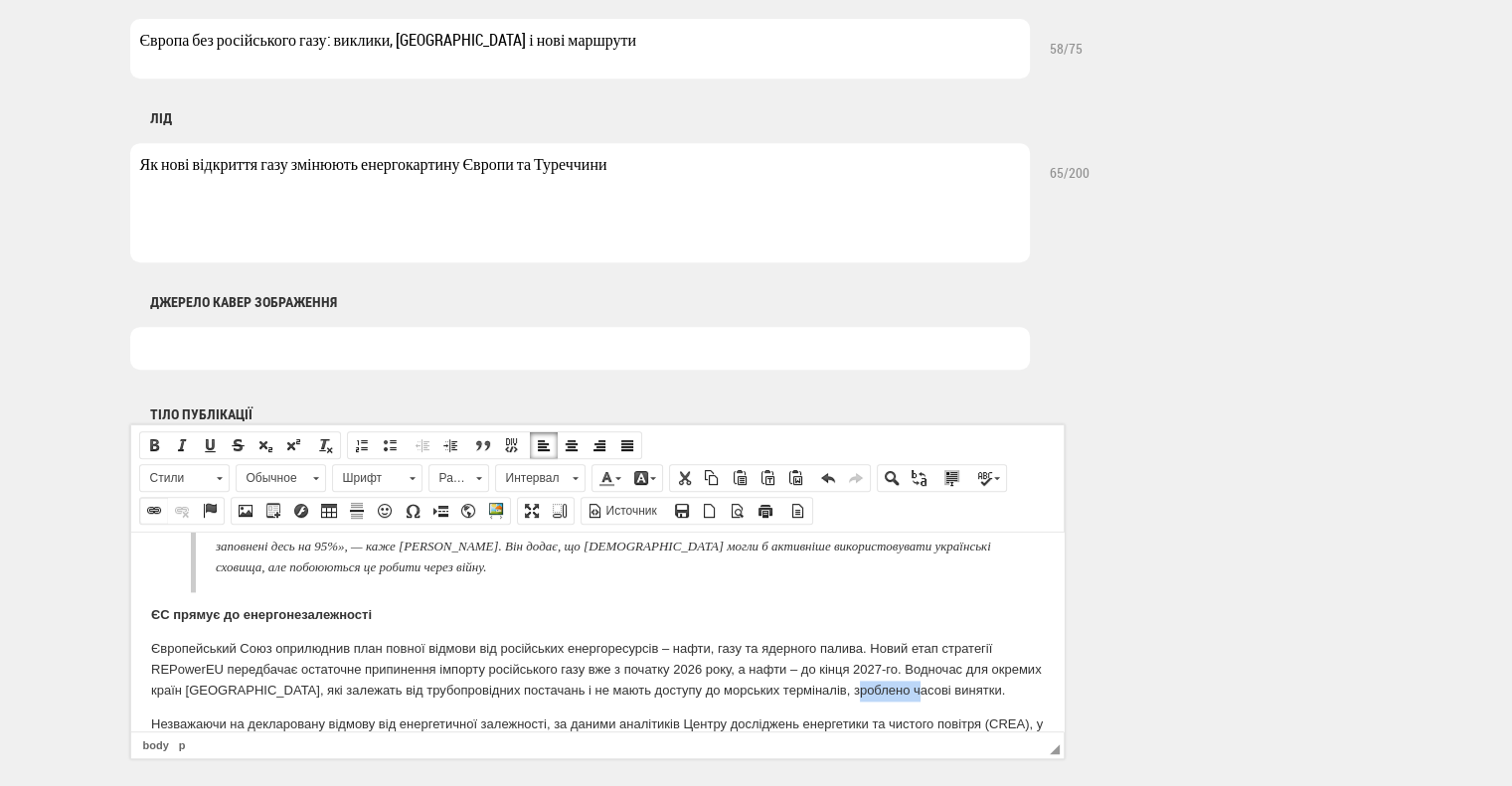 click at bounding box center (154, 511) 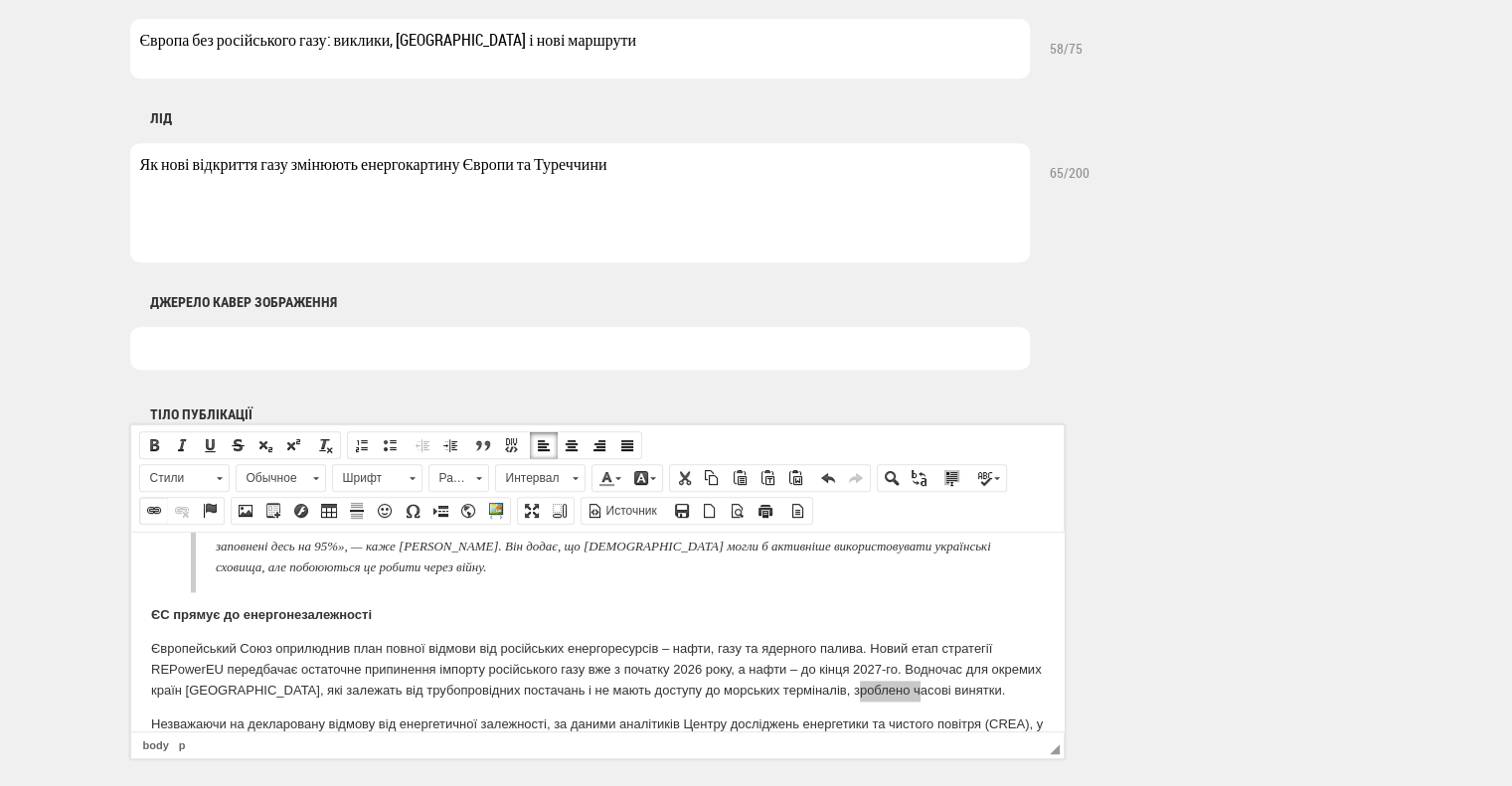 select on "http://" 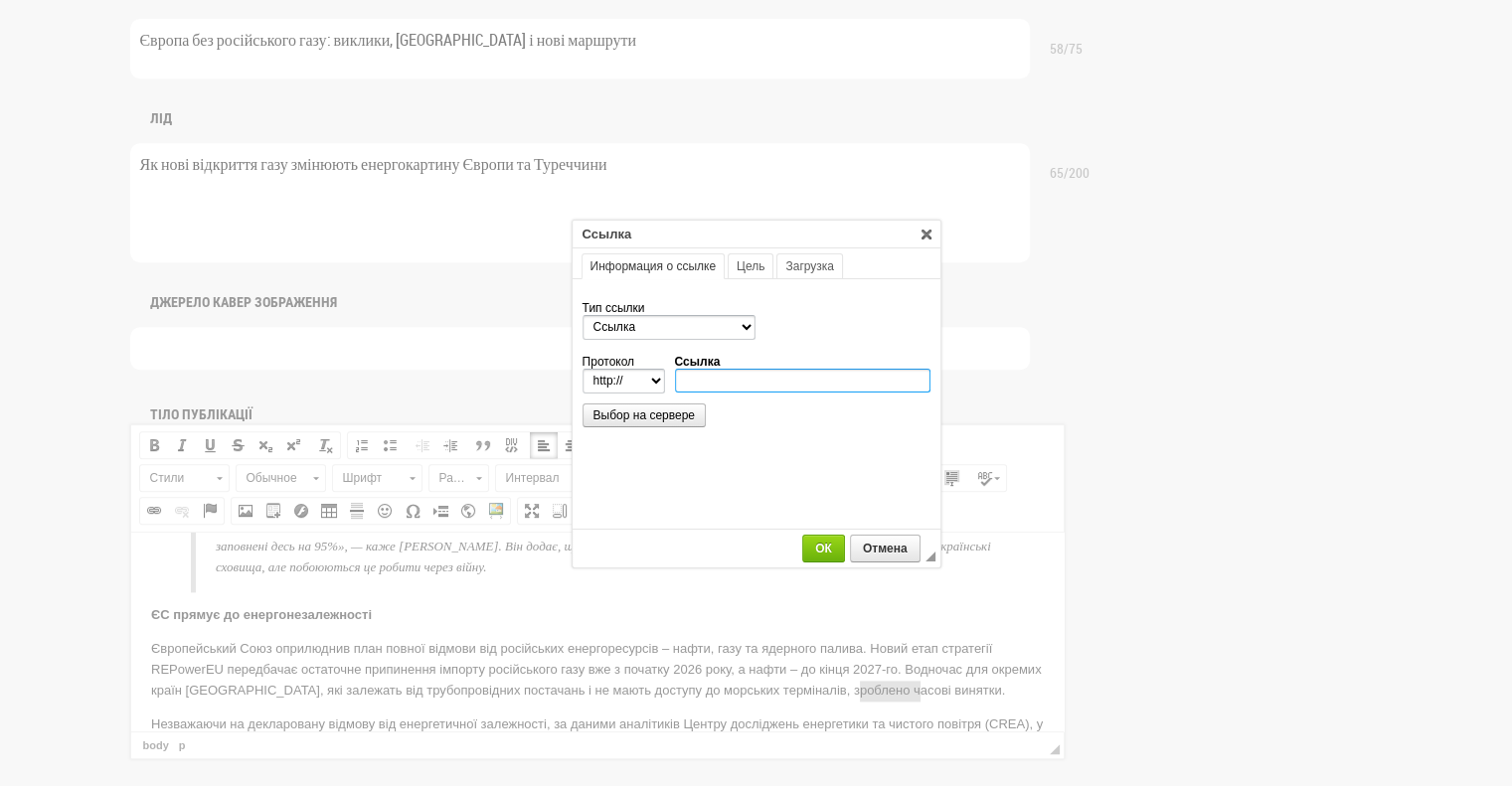 type on "https://commission.europa.eu/news-and-media/news/commission-proposes-plan-phase-out-russian-gas-and-oil-imports-2025-06-17_en" 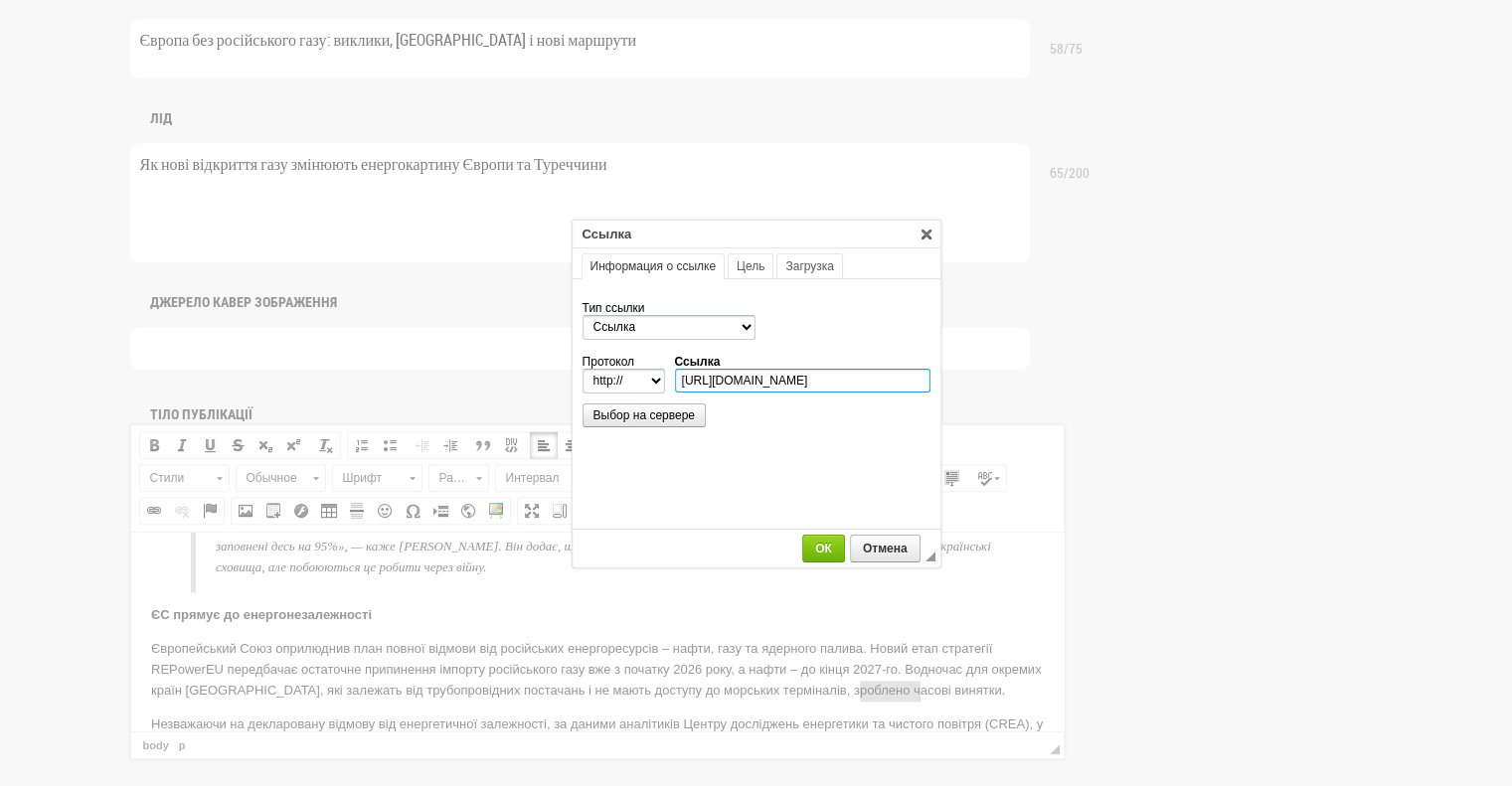 select on "https://" 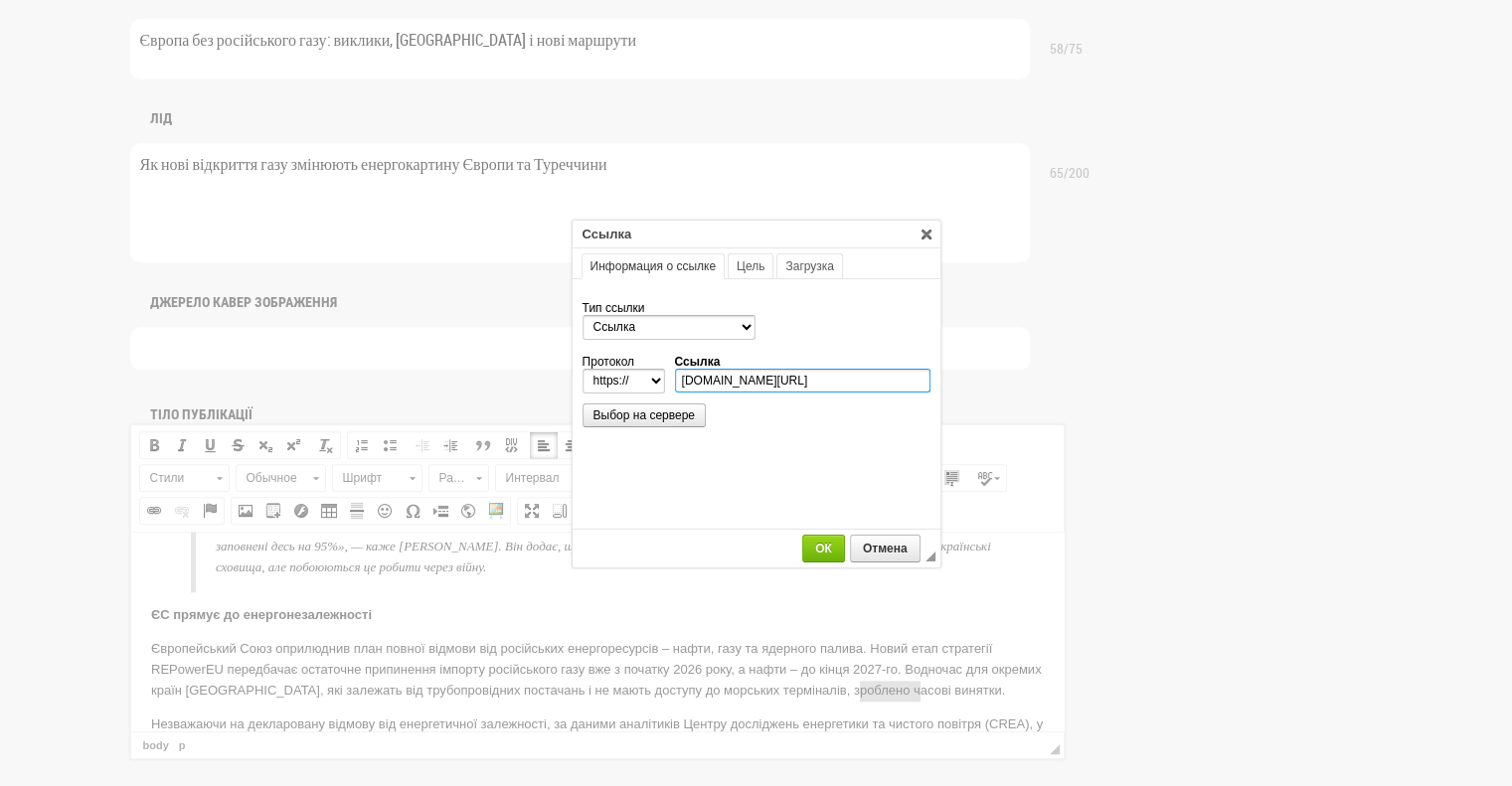 scroll, scrollTop: 0, scrollLeft: 435, axis: horizontal 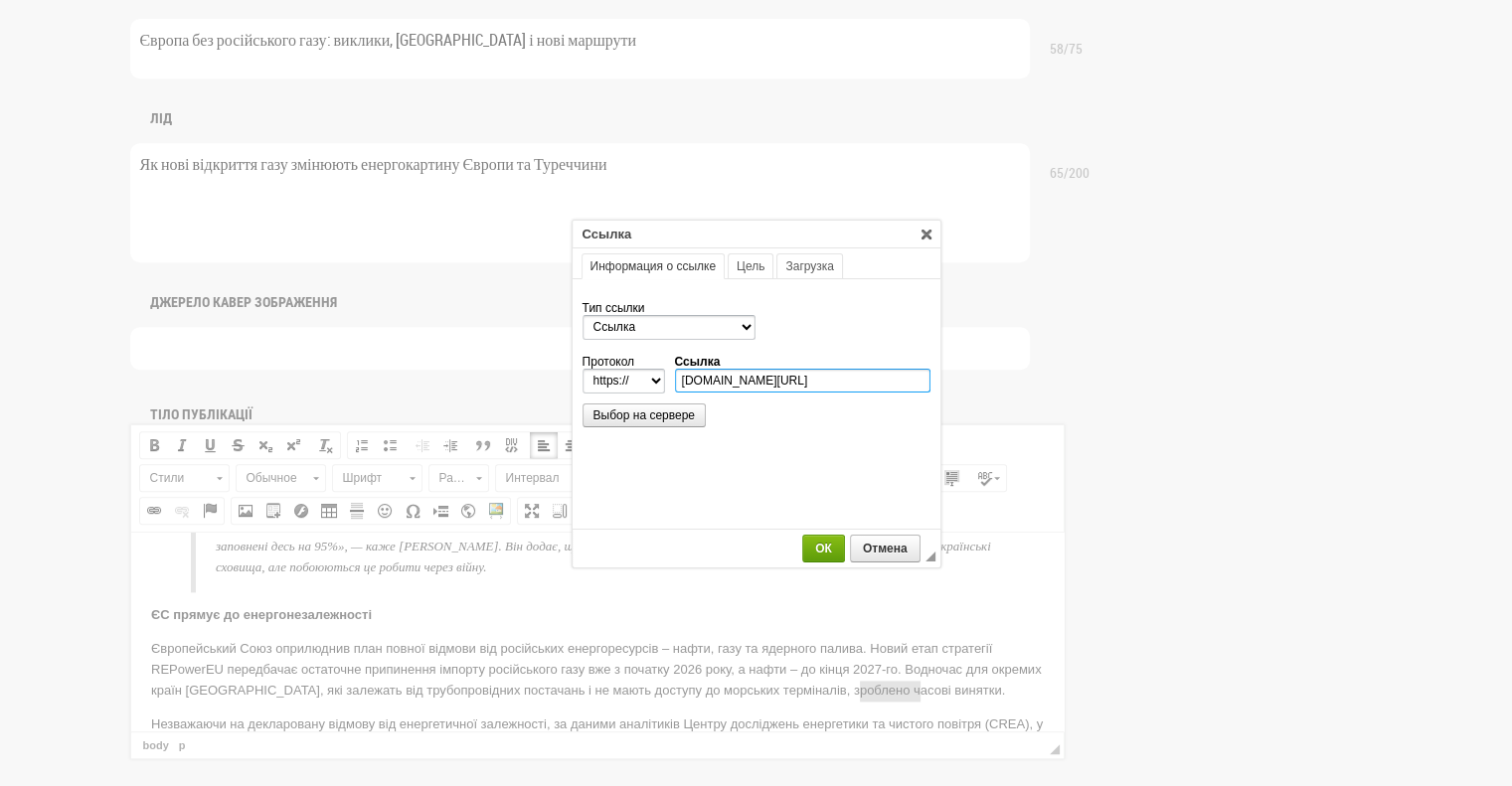 type on "commission.europa.eu/news-and-media/news/commission-proposes-plan-phase-out-russian-gas-and-oil-imports-2025-06-17_en" 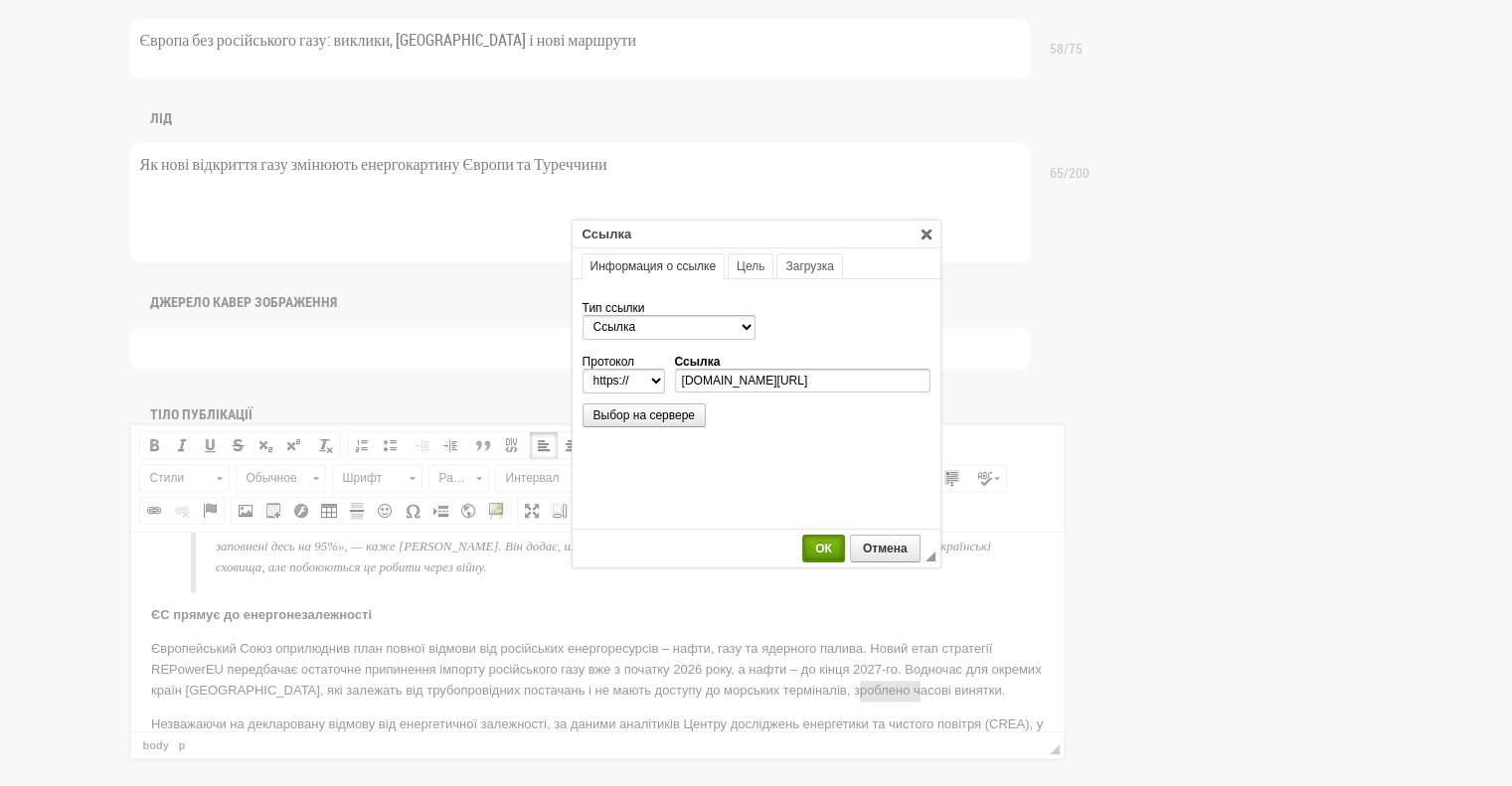 click on "ОК" at bounding box center [823, 549] 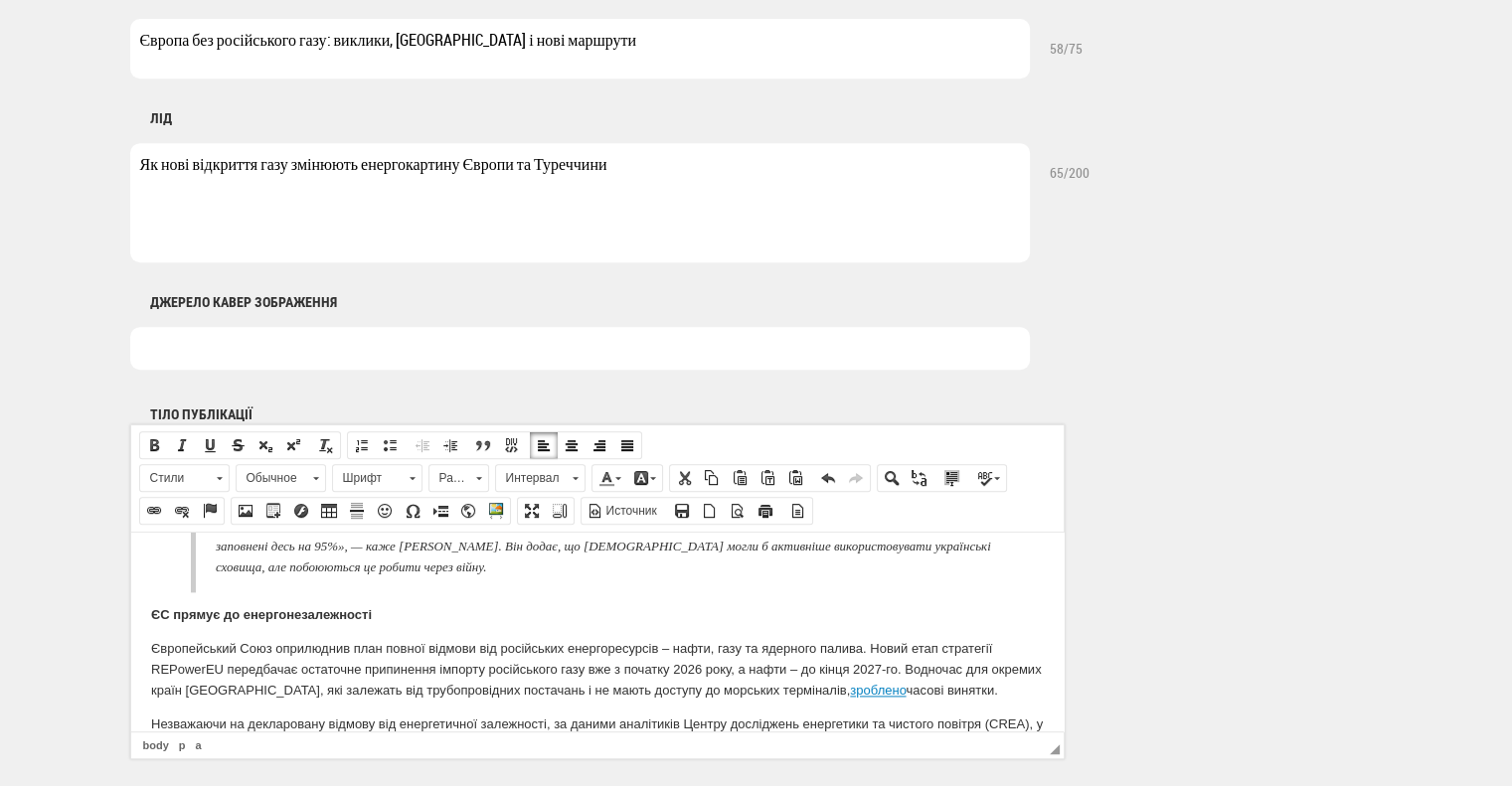 scroll, scrollTop: 0, scrollLeft: 0, axis: both 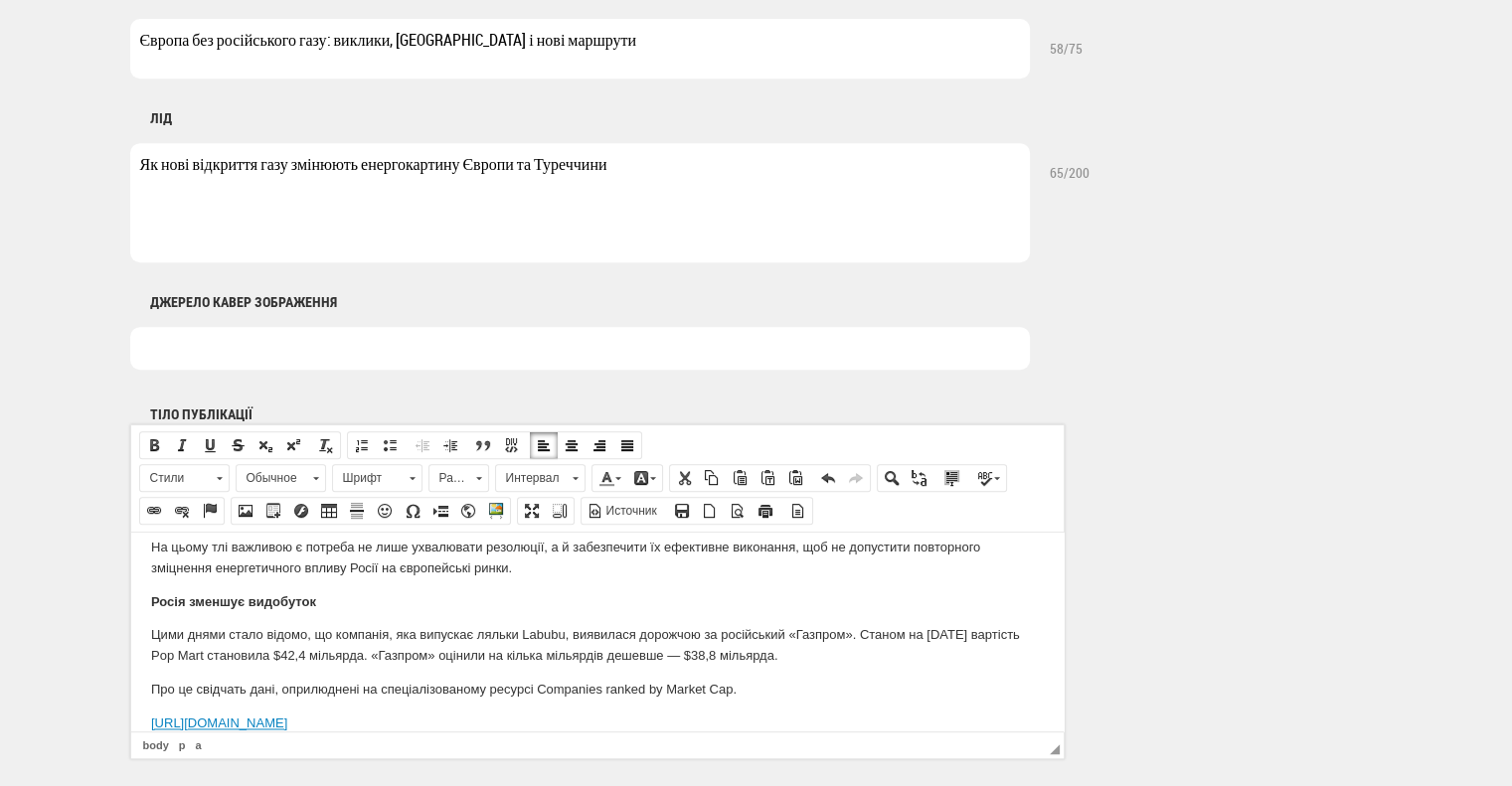 drag, startPoint x: 528, startPoint y: 666, endPoint x: 131, endPoint y: 650, distance: 397.32229 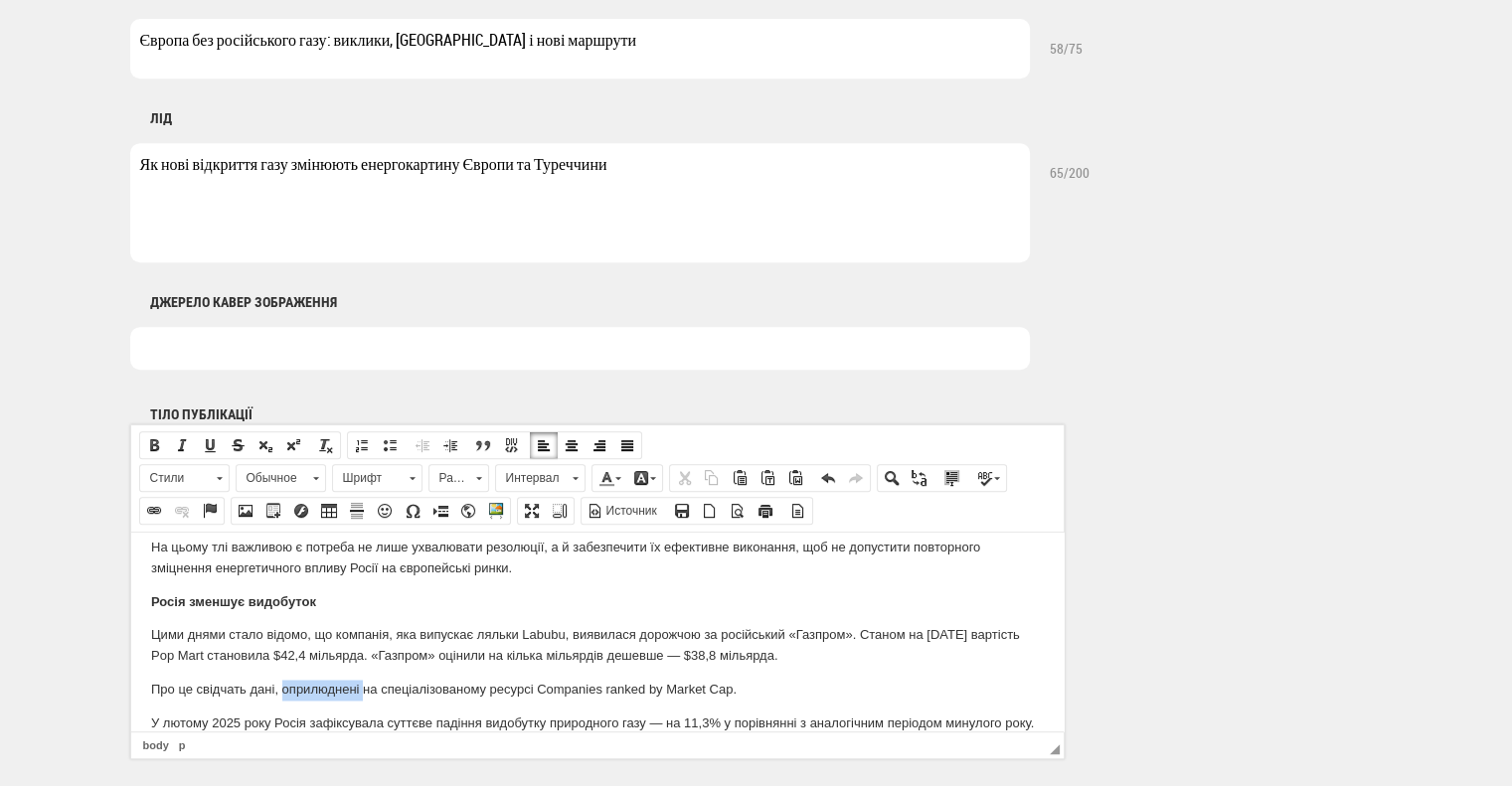 drag, startPoint x: 281, startPoint y: 632, endPoint x: 364, endPoint y: 628, distance: 83.09633 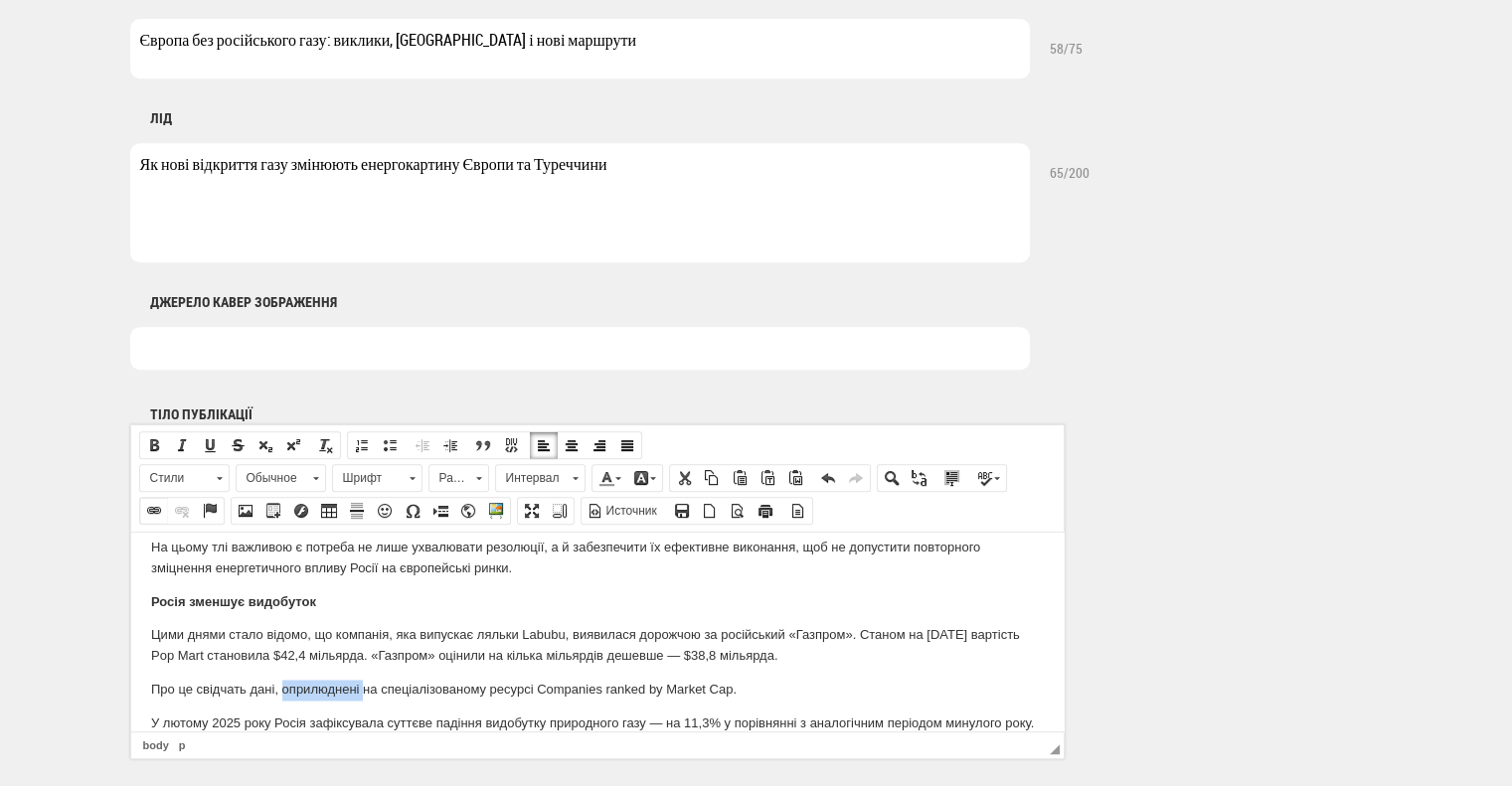 click at bounding box center [154, 511] 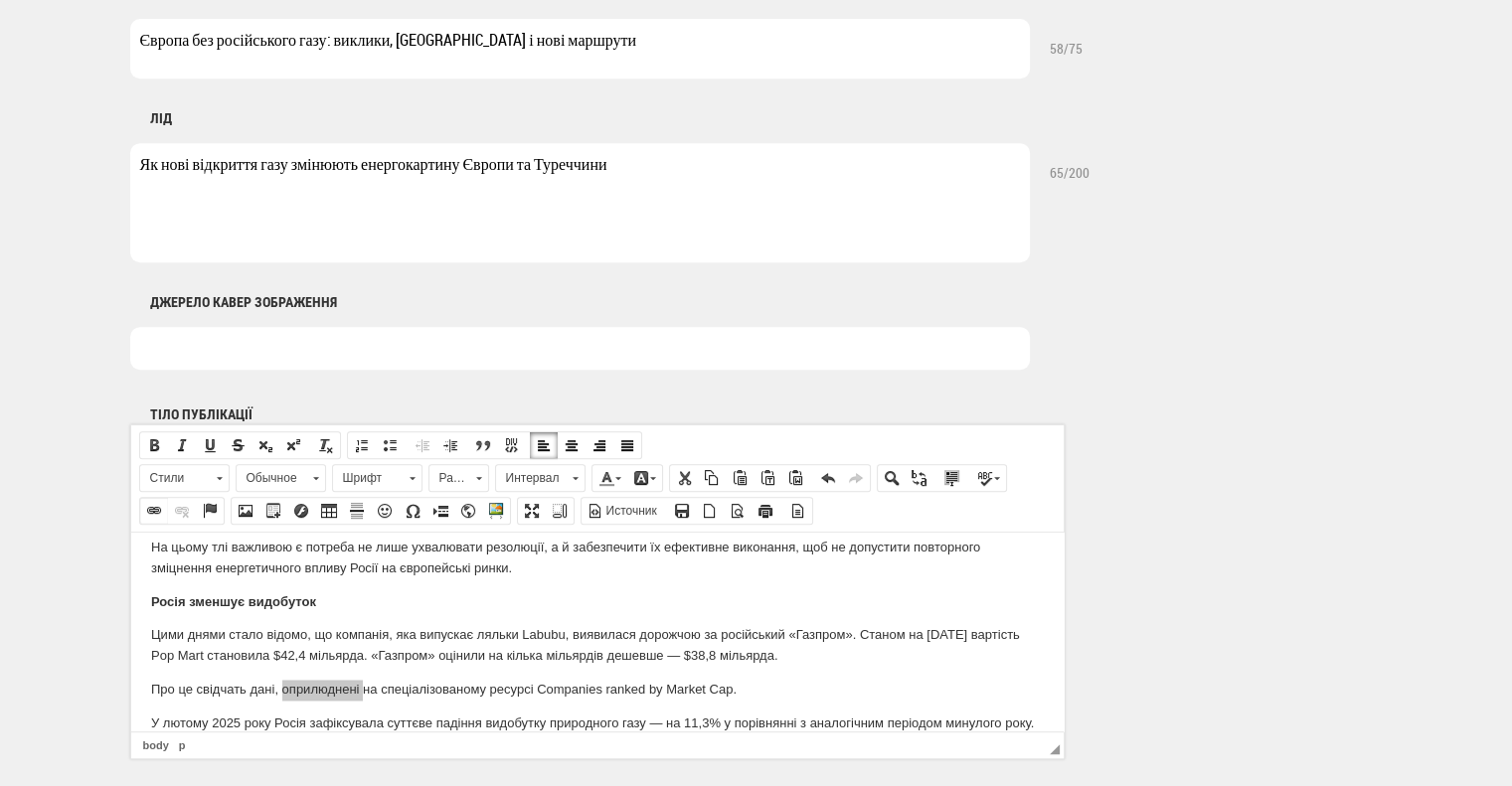 select on "http://" 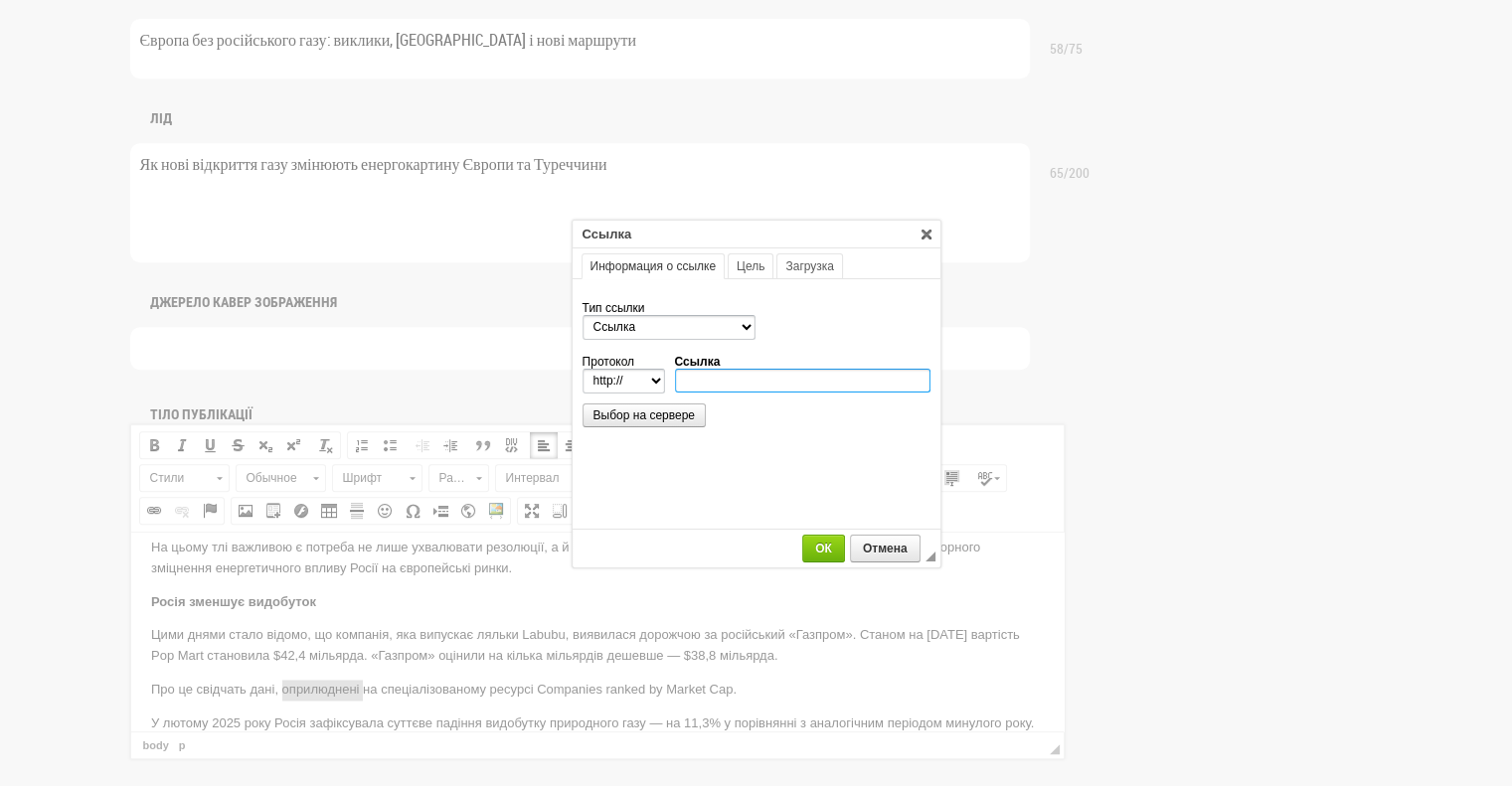 type on "https://companiesmarketcap.com/gazprom/marketcap/" 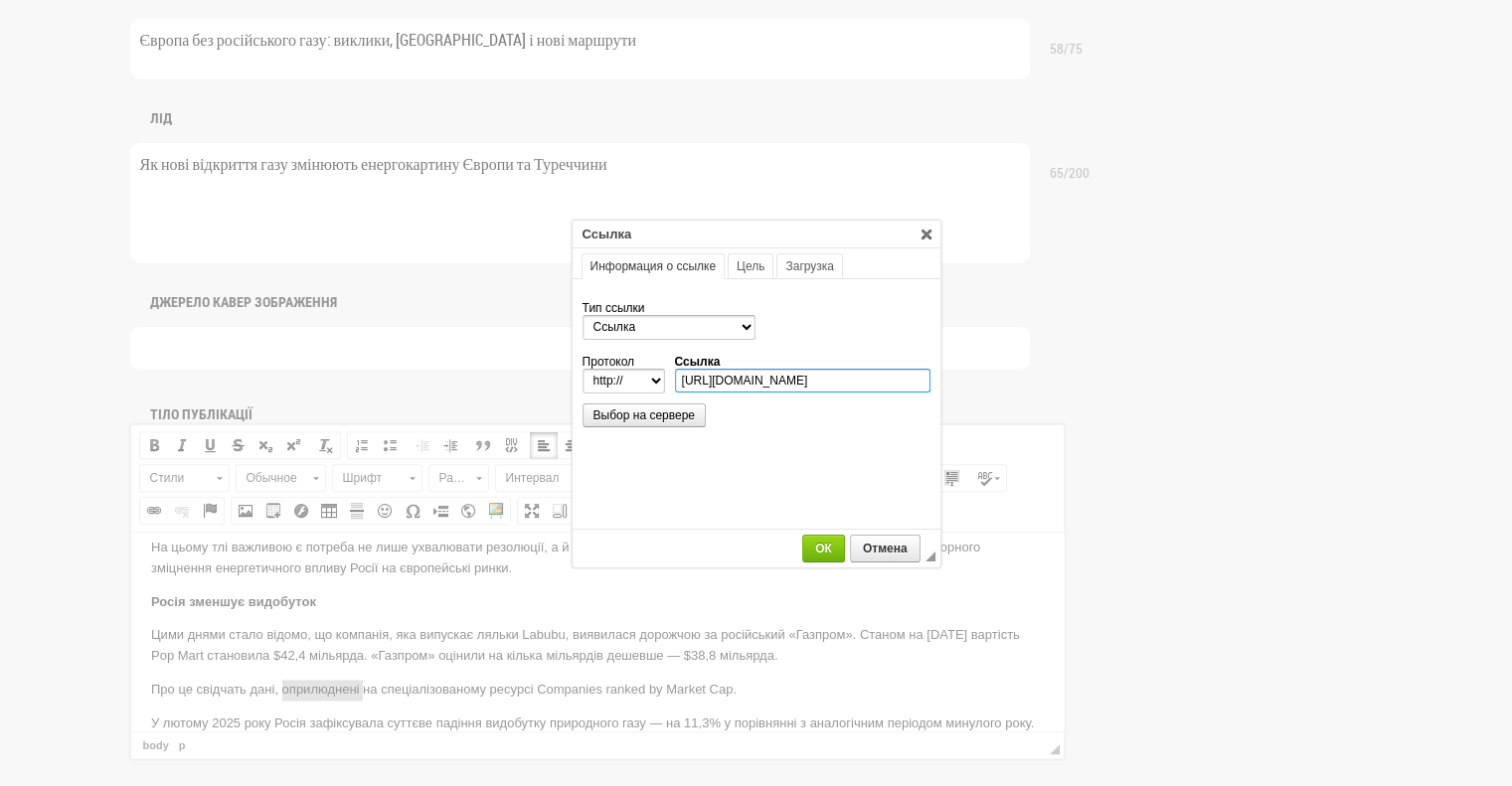 select on "https://" 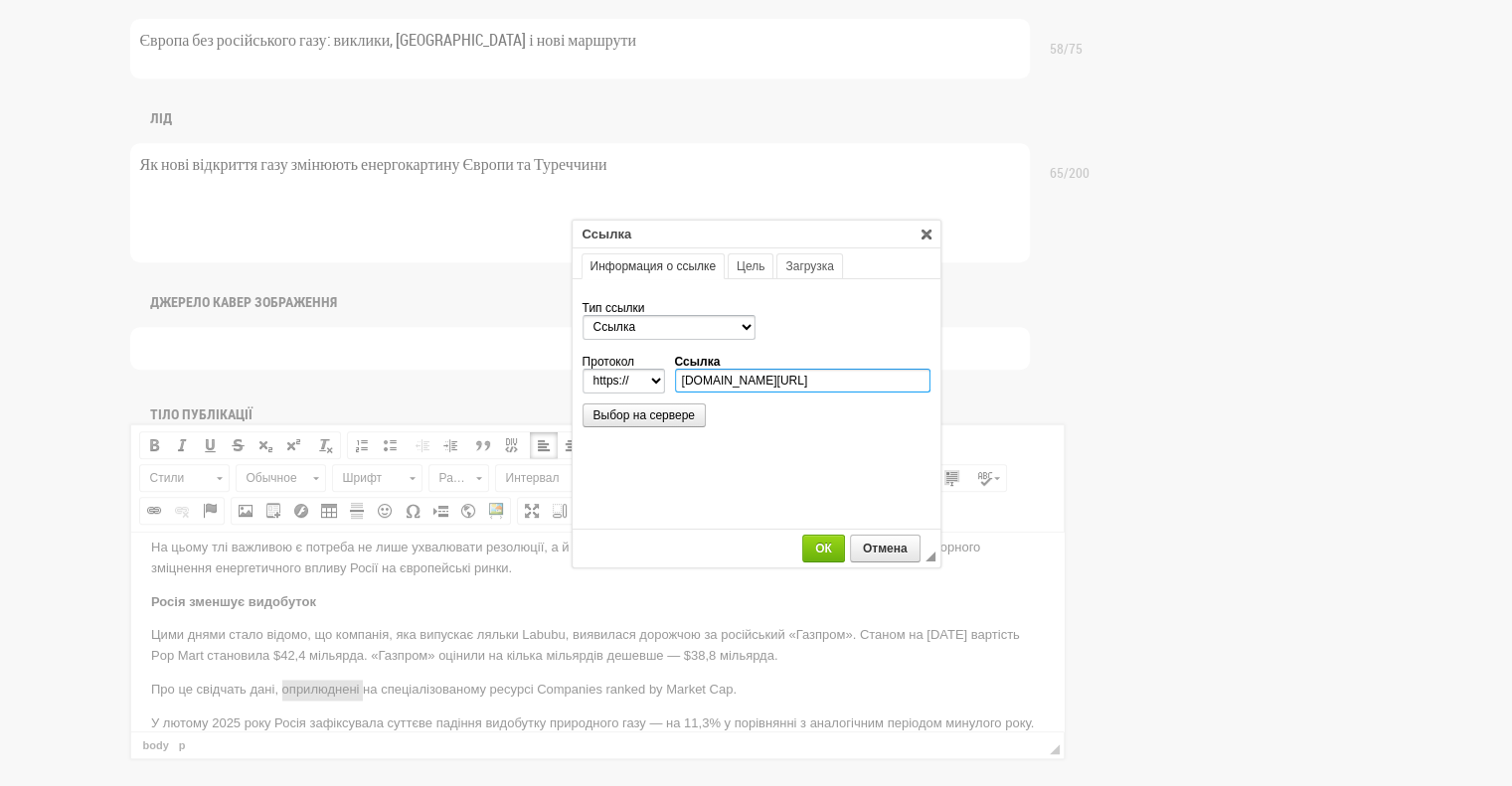 scroll, scrollTop: 0, scrollLeft: 8, axis: horizontal 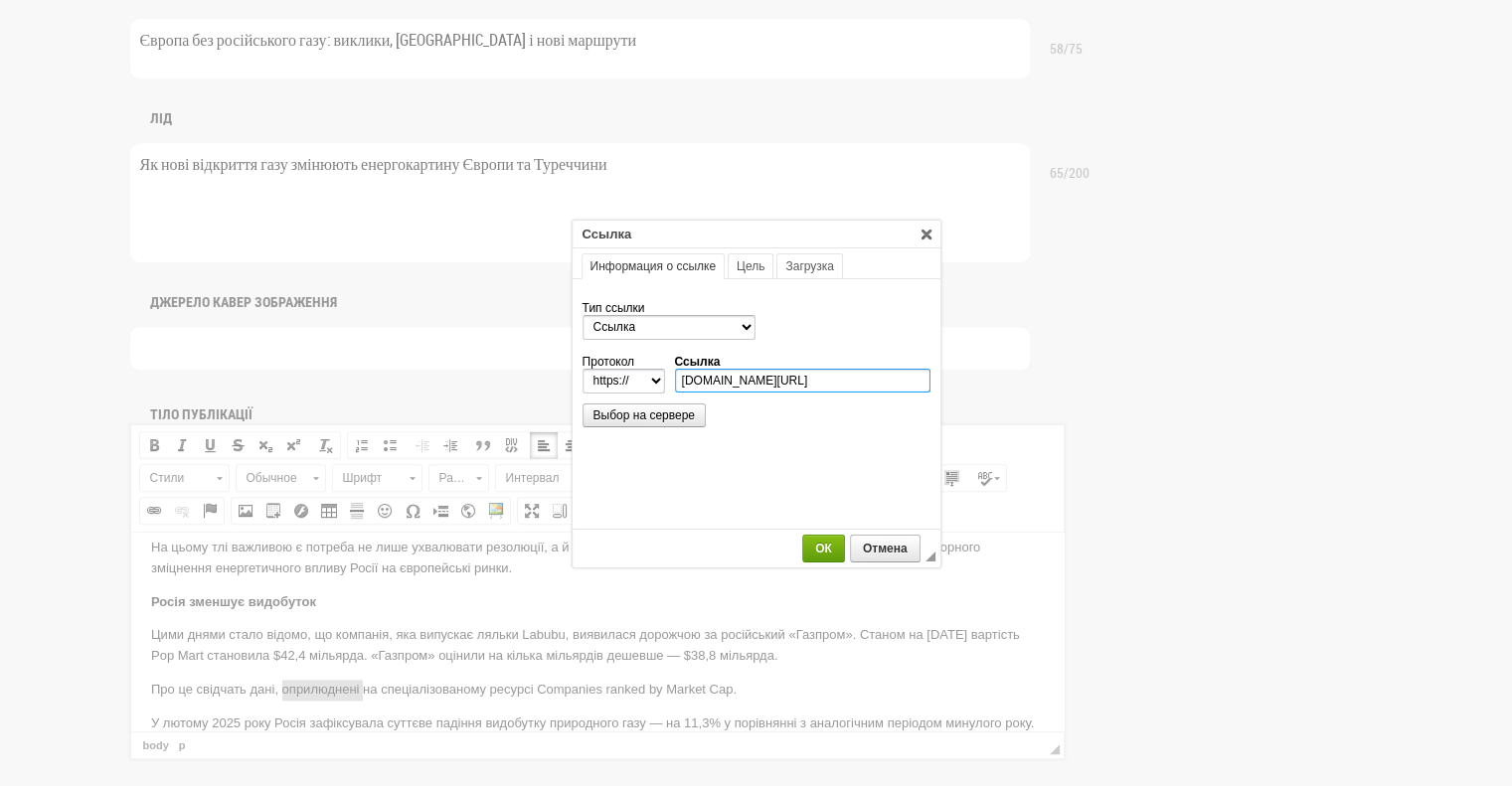 type on "companiesmarketcap.com/gazprom/marketcap/" 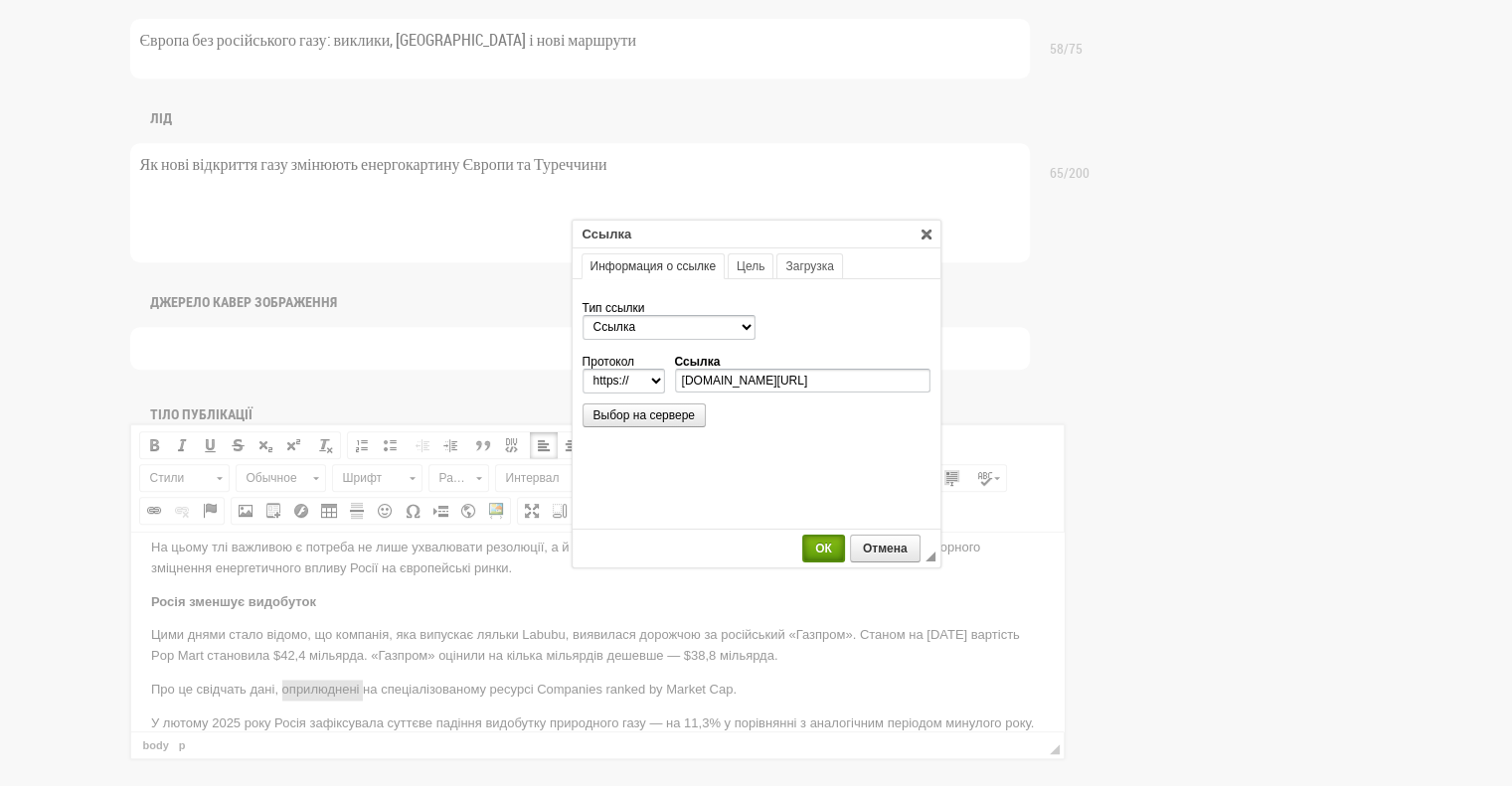 click on "ОК" at bounding box center (823, 549) 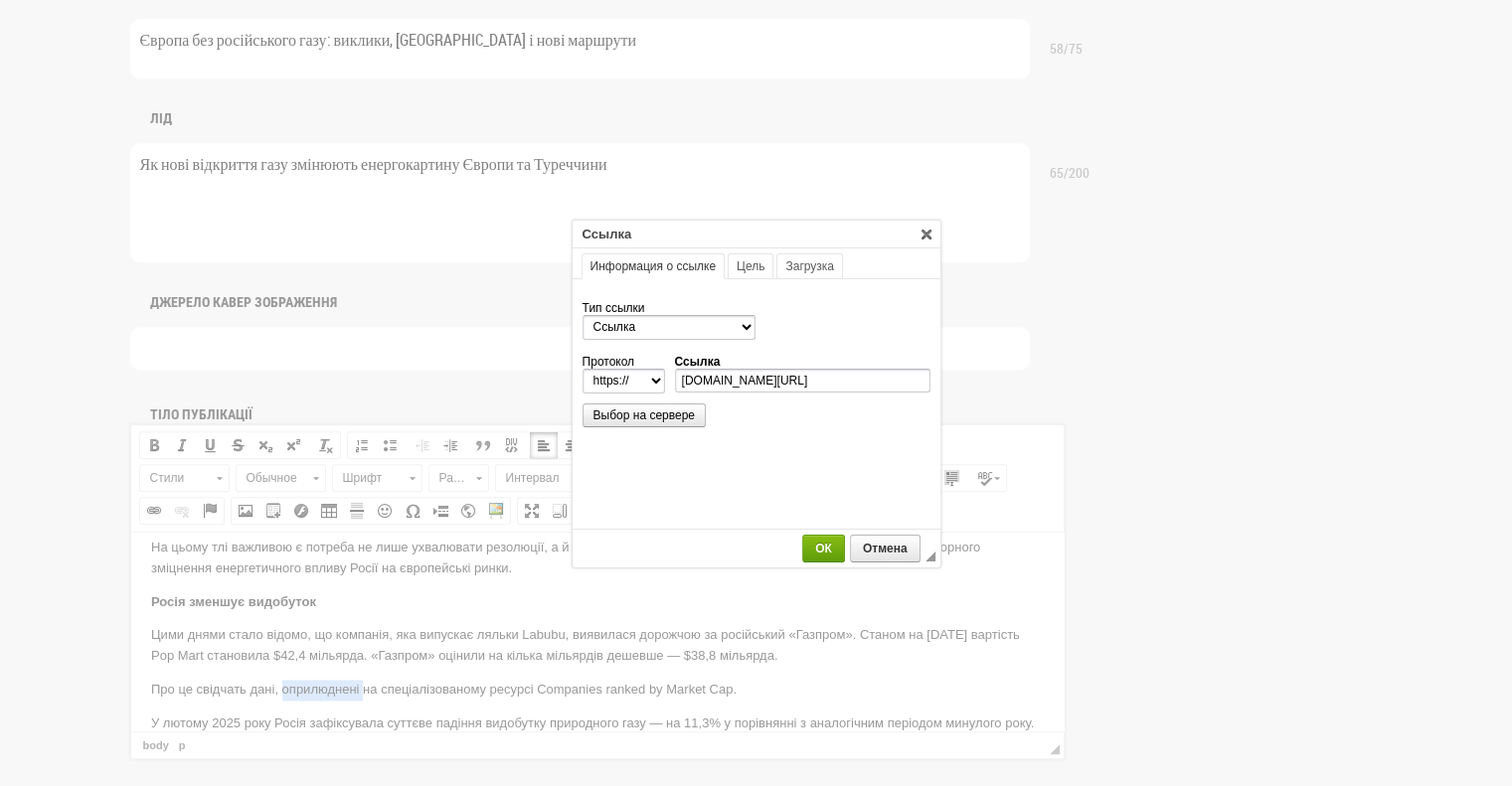 scroll, scrollTop: 0, scrollLeft: 0, axis: both 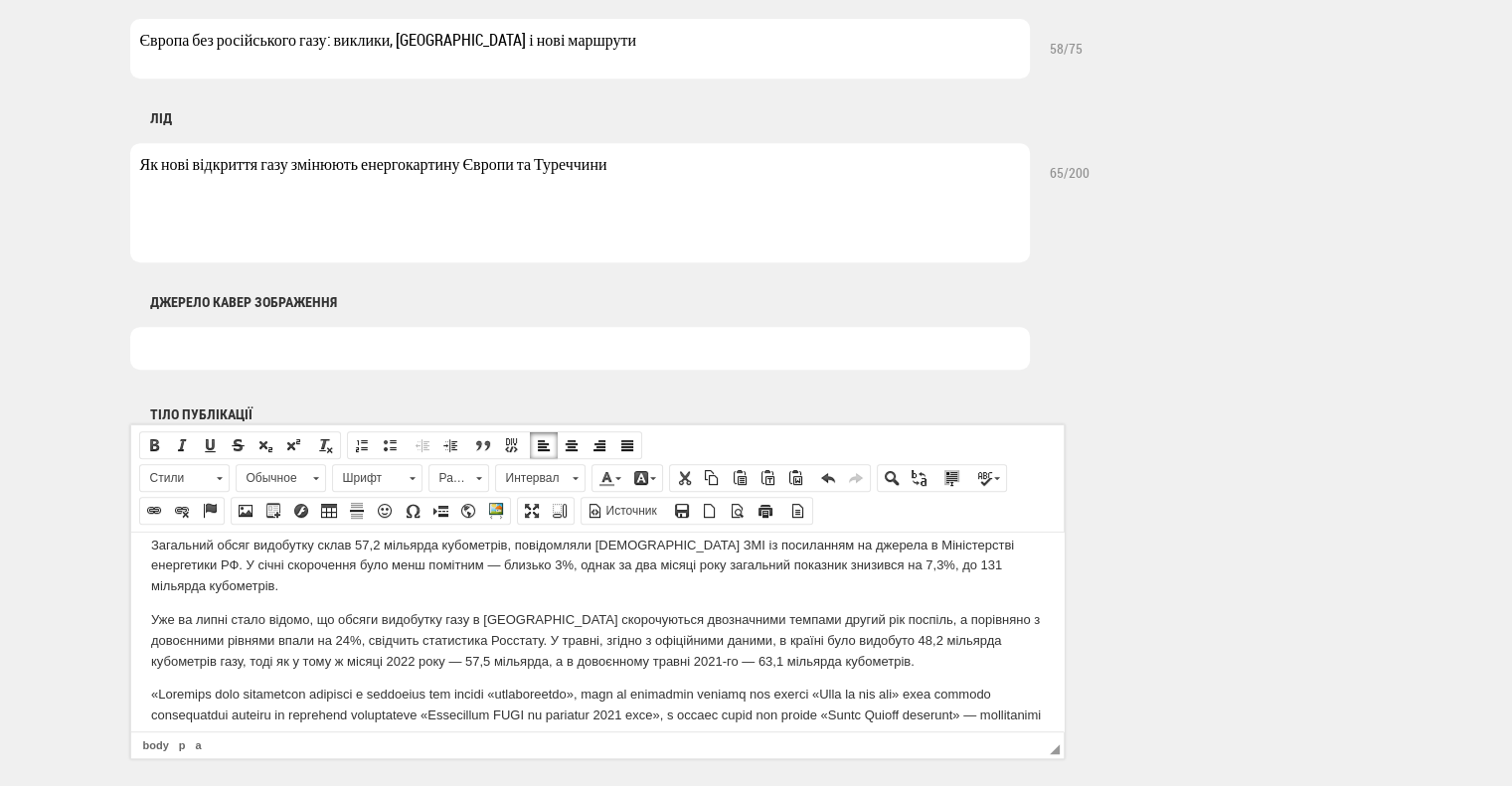 click at bounding box center (596, 756) 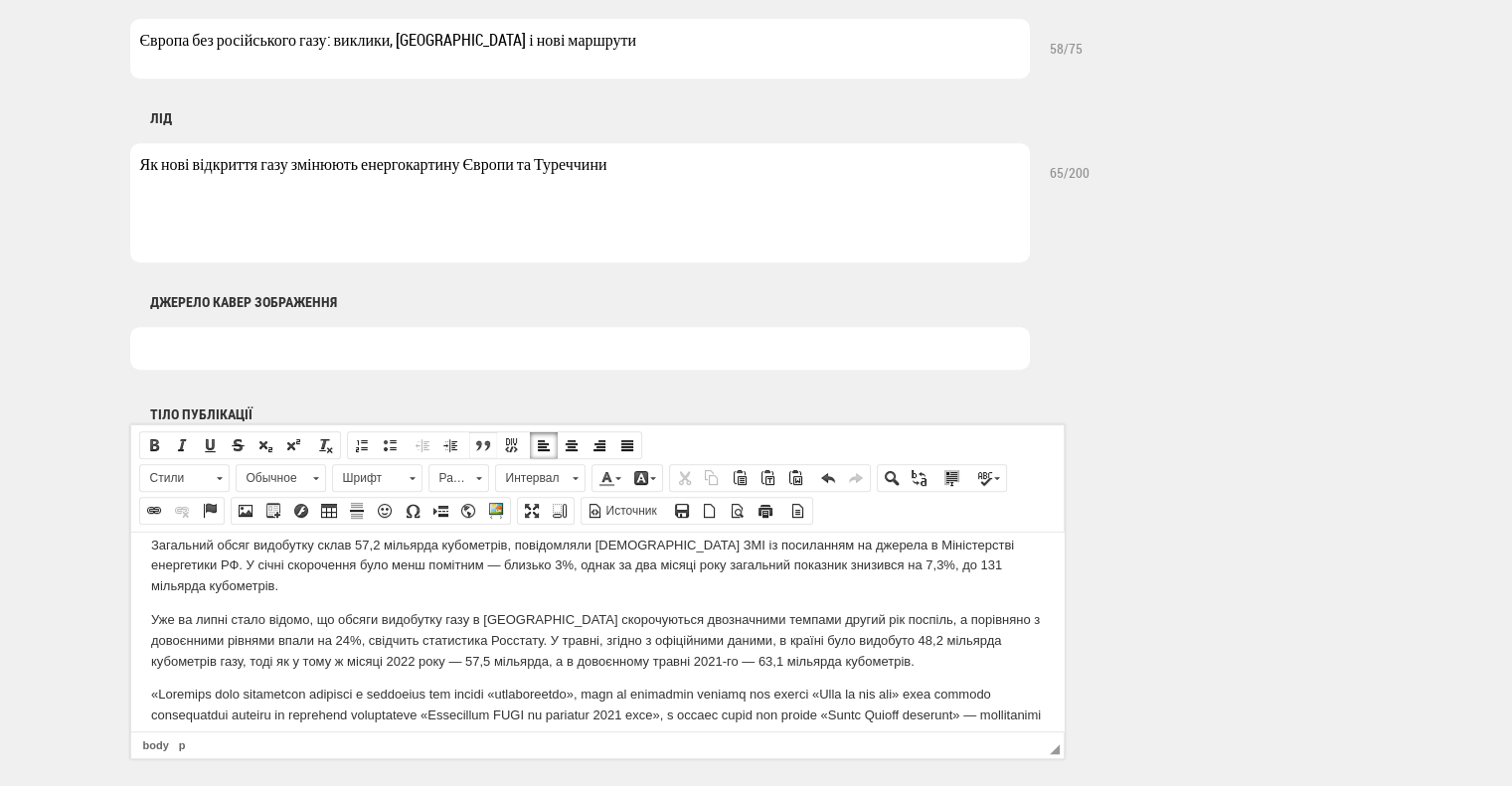 click at bounding box center (483, 445) 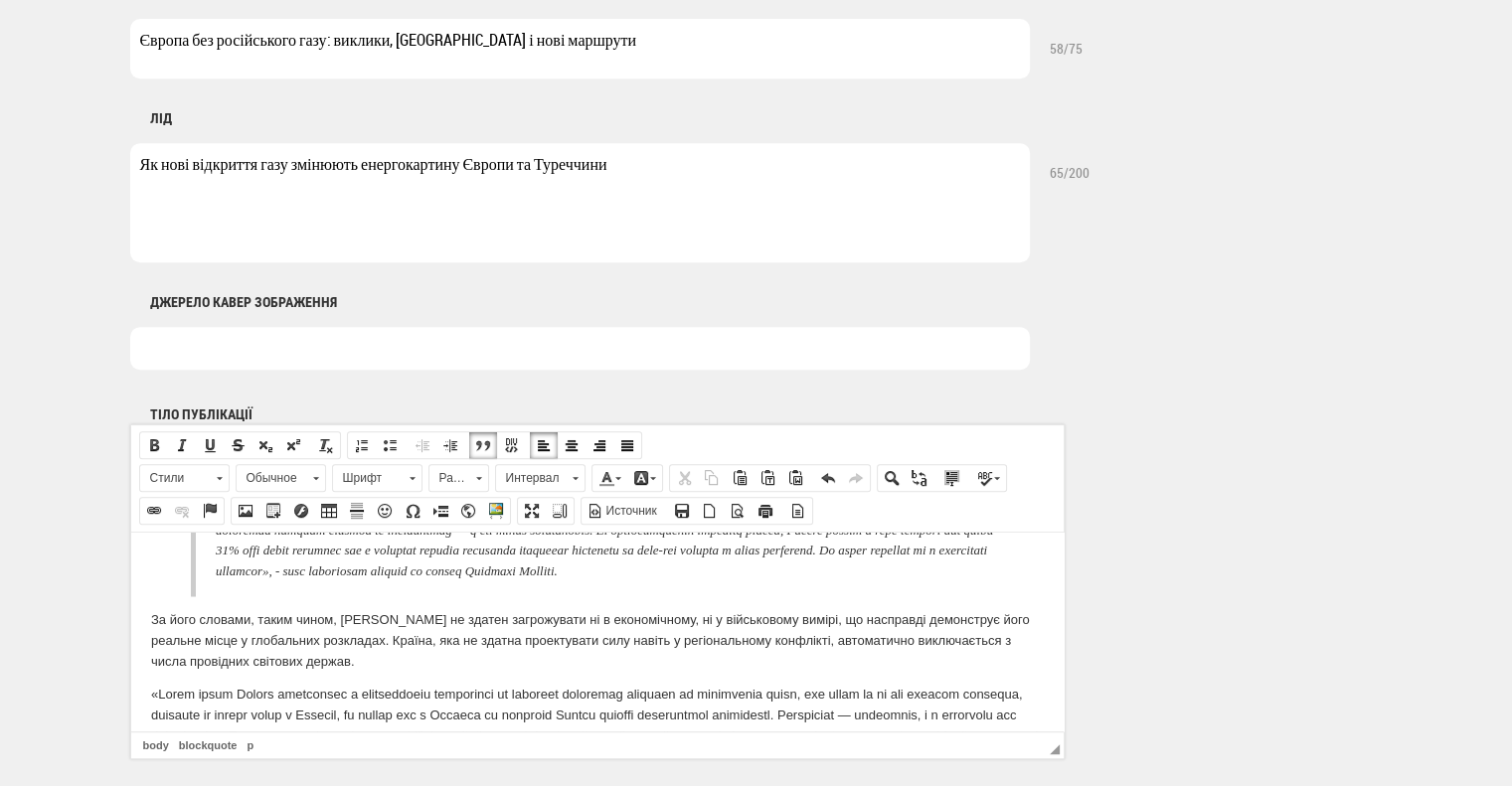 scroll, scrollTop: 3875, scrollLeft: 0, axis: vertical 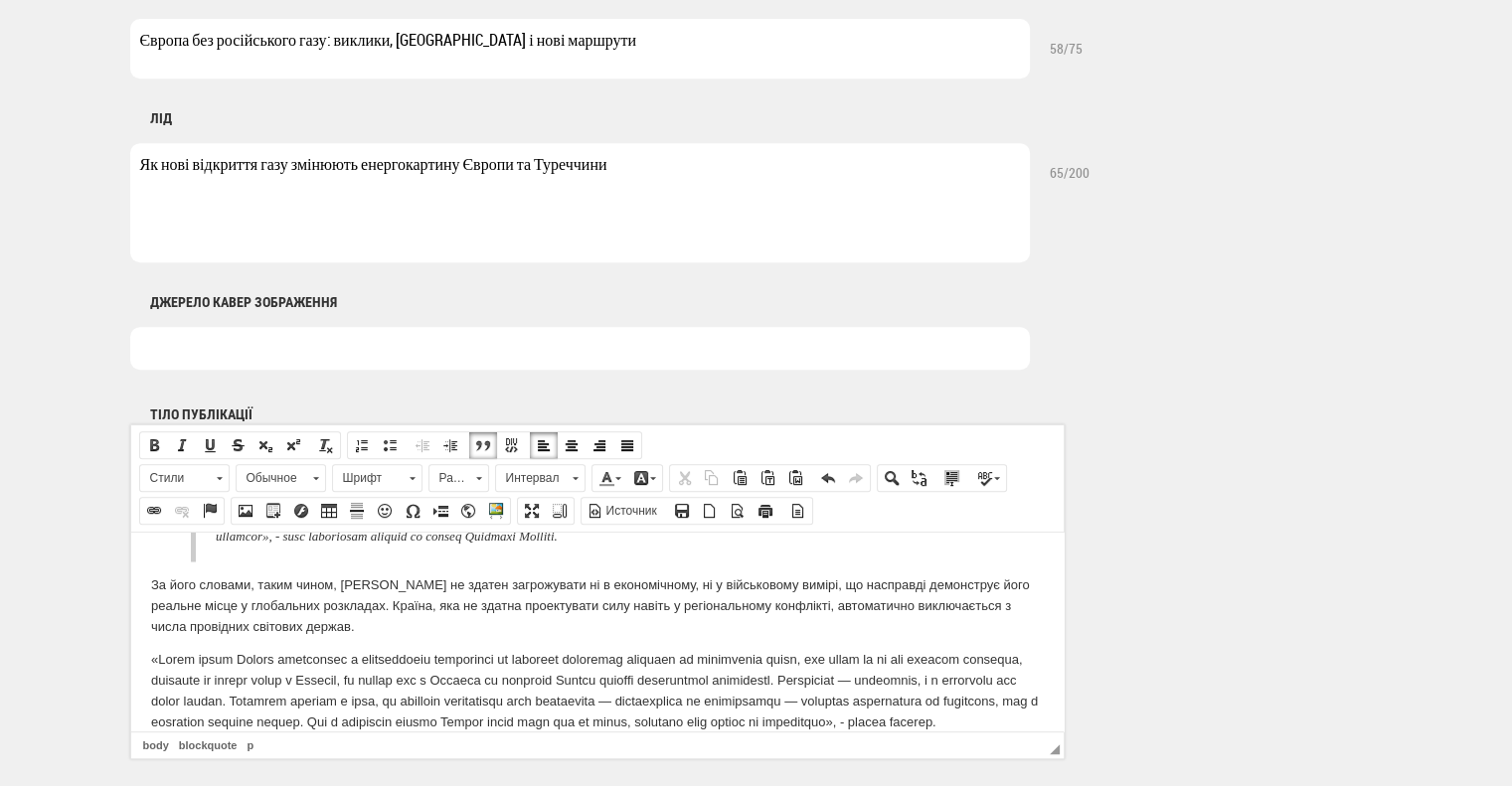 click at bounding box center [596, 689] 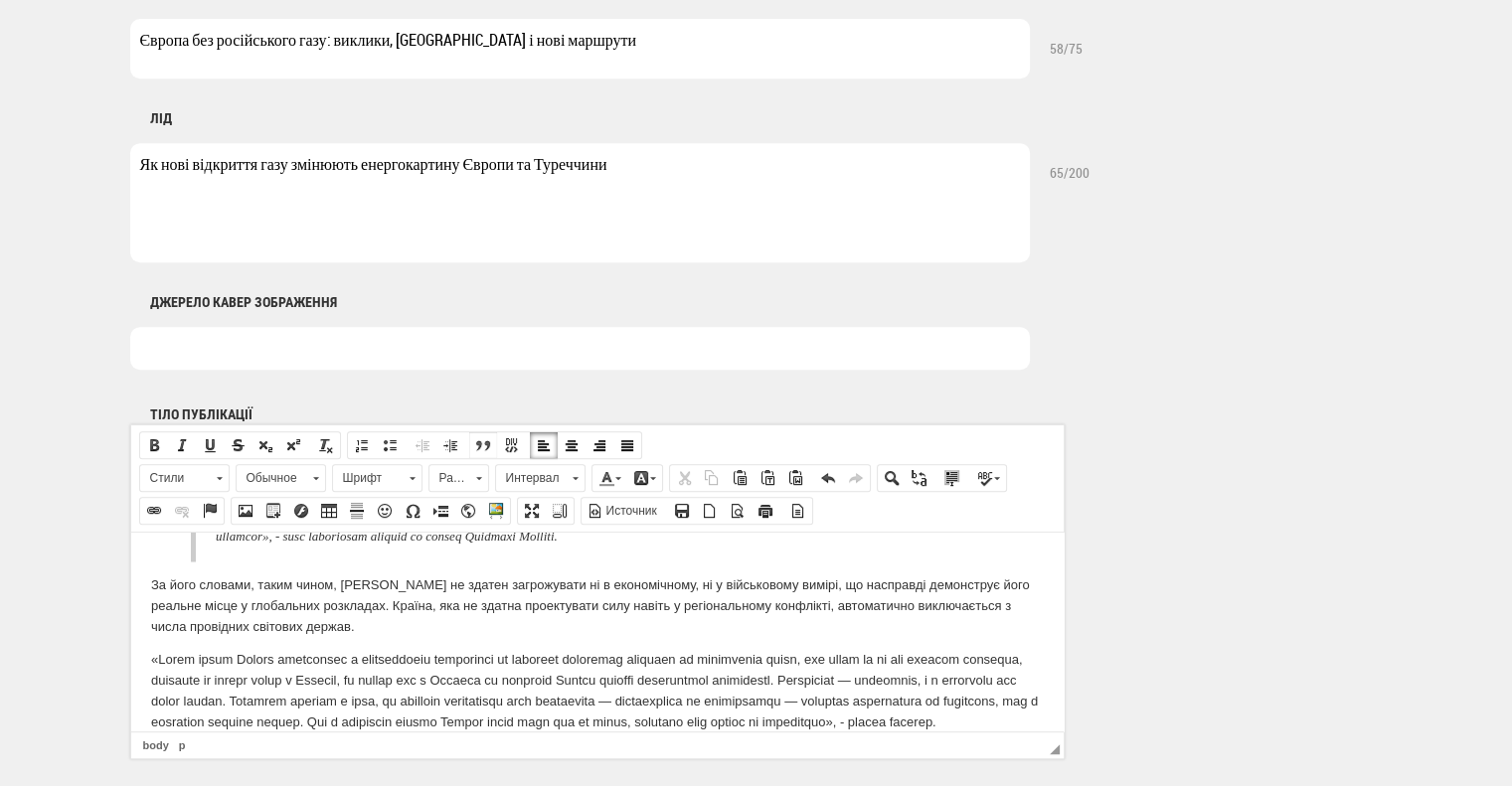 click at bounding box center (483, 445) 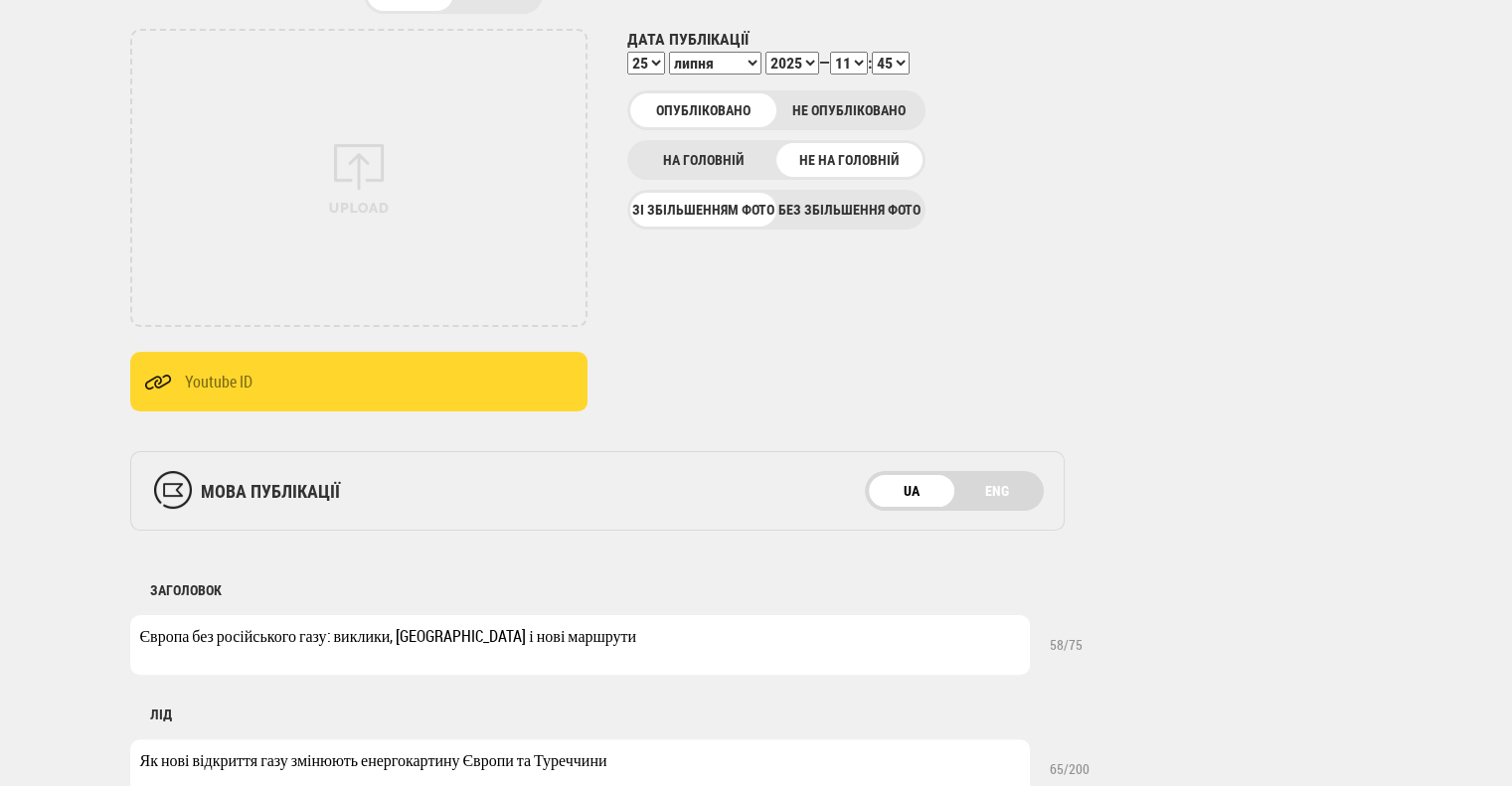 scroll, scrollTop: 0, scrollLeft: 0, axis: both 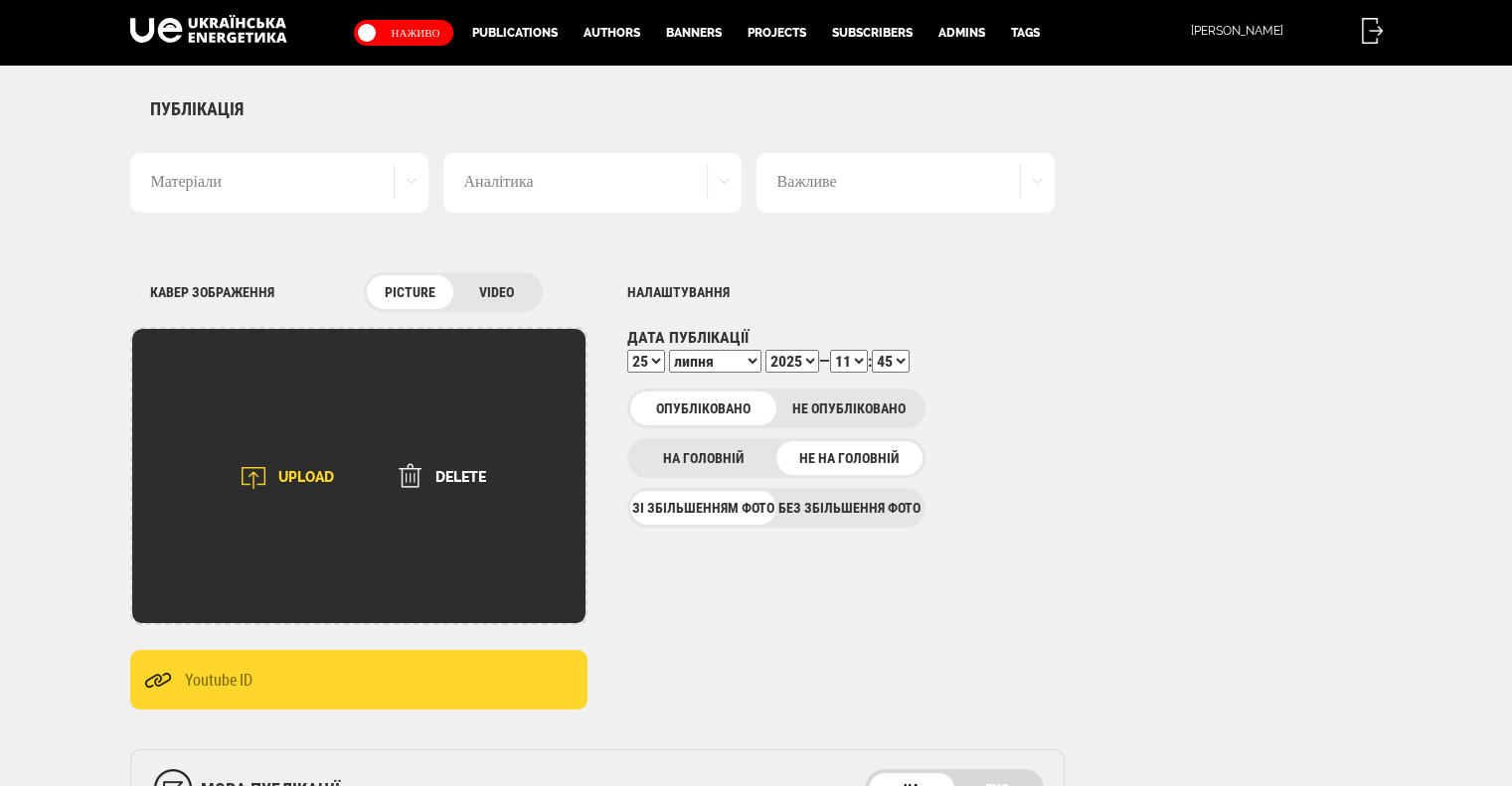 click on "UPLOAD" at bounding box center [281, 478] 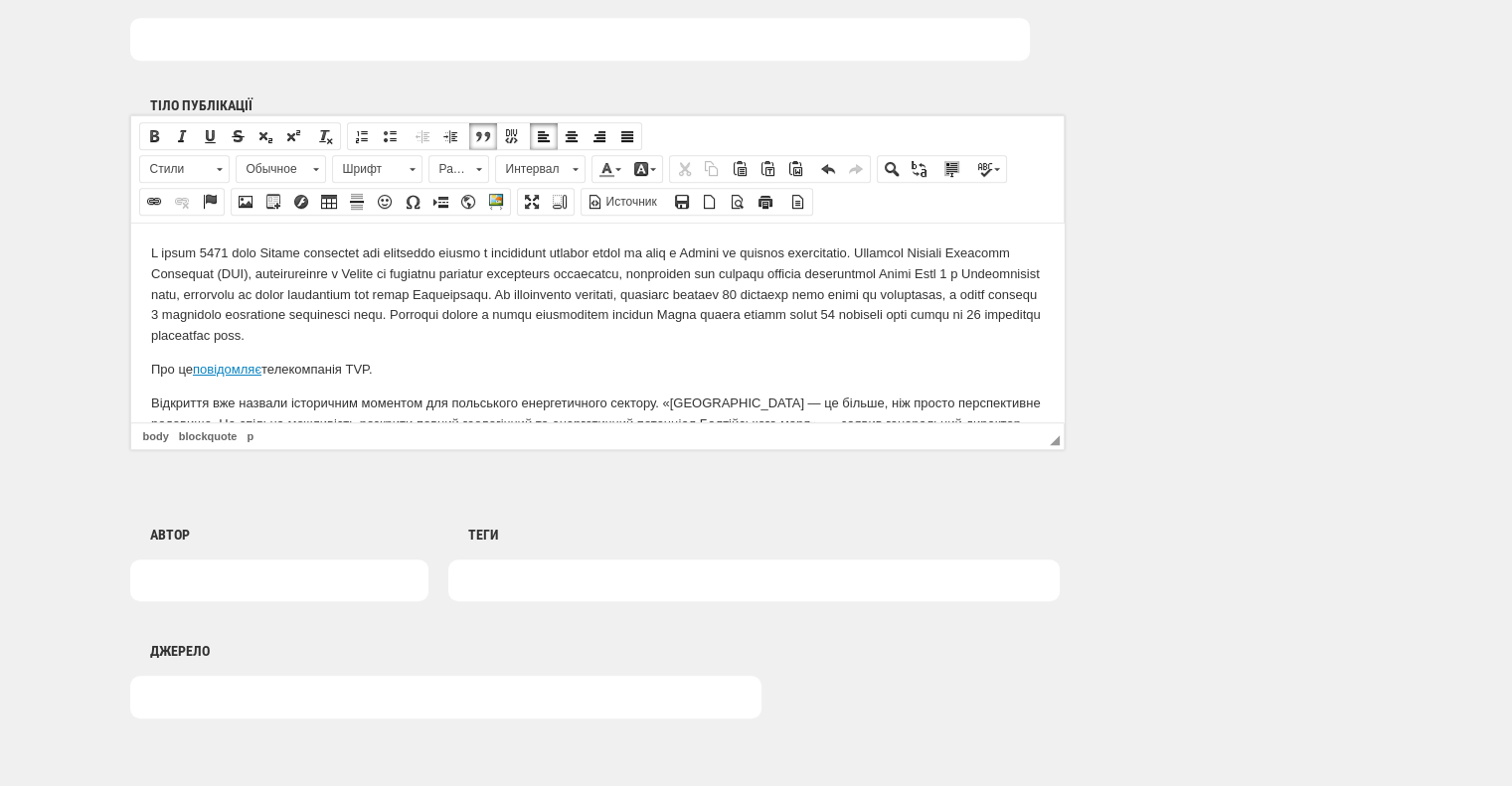 scroll, scrollTop: 1361, scrollLeft: 0, axis: vertical 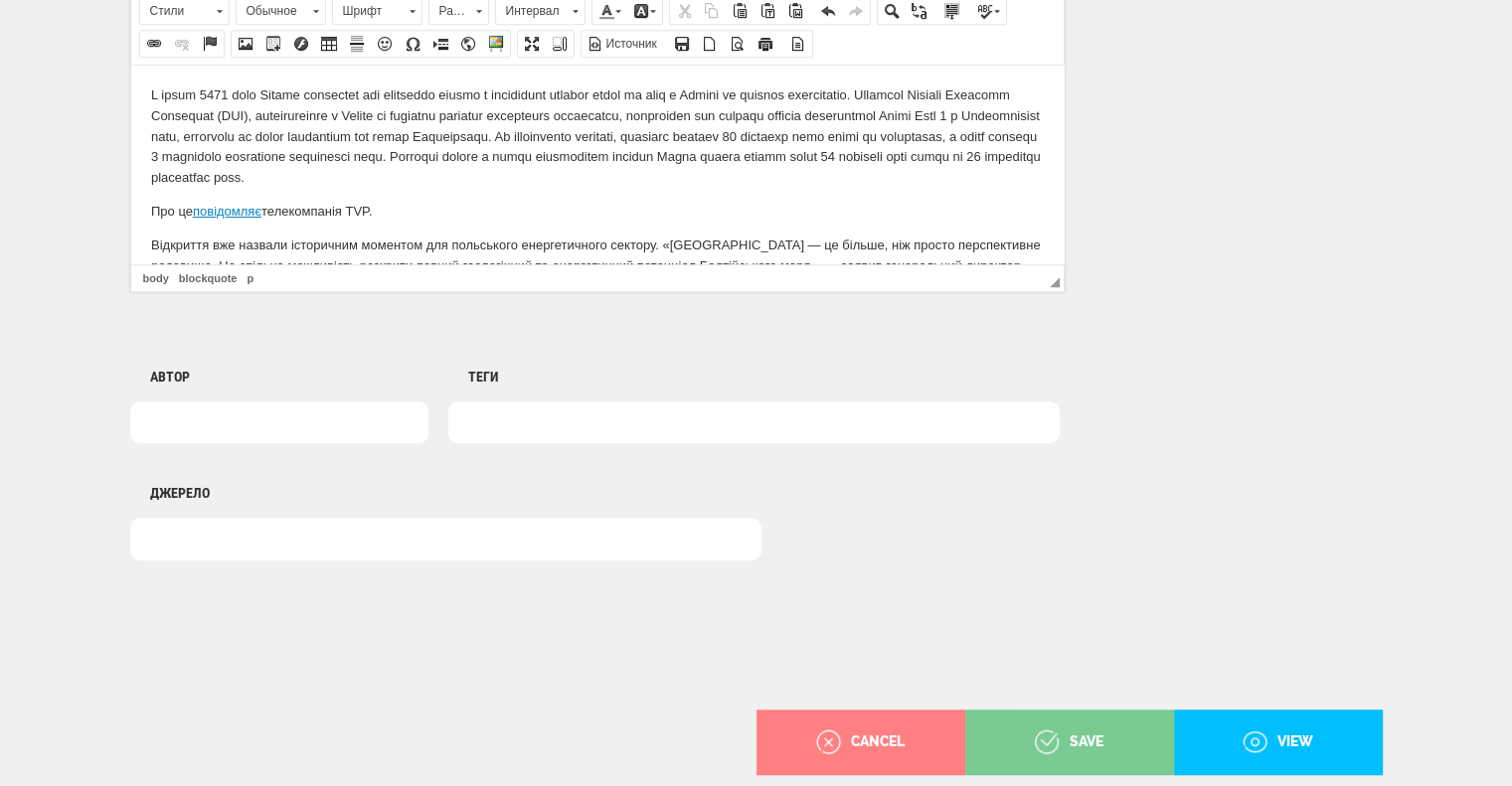 click on "save" at bounding box center [1070, 742] 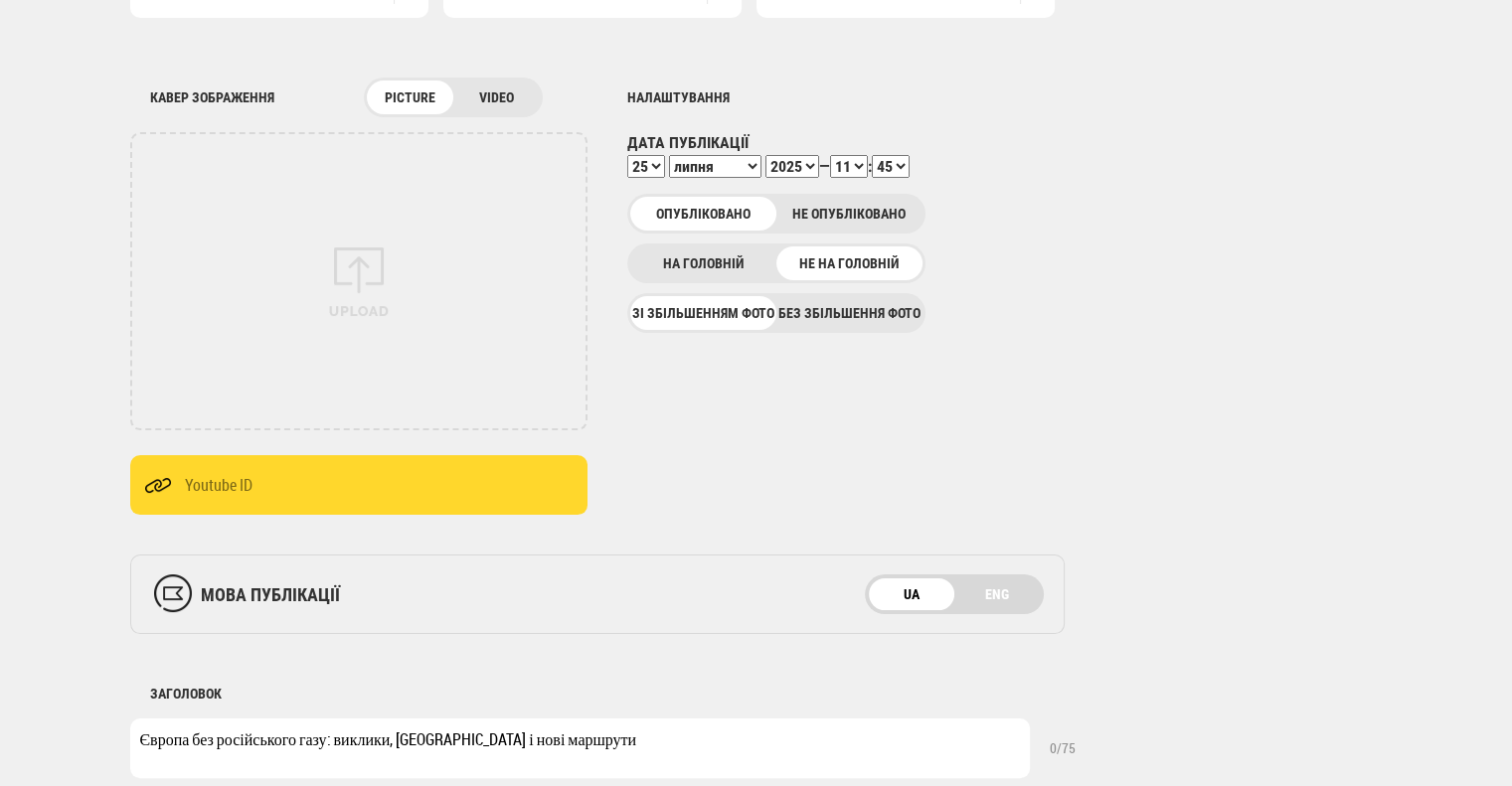 scroll, scrollTop: 0, scrollLeft: 0, axis: both 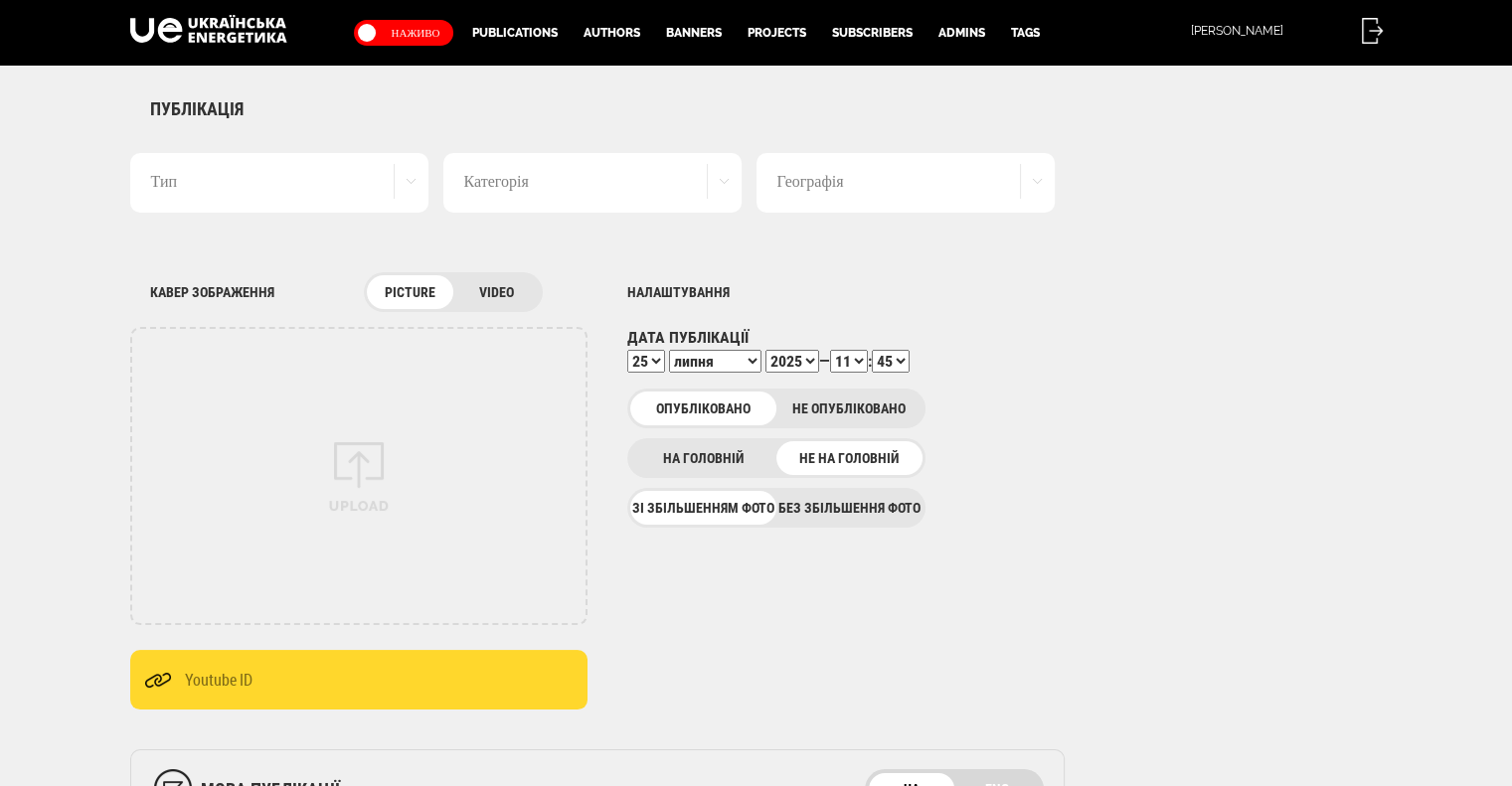 click on "Тип" at bounding box center (279, 183) 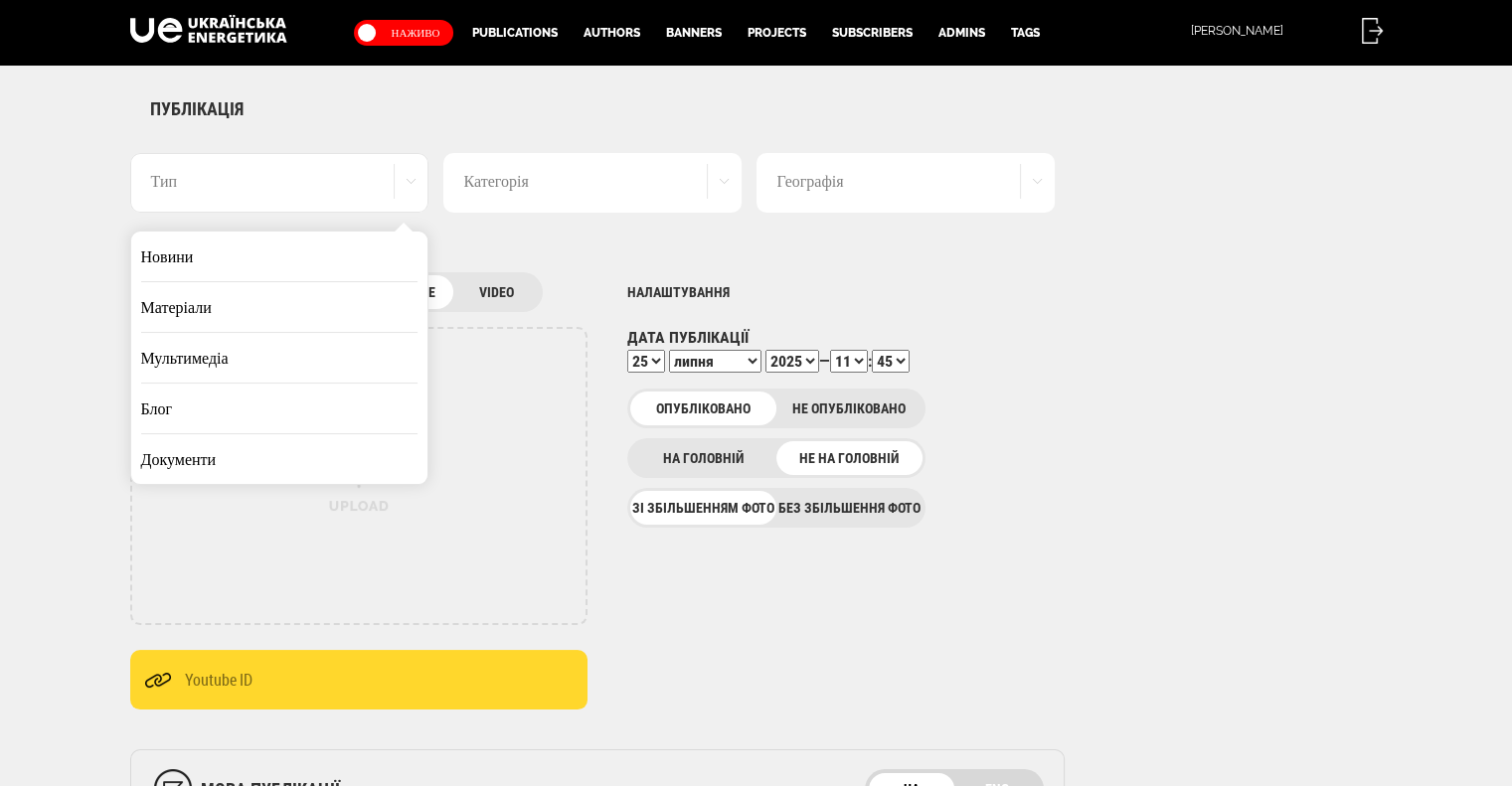 click on "Матеріали" at bounding box center (279, 307) 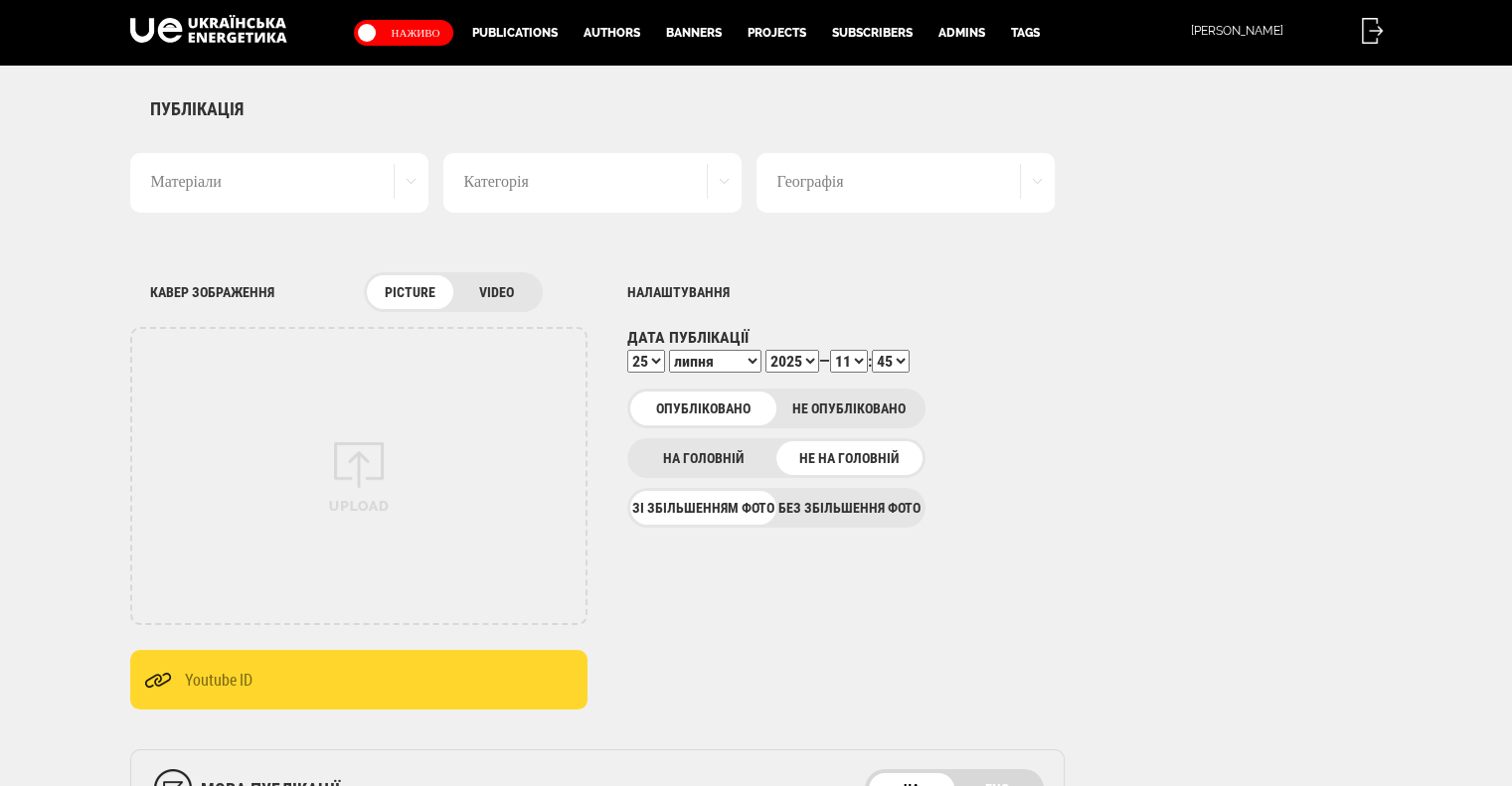 click on "Категорія" at bounding box center [592, 183] 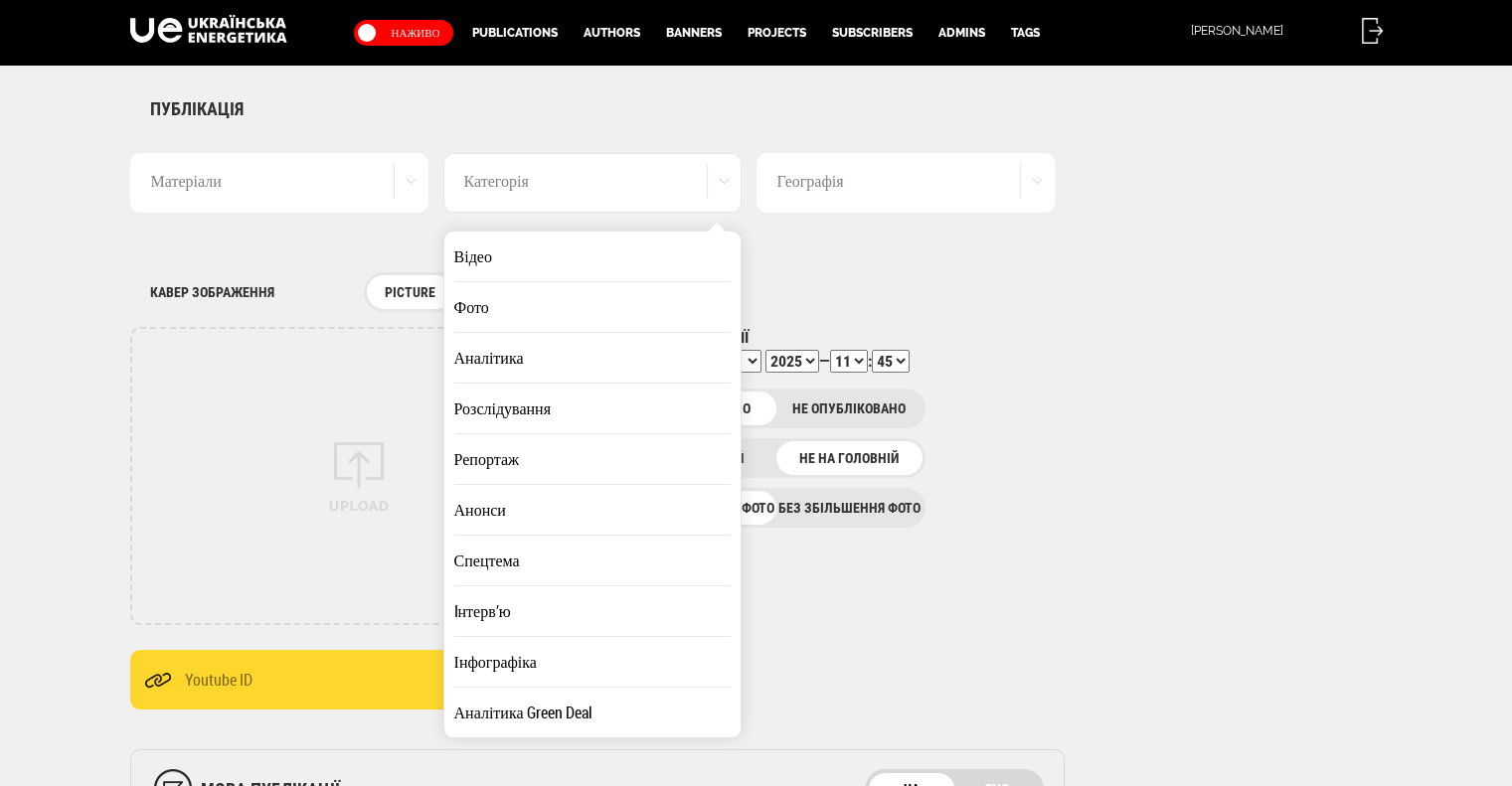 click on "Аналітика" at bounding box center (592, 358) 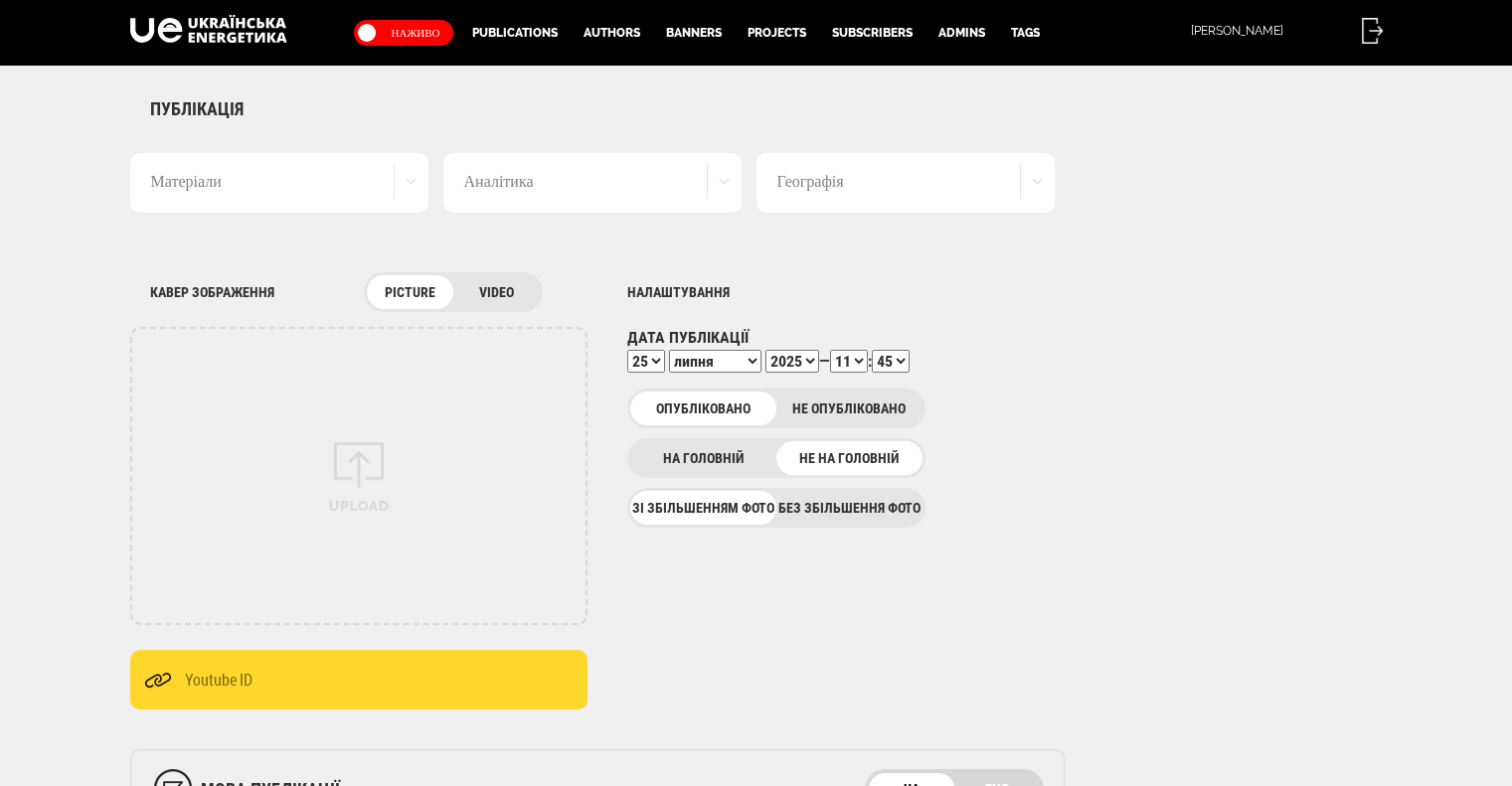 click on "Географія" at bounding box center [906, 183] 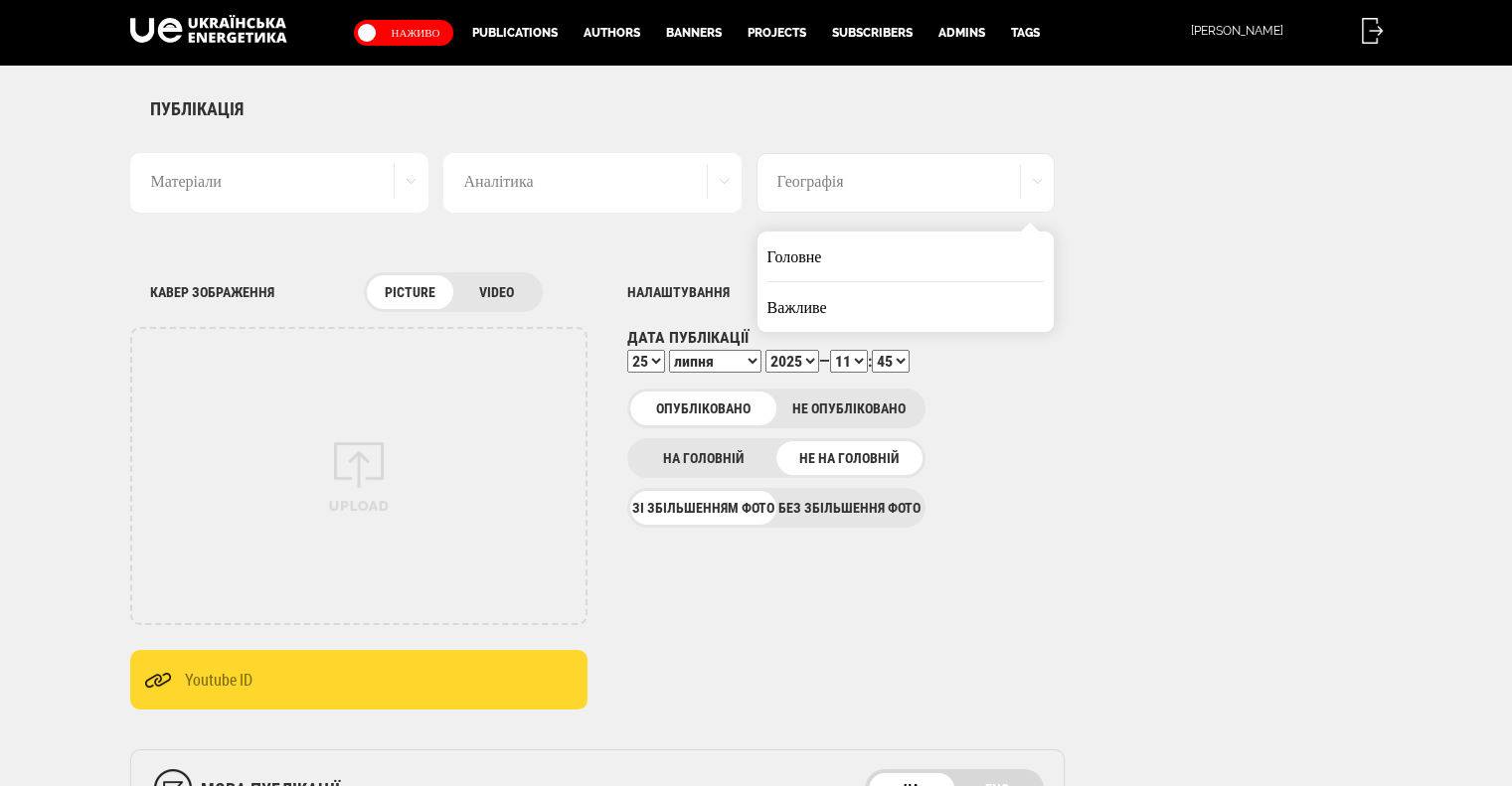 click on "Важливе" at bounding box center (906, 307) 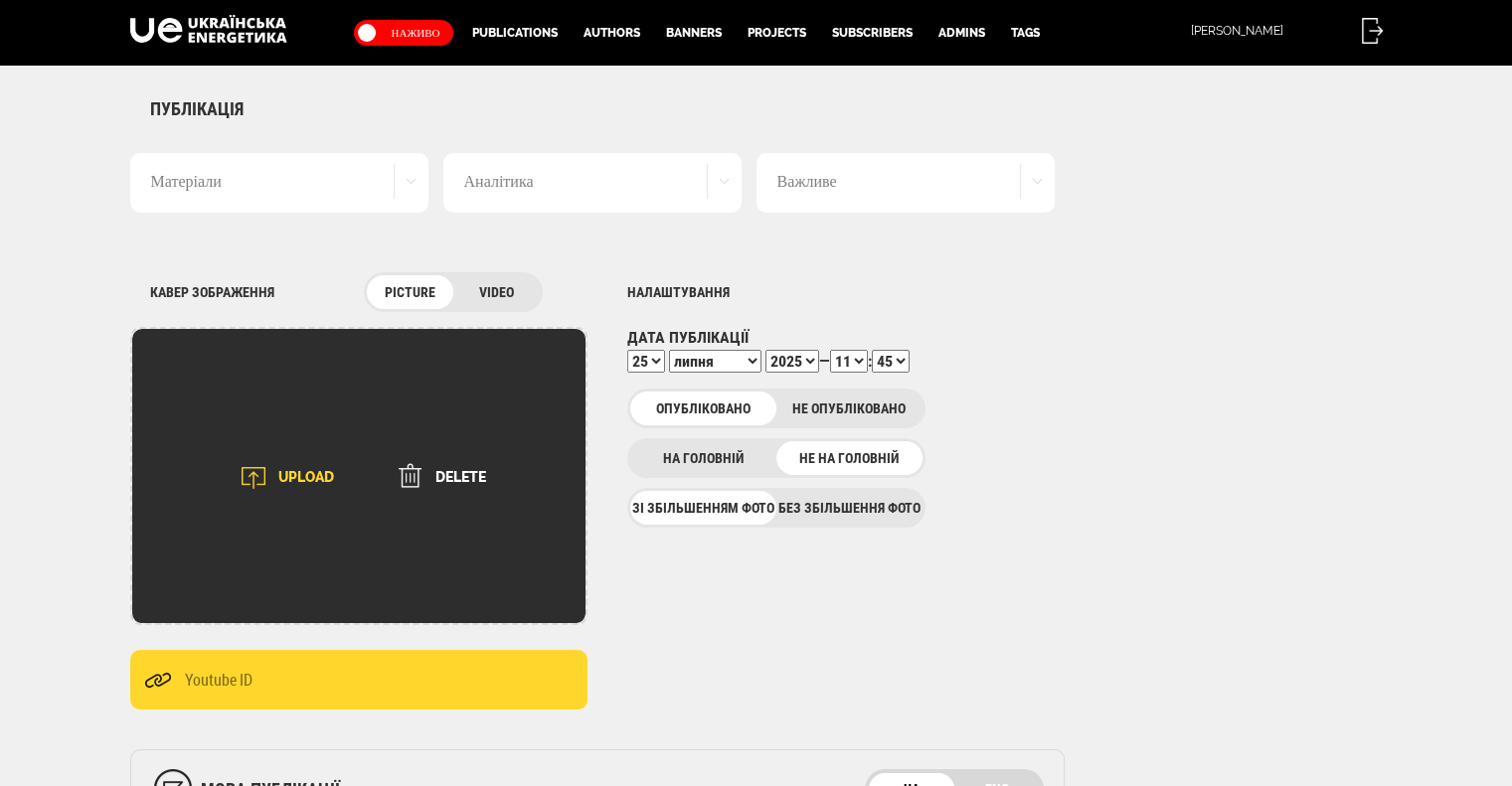 click on "UPLOAD" at bounding box center (281, 478) 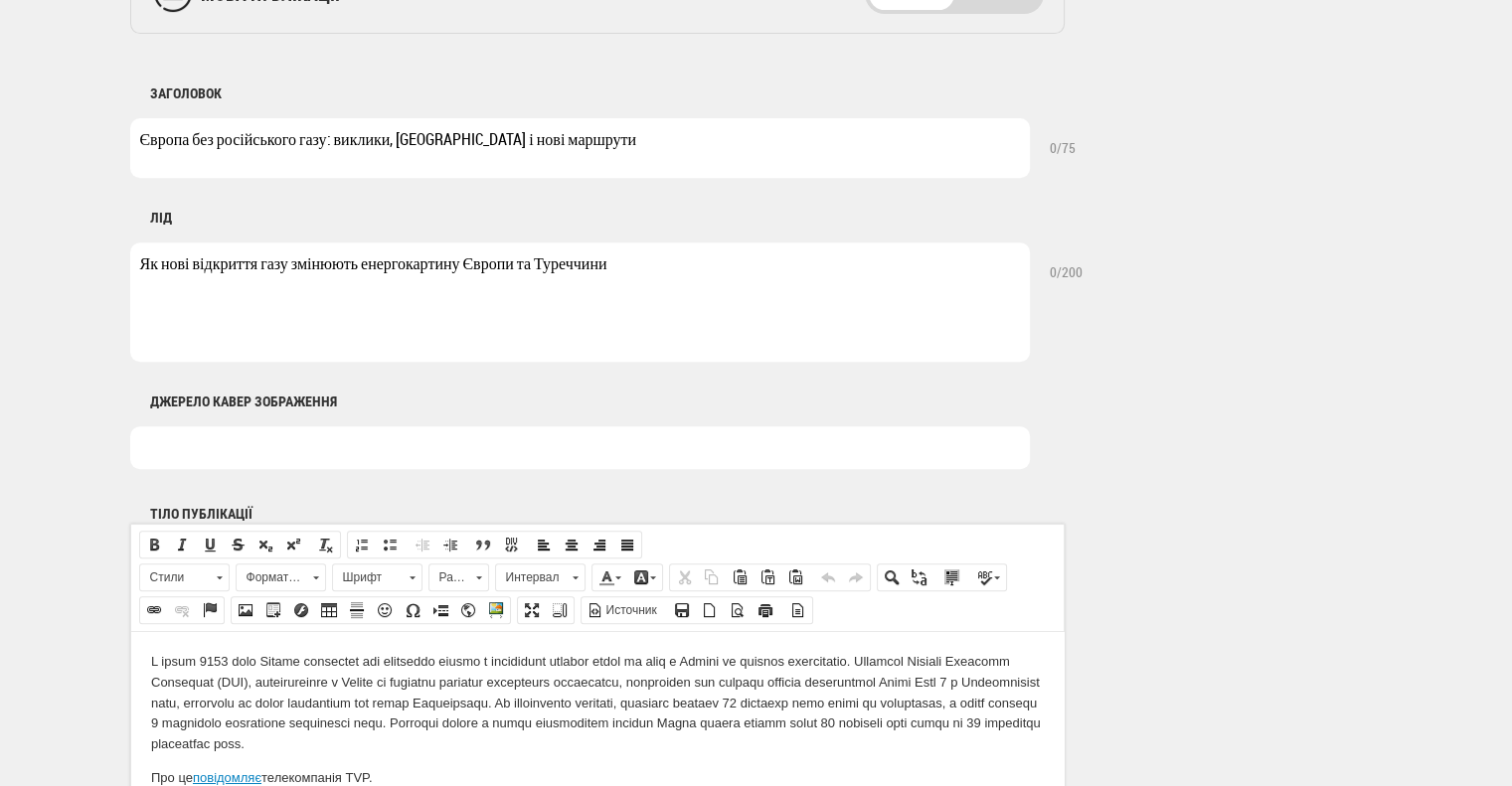 scroll, scrollTop: 1361, scrollLeft: 0, axis: vertical 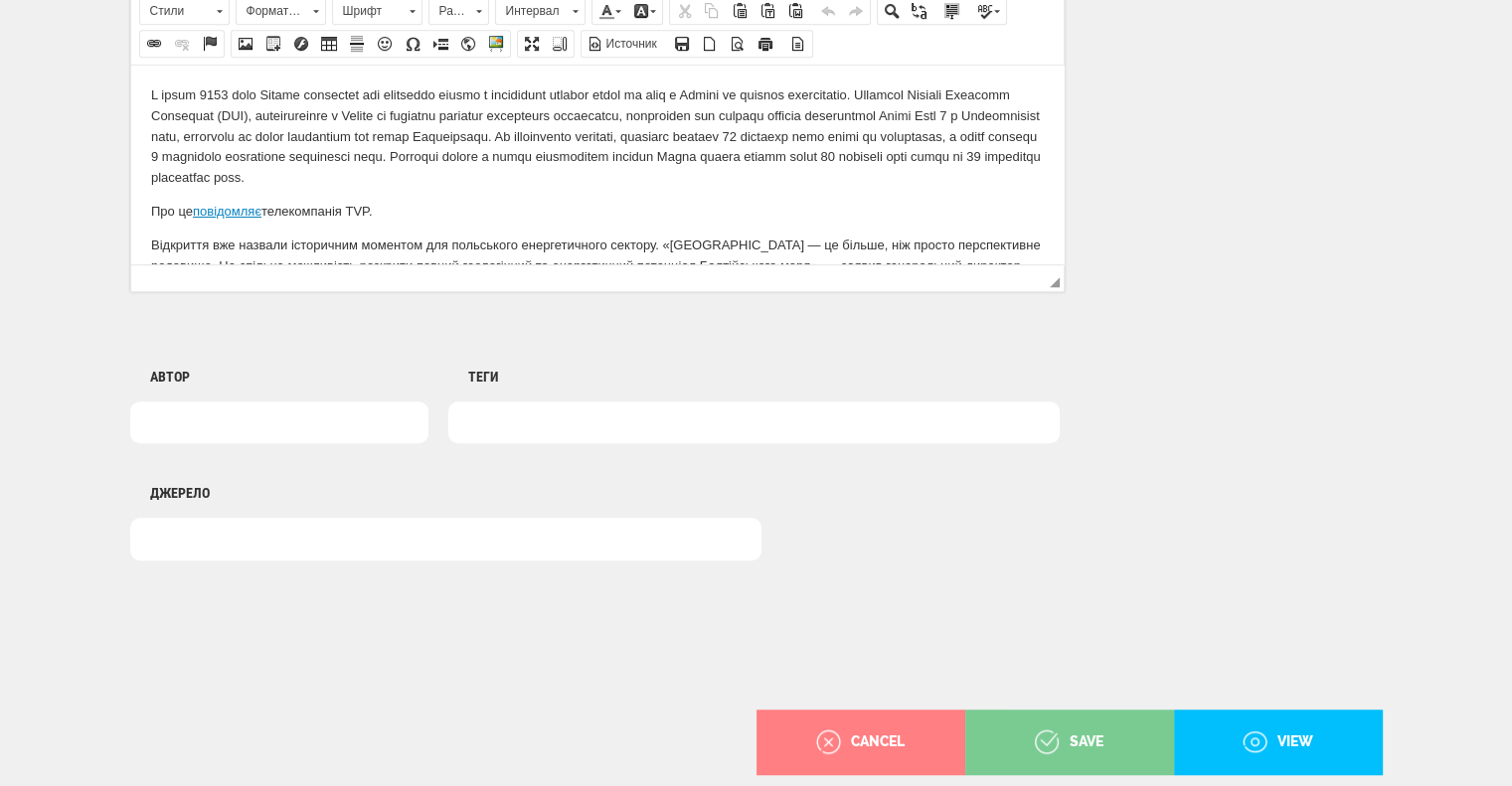 click on "save" at bounding box center [1070, 742] 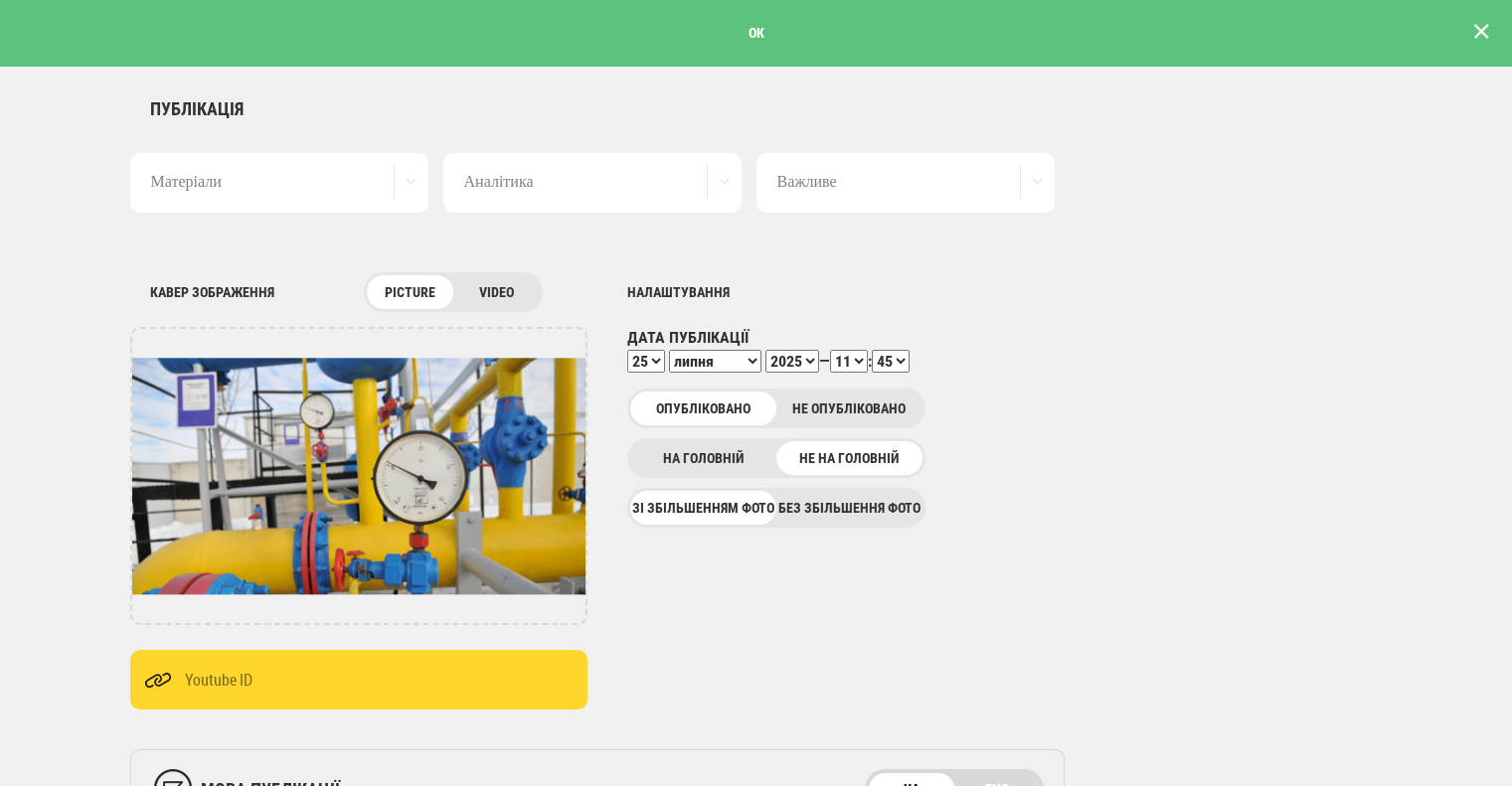 scroll, scrollTop: 0, scrollLeft: 0, axis: both 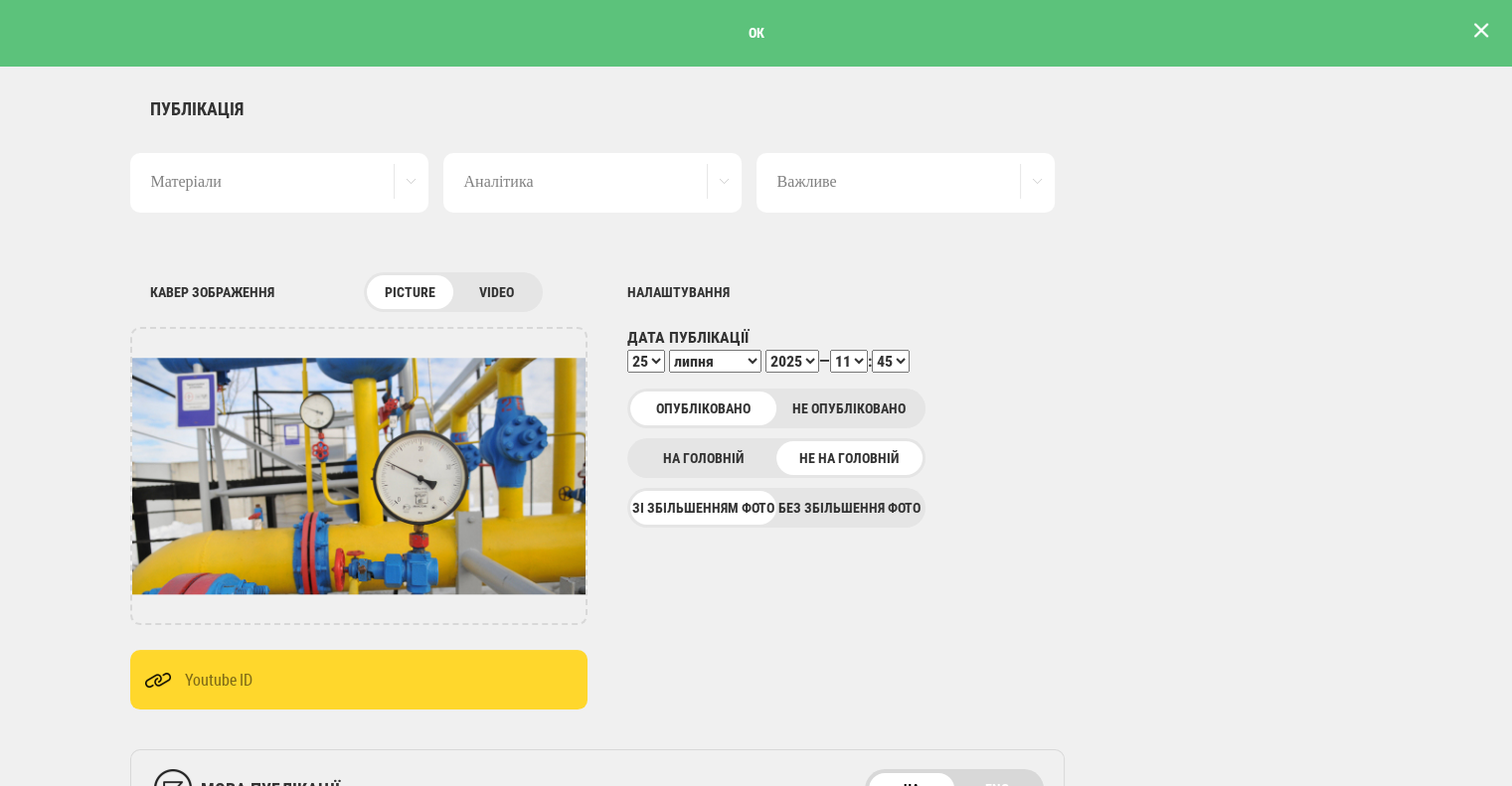 click at bounding box center (1481, 31) 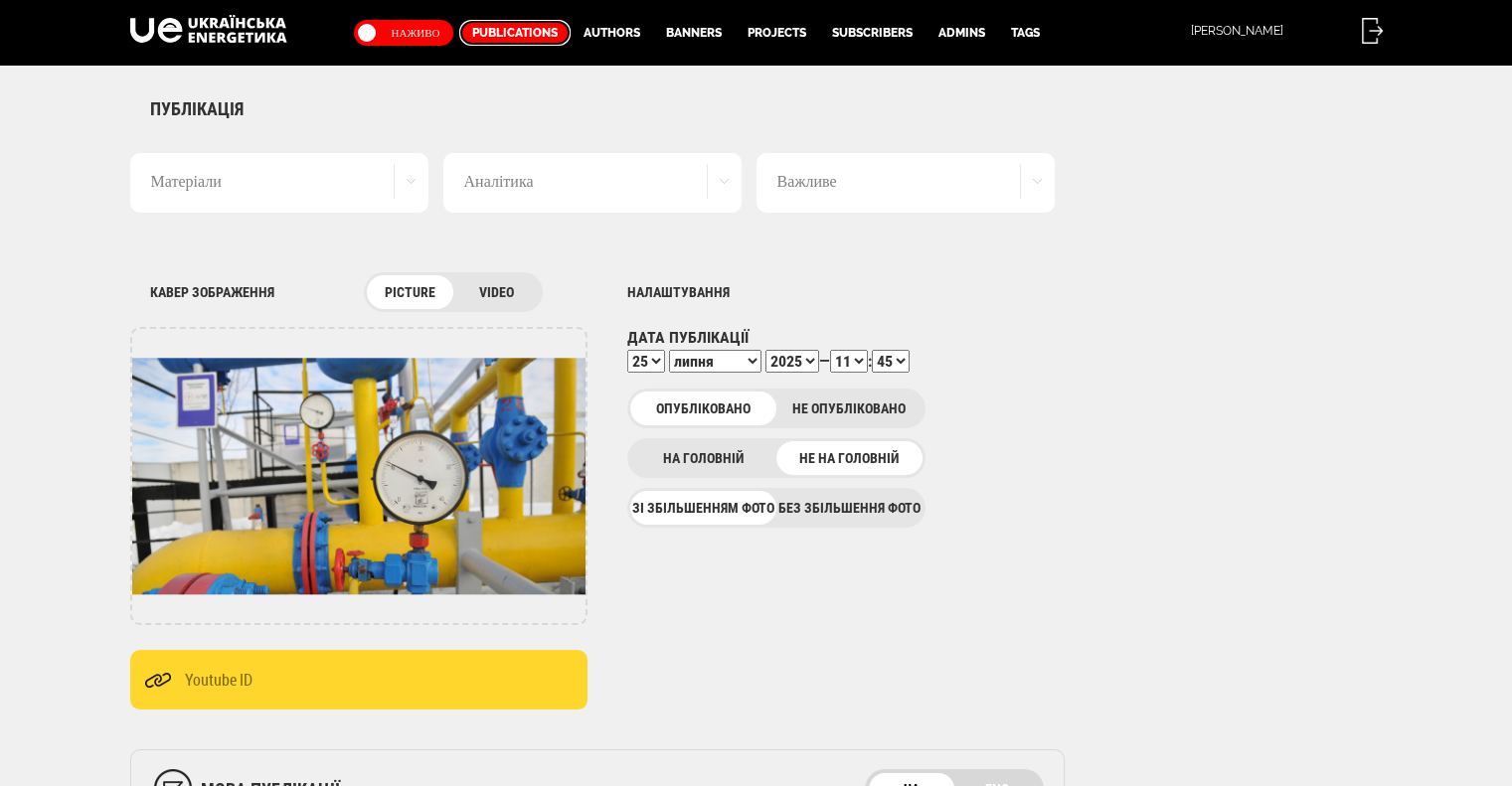 click on "Publications" at bounding box center [515, 33] 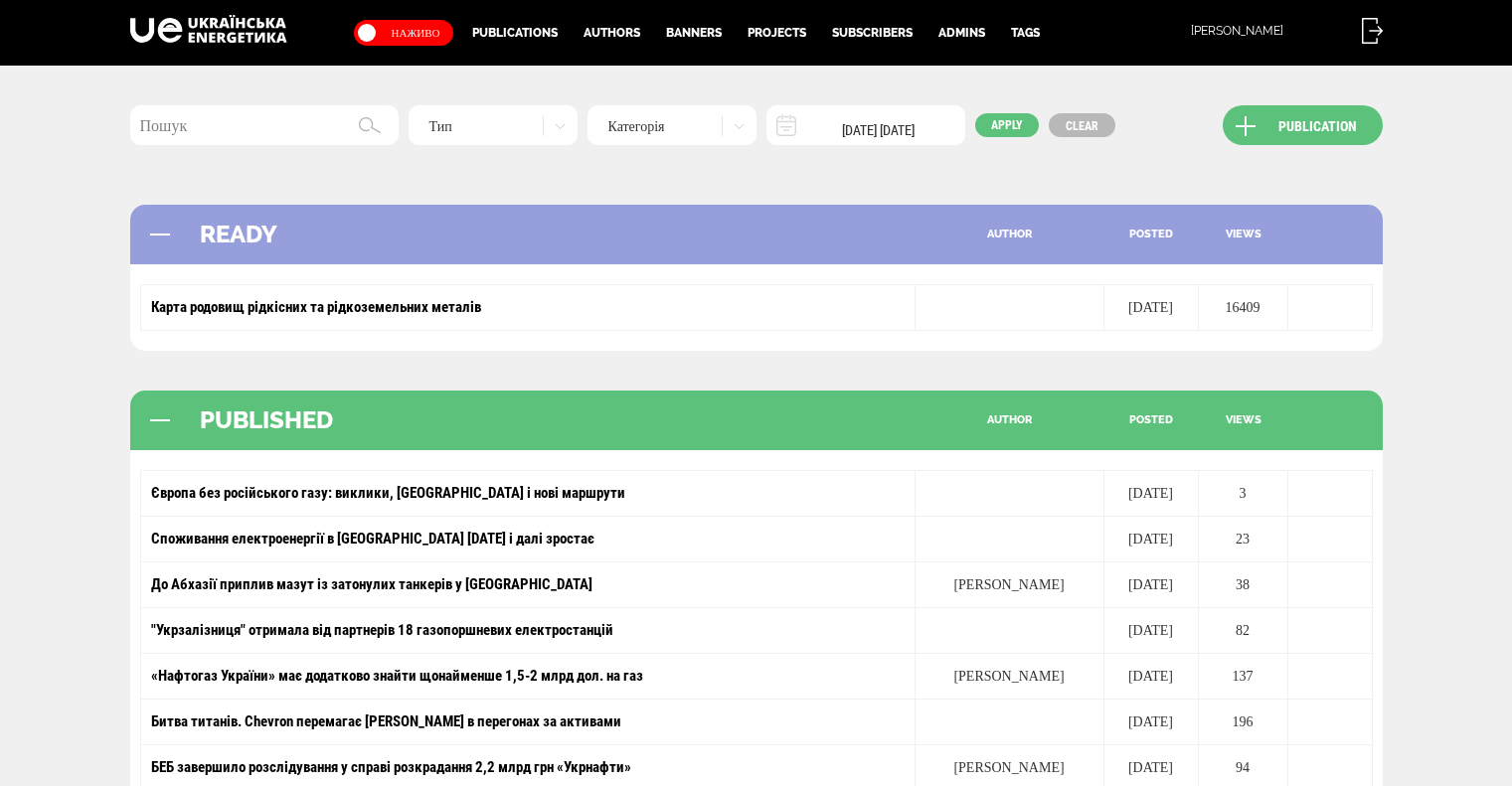scroll, scrollTop: 0, scrollLeft: 0, axis: both 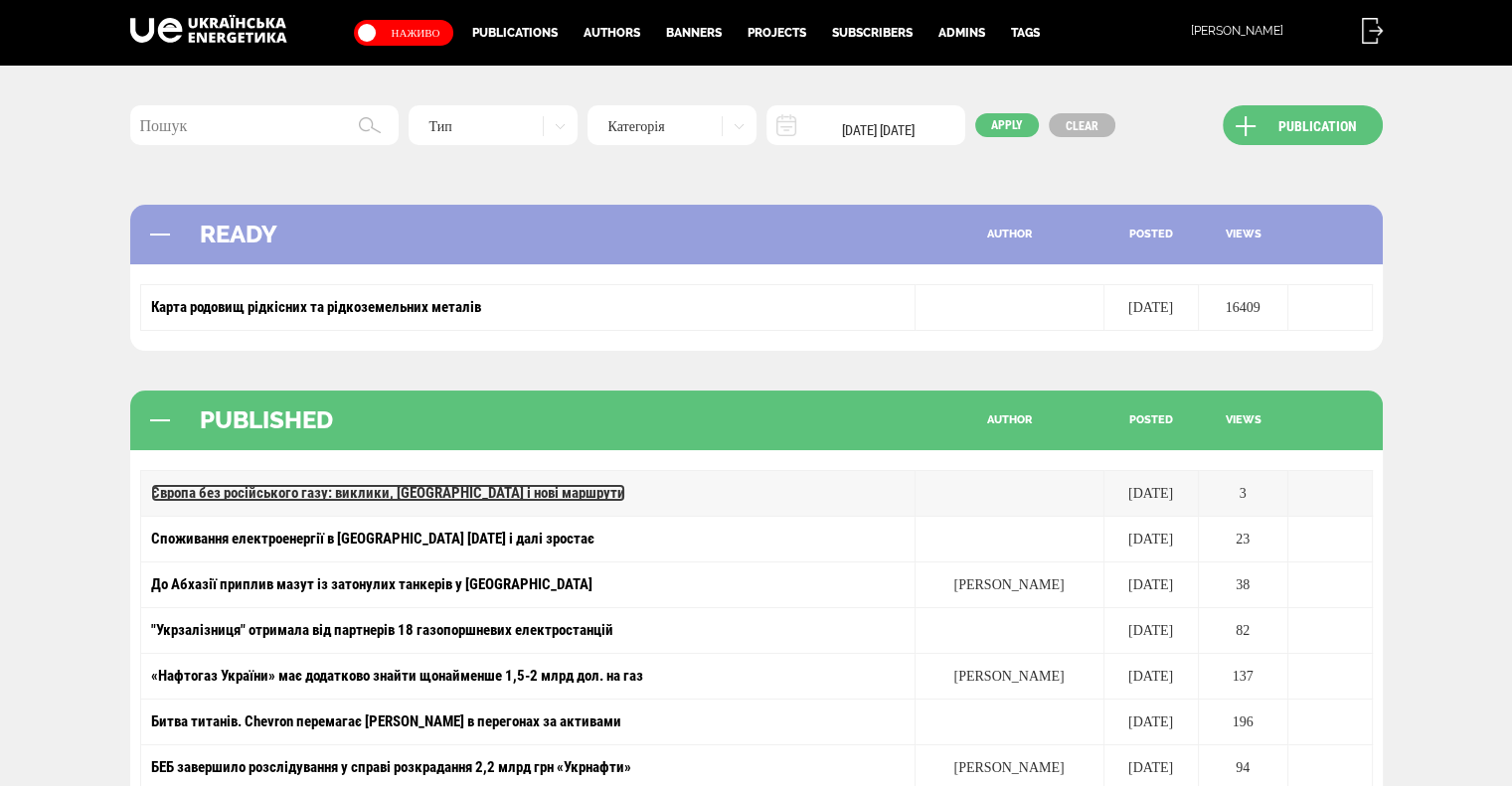 click on "Європа без російського газу: виклики, [GEOGRAPHIC_DATA] і нові маршрути" at bounding box center (388, 493) 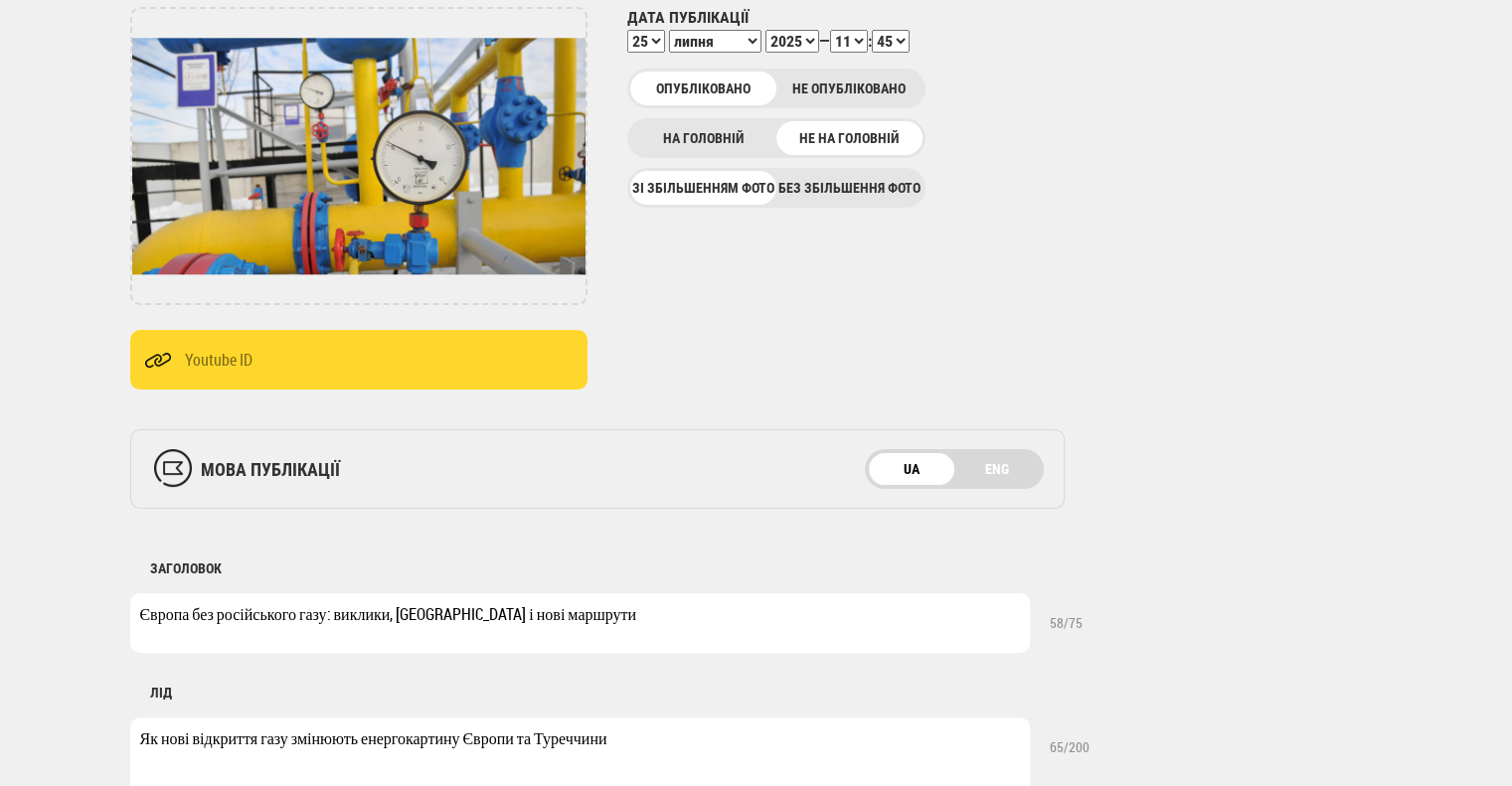 scroll, scrollTop: 397, scrollLeft: 0, axis: vertical 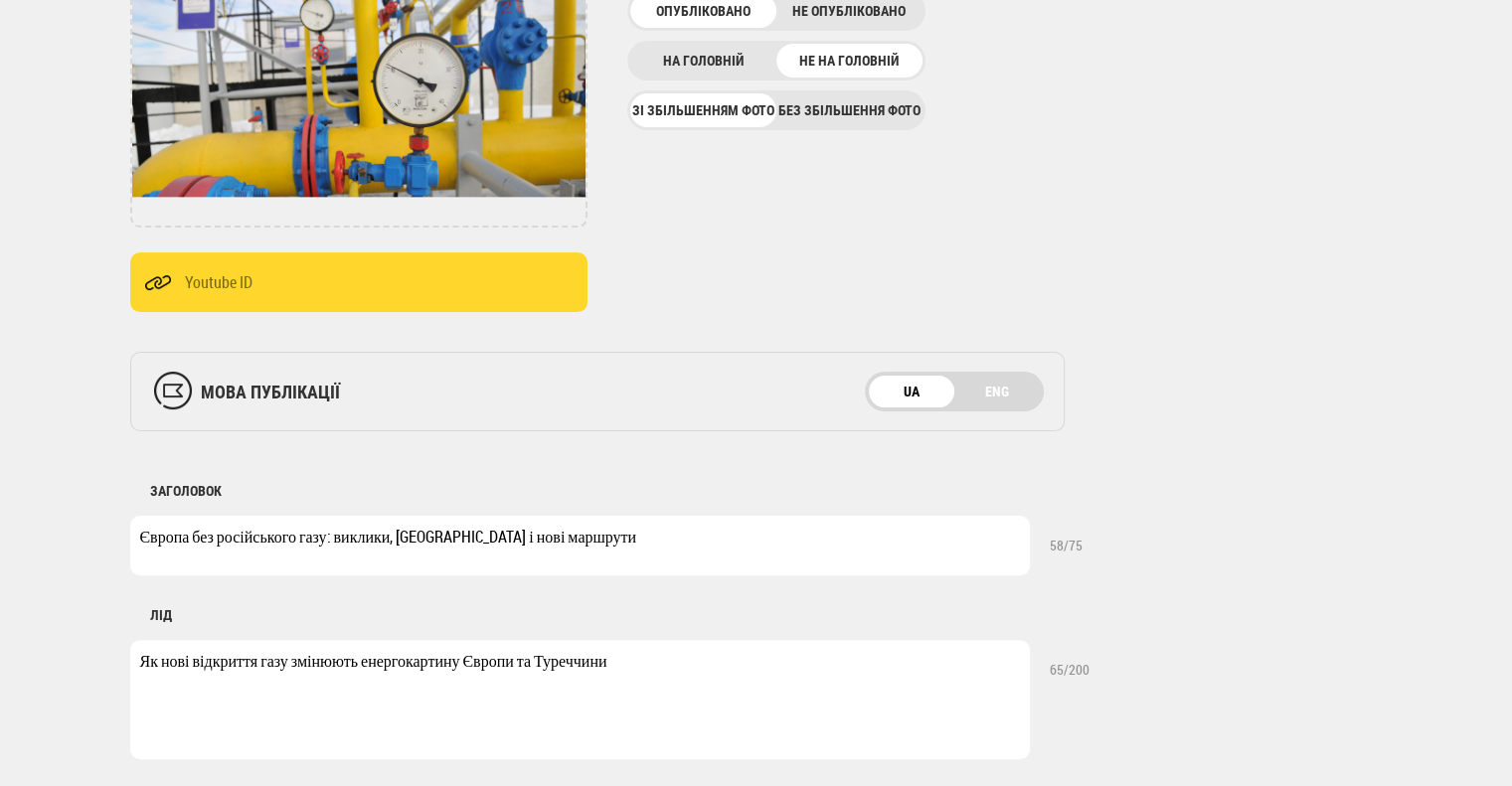drag, startPoint x: 137, startPoint y: 537, endPoint x: 579, endPoint y: 520, distance: 442.3268 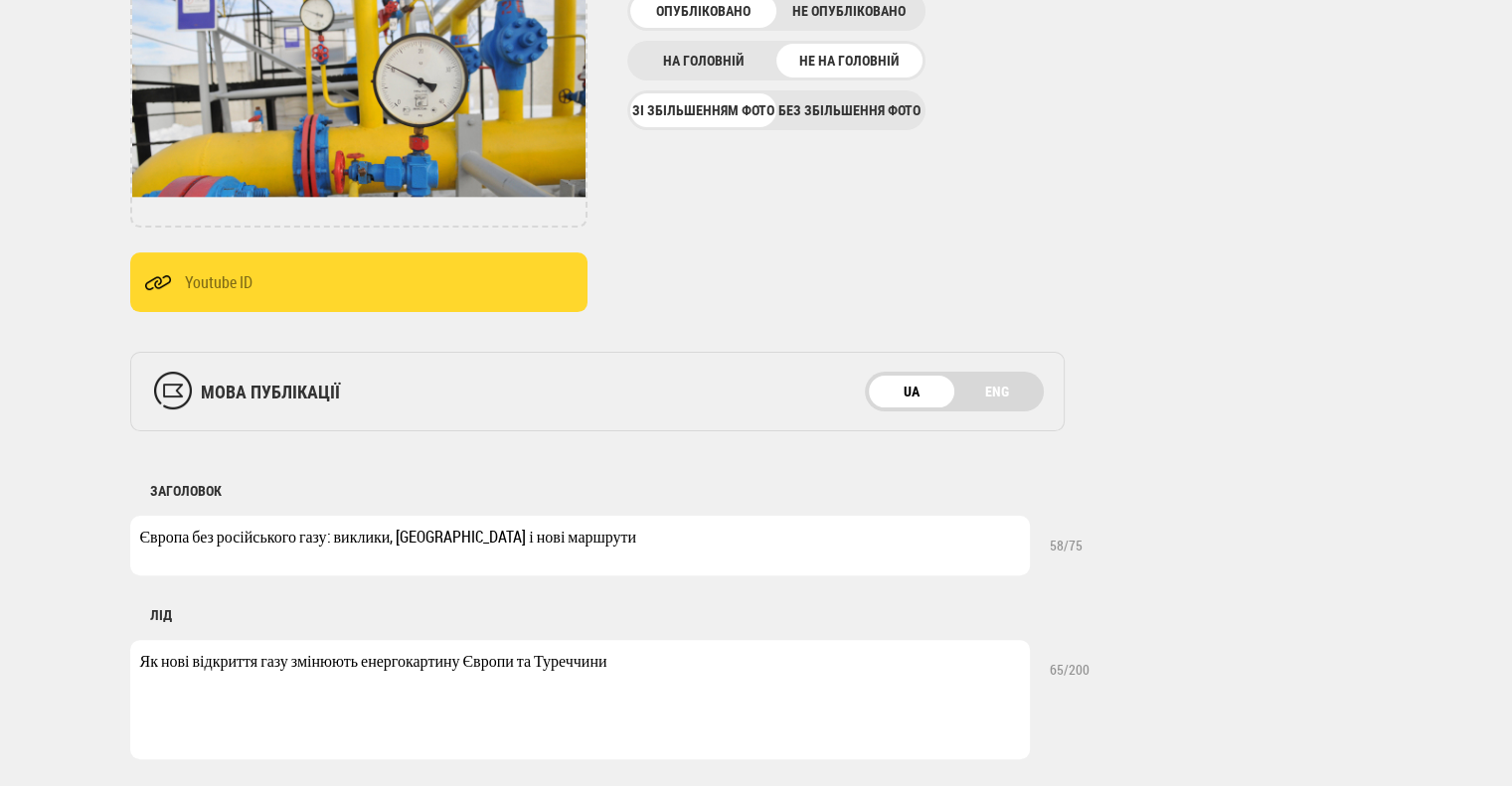 click on "Європа без російського газу: виклики, [GEOGRAPHIC_DATA] і нові маршрути" at bounding box center (580, 546) 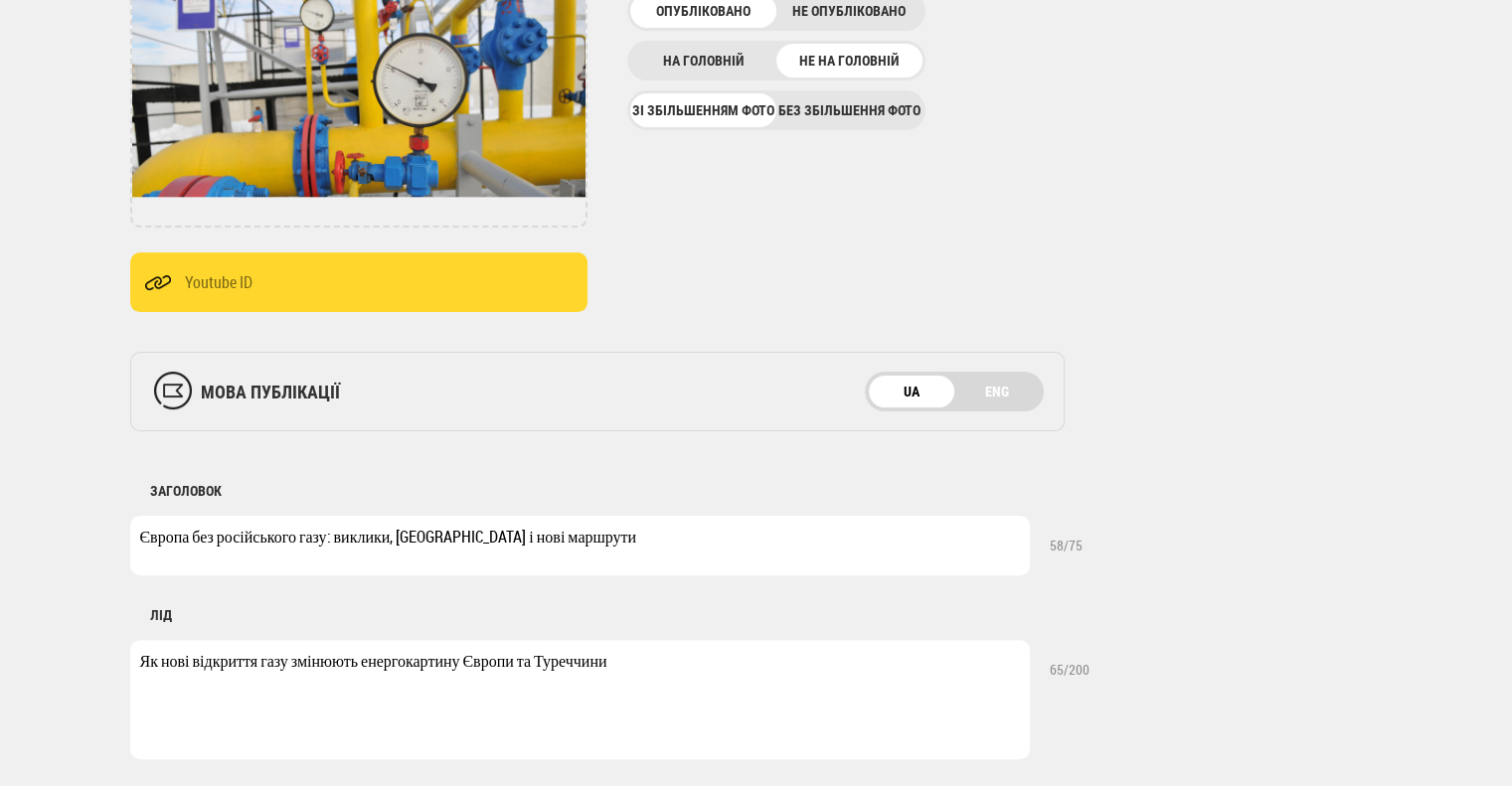 scroll, scrollTop: 497, scrollLeft: 0, axis: vertical 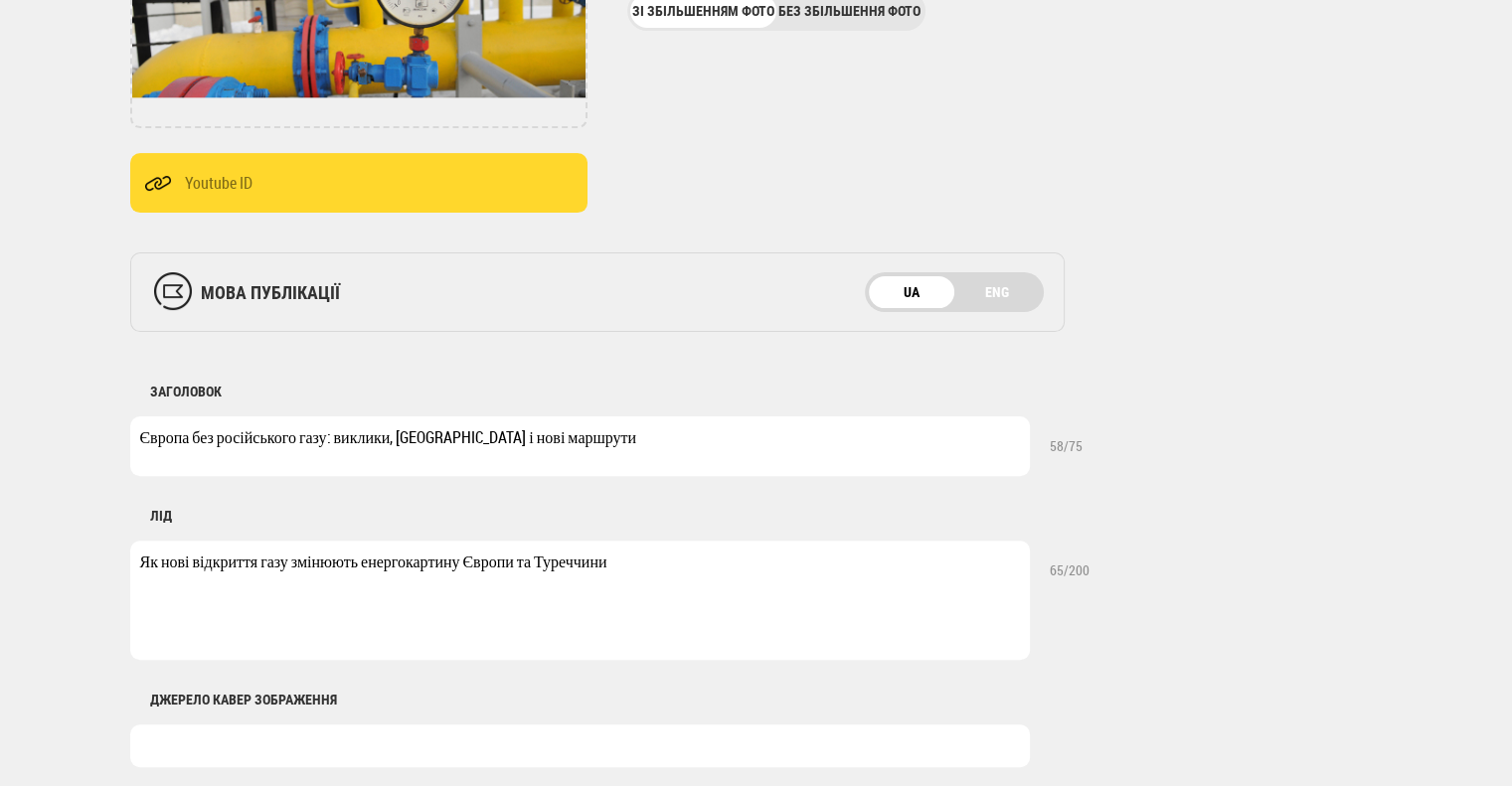 drag, startPoint x: 630, startPoint y: 563, endPoint x: 88, endPoint y: 550, distance: 542.1559 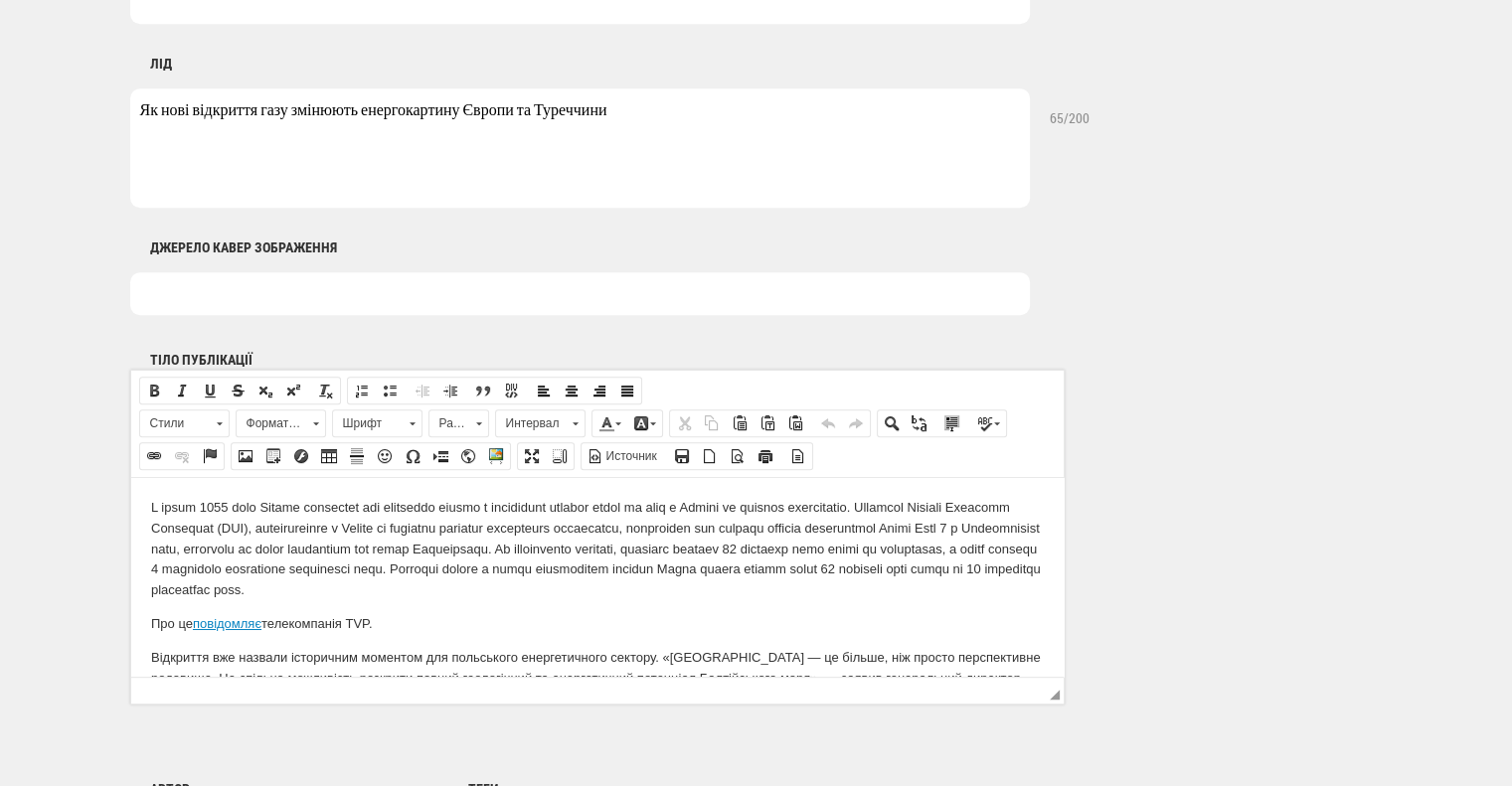 scroll, scrollTop: 994, scrollLeft: 0, axis: vertical 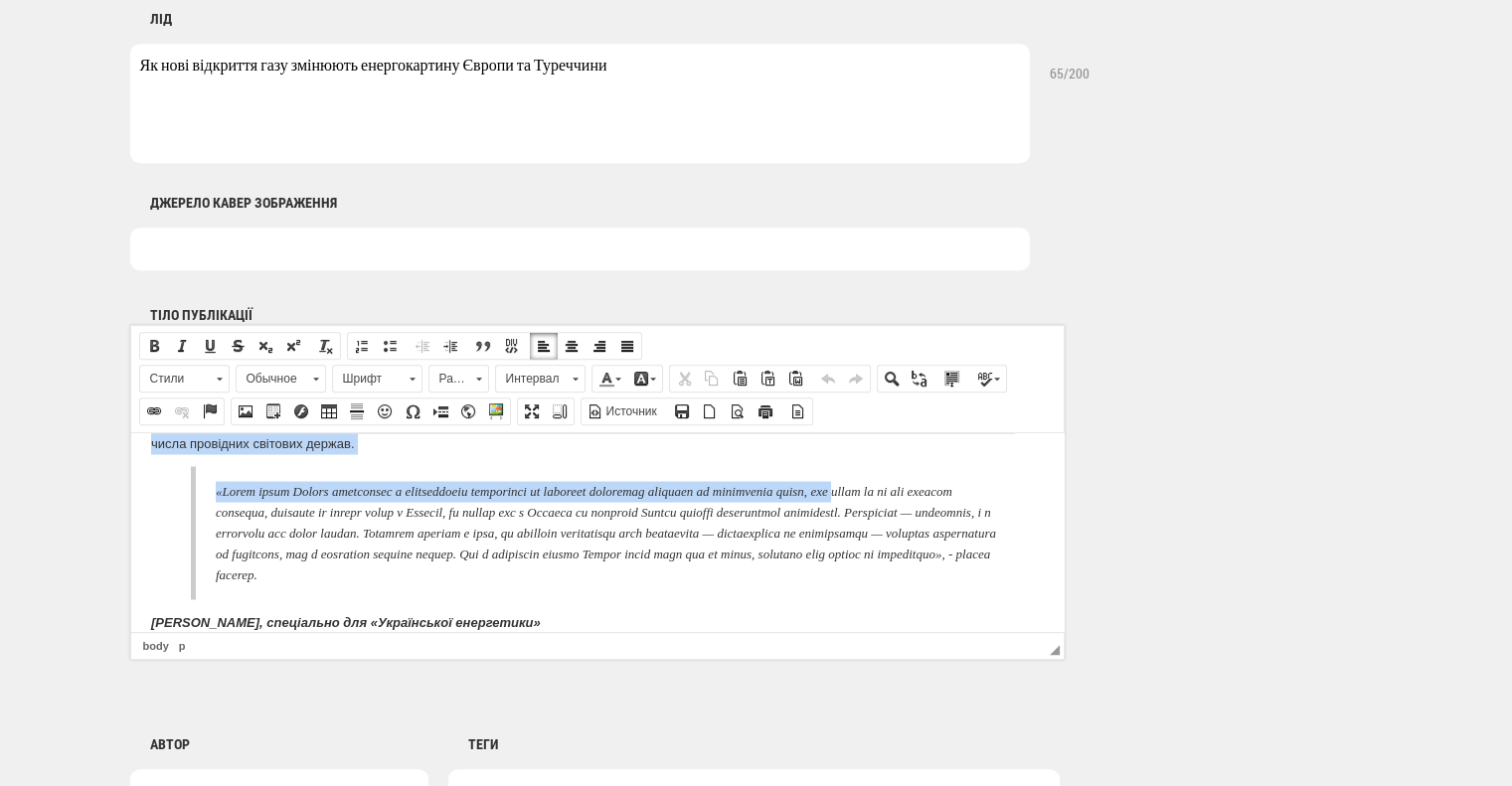drag, startPoint x: 146, startPoint y: 456, endPoint x: 564, endPoint y: 630, distance: 453 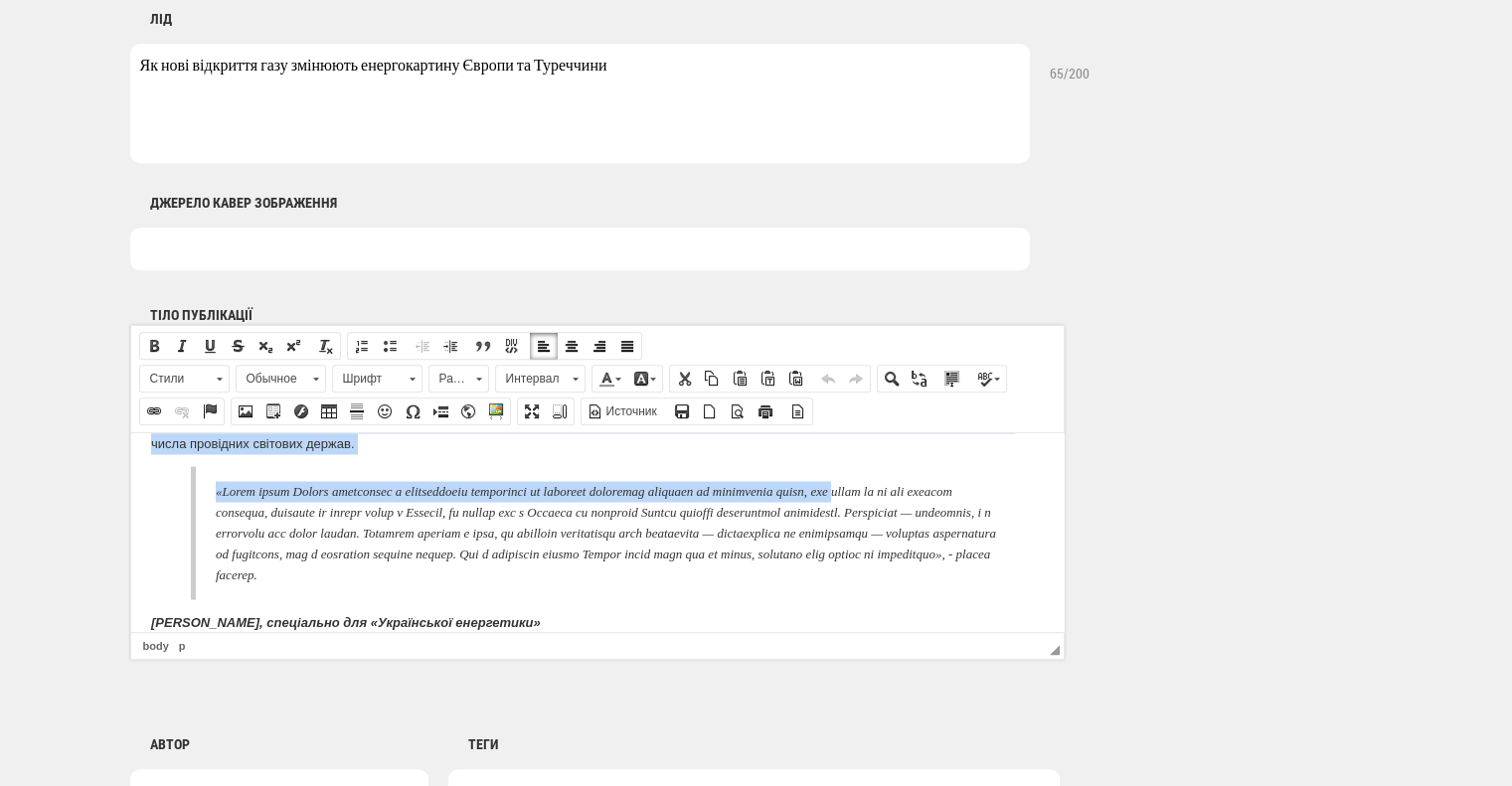 copy on "У липні 2025 року Польща оголосила про відкриття одного з найбільших родовищ нафти та газу в Європі за останнє десятиліття. Компанія Central European Petroleum (CEP), зареєстрована в Канаді та частково належить норвезьким інвесторам, повідомила про успішне буріння свердловини Wolin East 1 у Балтійському морі, приблизно за шість кілометрів від порту Свиноуйсьце. За попередніми оцінками, родовище містить 22 мільйони тонн нафти та конденсату, а також близько 5 мільярдів кубометрів природного газу. Загальні запаси в межах ліцензійної ділянки Wolin можуть сягати понад 33 мільйони тонн нафти та 27 мільярдів кубометрів газу. Про це  повідомляє  телекомпанія TVP. Відкриття вже назвали історичним моментом для польського енергетичного сектору. «Wolin East — це більше, ніж просто перспективне родовище. Це спільна можливість розкрити повний геологічний та енергетичний потенціал Балтійського моря», — заявив генеральний директор CEP Рольф Г. Скаар. У свою чергу, заступник міністра клімату та головний геолог Польщі Кшишт..." 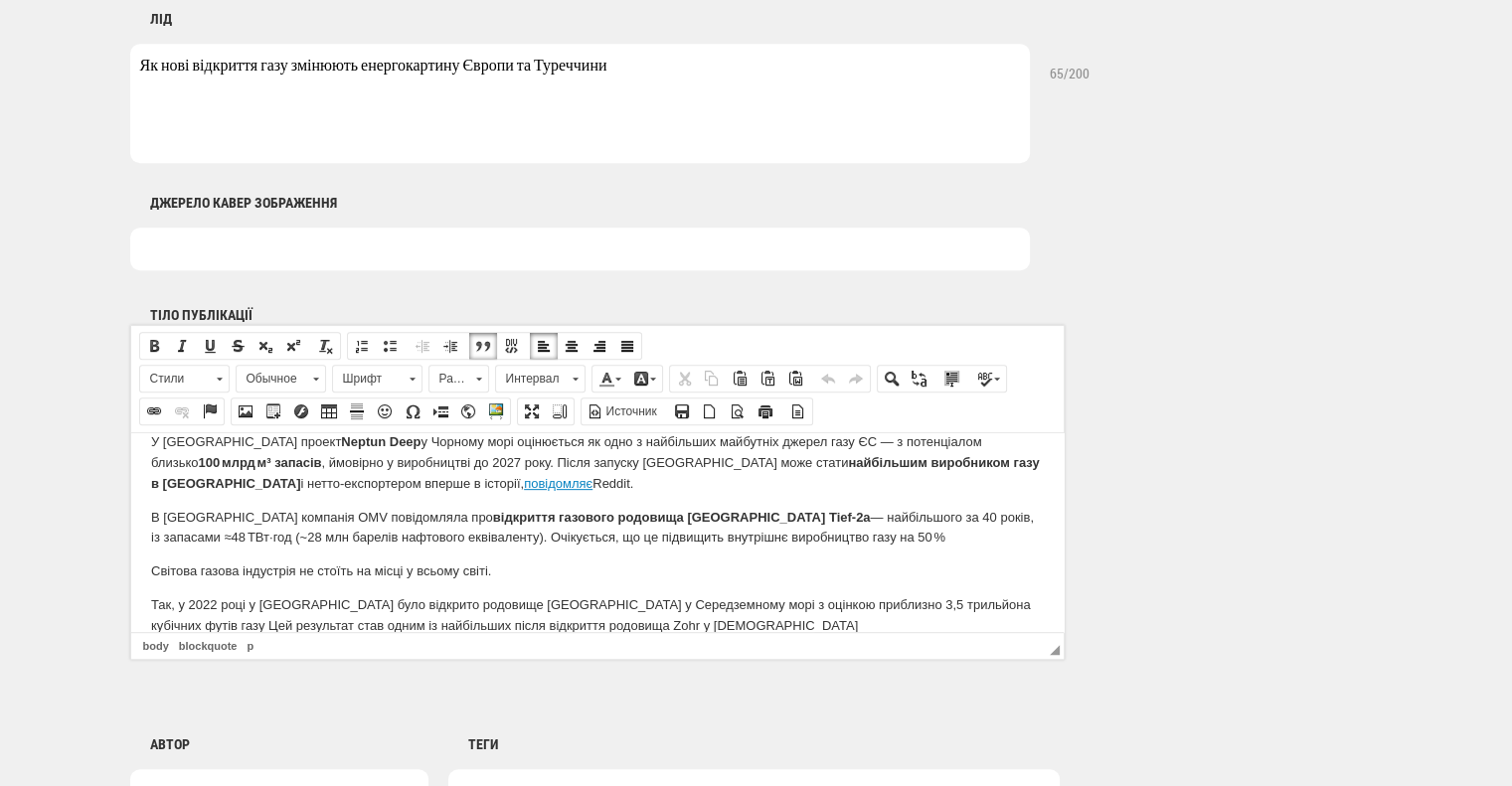 scroll, scrollTop: 978, scrollLeft: 0, axis: vertical 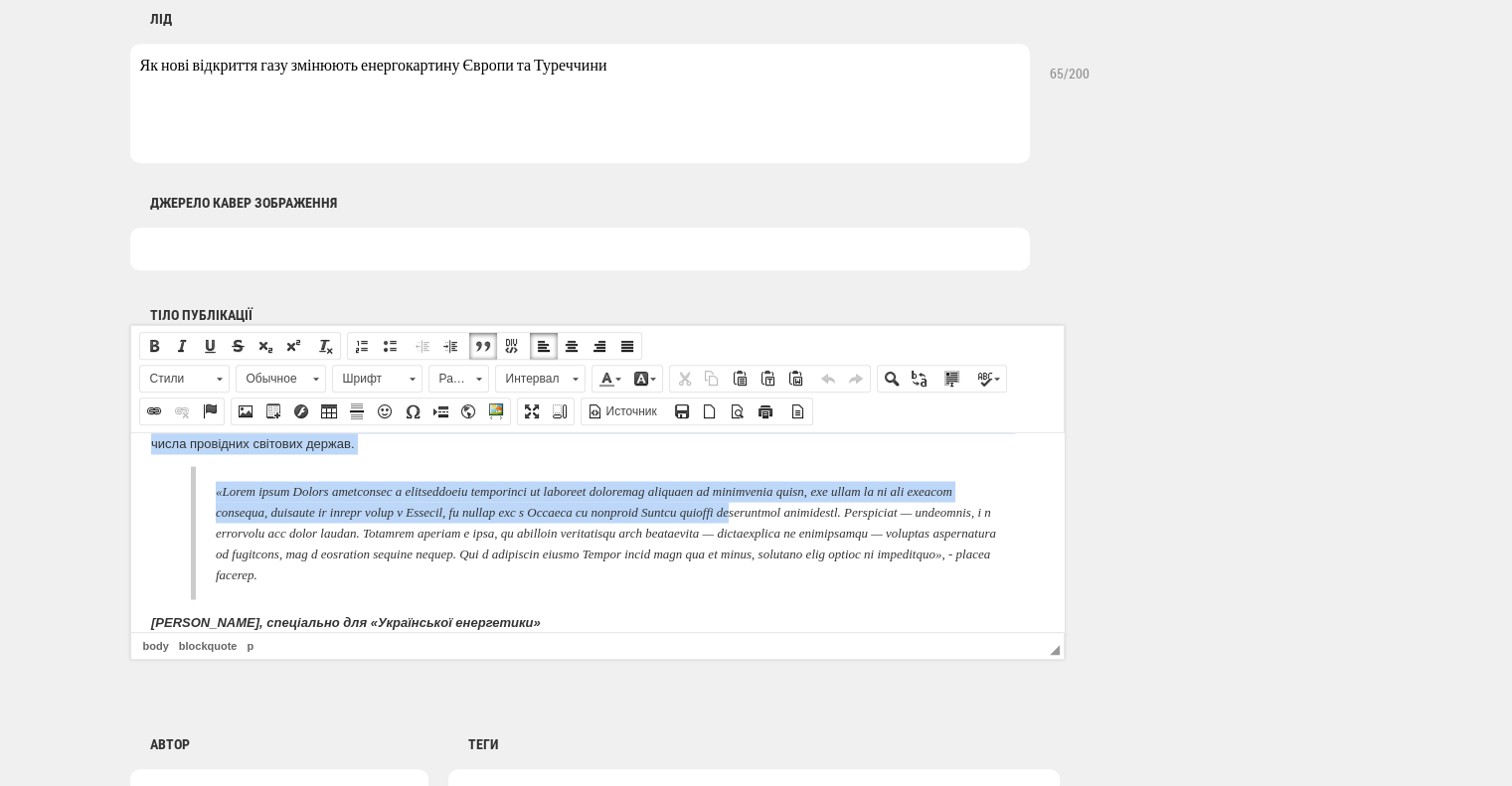 drag, startPoint x: 152, startPoint y: 479, endPoint x: 574, endPoint y: 617, distance: 443.99099 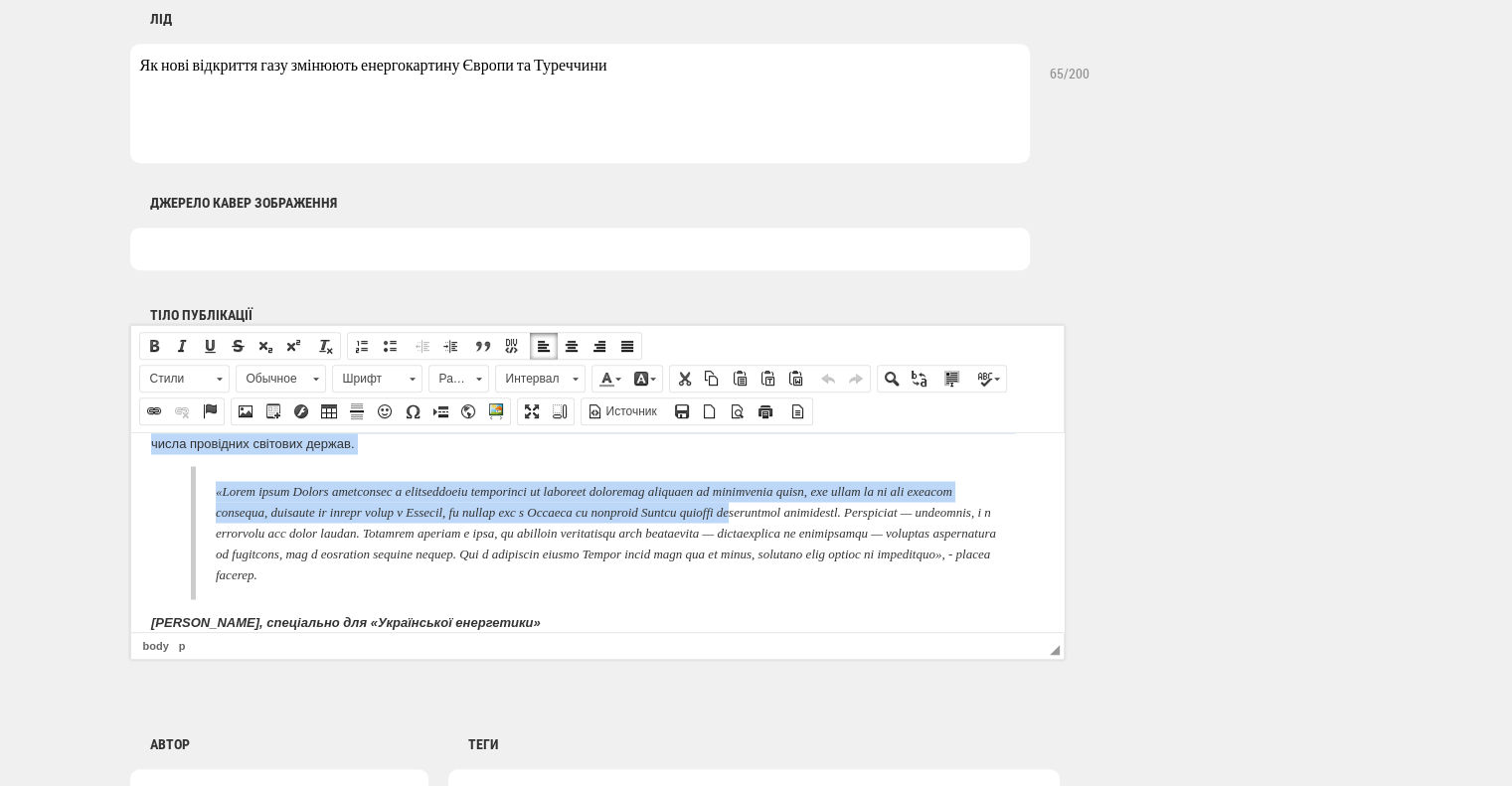 copy on "У Румунії проект  Neptun Deep  у Чорному морі оцінюється як одно з найбільших майбутніх джерел газу ЄС — з потенціалом близько  100 млрд м³ запасів , ймовірно у виробництві до 2027 року. Після запуску Румунія може стати  найбільшим виробником газу в ЄС  і нетто‑експортером вперше в історії,  повідомляє  Reddit. В Австрії компанія OMV повідомляла про  відкриття газового родовища Wittau Tief‑2a  — найбільшого за 40 років, із запасами ≈48 ТВт·год (~28 млн барелів нафтового еквіваленту). Очікується, що це підвищить внутрішнє виробництво газу на 50 % Світова газова індустрія не стоїть на місці у всьому світі.   Так, у 2022 році у Єгипті було відкрито родовище Nargis у Середземному морі з оцінкою приблизно 3,5 трильйона кубічних футів газу Цей результат став одним із найбільших після відкриття родовища Zohr у 2015 році У Кіпрі компанія Eni виявила родовище Cronos‑1 у Блоці 6 з попередньою оцінкою близько 2,5 TCF газу. Колумбія — гігантське оновлення: нарощення ресурсу на родовищі Gorgon‑2 + Uchuva‑1 (Petrobras) ..." 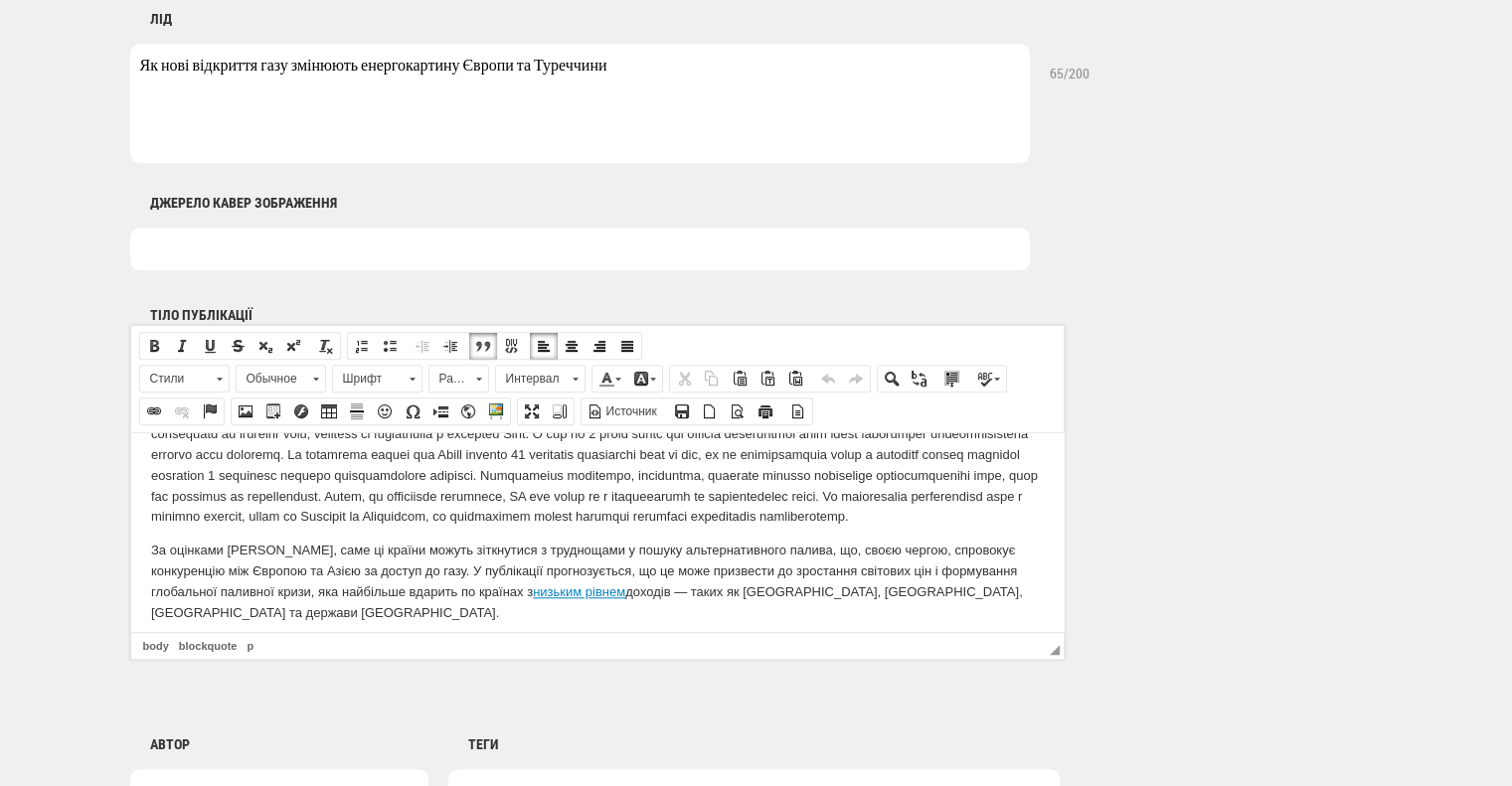 scroll, scrollTop: 2071, scrollLeft: 0, axis: vertical 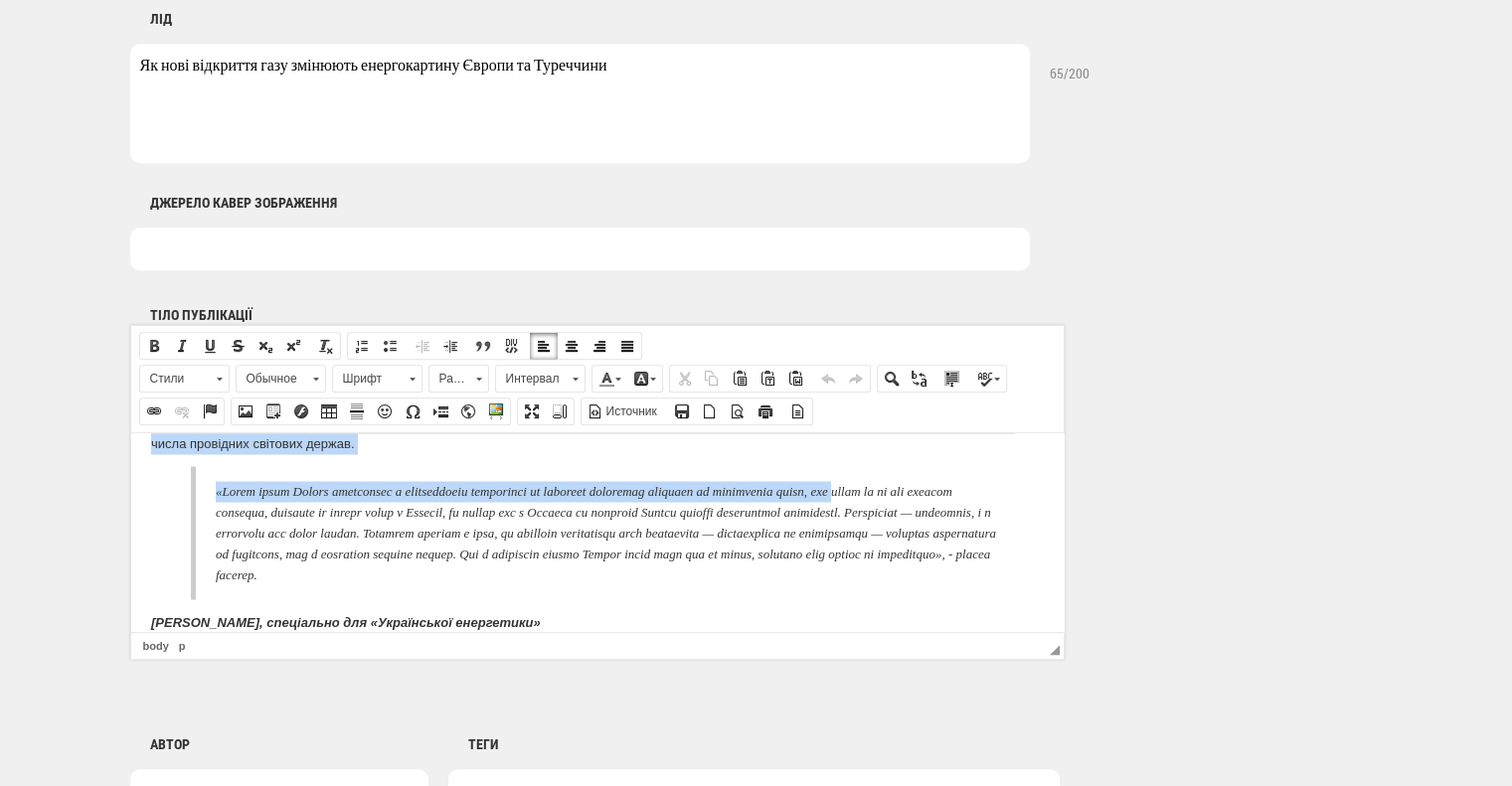 drag, startPoint x: 146, startPoint y: 496, endPoint x: 605, endPoint y: 608, distance: 472.46693 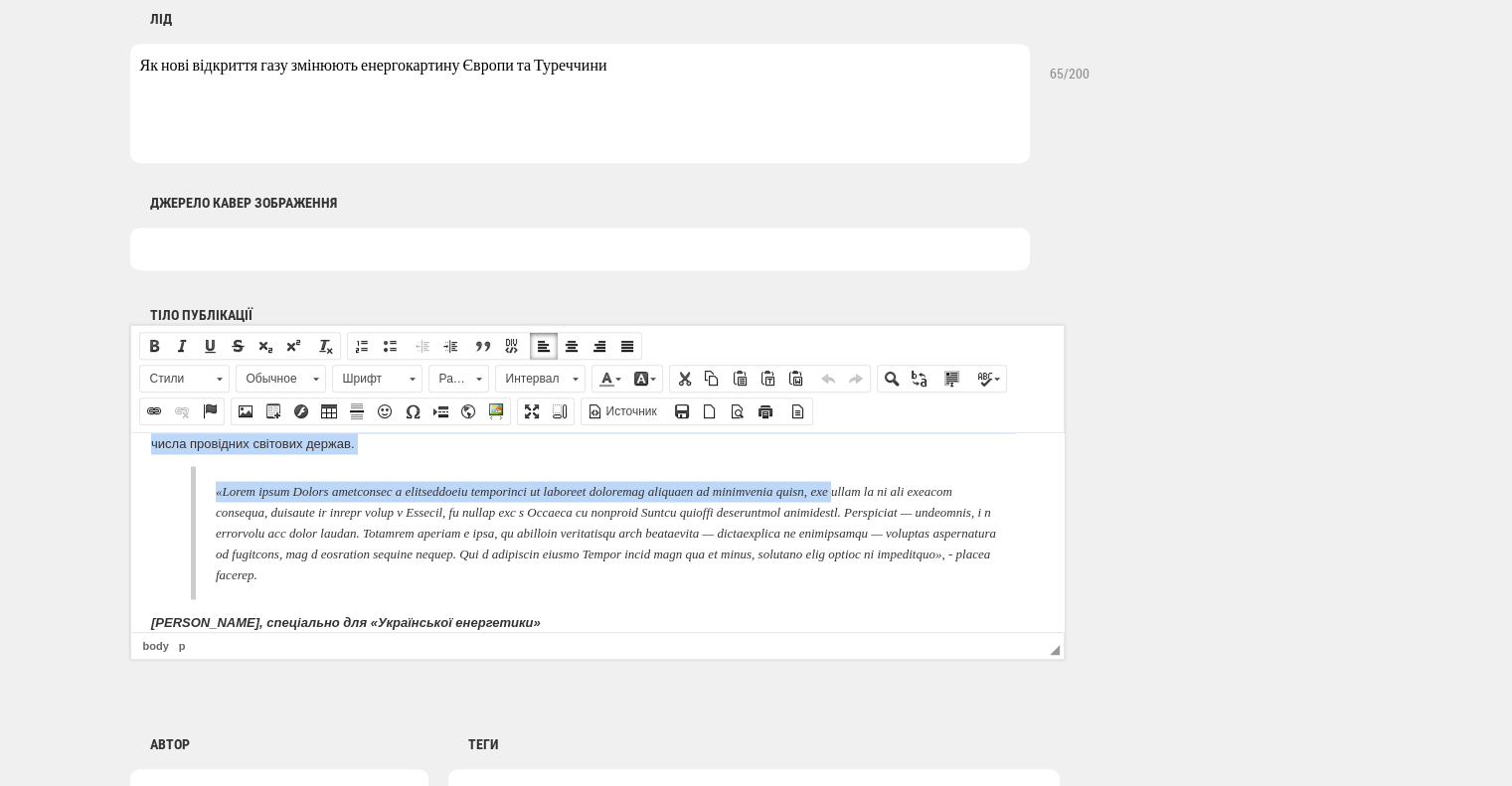 copy on "За оцінками Bloomberg, саме ці країни можуть зіткнутися з труднощами у пошуку альтернативного палива, що, своєю чергою, спровокує конкуренцію між Європою та Азією за доступ до газу. У публікації прогнозується, що це може призвести до зростання світових цін і формування глобальної паливної кризи, яка найбільше вдарить по країнах з  низьким рівнем  доходів — таких як Єгипет, Індія, Бангладеш та держави Південної Америки. Таким чином, попри гучні заголовки у міжнародних медіа з початку року, реальна картина вже за пів року виглядає інакше. Європа поступово адаптується до нових умов, а Україна — не джерело кризи, а навпаки, один із факторів її стримування. Усе залежить від політичної волі — як у Києві, так і в Брюсселі. Упродовж останніх місяців у західних медіа дедалі частіше з’являються публікації, які прямо або опосередковано транслюють наративи про необхідність повернення російського газу на європейський ринок. Ці меседжі подаються під виглядом аналітики, але їхня тональність та вибір джерел свідчать про с..." 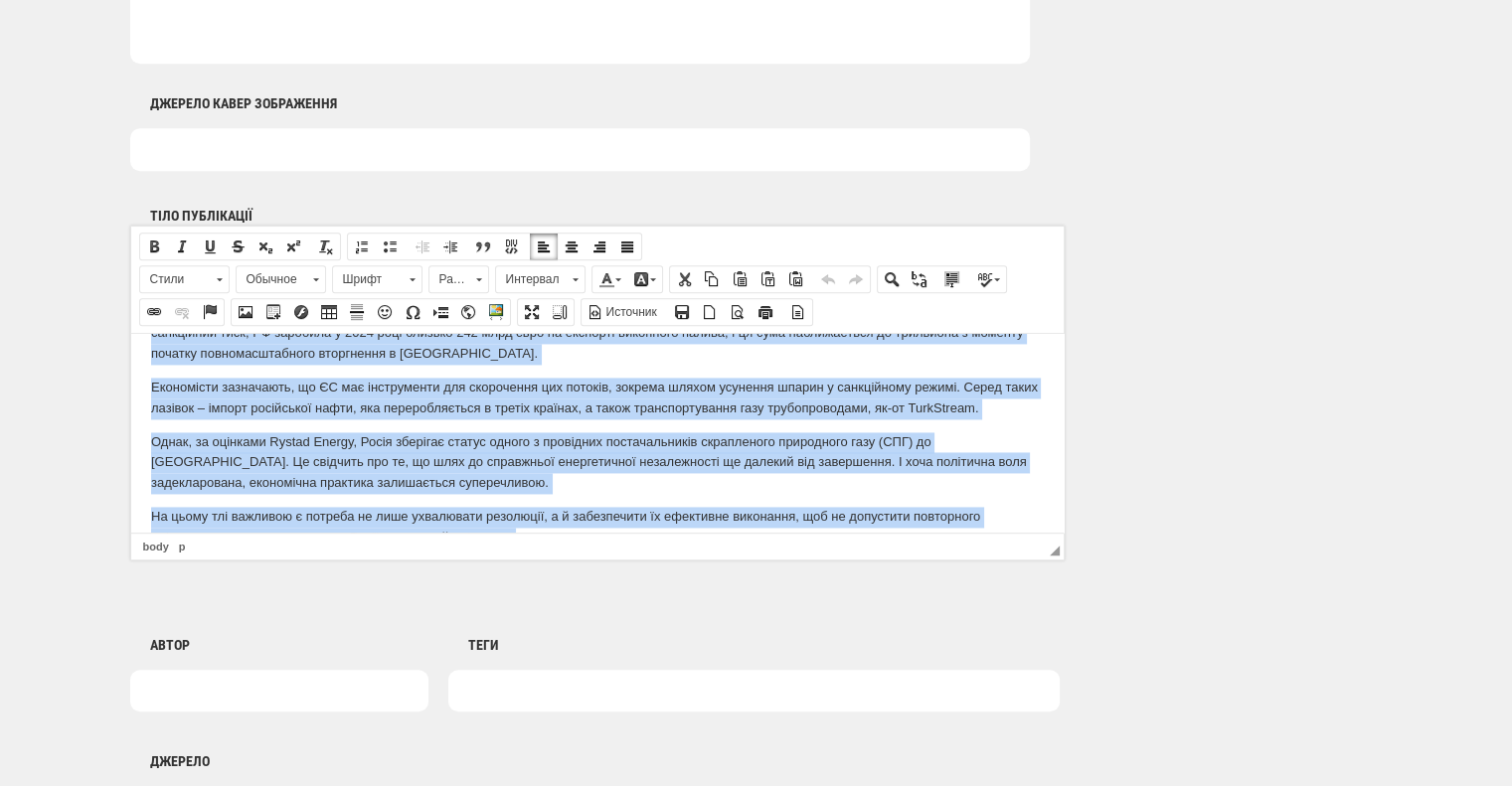 scroll, scrollTop: 3164, scrollLeft: 0, axis: vertical 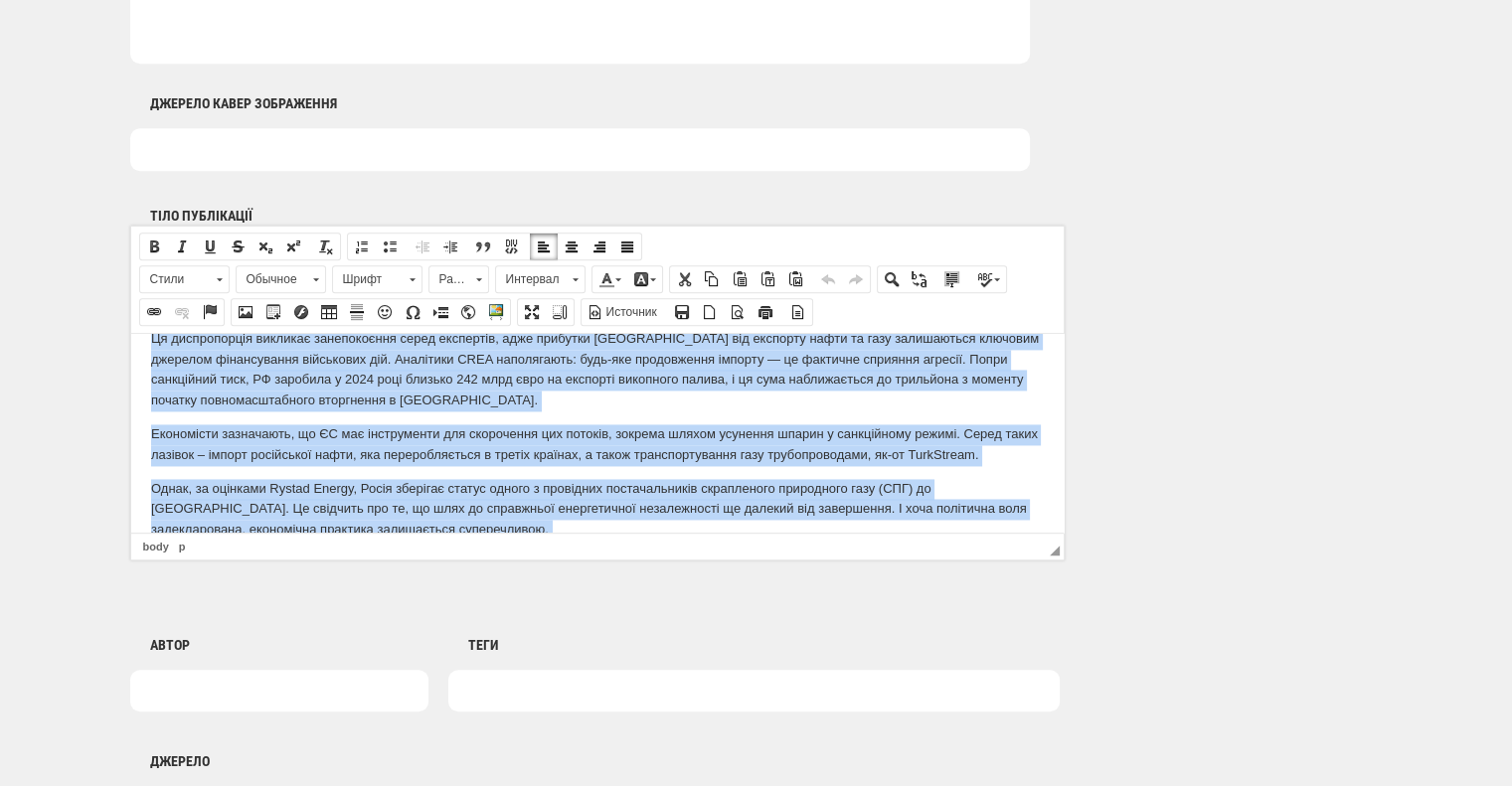 click on "Однак, за оцінками Rystad Energy, Росія зберігає статус одного з провідних постачальників скрапленого природного газу (СПГ) до Європи. Це свідчить про те, що шлях до справжньої енергетичної незалежності ще далекий від завершення. І хоча політична воля задекларована, економічна практика залишається суперечливою." at bounding box center (596, 509) 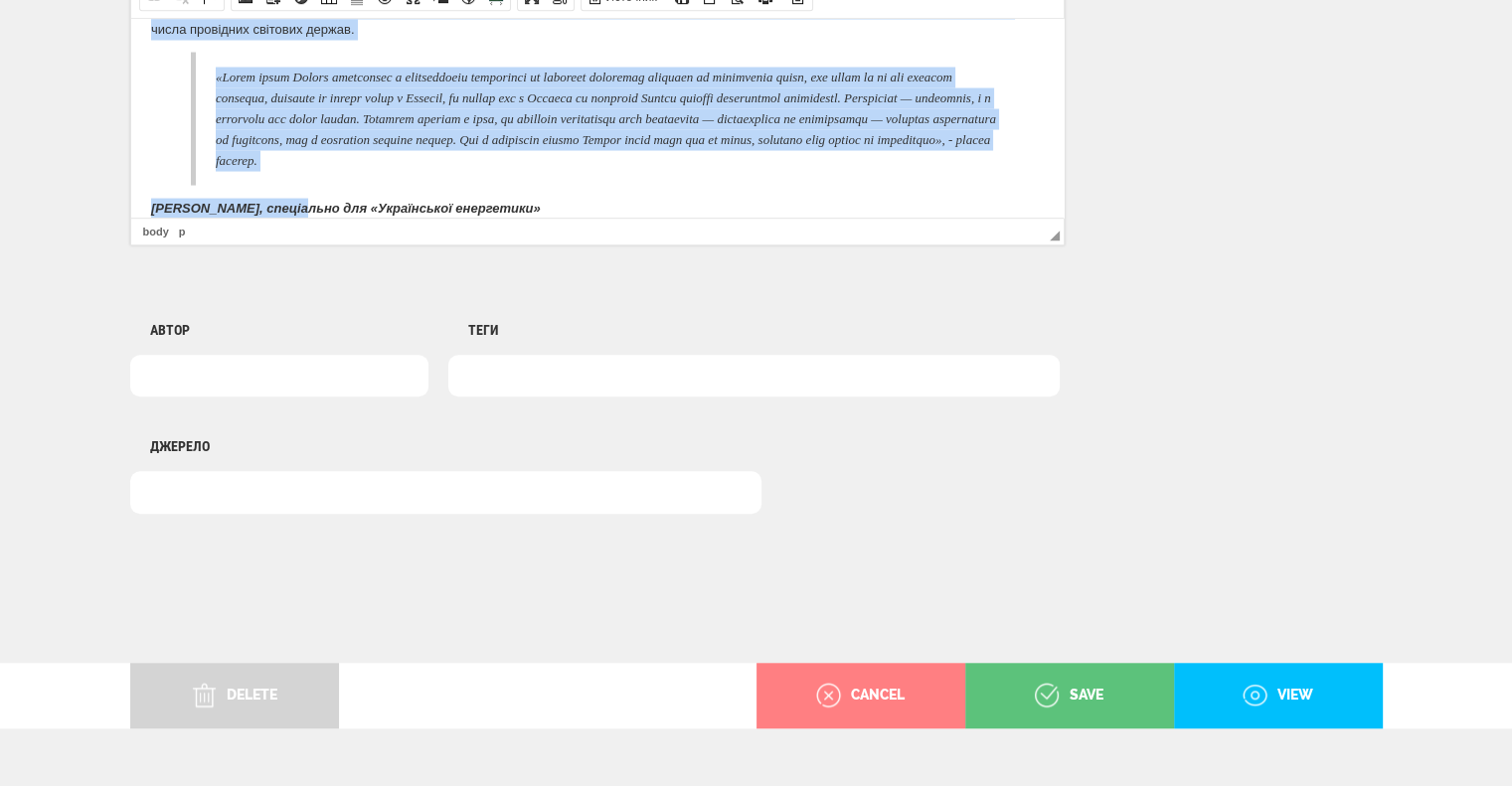 scroll, scrollTop: 1427, scrollLeft: 0, axis: vertical 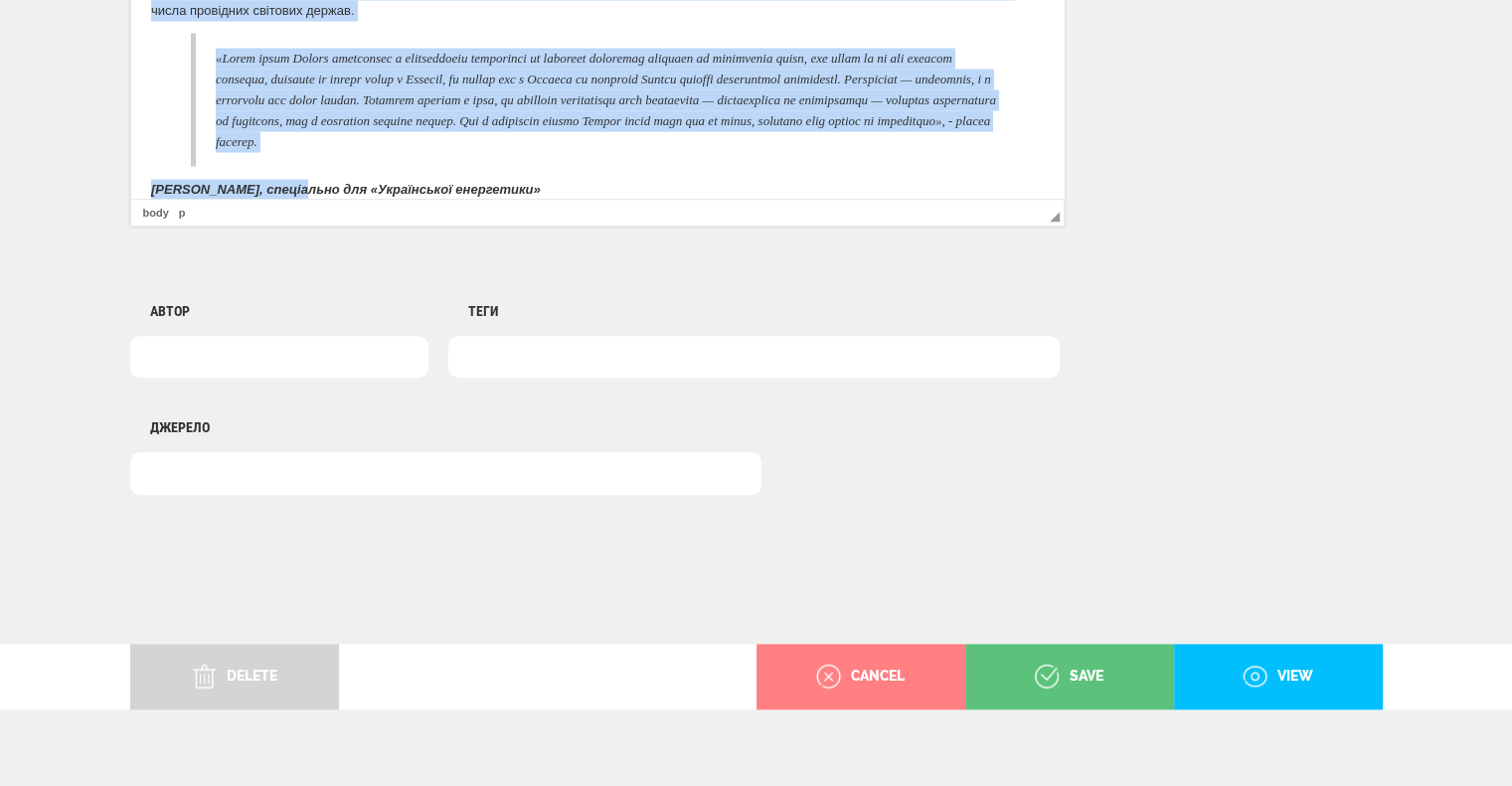 drag, startPoint x: 149, startPoint y: 94, endPoint x: 651, endPoint y: 343, distance: 560.3615 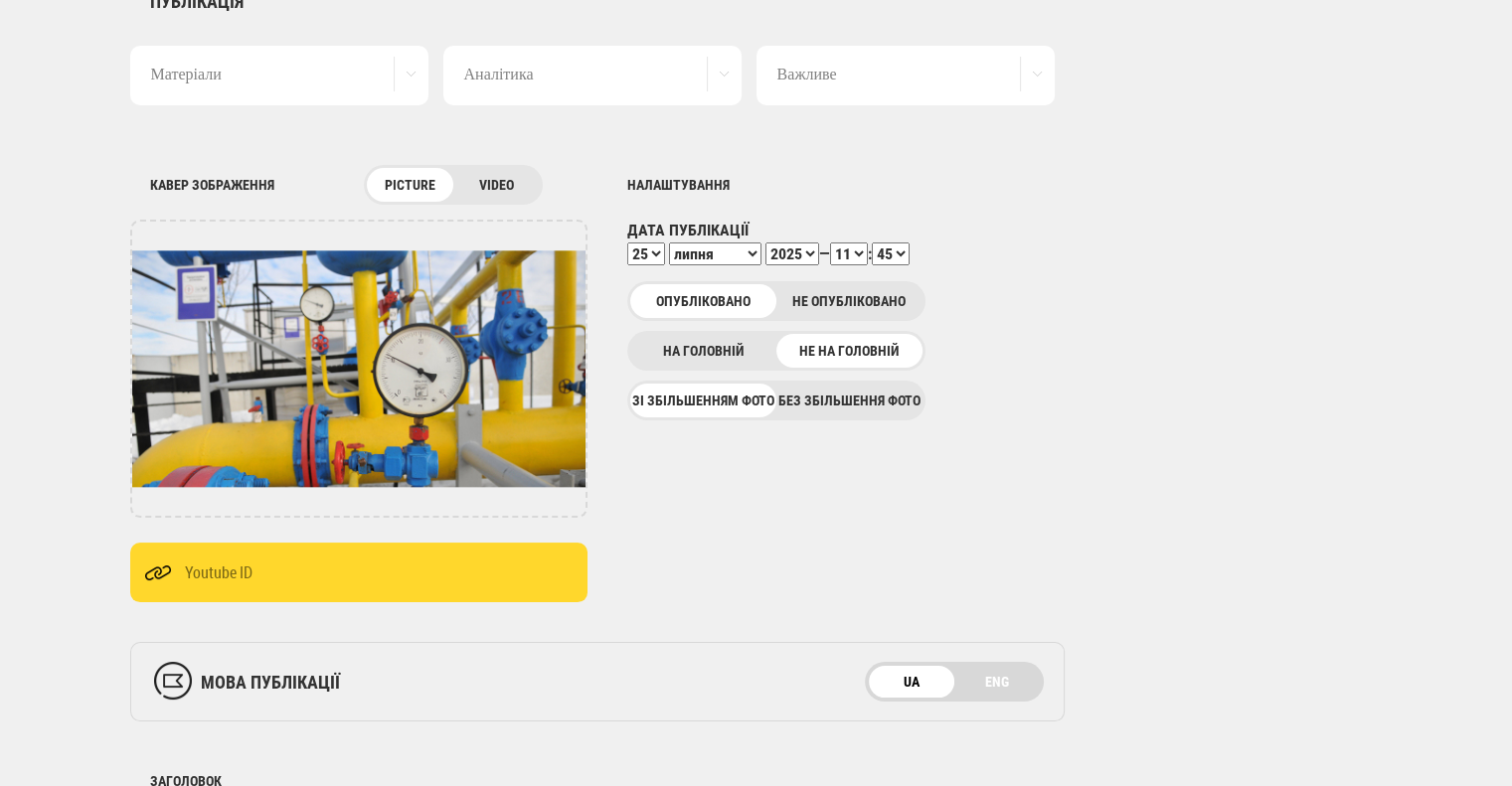 scroll, scrollTop: 0, scrollLeft: 0, axis: both 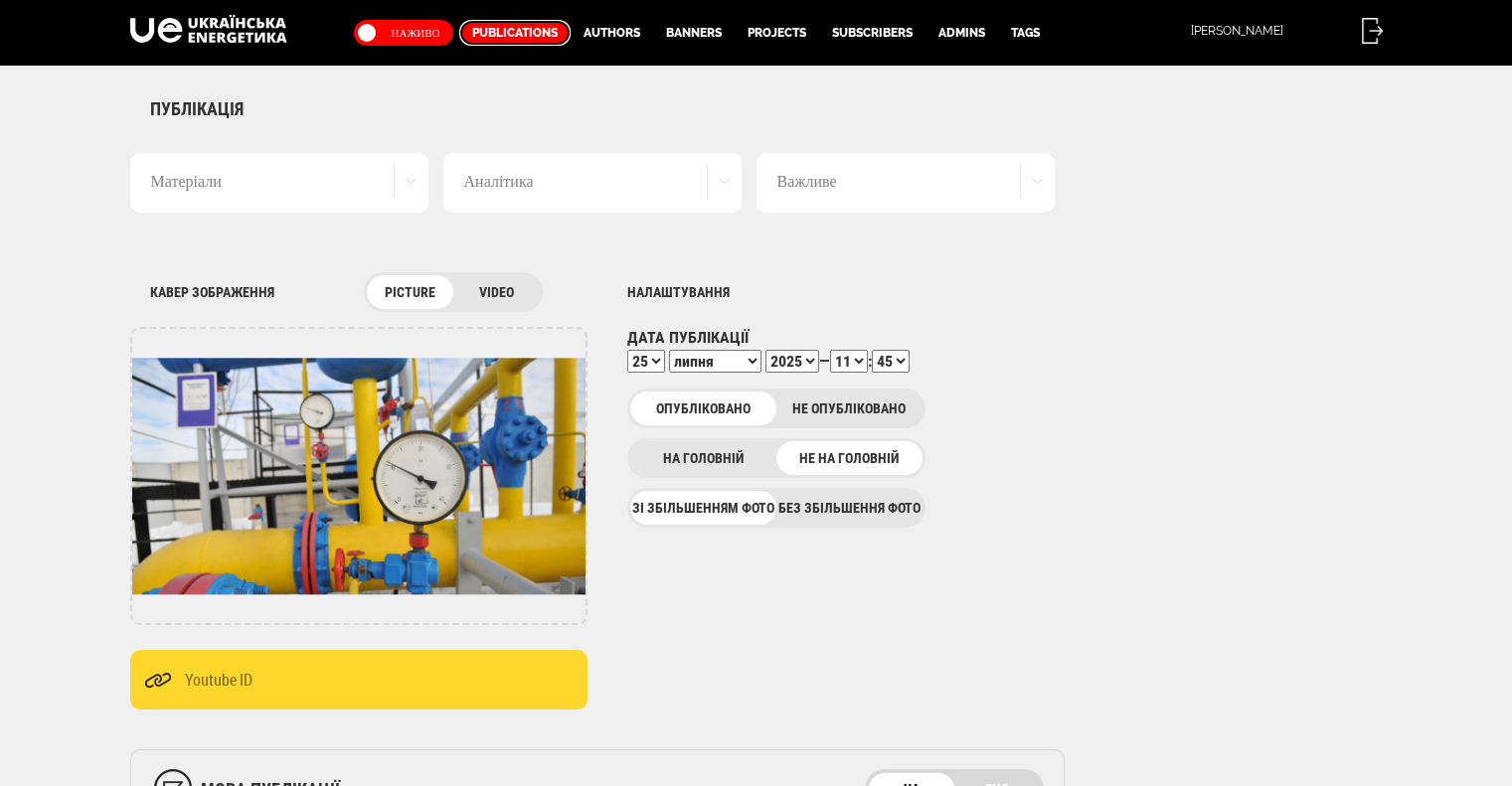 click on "Publications" at bounding box center (515, 33) 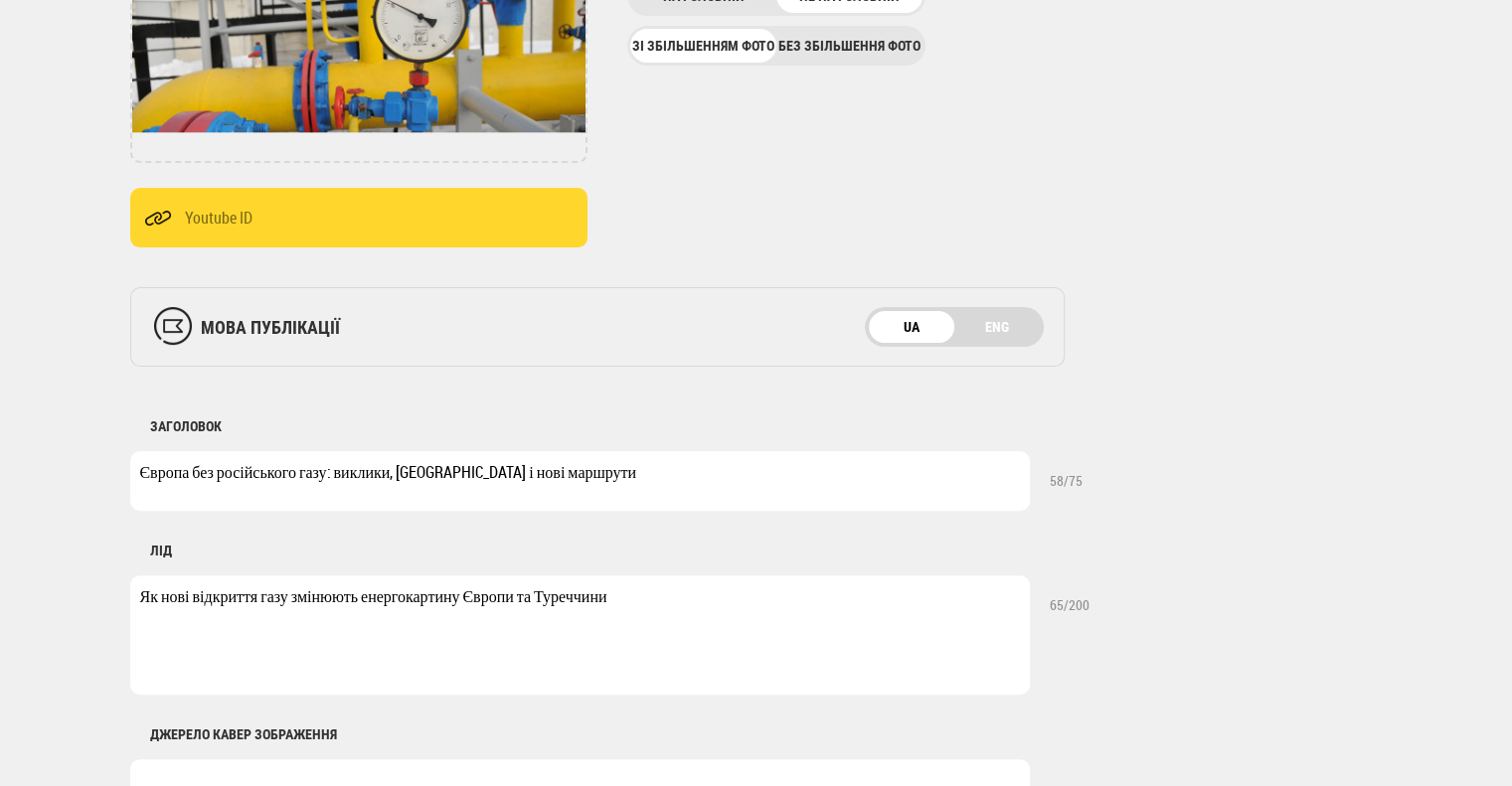 scroll, scrollTop: 497, scrollLeft: 0, axis: vertical 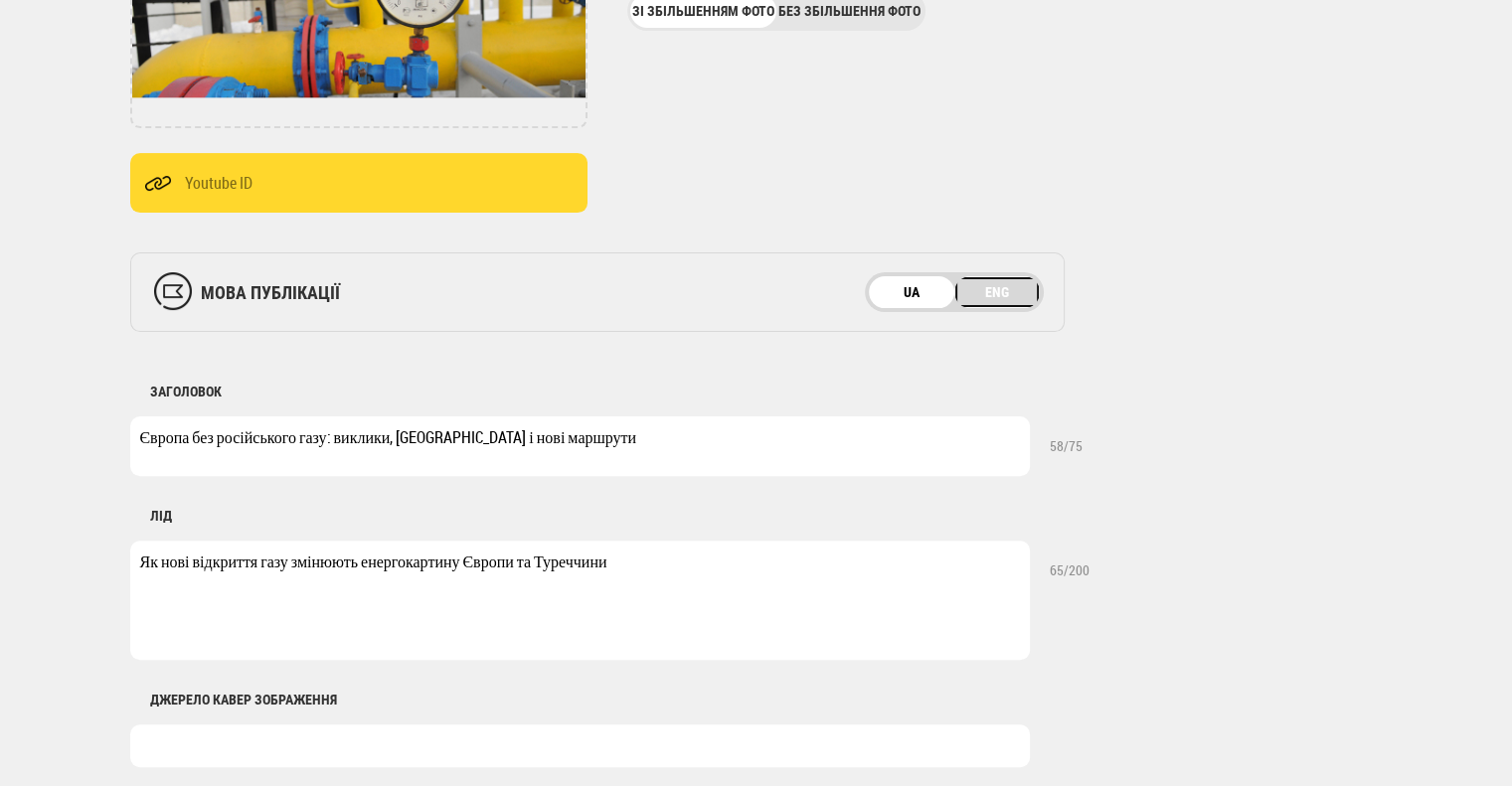 click on "ENG" at bounding box center [997, 292] 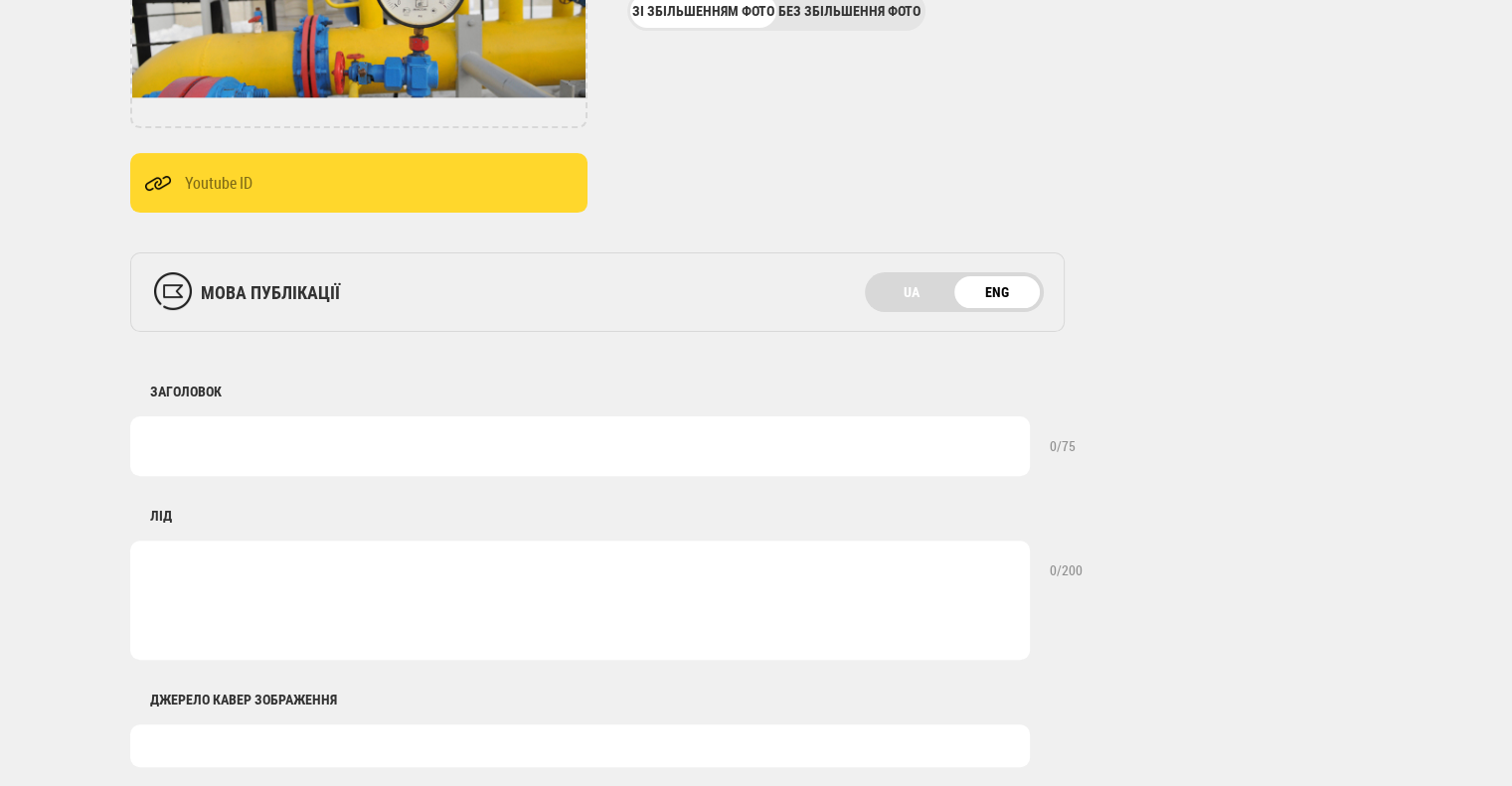 click on "ЛІД 0 /200" at bounding box center [739, 567] 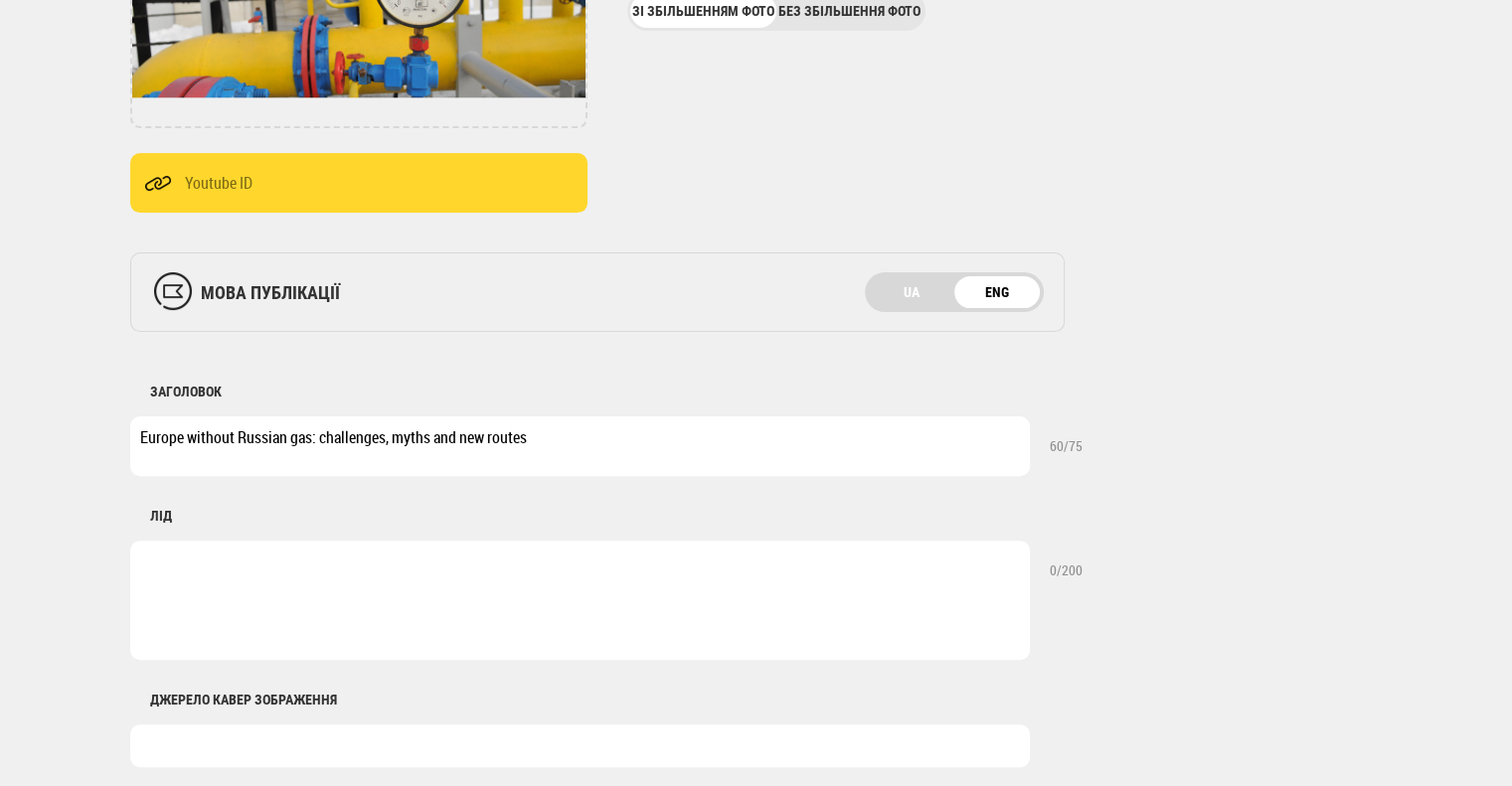 type on "Europe without Russian gas: challenges, myths and new routes" 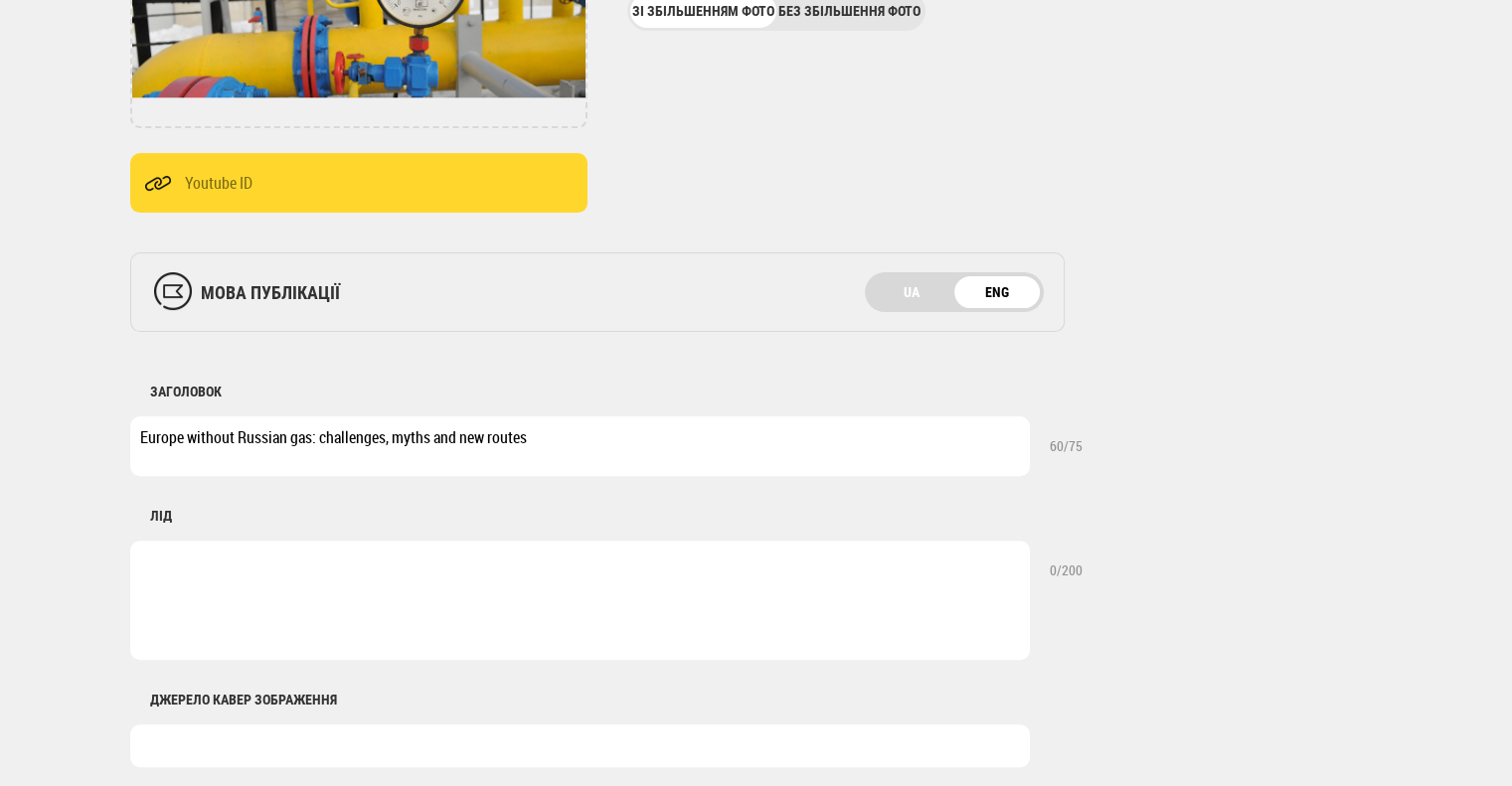 click at bounding box center [580, 600] 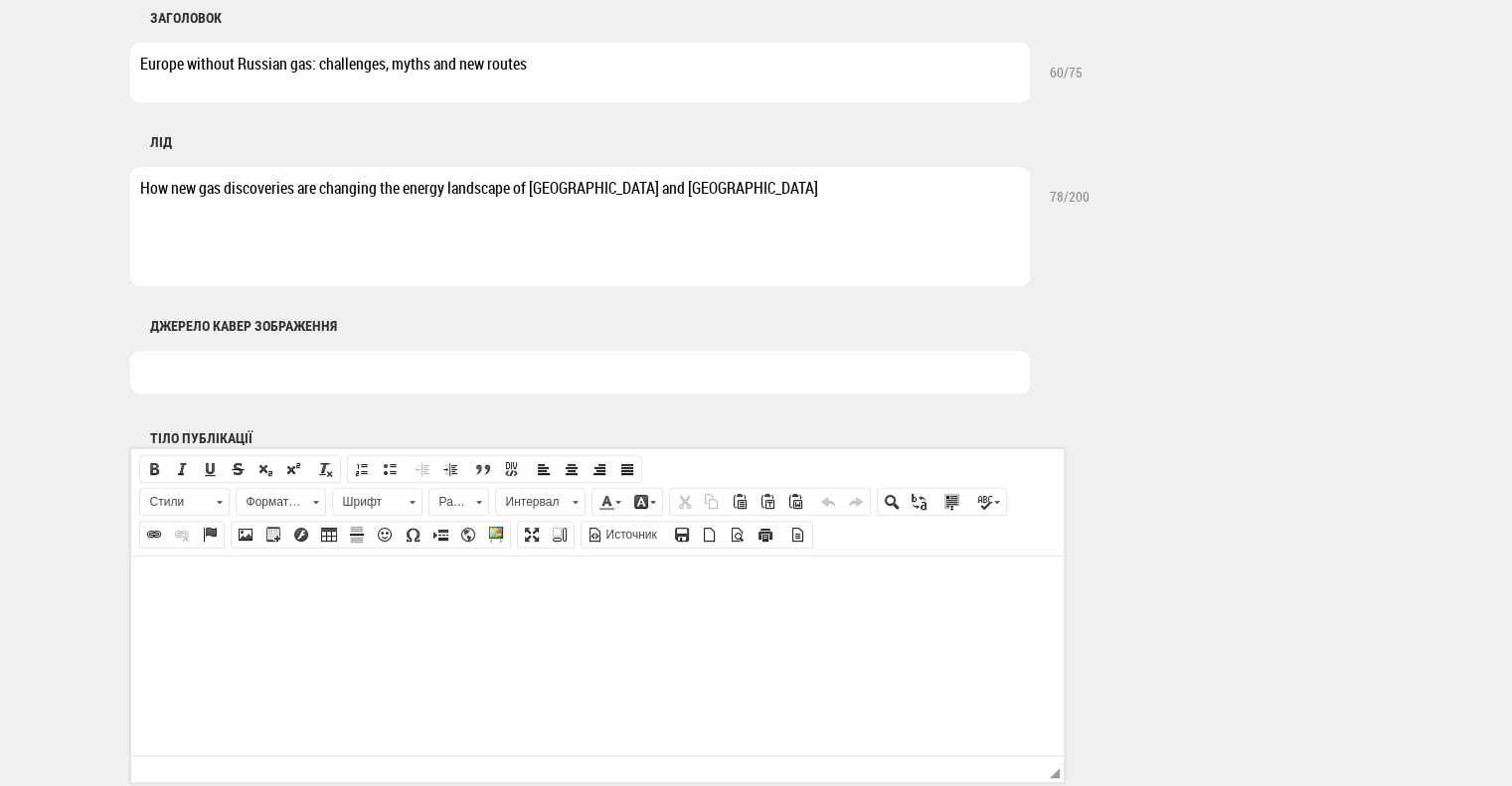 scroll, scrollTop: 894, scrollLeft: 0, axis: vertical 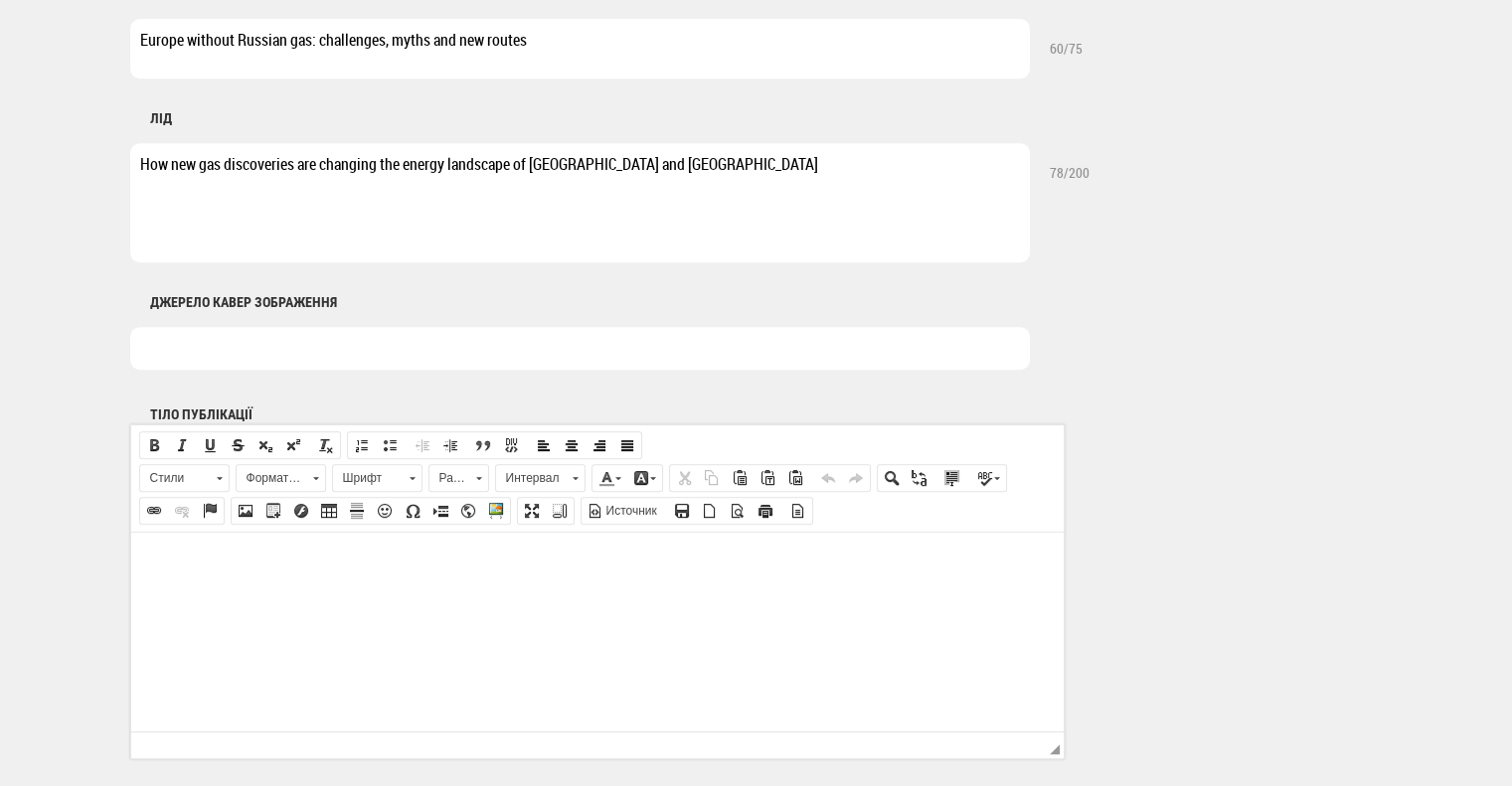 type on "How new gas discoveries are changing the energy landscape of [GEOGRAPHIC_DATA] and [GEOGRAPHIC_DATA]" 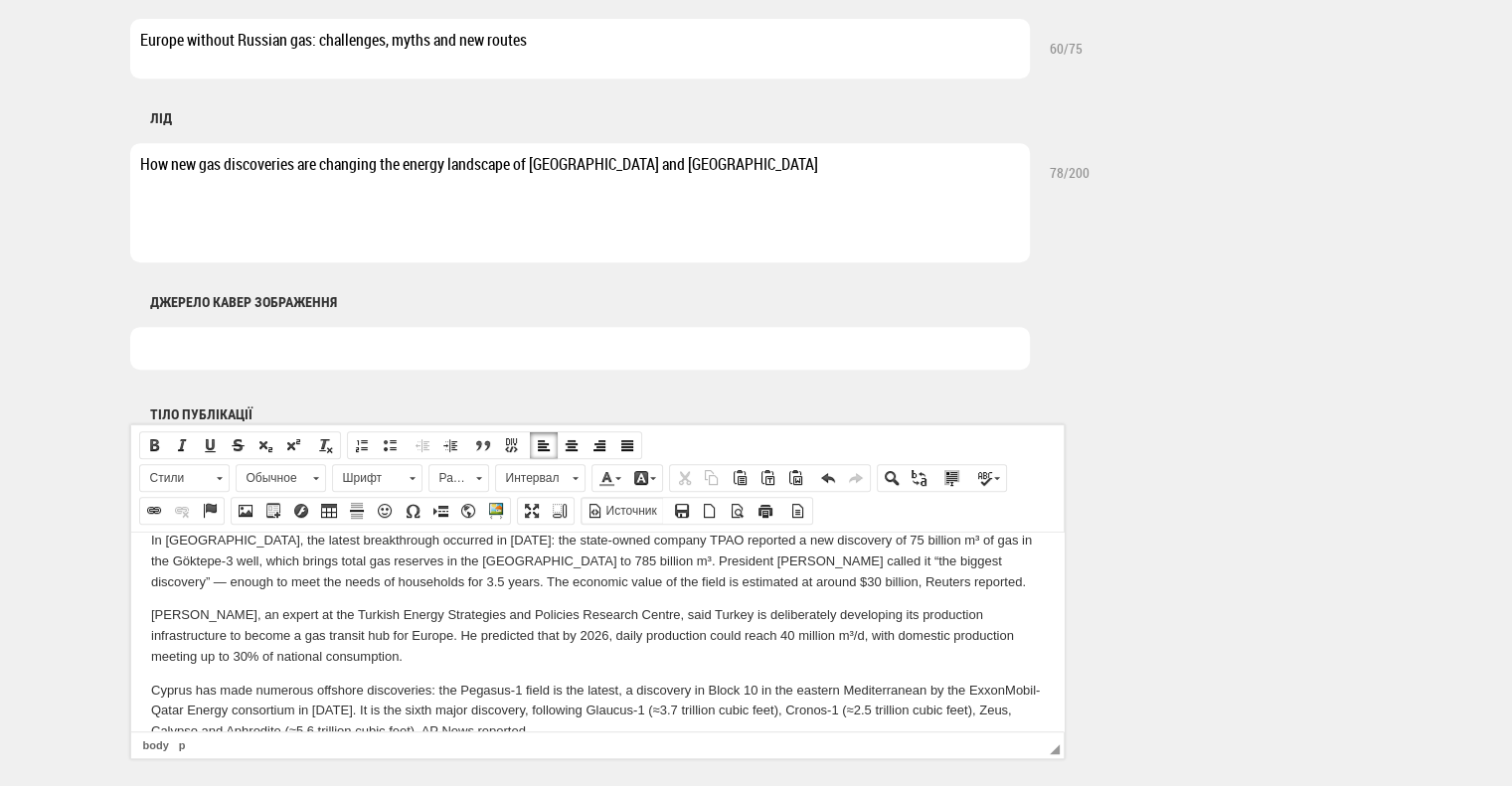 scroll, scrollTop: 791, scrollLeft: 0, axis: vertical 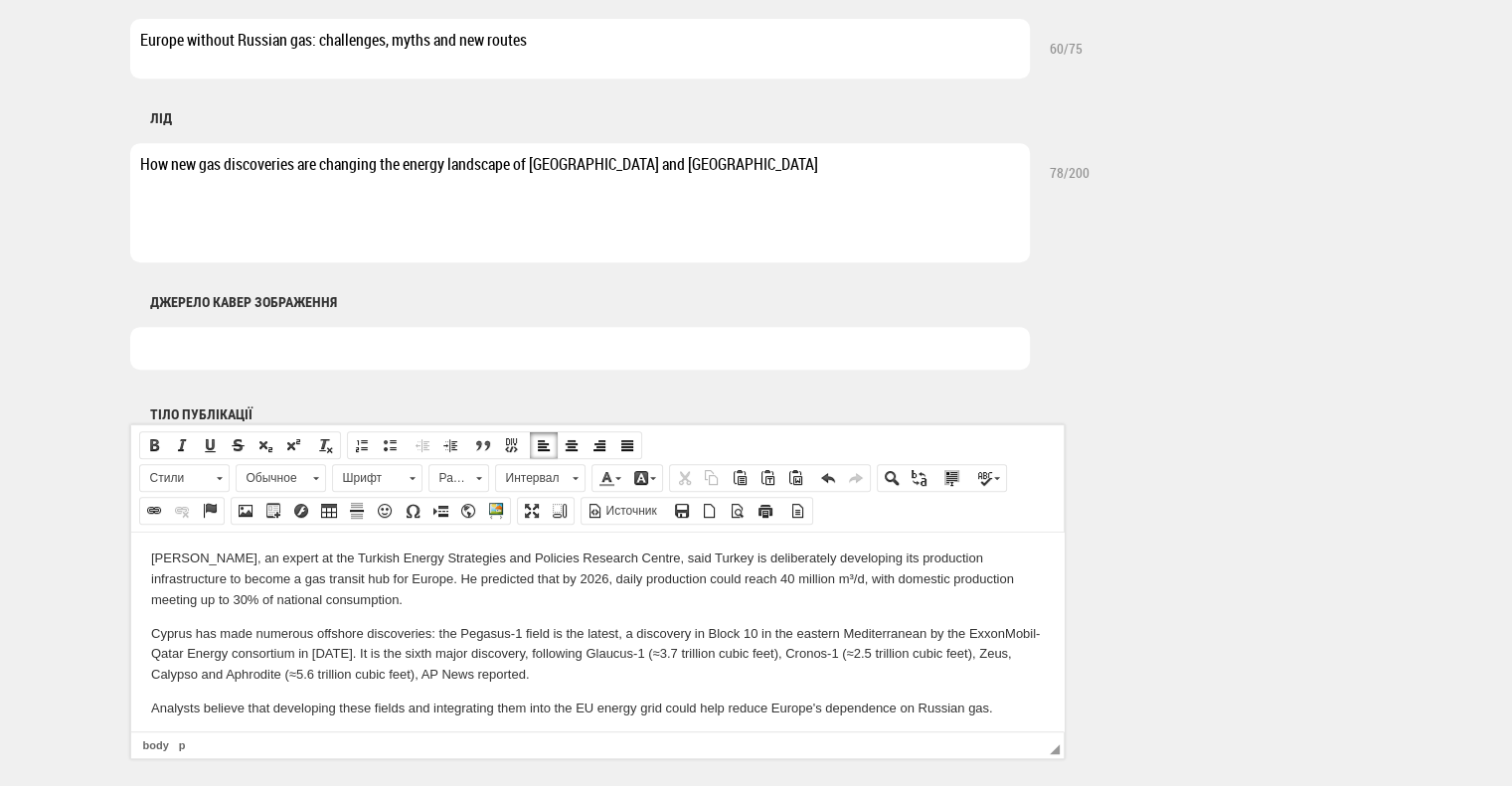 click on "Analysts believe that developing these fields and integrating them into the EU energy grid could help reduce Europe's dependence on Russian gas." at bounding box center (596, 707) 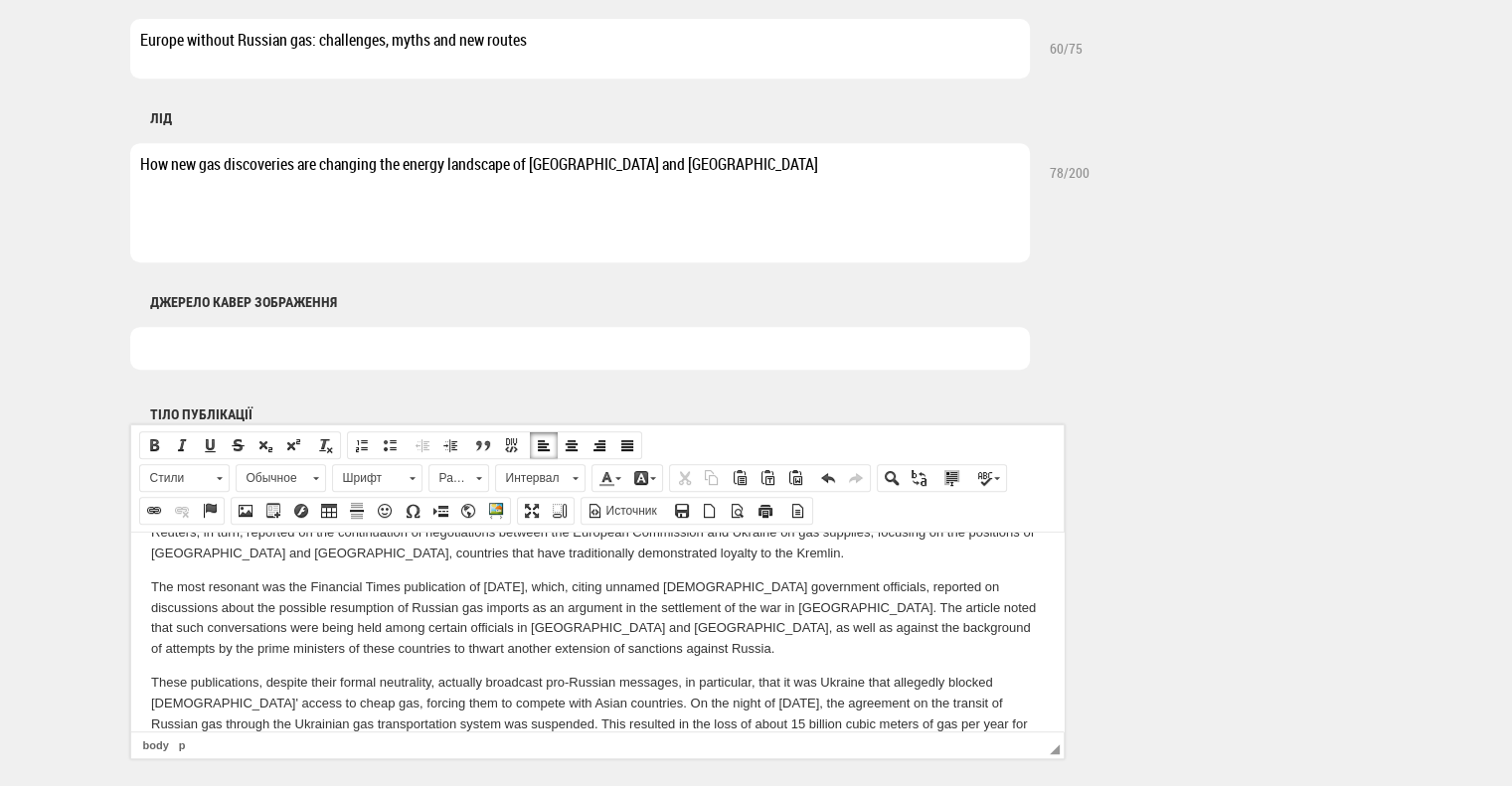 scroll, scrollTop: 1931, scrollLeft: 0, axis: vertical 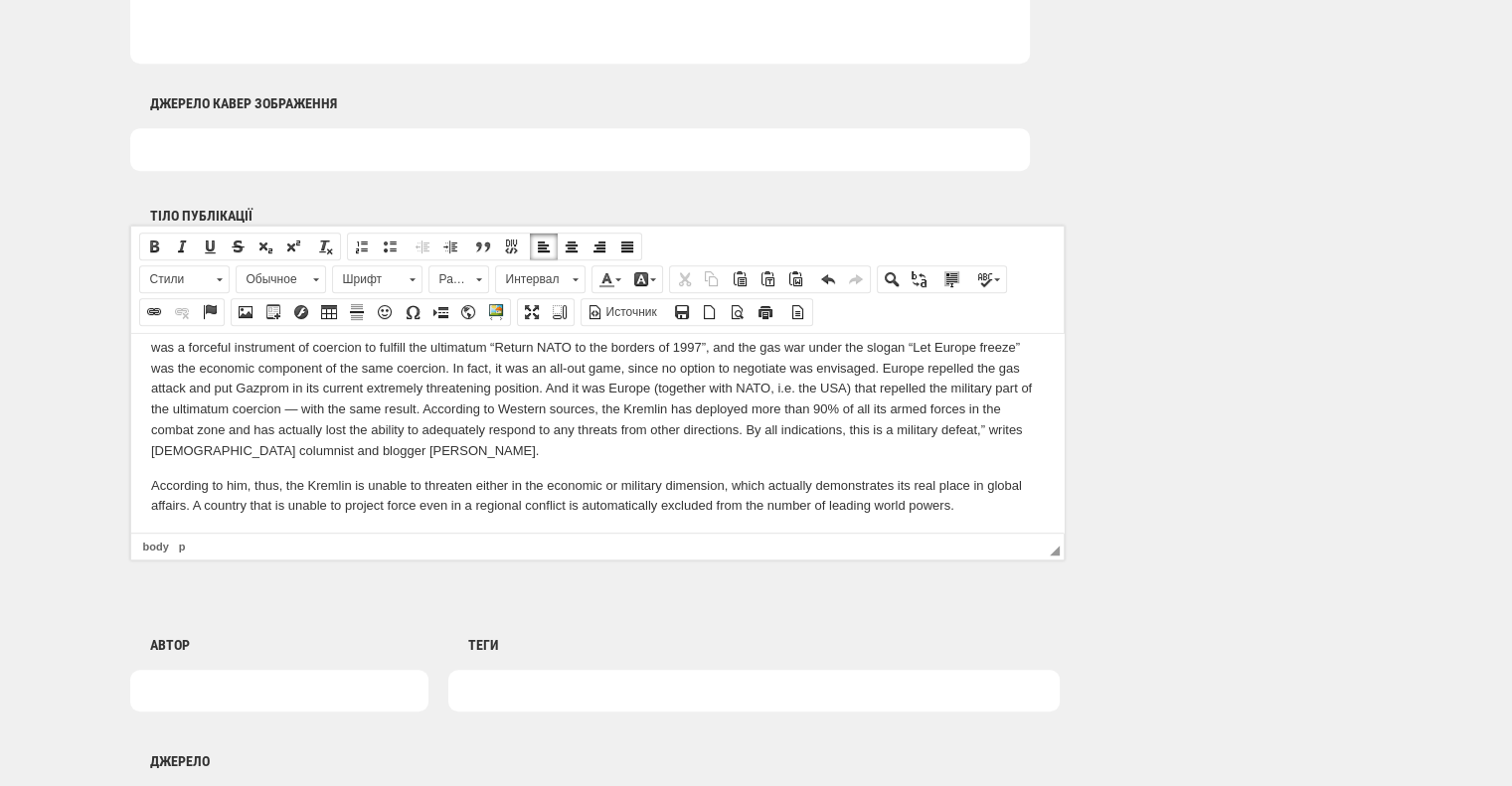 drag, startPoint x: 447, startPoint y: 522, endPoint x: 128, endPoint y: 467, distance: 323.70666 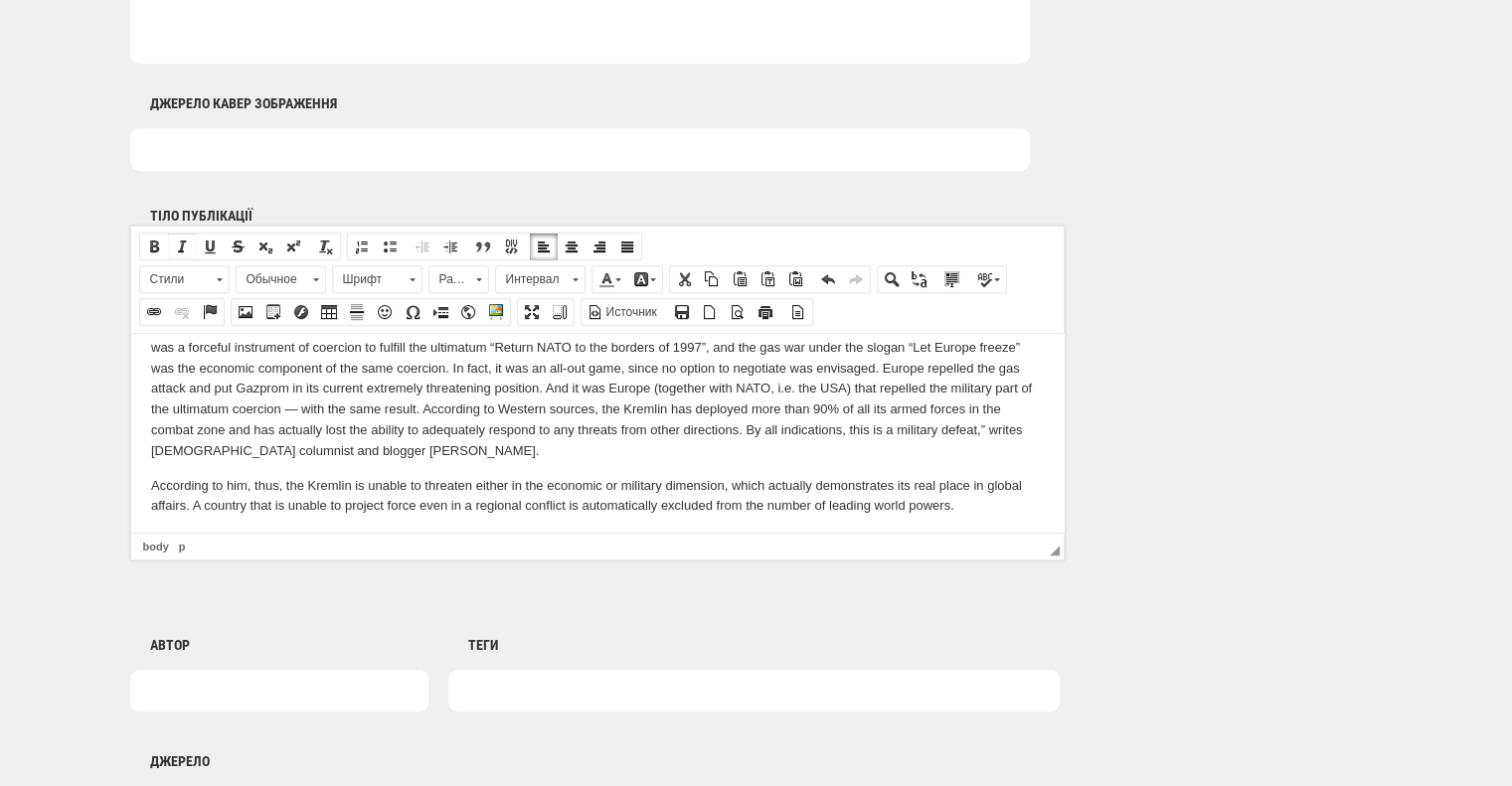 click on "Курсив" at bounding box center [182, 246] 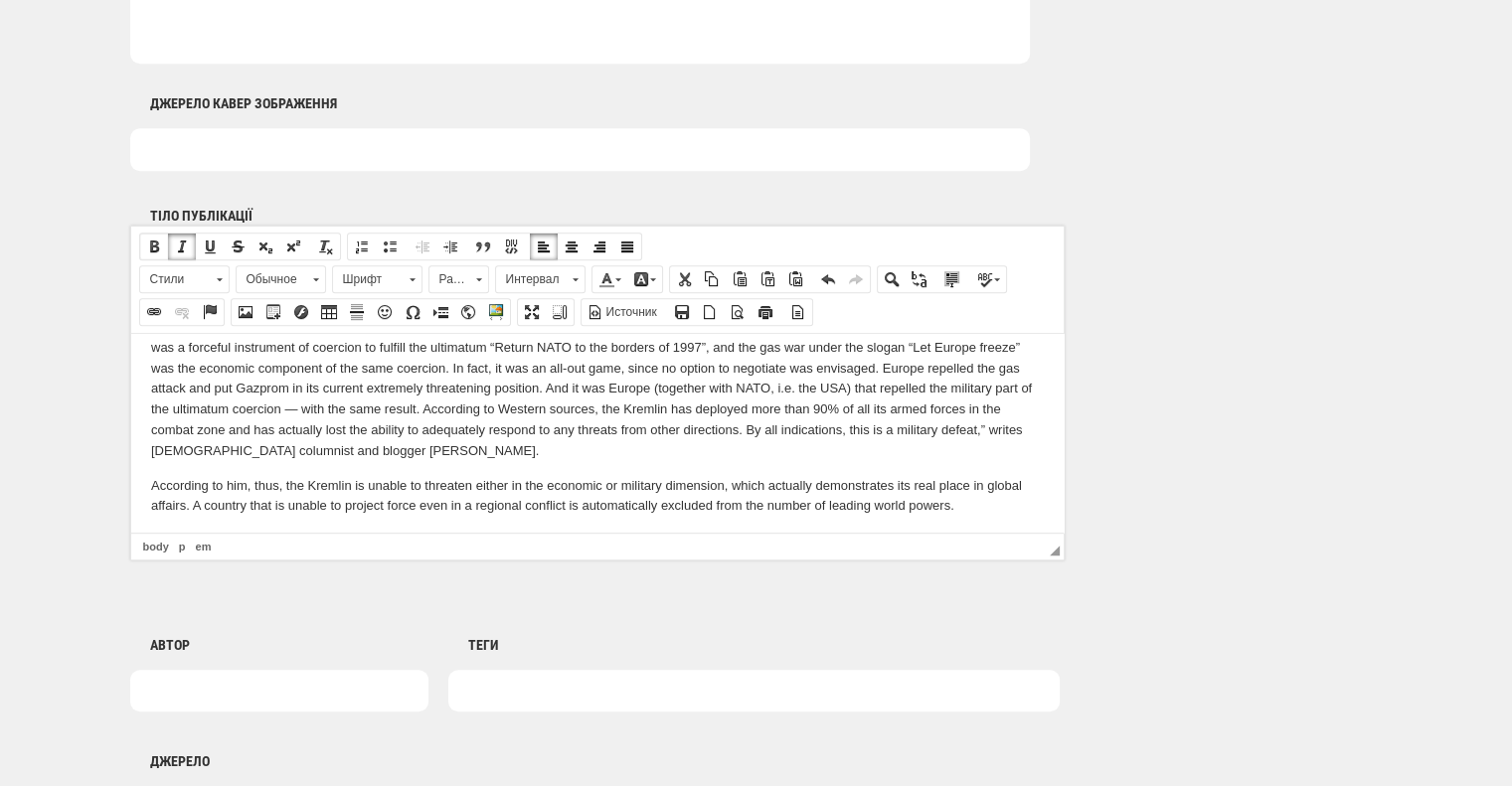 click at bounding box center [154, 246] 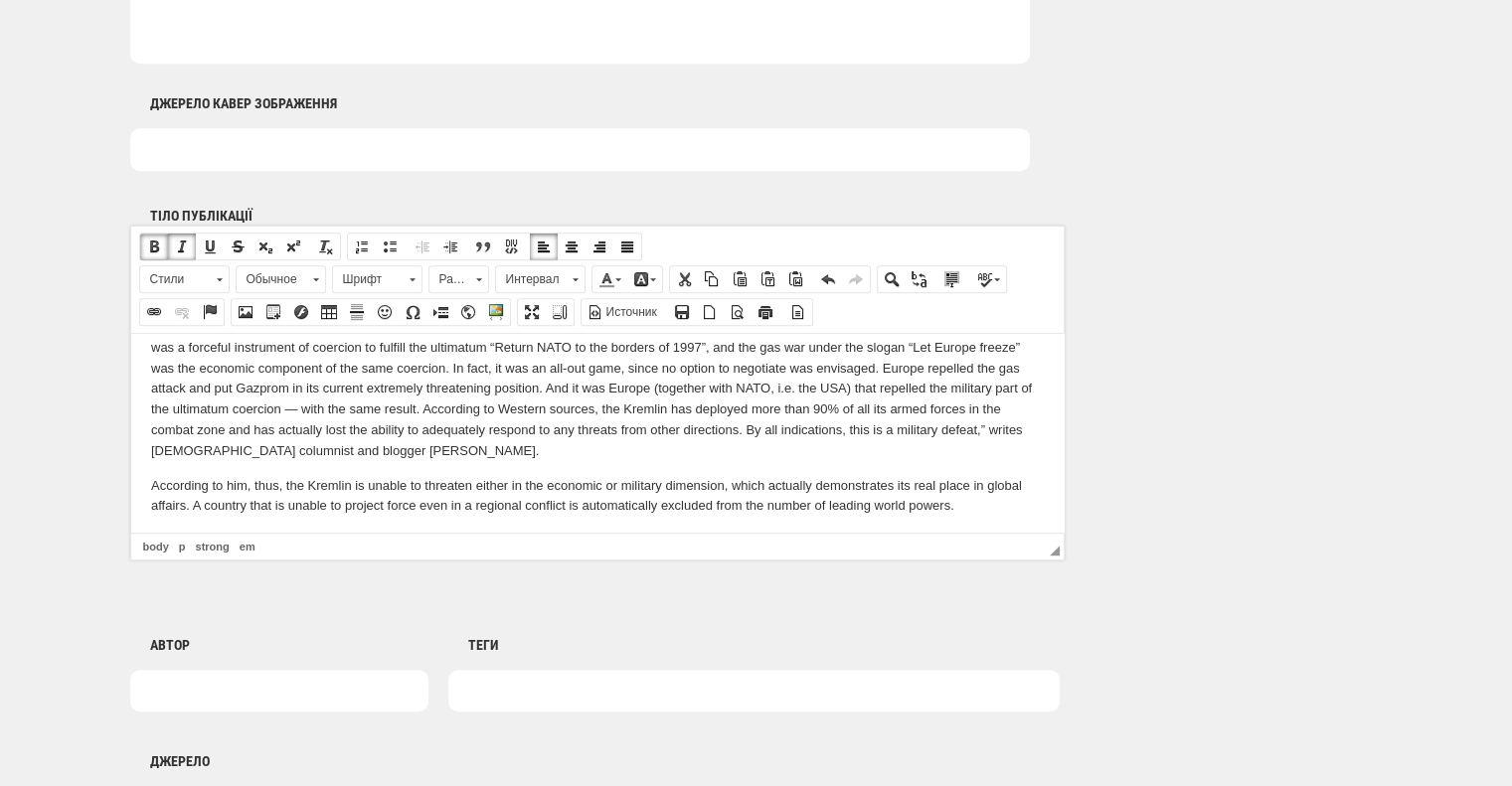 click on "In July 2025, Poland announced the discovery of one of the largest oil and gas fields in Europe in the last decade. Central European Petroleum (CEP), a Canadian-registered company partly owned by Norwegian investors, reported the successful drilling of the Wolin East 1 well in the Baltic Sea, about six kilometers from the port of Świnoujście. According to preliminary estimates, the field contains 22 million tons of oil and condensate, as well as about 5 billion cubic meters of natural gas. Total reserves within the Wolin license area could reach more than 33 million tons of oil and 27 billion cubic meters of gas. This was reported by the TVP television company. At the same time, the discovery of the field has raised concerns among environmental organizations in Germany, which fear a negative impact on the marine environment of the Baltic Sea. Polish officials assure that all work is being carried out in accordance with environmental standards and the country's legislation. Geology vs. Geopolitics" at bounding box center (596, -1287) 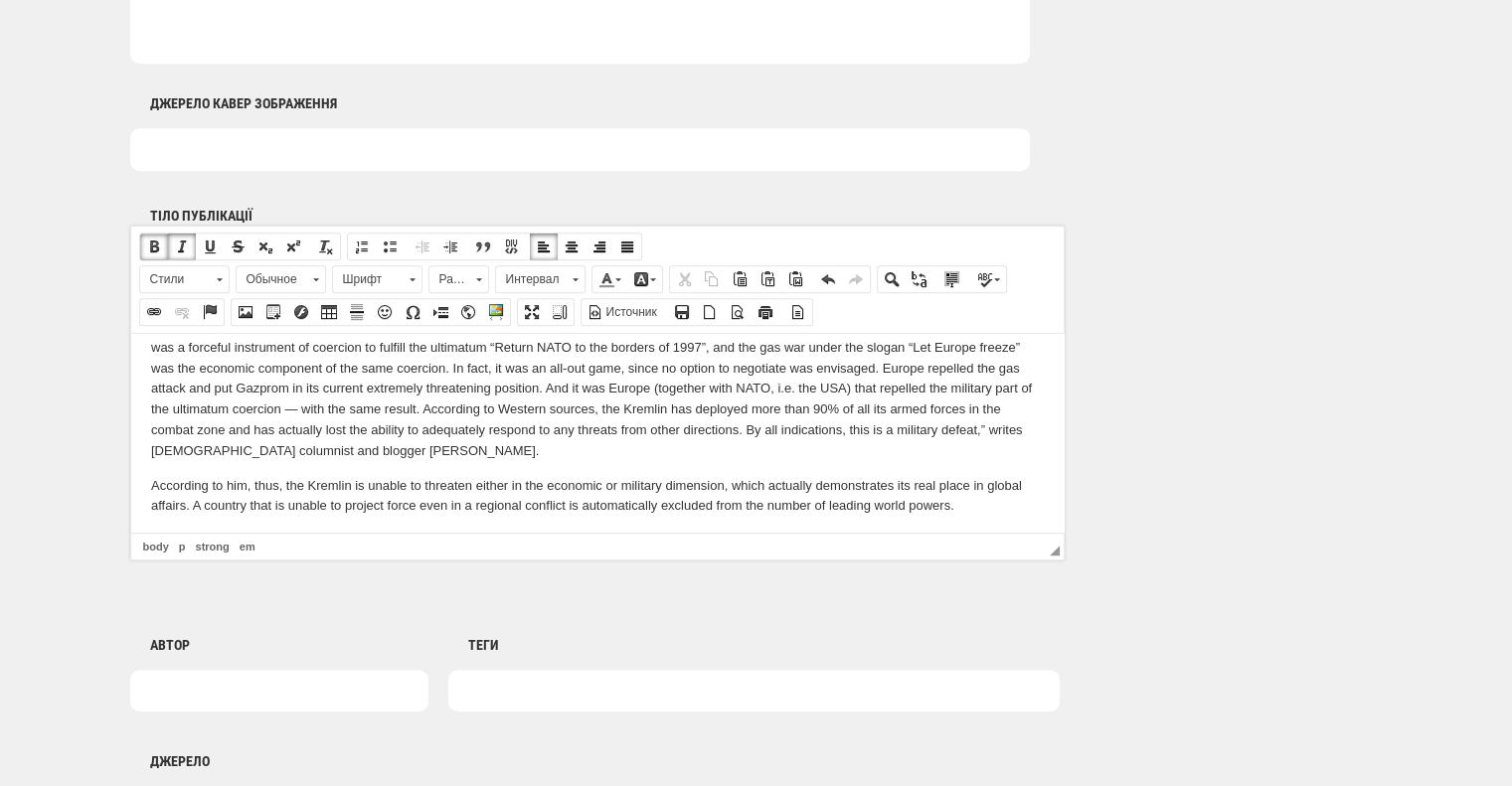 scroll, scrollTop: 3592, scrollLeft: 0, axis: vertical 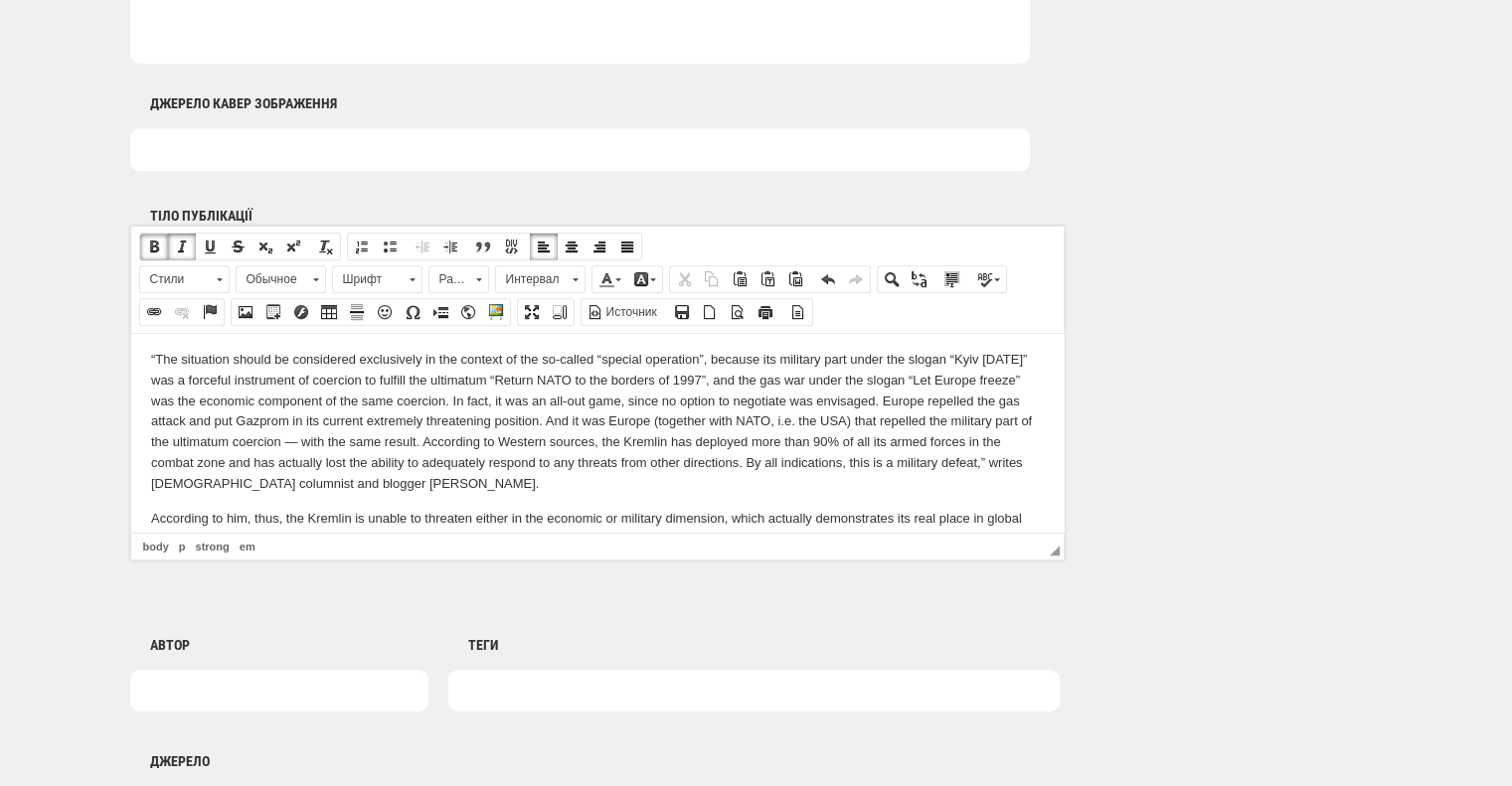 click on ""Russia during Putin's time won regional conflicts with weak third- and fourth-tier states, but now it doesn't matter at all, since neither the gas war with Europe nor the hostilities in Ukraine have brought the Kremlin any positive results. The negative is obvious, and with the positive, everything is extremely bad. The problem is that the further continuation of both conflicts — economic and military — threatens to destroy both the economy and the country's defense system. But for obvious reasons, the Kremlin will now go to the end, destroying its country to the foundation," the columnist believes." at bounding box center [596, 612] 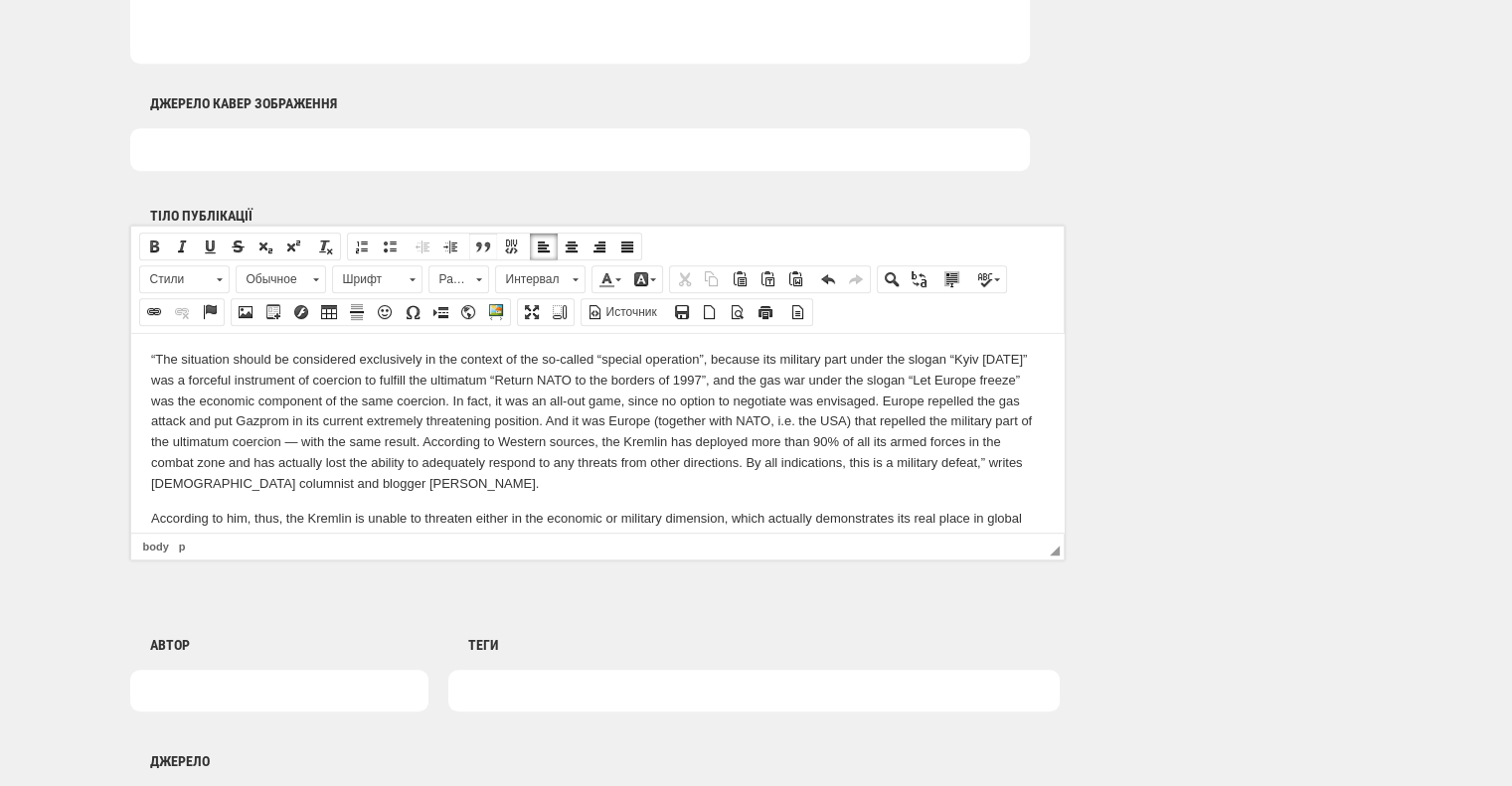 click at bounding box center (483, 246) 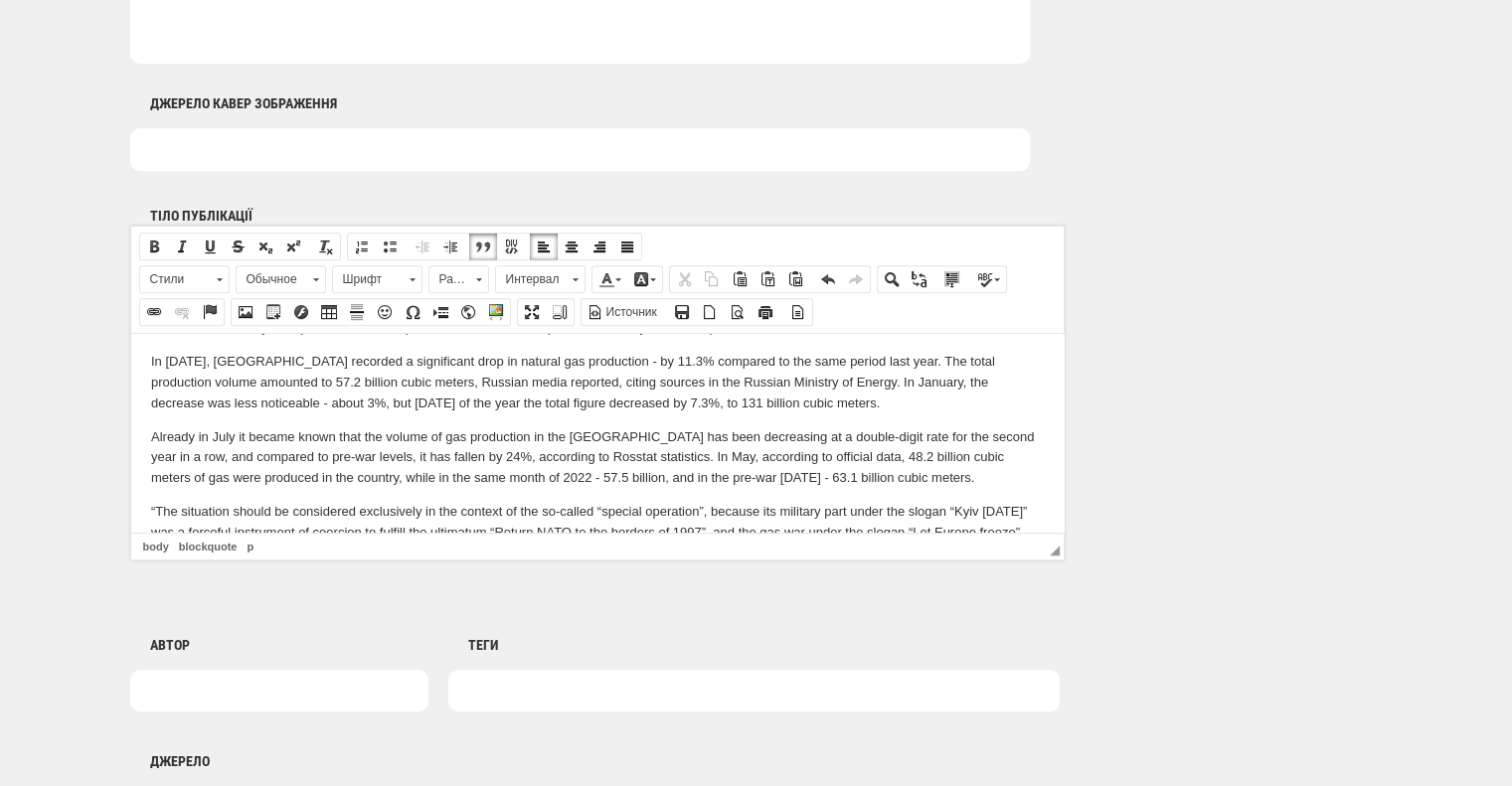 scroll, scrollTop: 3393, scrollLeft: 0, axis: vertical 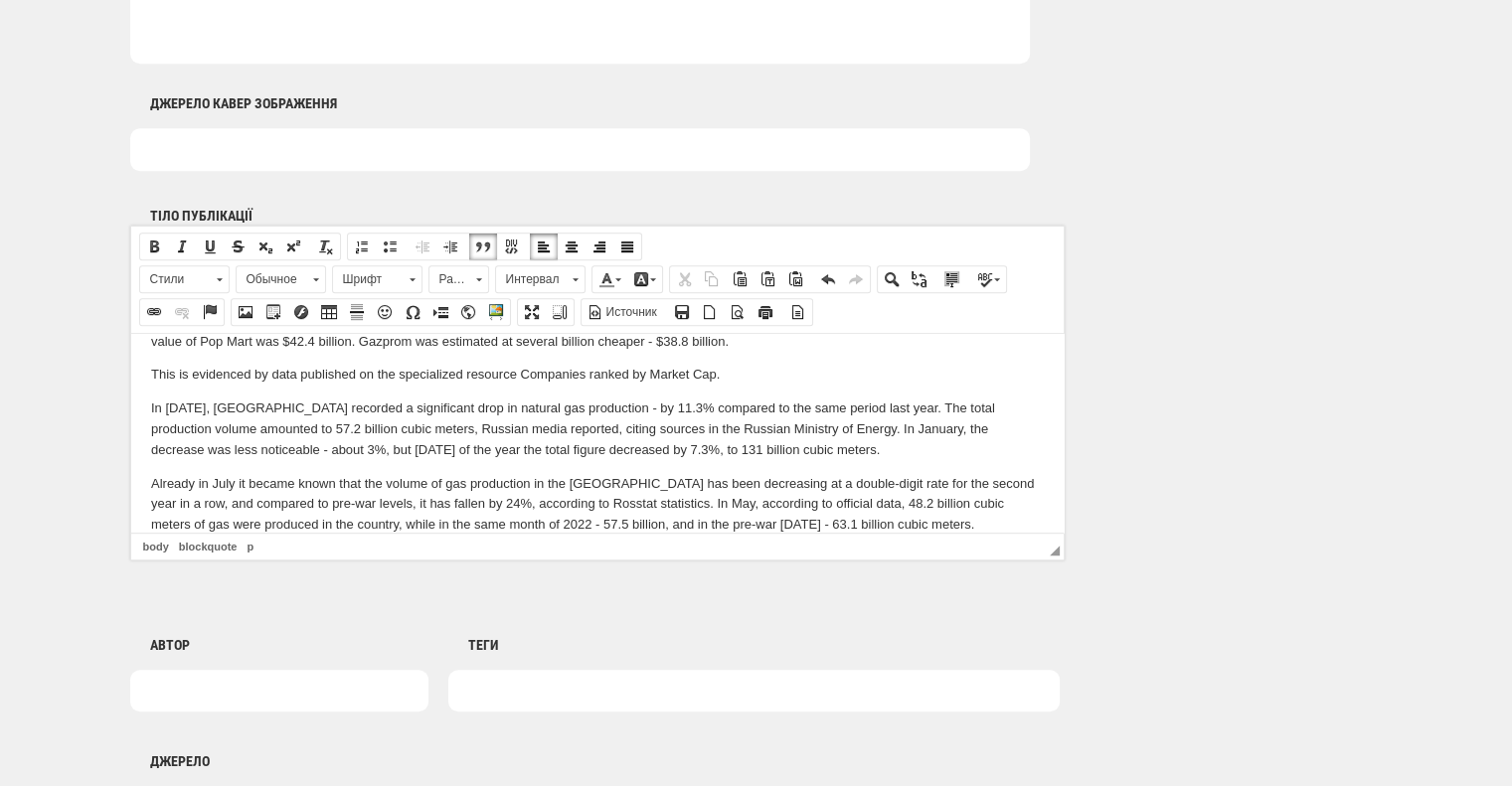 click on "“The situation should be considered exclusively in the context of the so-called “special operation”, because its military part under the slogan “Kyiv in three days” was a forceful instrument of coercion to fulfill the ultimatum “Return NATO to the borders of 1997”, and the gas war under the slogan “Let Europe freeze” was the economic component of the same coercion. In fact, it was an all-out game, since no option to negotiate was envisaged. Europe repelled the gas attack and put Gazprom in its current extremely threatening position. And it was Europe (together with NATO, i.e. the USA) that repelled the military part of the ultimatum coercion — with the same result. According to Western sources, the Kremlin has deployed more than 90% of all its armed forces in the combat zone and has actually lost the ability to adequately respond to any threats from other directions. By all indications, this is a military defeat,” writes Russian columnist and blogger Anatoly Nesmiyan." at bounding box center (596, 620) 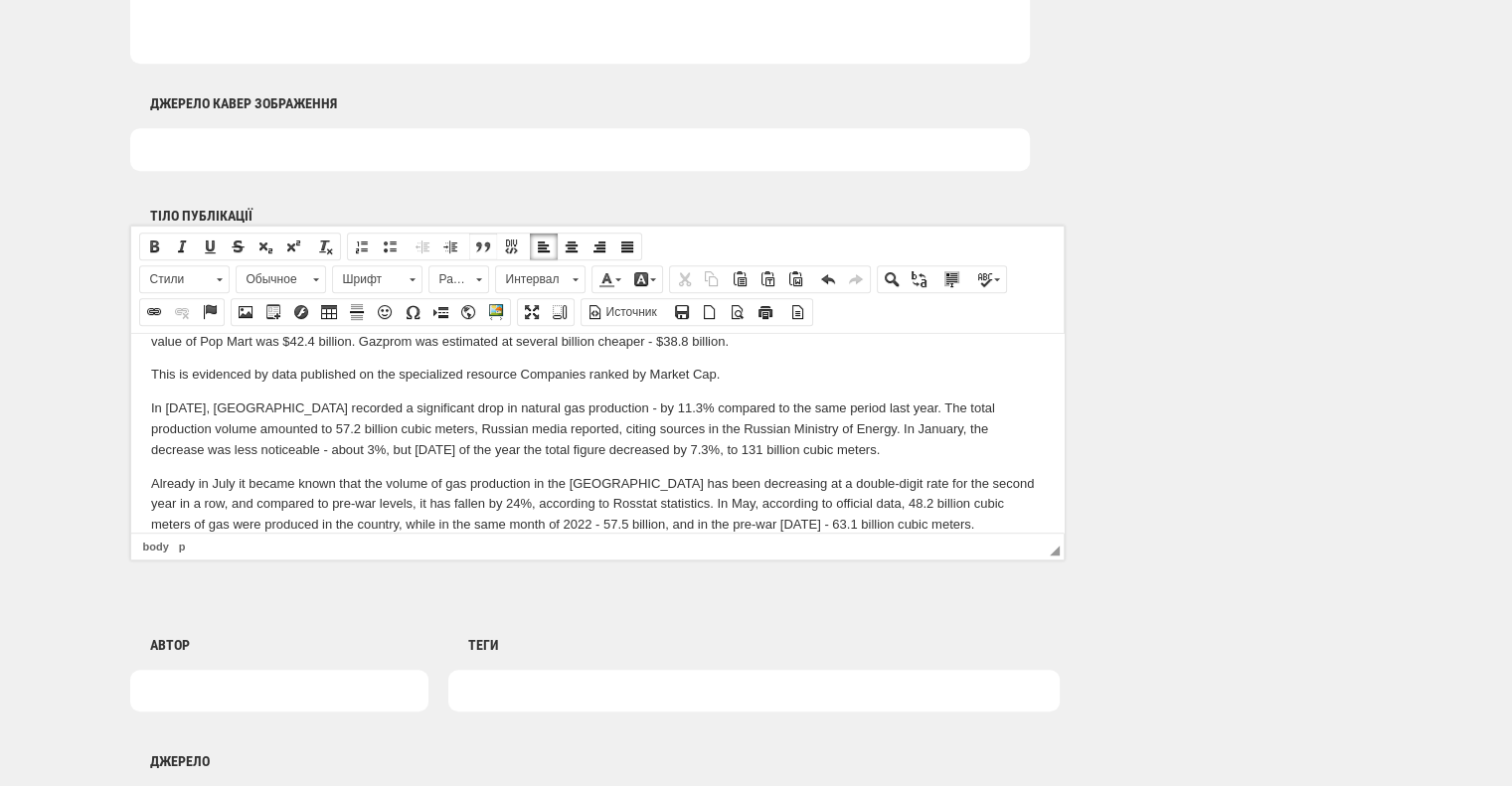 click at bounding box center [483, 246] 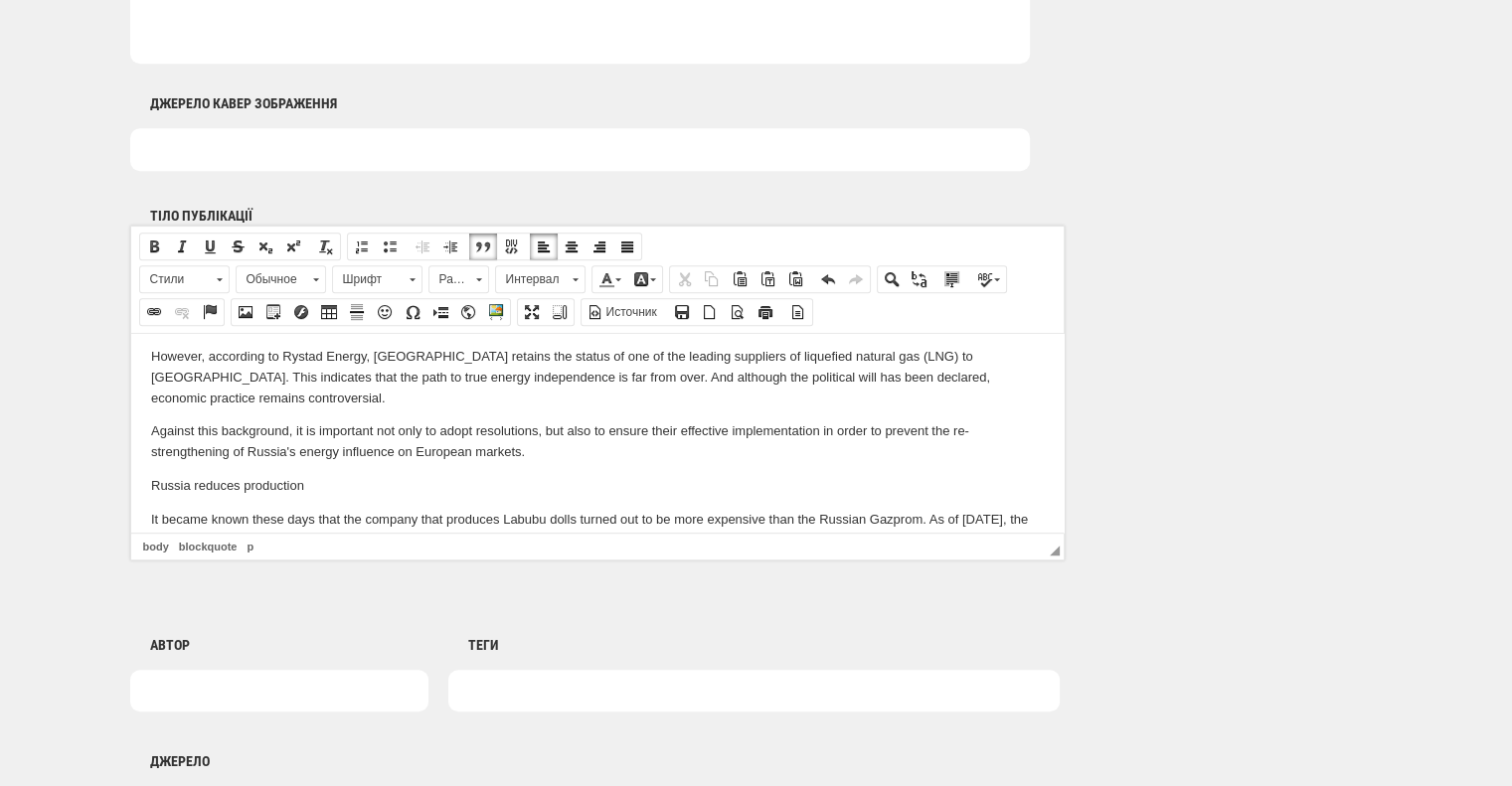 scroll, scrollTop: 3095, scrollLeft: 0, axis: vertical 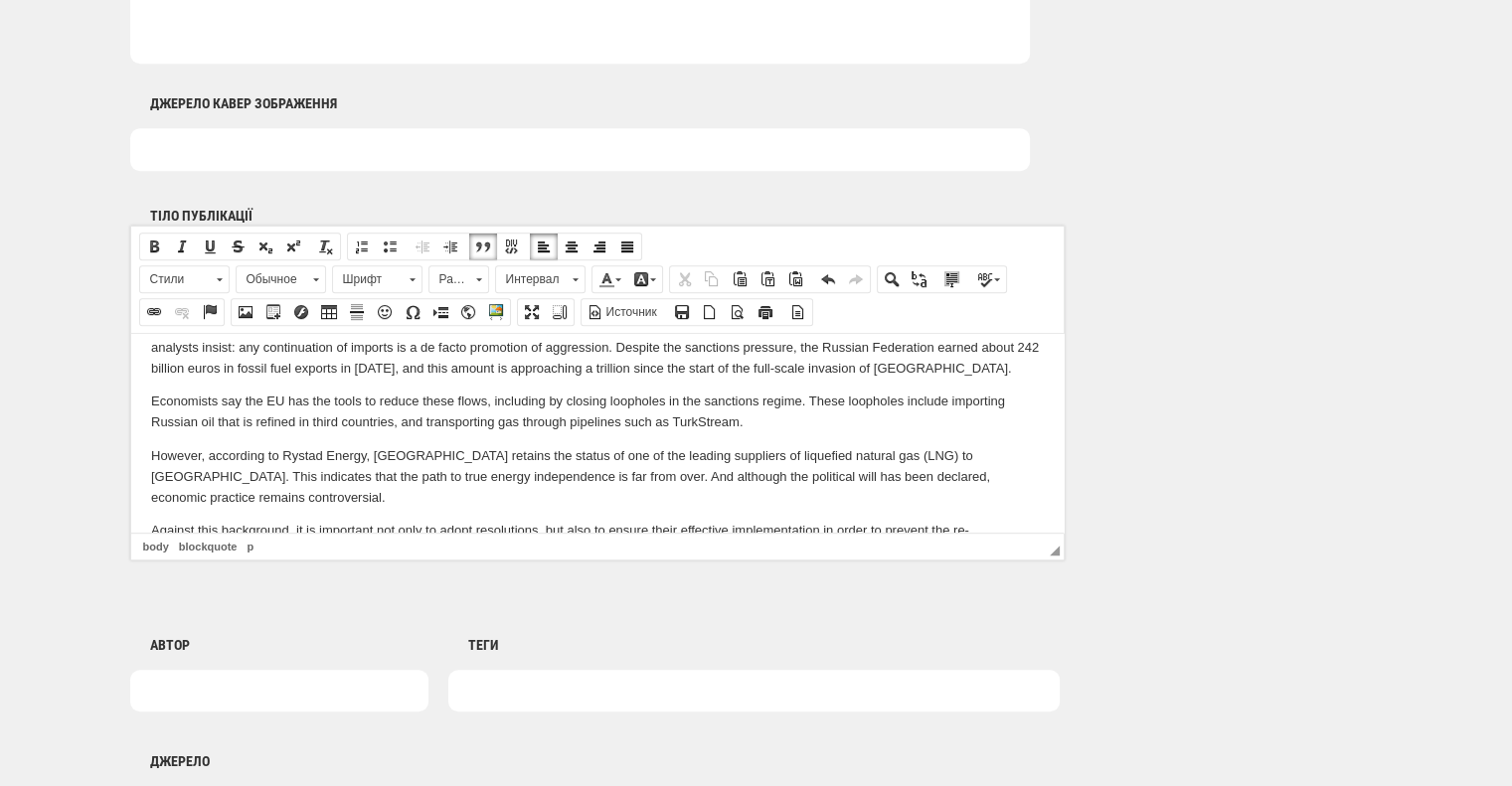 click on "In July 2025, Poland announced the discovery of one of the largest oil and gas fields in Europe in the last decade. Central European Petroleum (CEP), a Canadian-registered company partly owned by Norwegian investors, reported the successful drilling of the Wolin East 1 well in the Baltic Sea, about six kilometers from the port of Świnoujście. According to preliminary estimates, the field contains 22 million tons of oil and condensate, as well as about 5 billion cubic meters of natural gas. Total reserves within the Wolin license area could reach more than 33 million tons of oil and 27 billion cubic meters of gas. This was reported by the TVP television company. At the same time, the discovery of the field has raised concerns among environmental organizations in Germany, which fear a negative impact on the marine environment of the Baltic Sea. Polish officials assure that all work is being carried out in accordance with environmental standards and the country's legislation. Geology vs. Geopolitics" at bounding box center [596, -744] 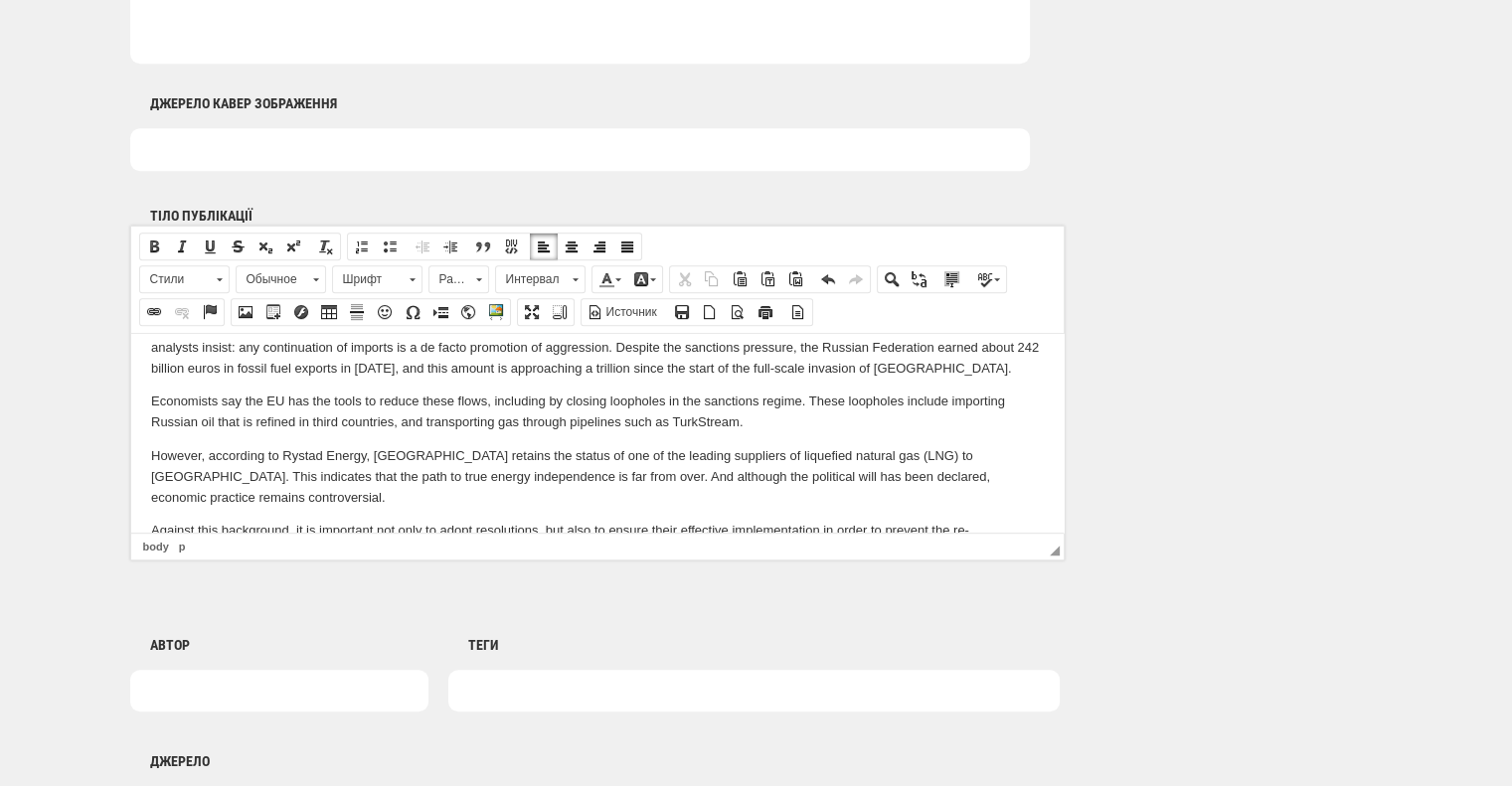 drag, startPoint x: 317, startPoint y: 417, endPoint x: 194, endPoint y: 749, distance: 354.05226 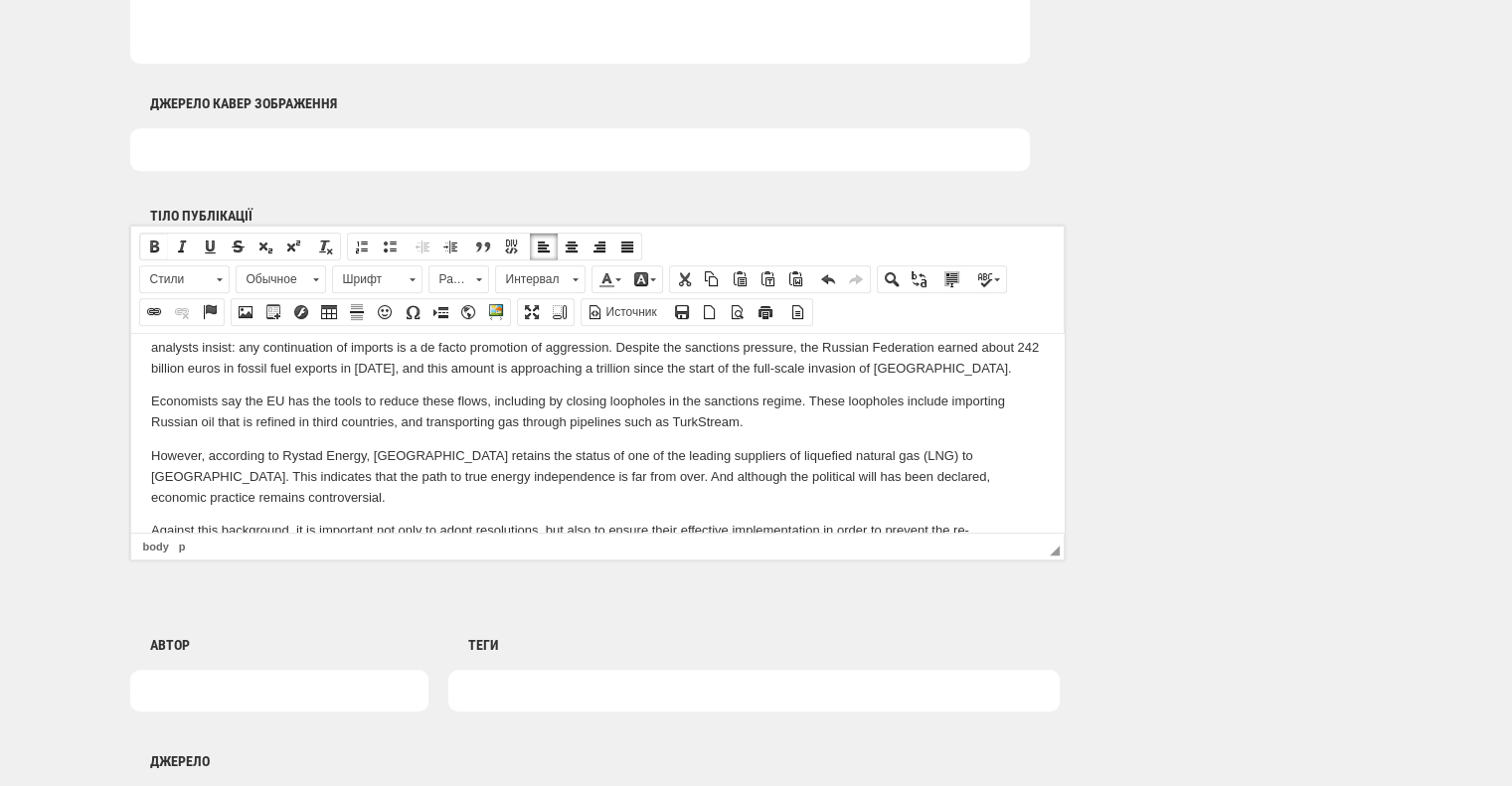 click on "Полужирный" at bounding box center (154, 246) 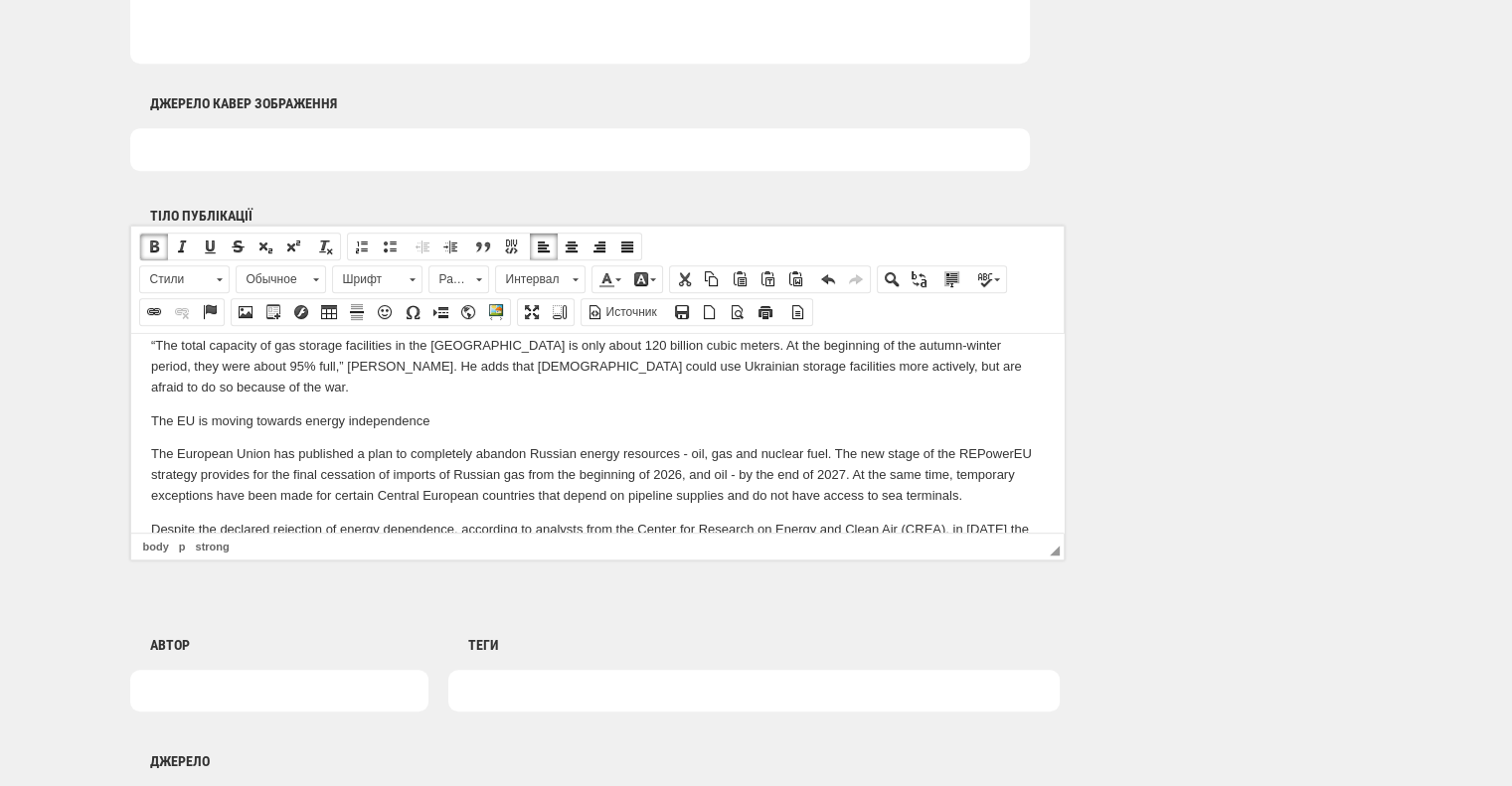 scroll, scrollTop: 2698, scrollLeft: 0, axis: vertical 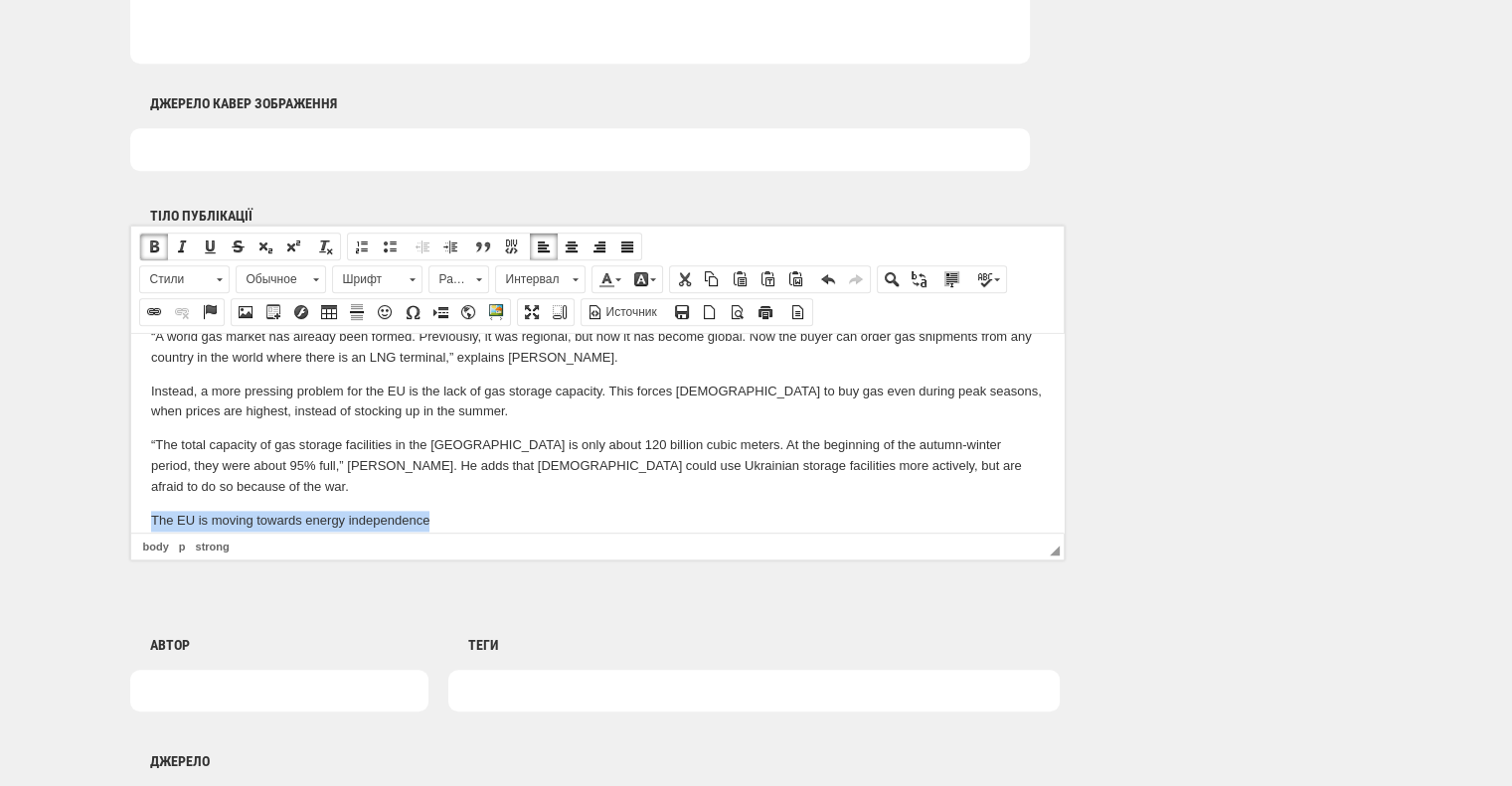 drag, startPoint x: 457, startPoint y: 373, endPoint x: 142, endPoint y: 375, distance: 315.00635 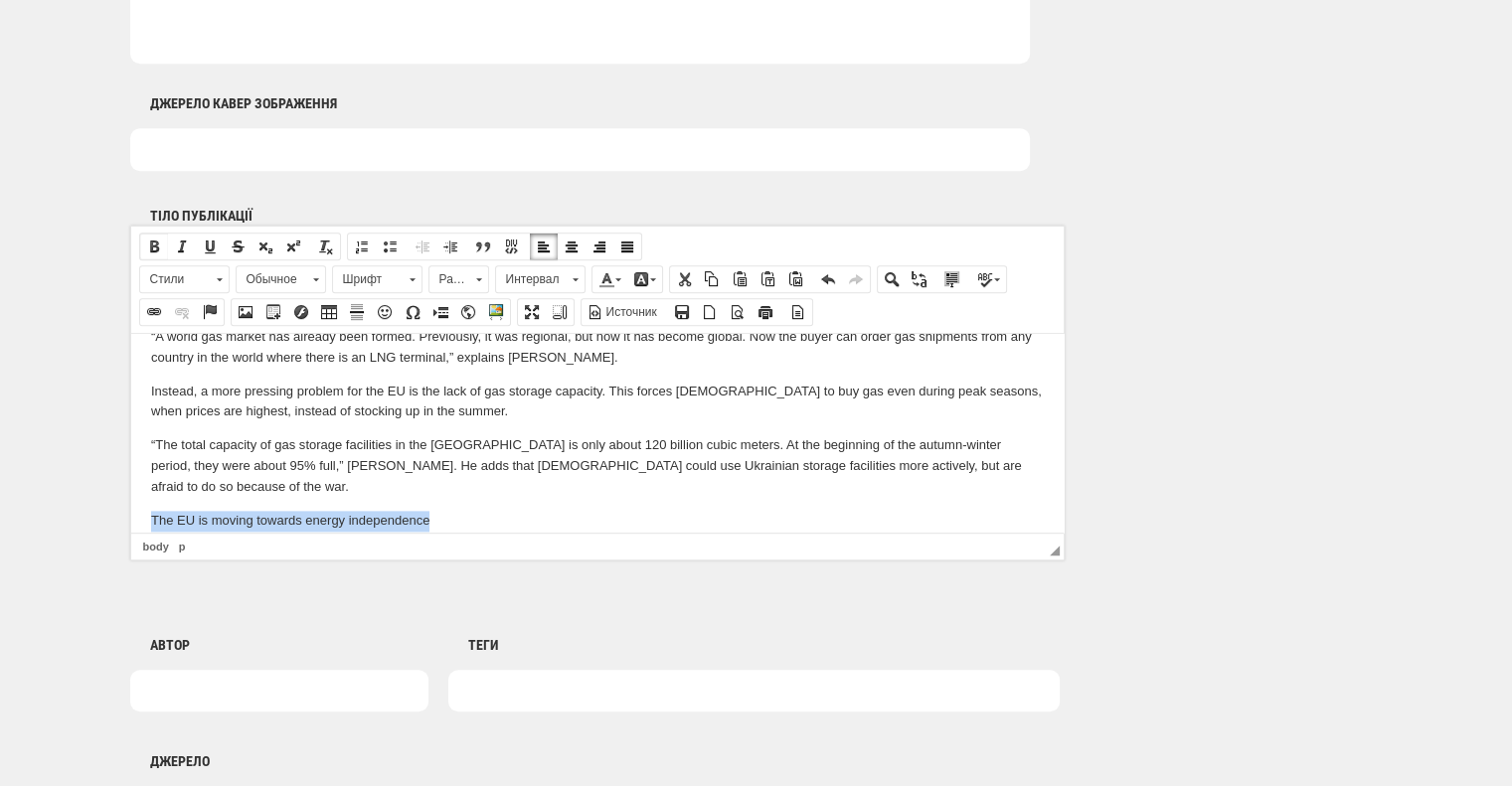click at bounding box center [154, 246] 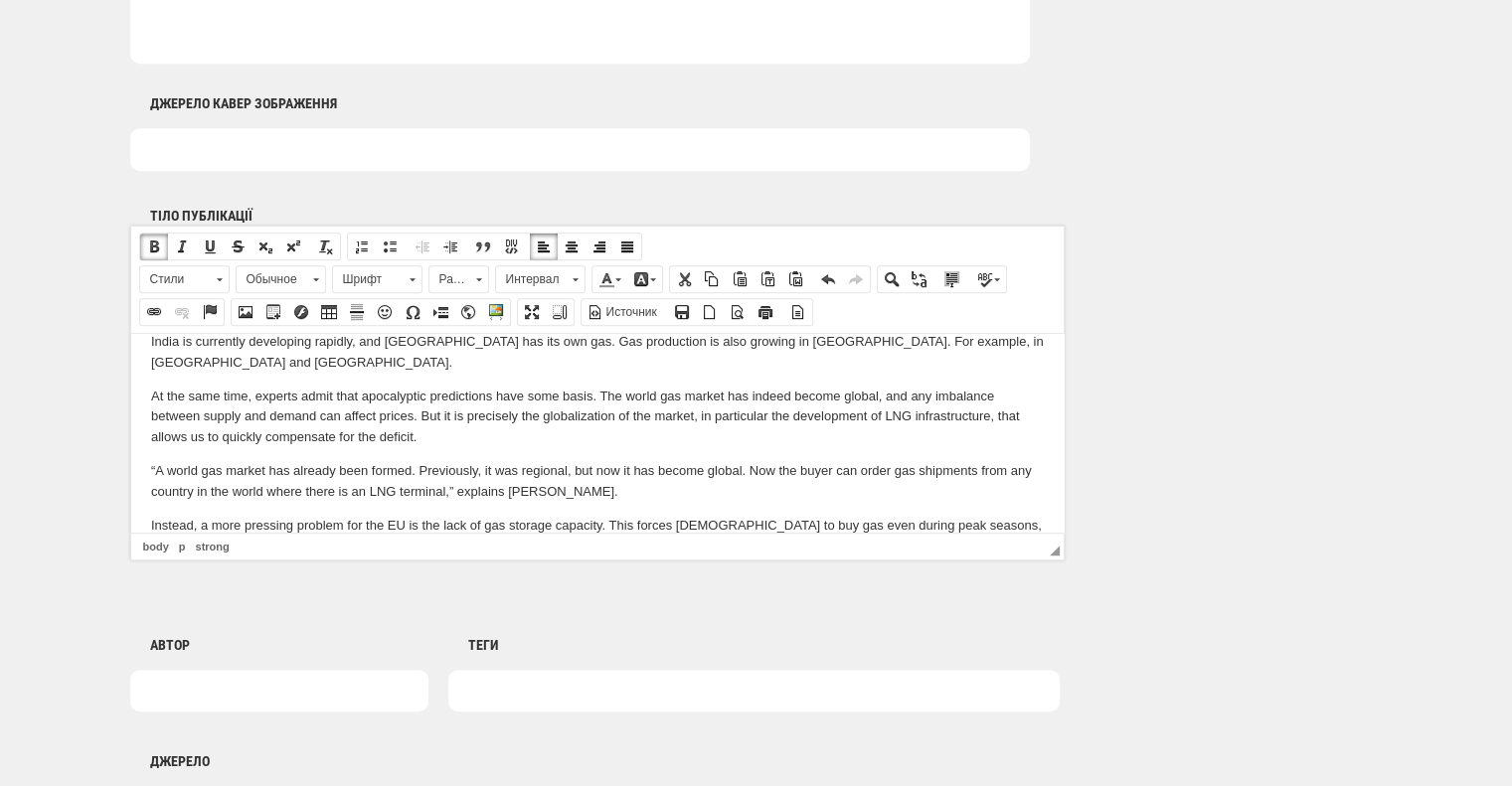 scroll, scrollTop: 2598, scrollLeft: 0, axis: vertical 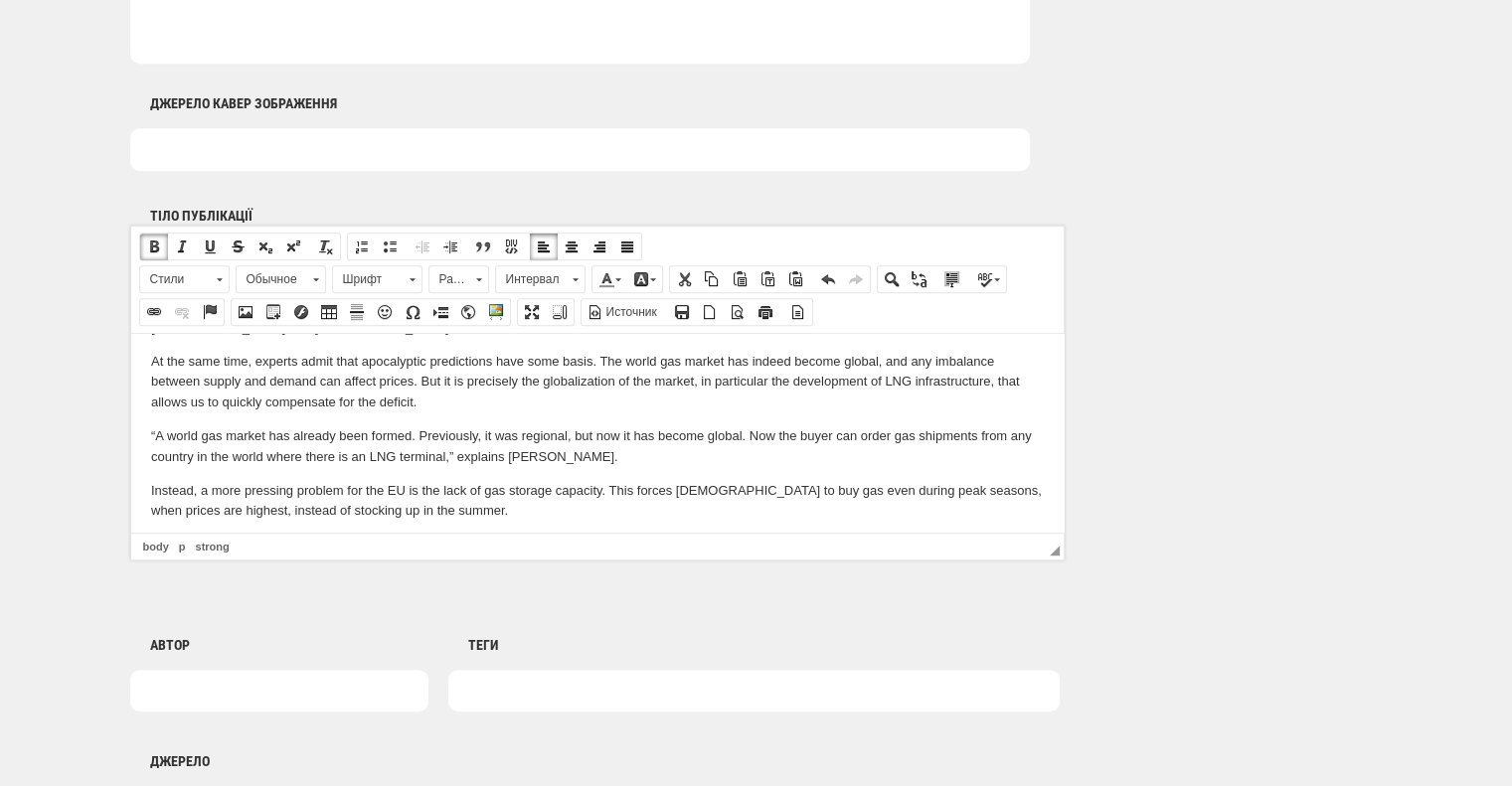 click on "“The total capacity of gas storage facilities in the EU is only about 120 billion cubic meters. At the beginning of the autumn-winter period, they were about 95% full,” says Omelchenko. He adds that Europeans could use Ukrainian storage facilities more actively, but are afraid to do so because of the war." at bounding box center [596, 564] 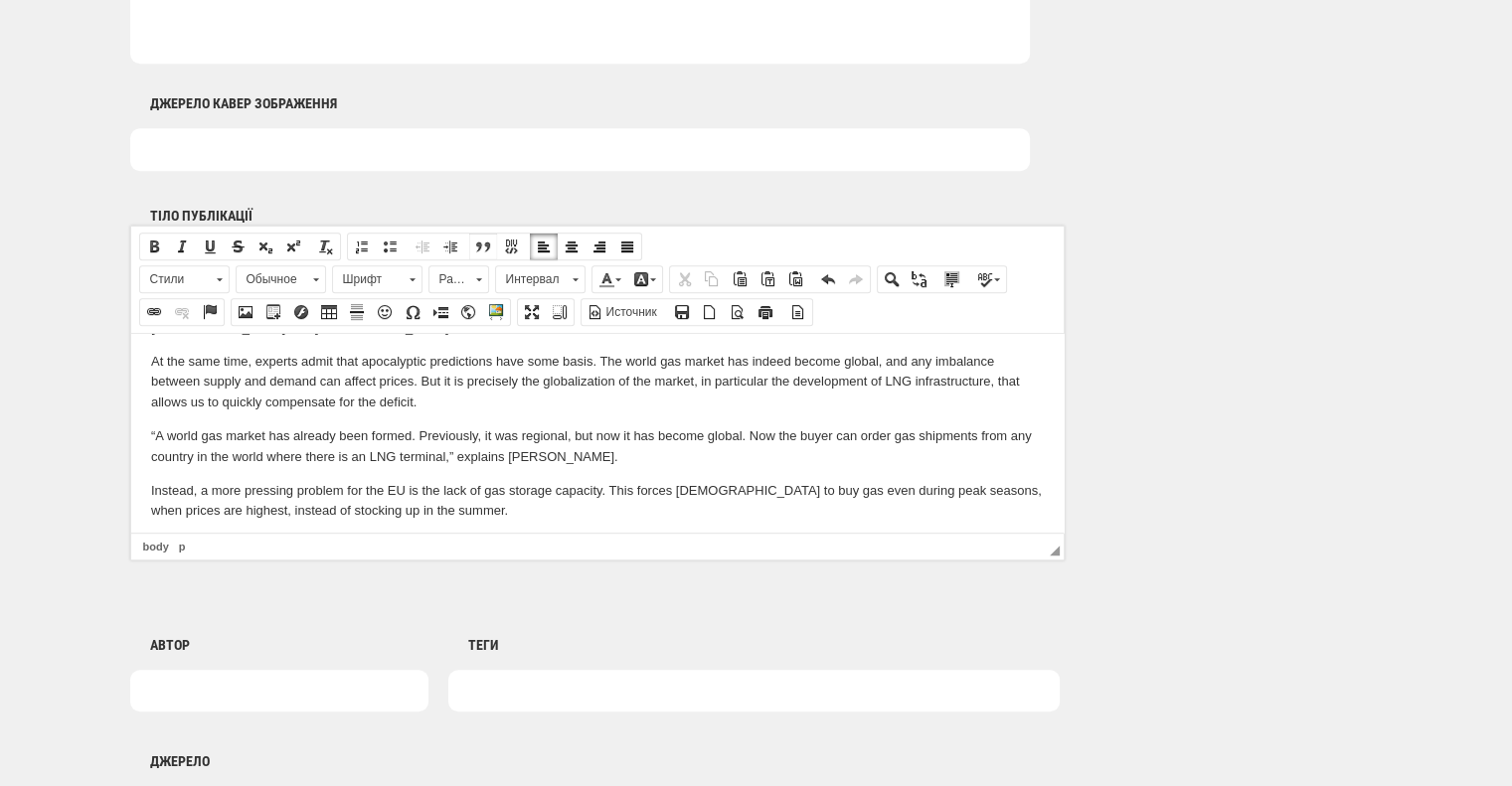 click on "Цитата" at bounding box center [483, 246] 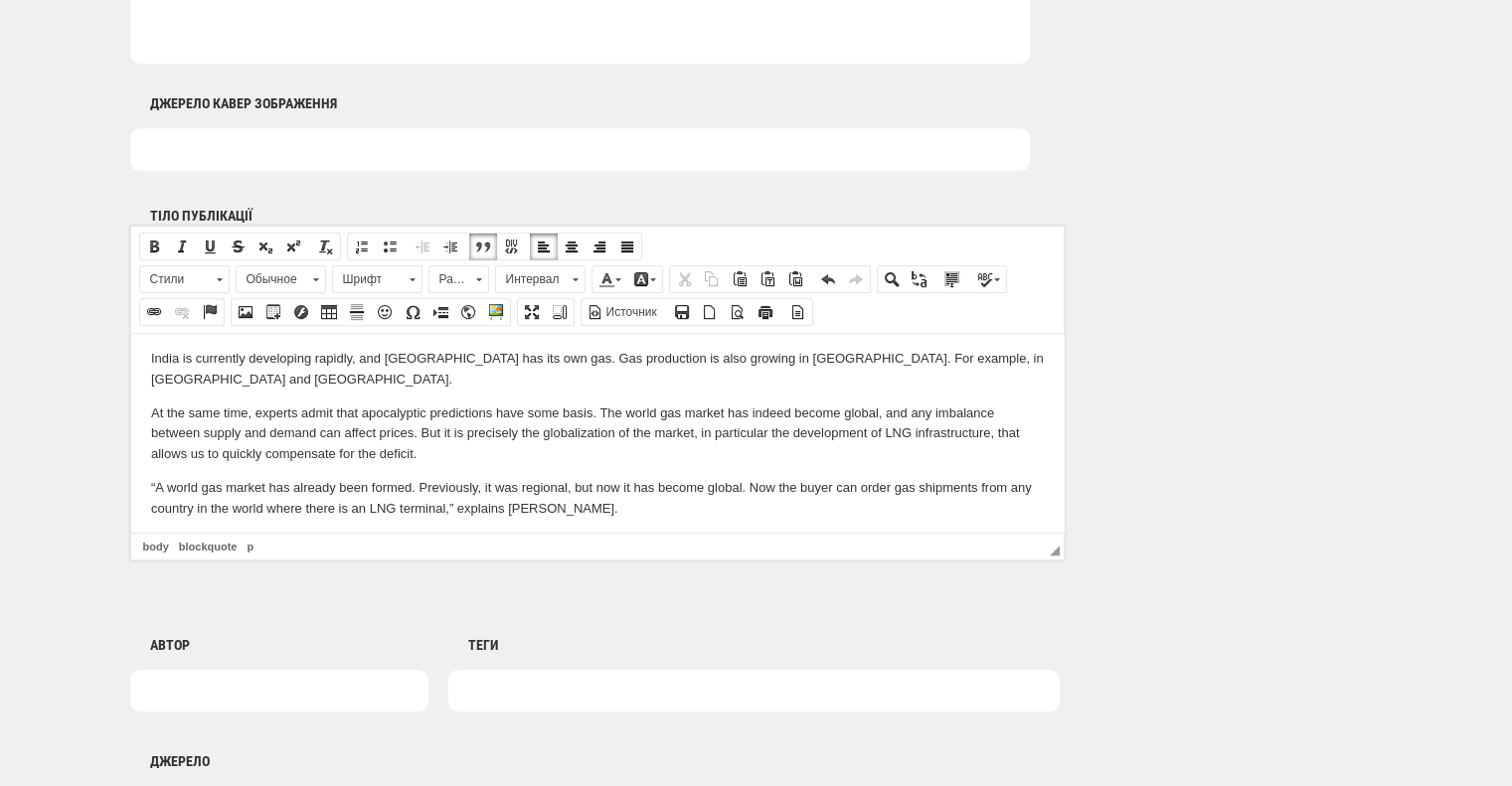scroll, scrollTop: 2499, scrollLeft: 0, axis: vertical 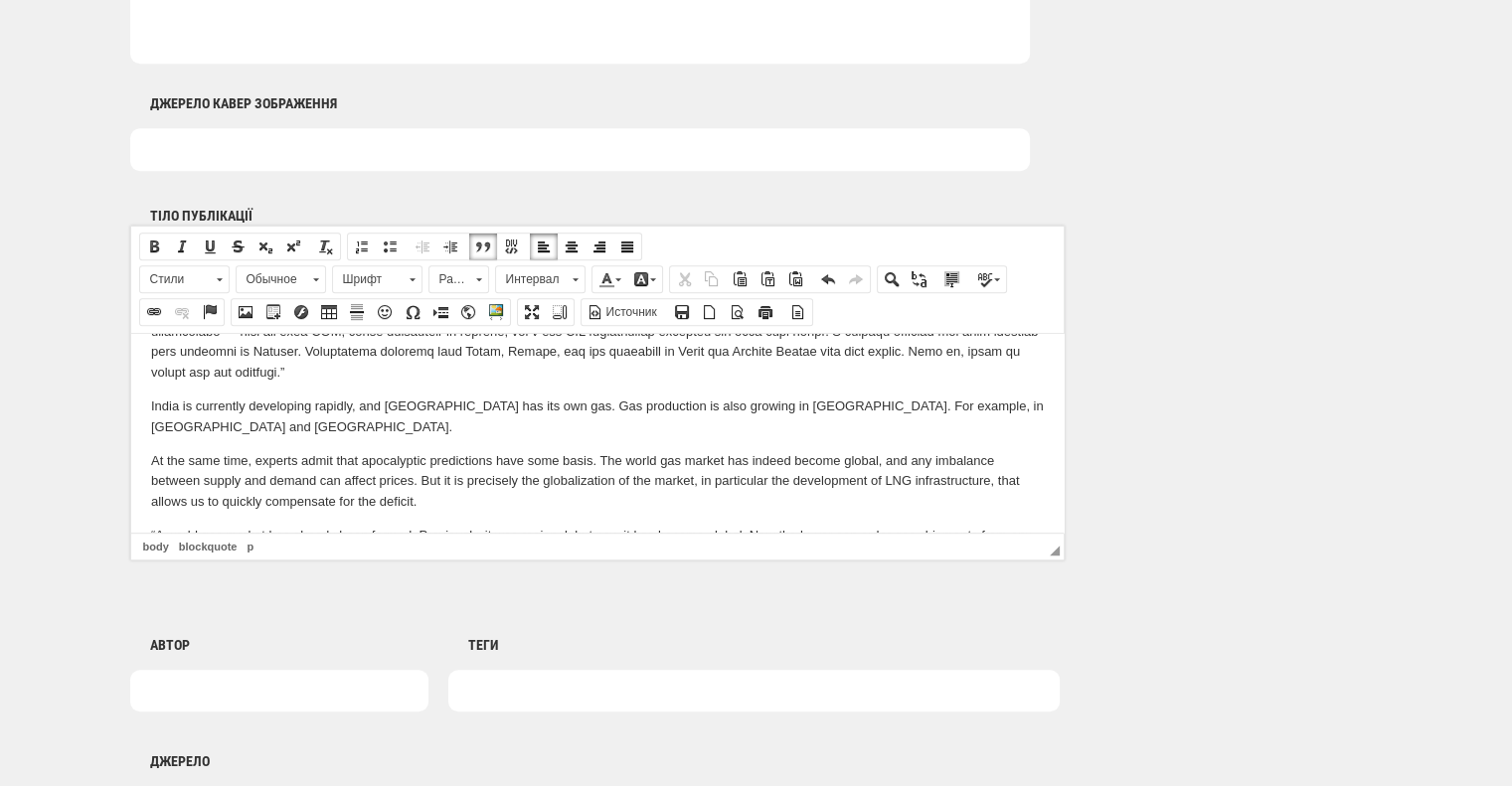 click on "“A world gas market has already been formed. Previously, it was regional, but now it has become global. Now the buyer can order gas shipments from any country in the world where there is an LNG terminal,” explains Omelchenko." at bounding box center (596, 546) 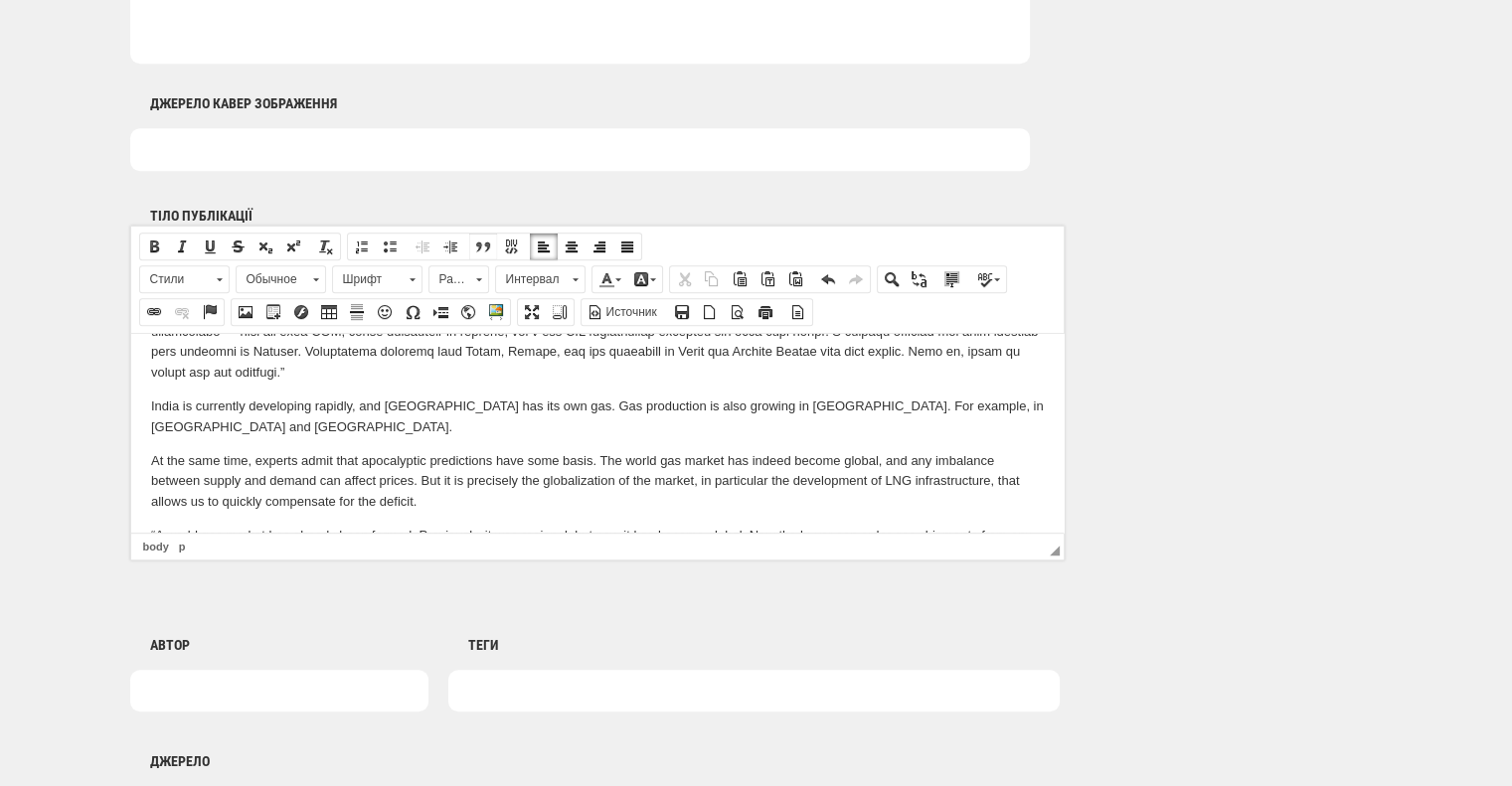 click at bounding box center [483, 246] 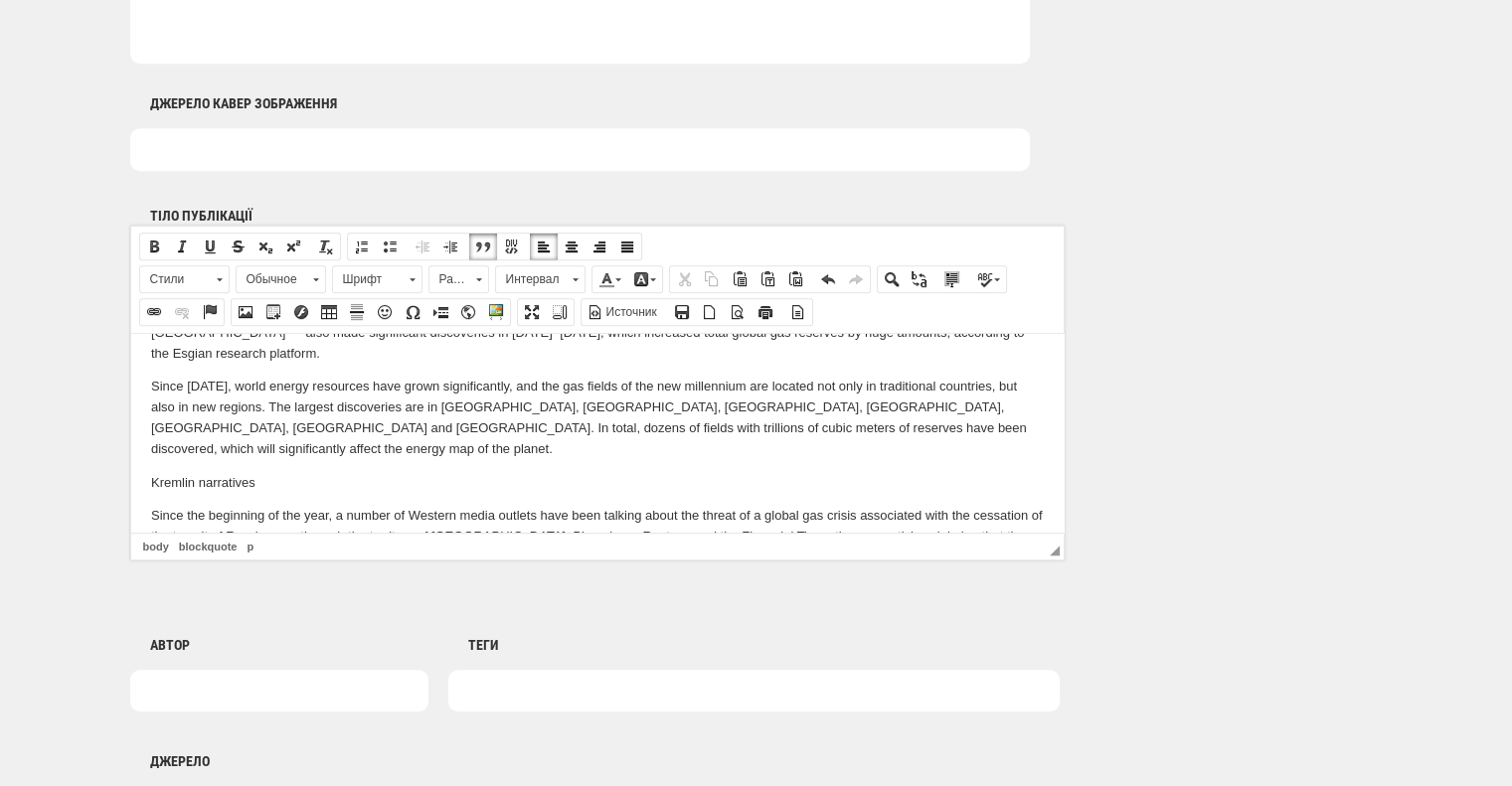 scroll, scrollTop: 1505, scrollLeft: 0, axis: vertical 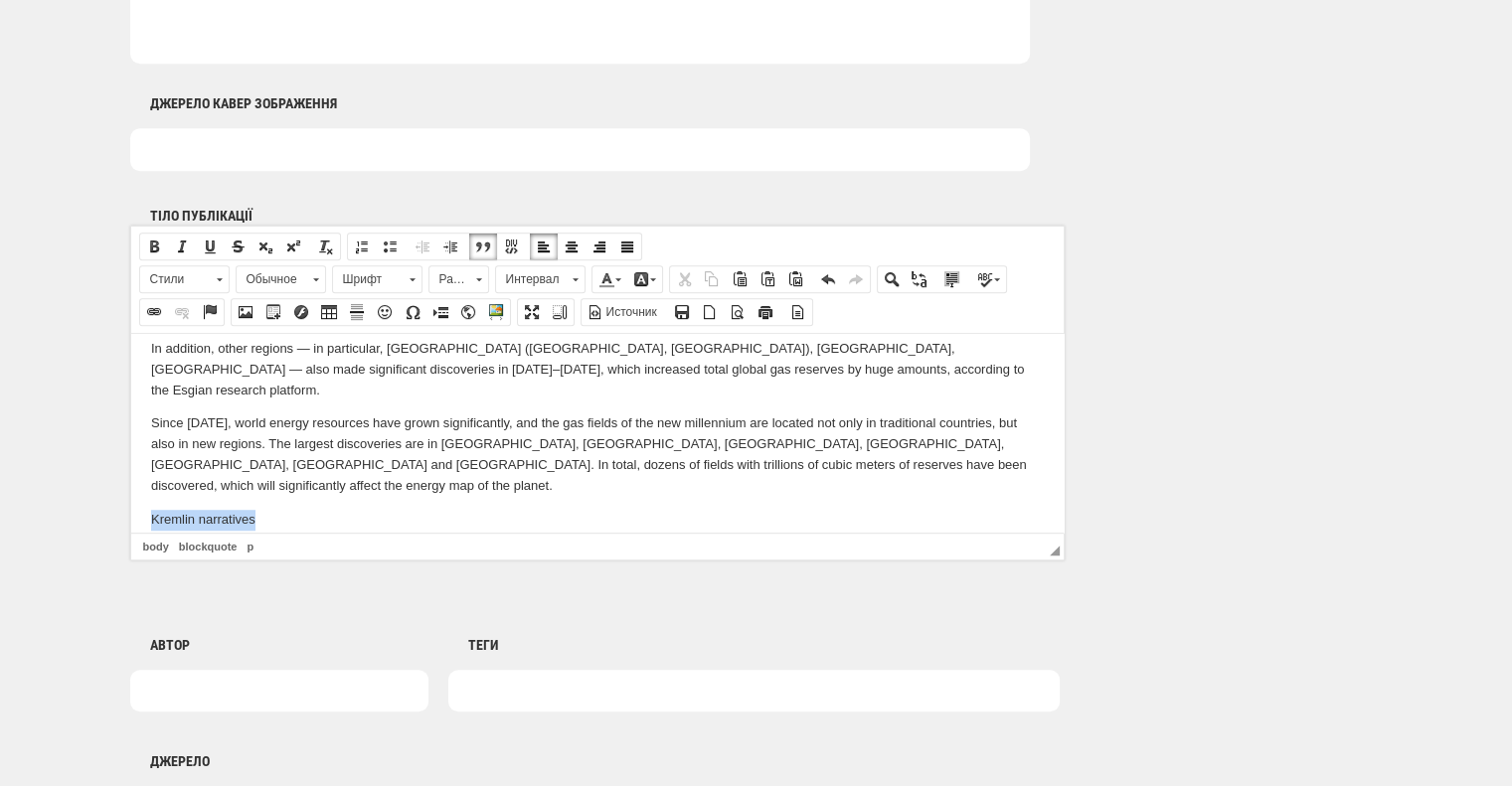 drag, startPoint x: 269, startPoint y: 443, endPoint x: 106, endPoint y: 429, distance: 163.60012 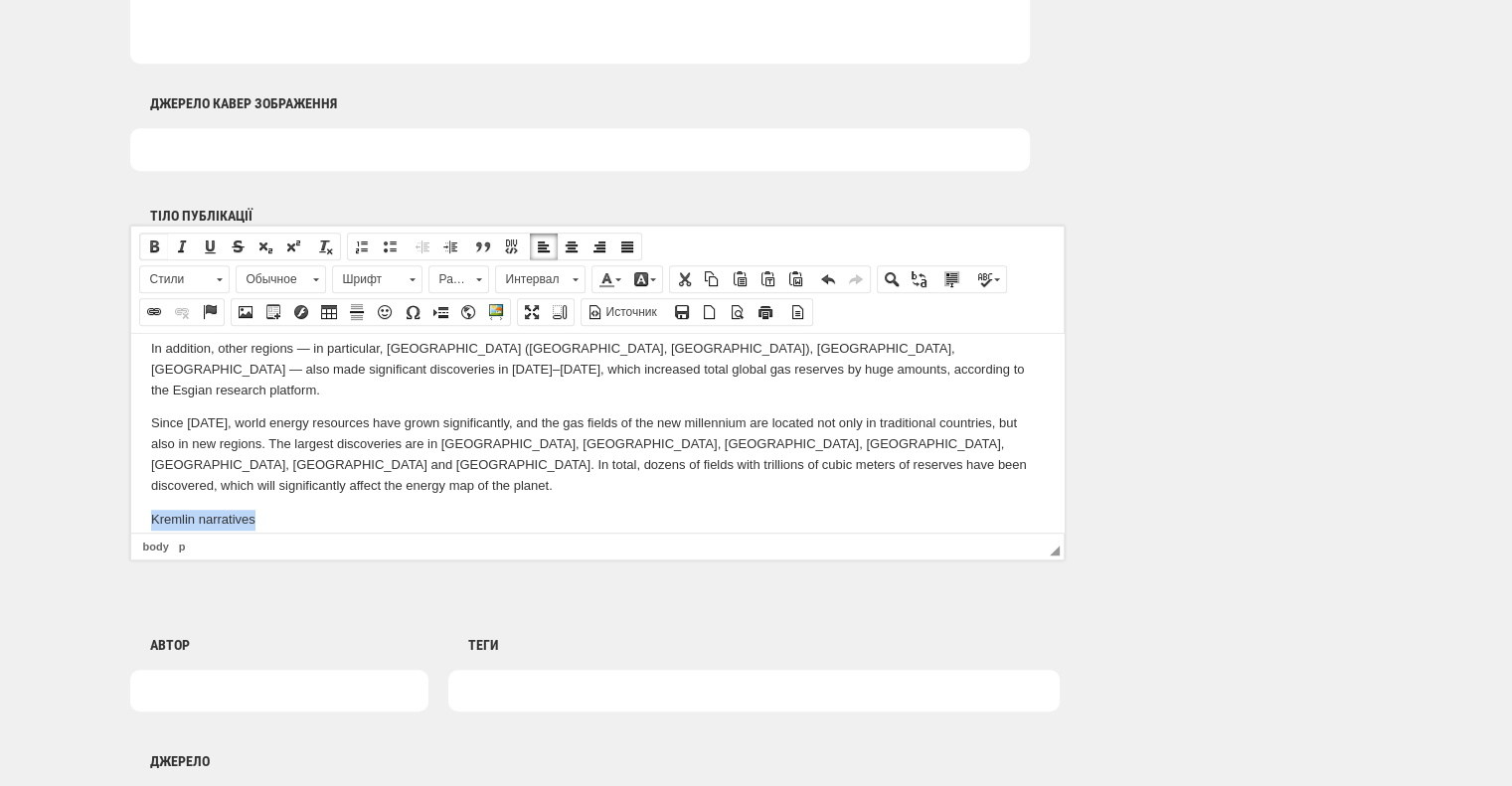 click at bounding box center [154, 246] 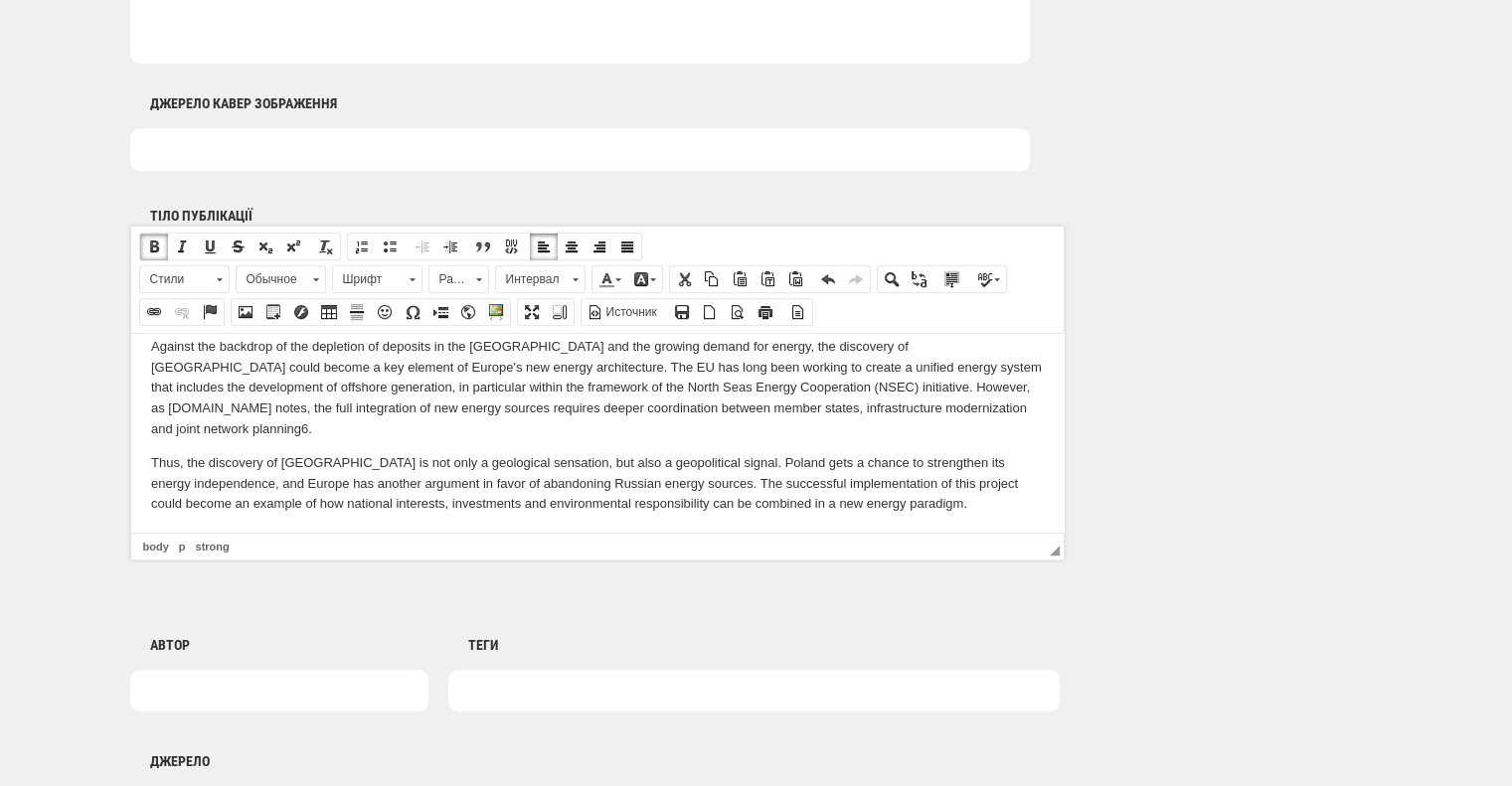 scroll, scrollTop: 442, scrollLeft: 0, axis: vertical 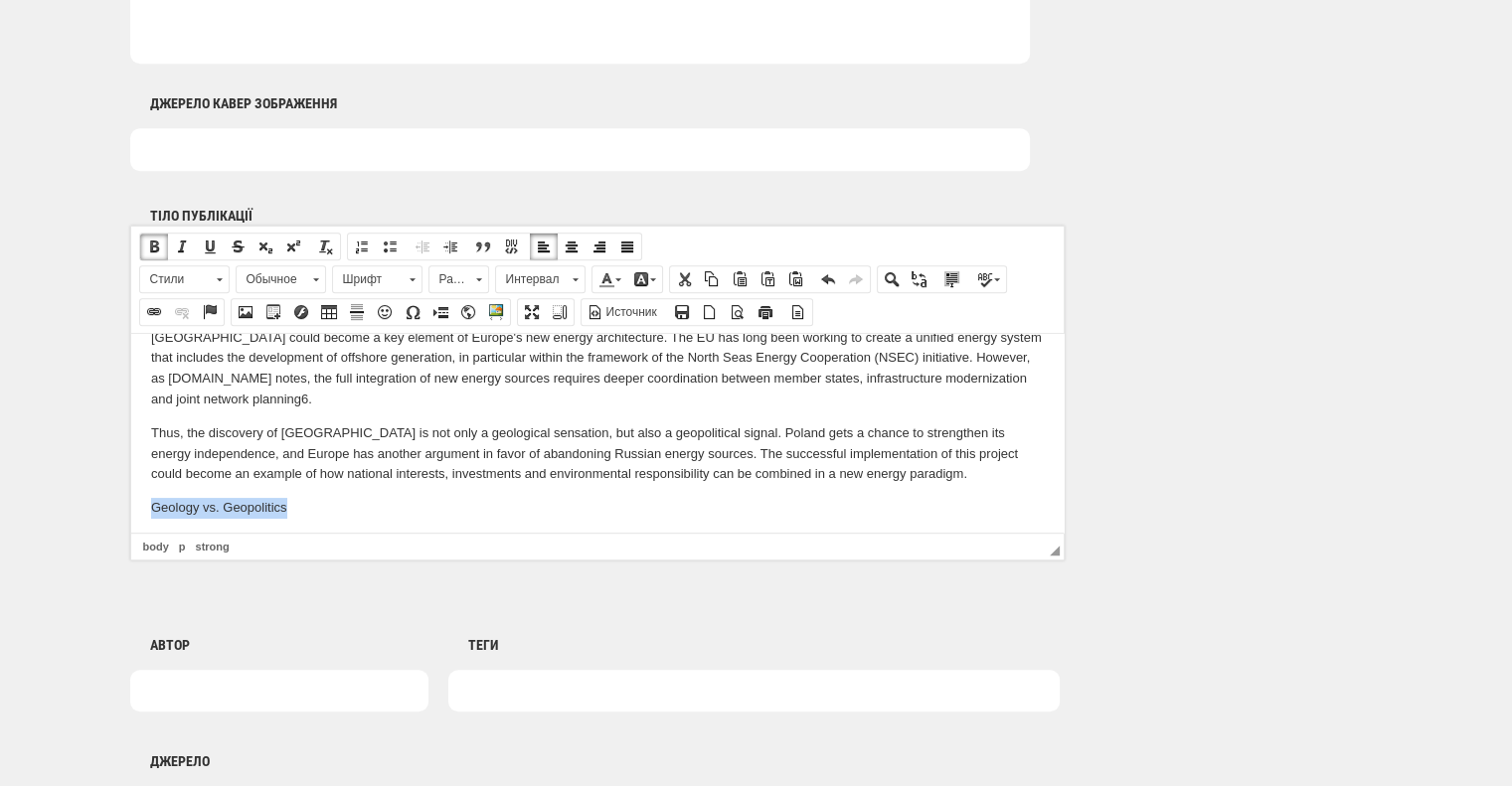 drag, startPoint x: 288, startPoint y: 520, endPoint x: 124, endPoint y: 475, distance: 170.0618 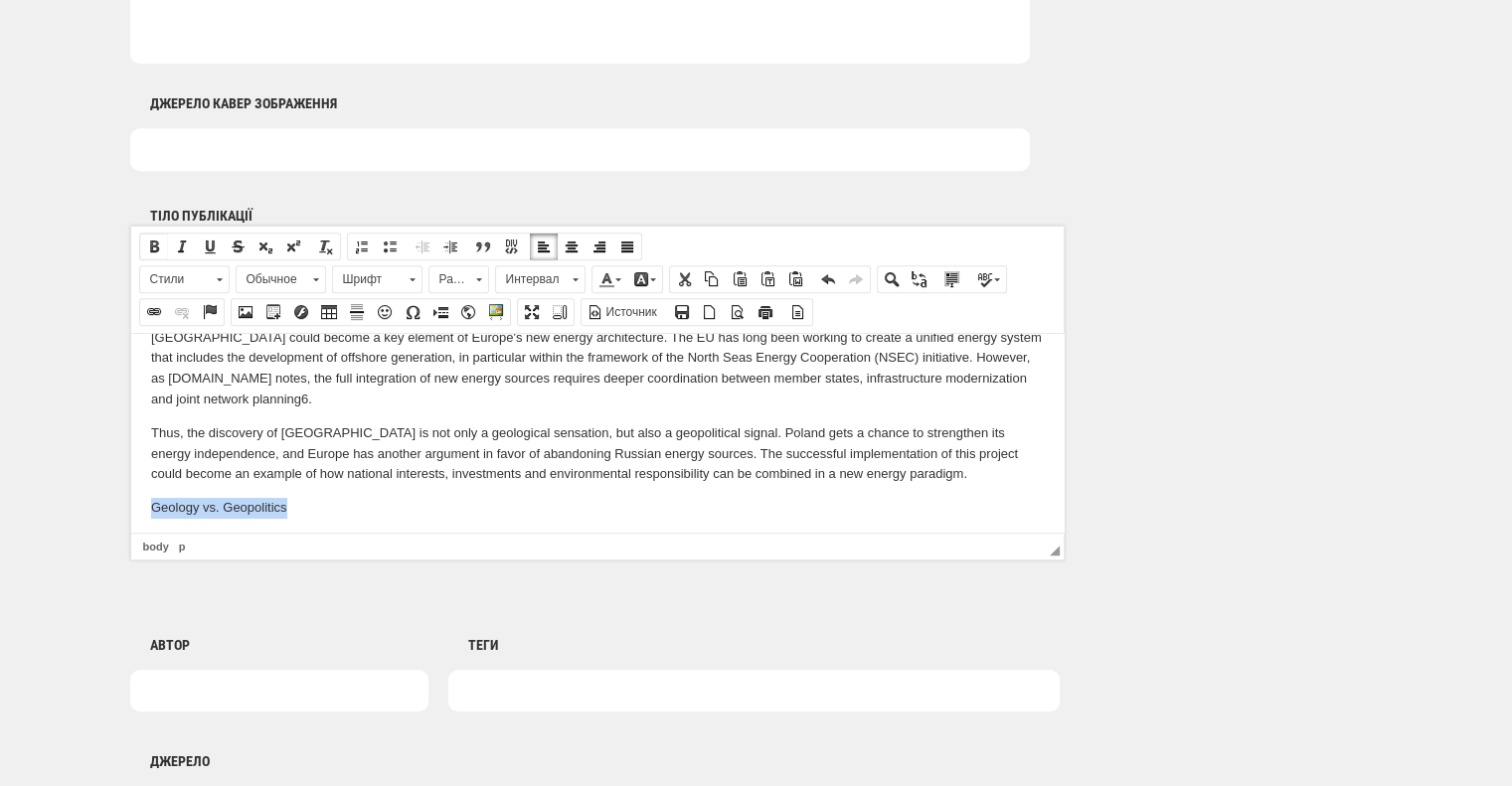 click at bounding box center [154, 246] 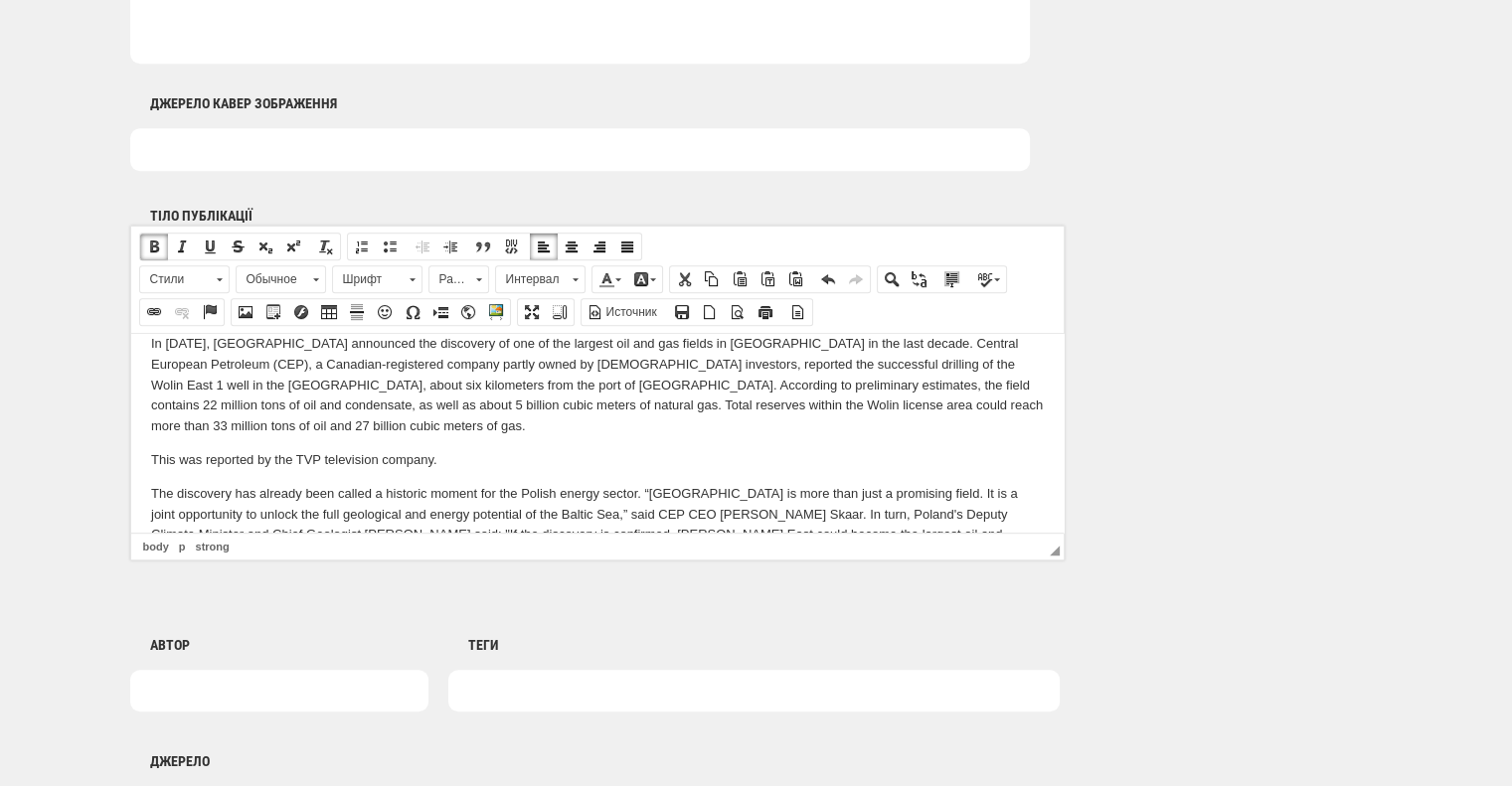 scroll, scrollTop: 0, scrollLeft: 0, axis: both 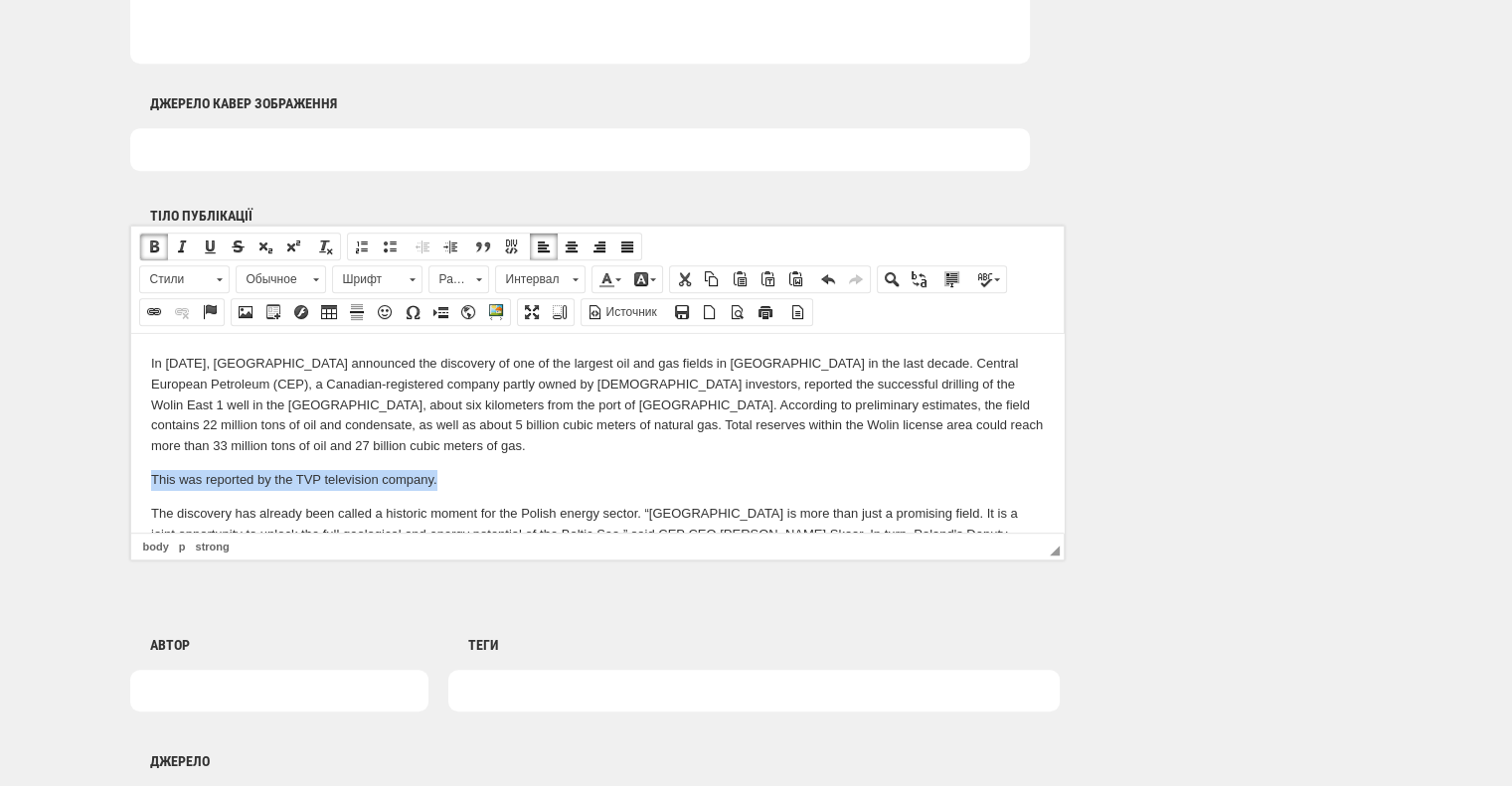 drag, startPoint x: 452, startPoint y: 475, endPoint x: 106, endPoint y: 468, distance: 346.0708 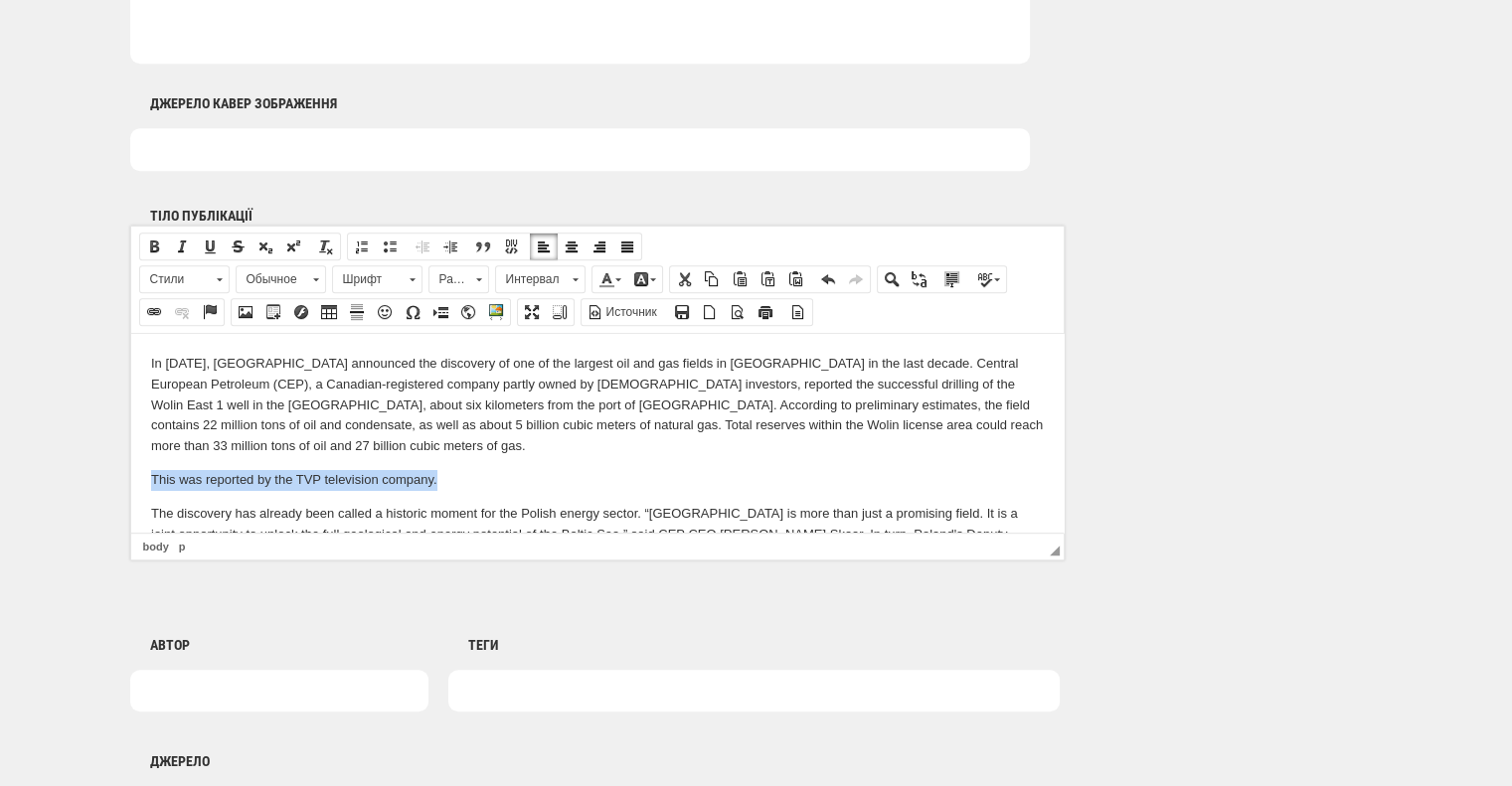 drag, startPoint x: 156, startPoint y: 244, endPoint x: 219, endPoint y: 324, distance: 101.828287 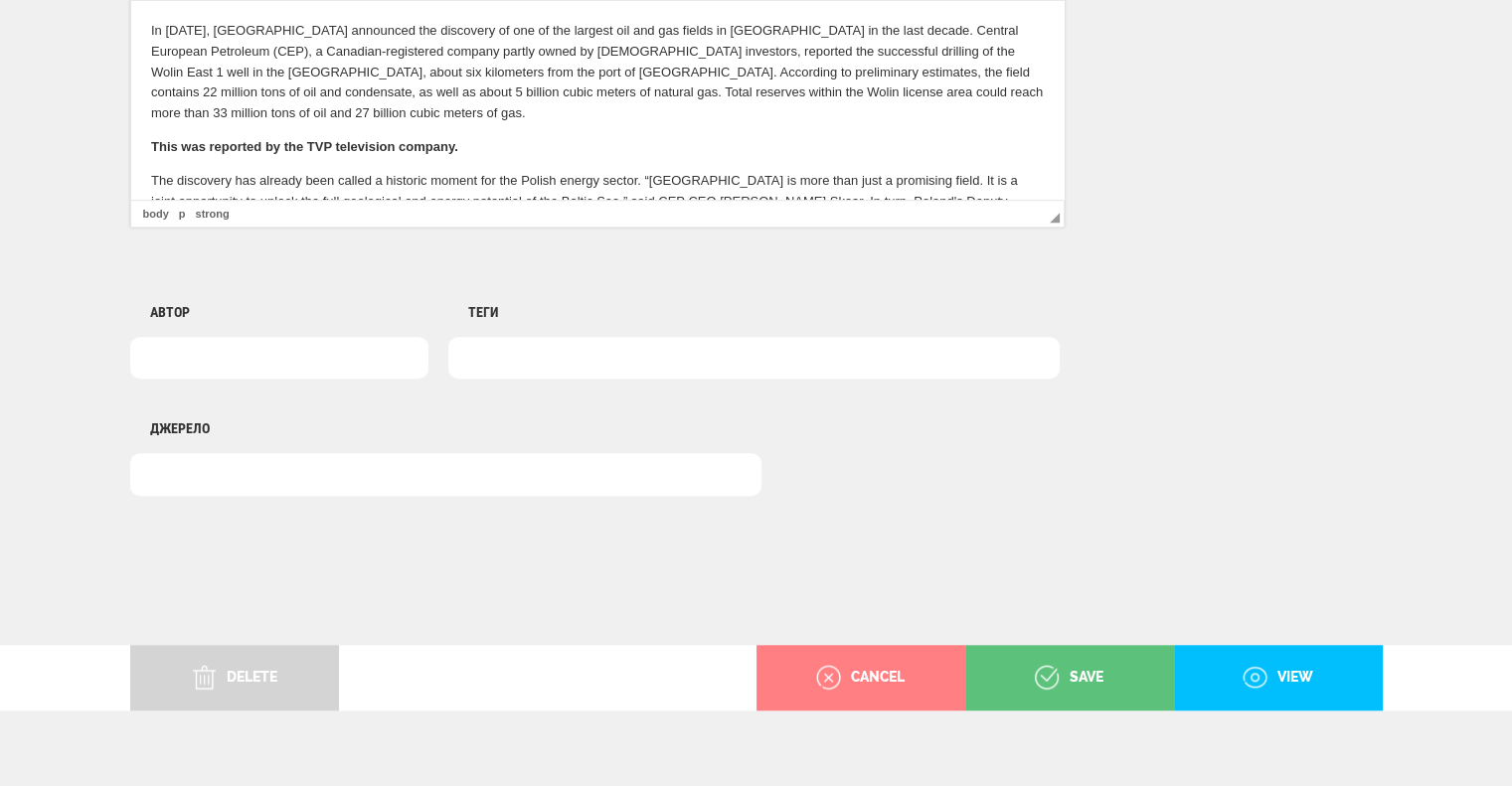 scroll, scrollTop: 1427, scrollLeft: 0, axis: vertical 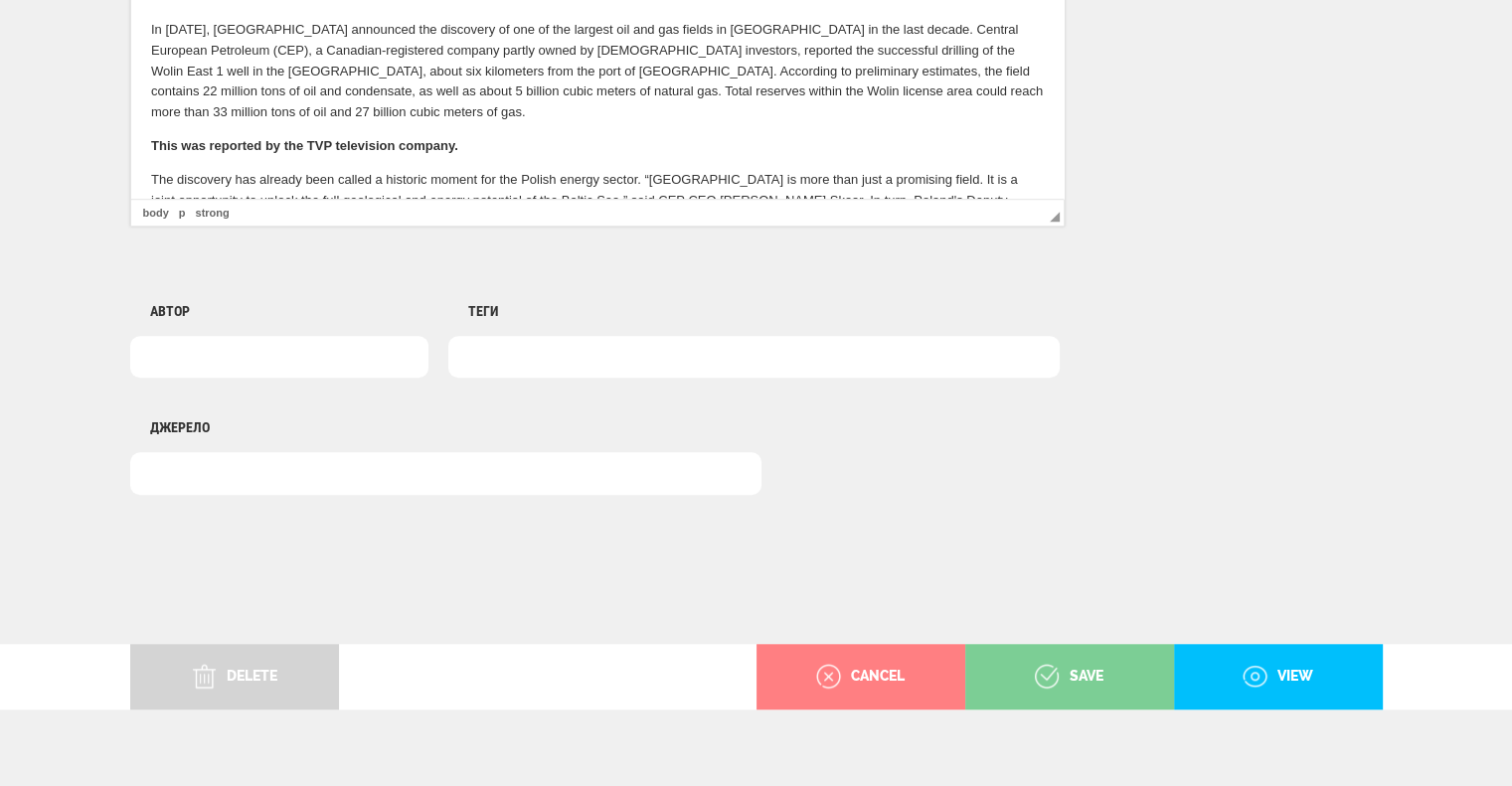 click on "save" at bounding box center (1070, 677) 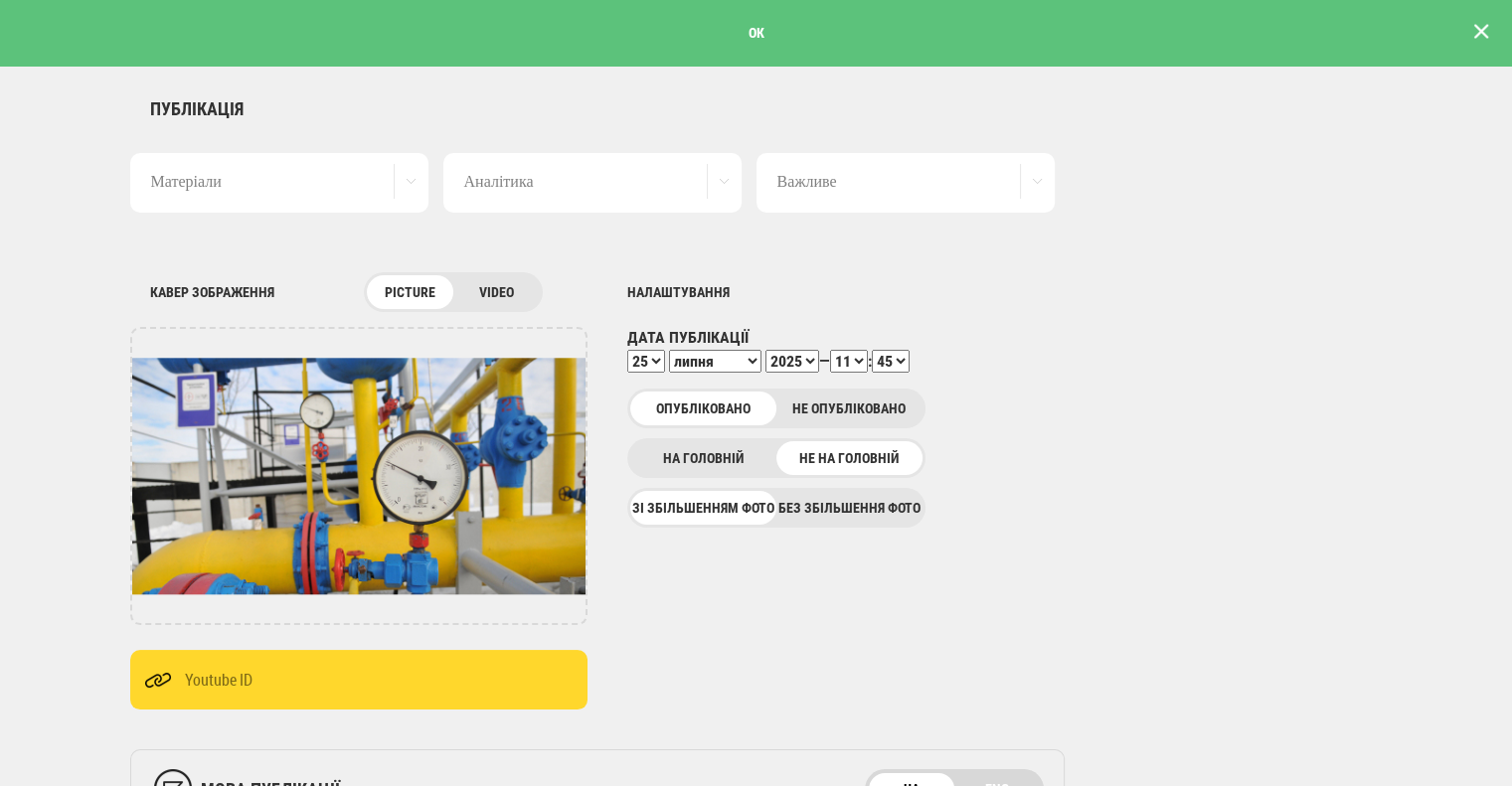 scroll, scrollTop: 0, scrollLeft: 0, axis: both 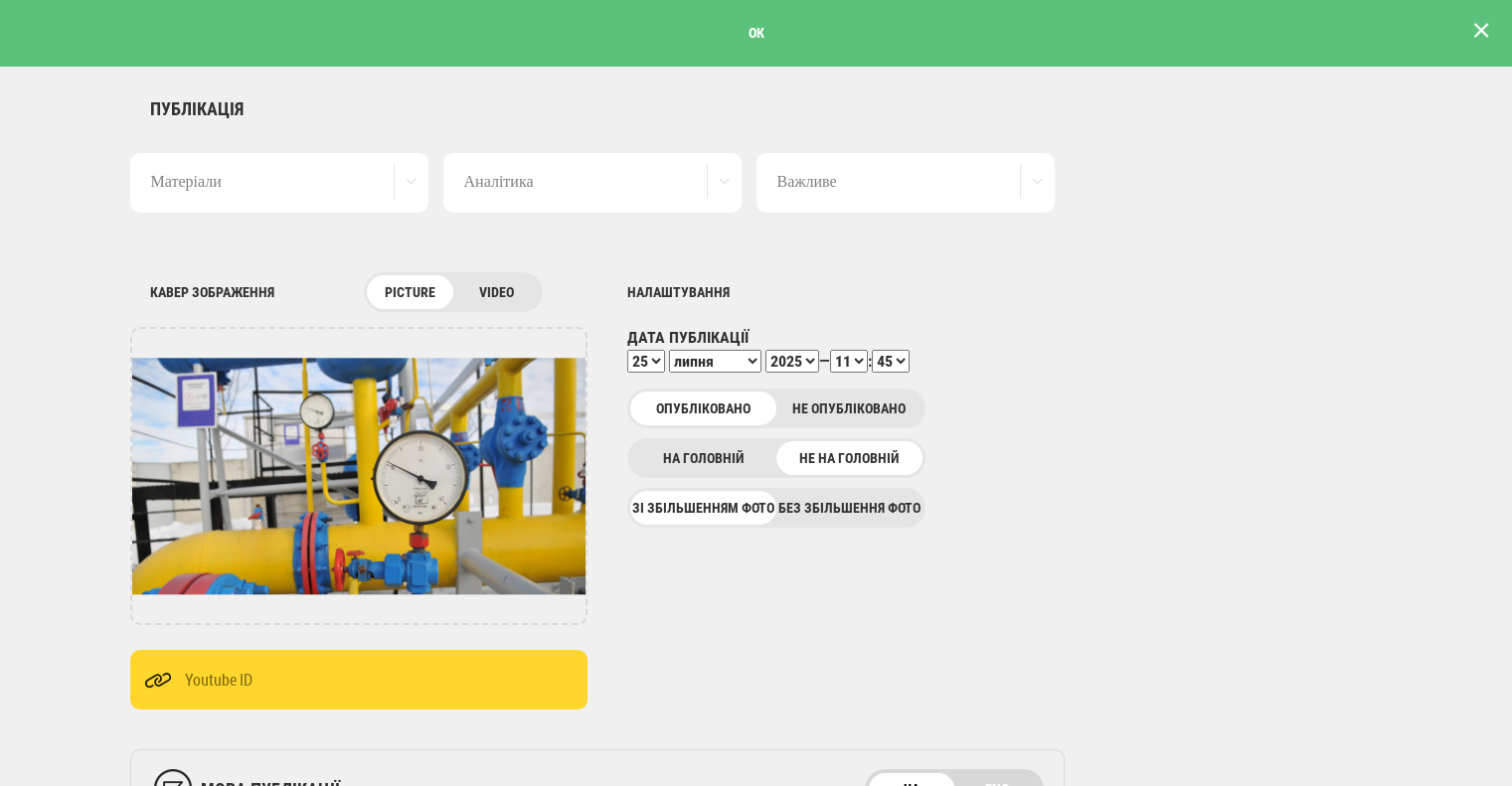 click at bounding box center [1481, 31] 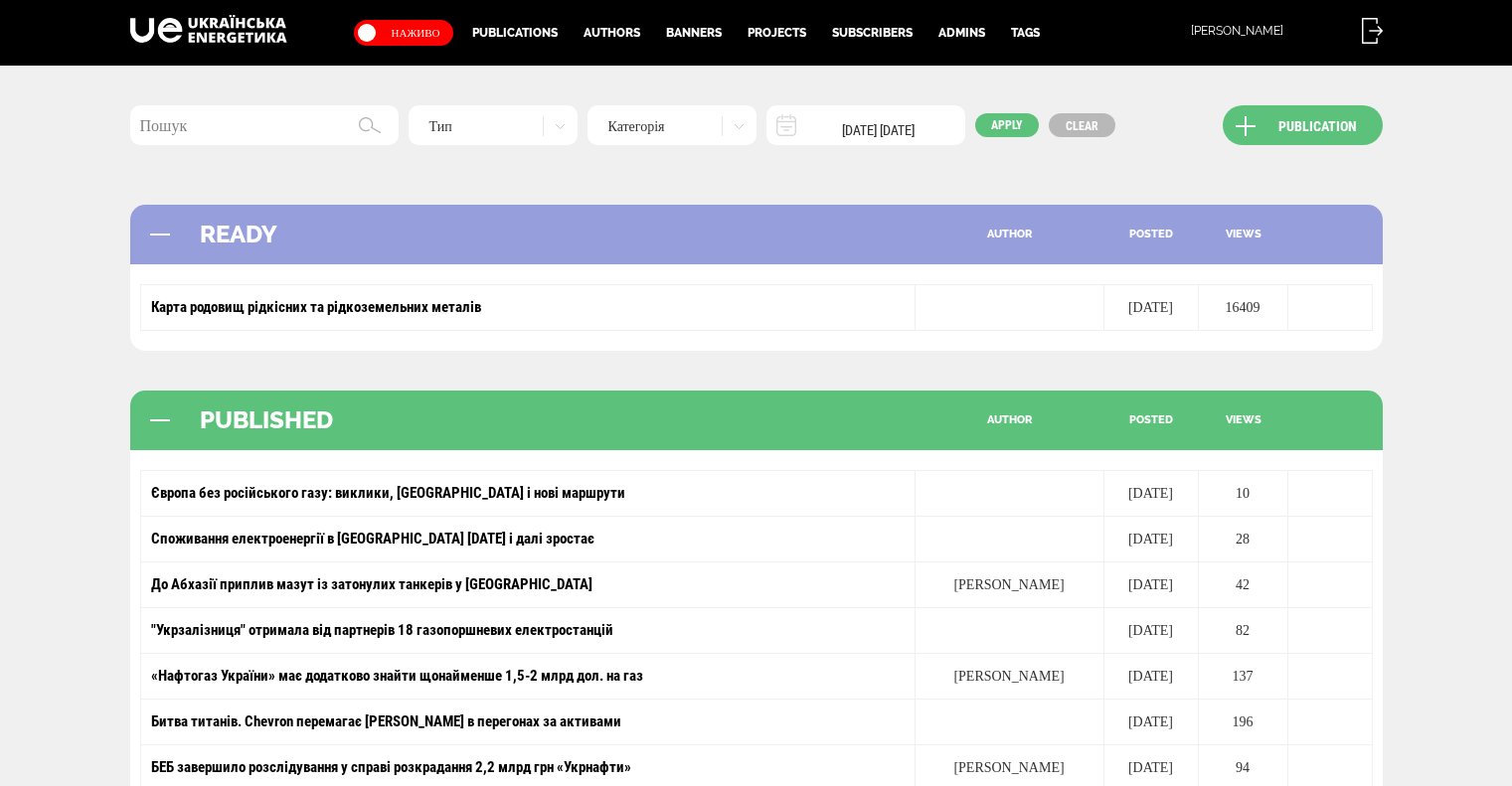scroll, scrollTop: 0, scrollLeft: 0, axis: both 